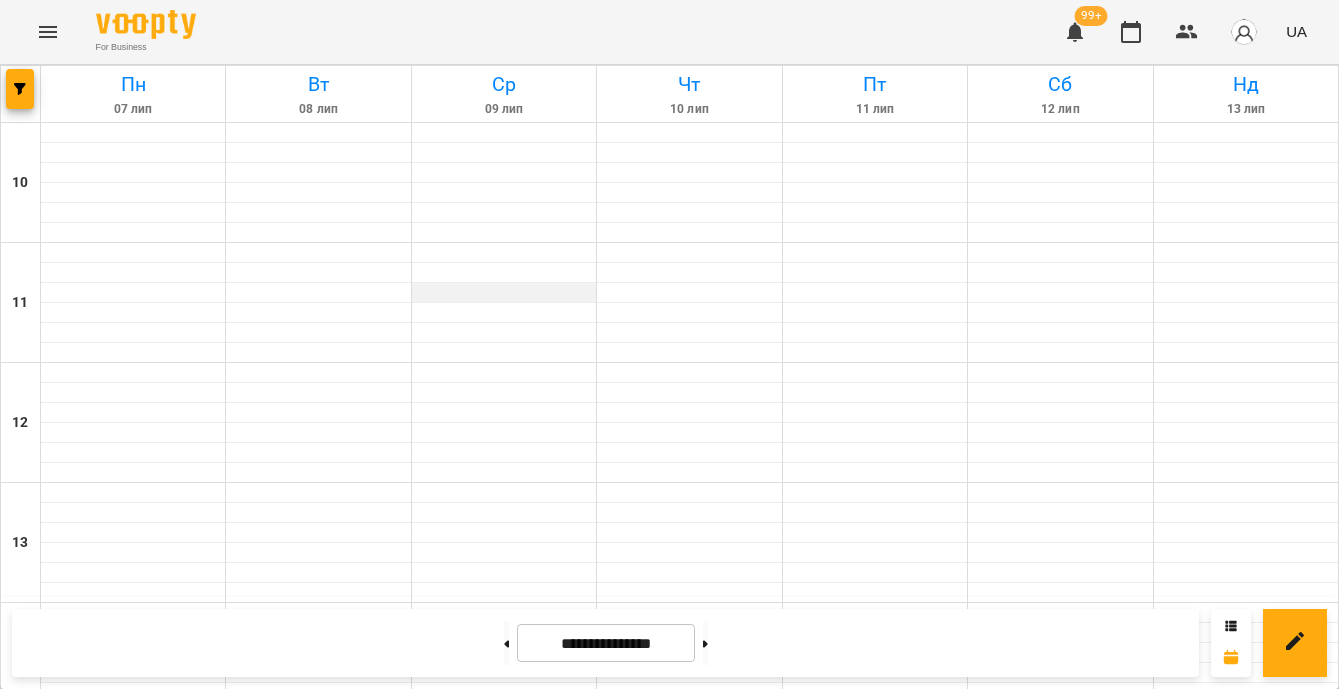 scroll, scrollTop: 0, scrollLeft: 0, axis: both 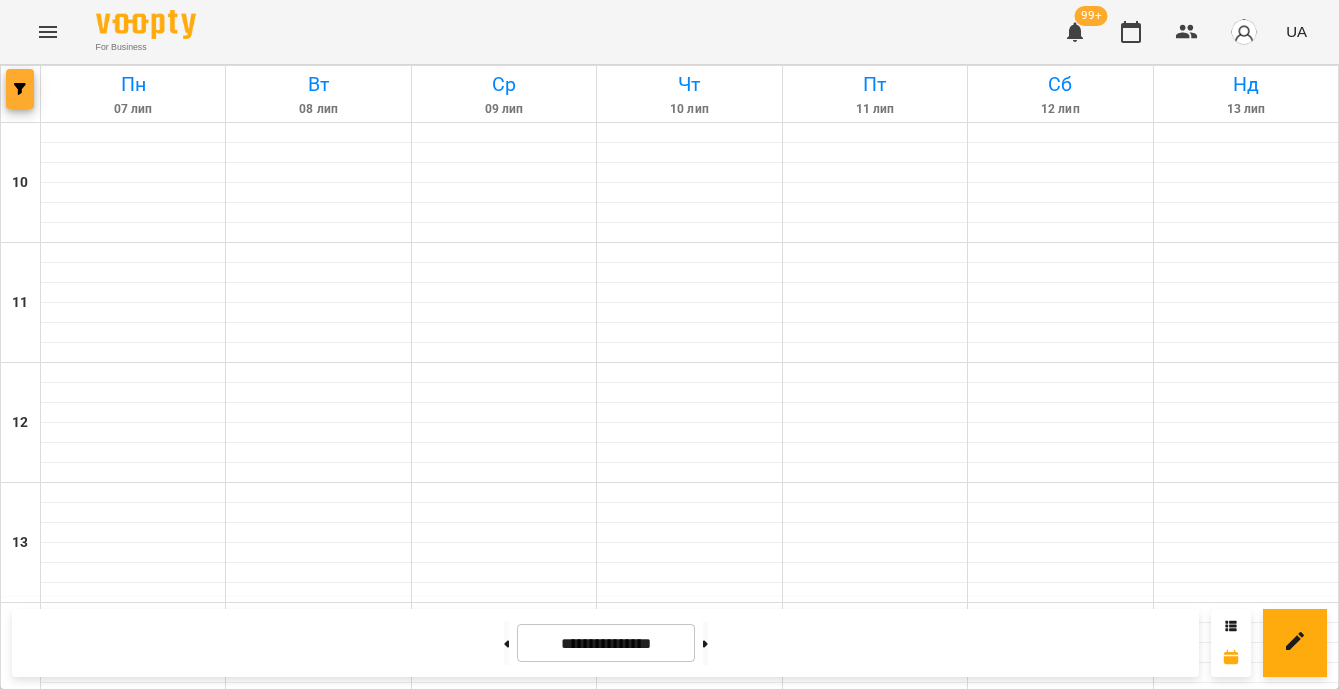 click at bounding box center (20, 89) 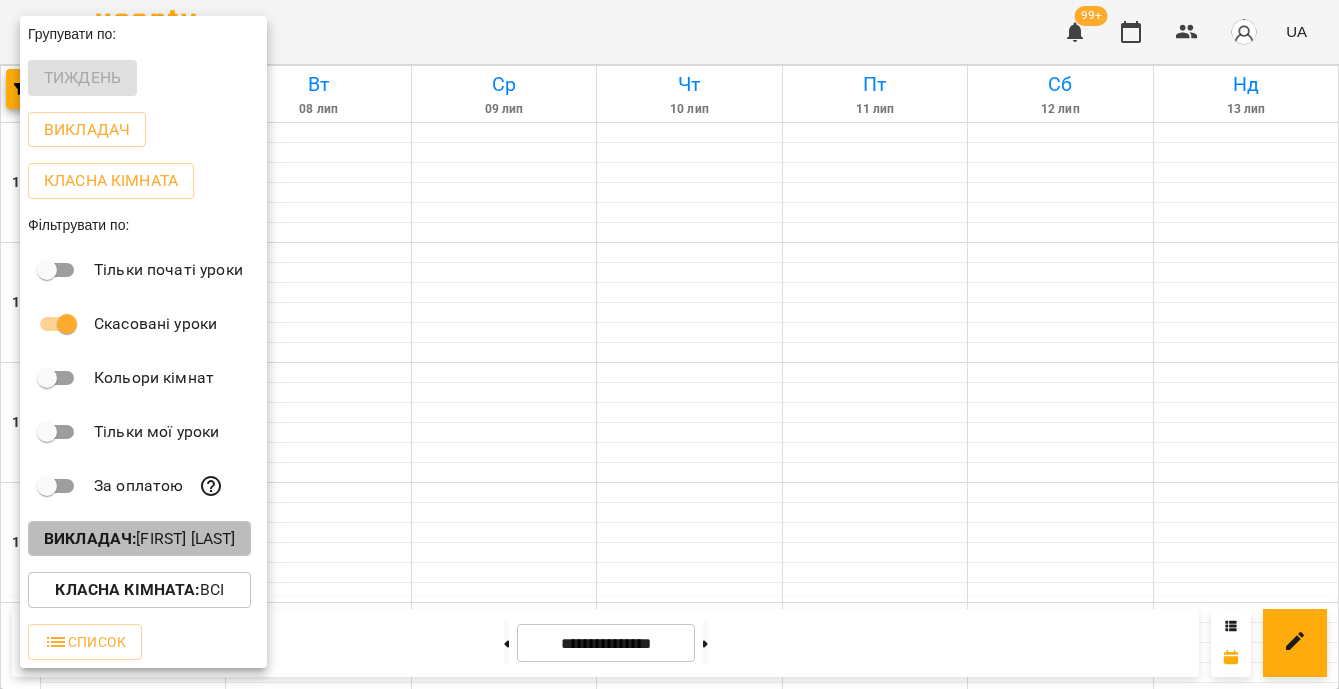 click on "Викладач : [FIRST] [LAST]" at bounding box center [139, 539] 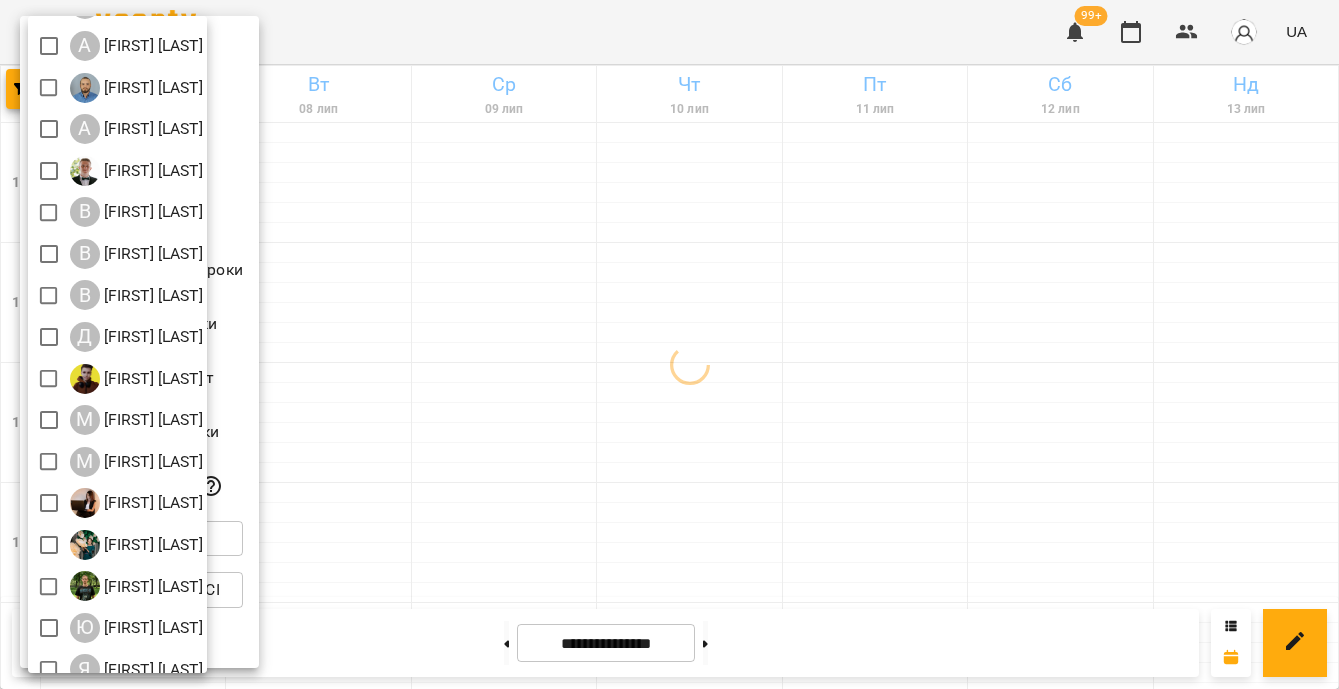 scroll, scrollTop: 178, scrollLeft: 0, axis: vertical 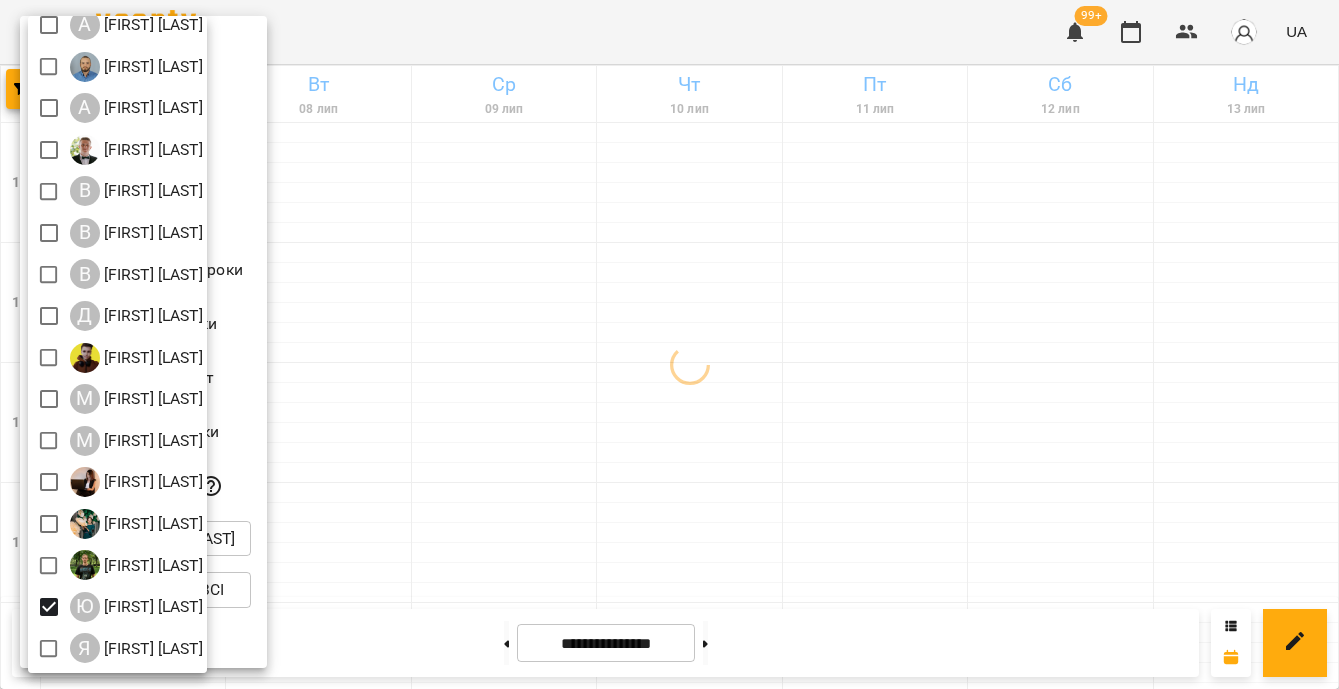 click at bounding box center [669, 344] 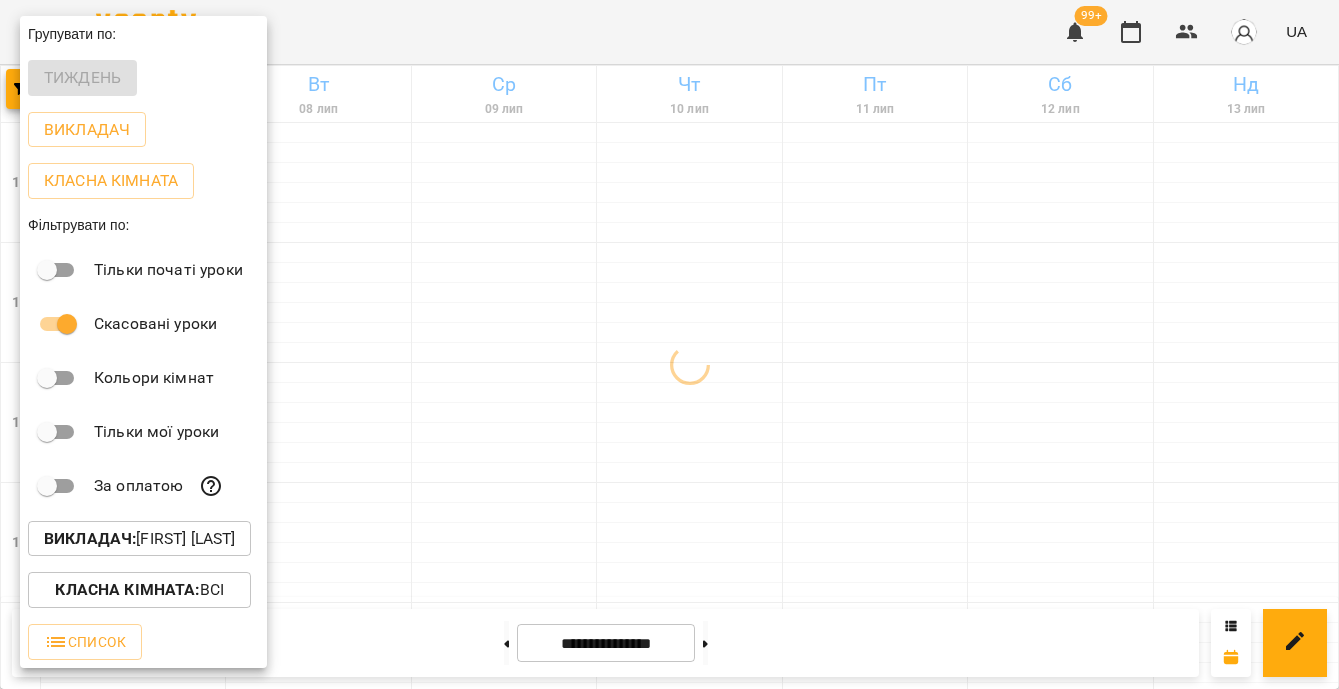 click at bounding box center (669, 344) 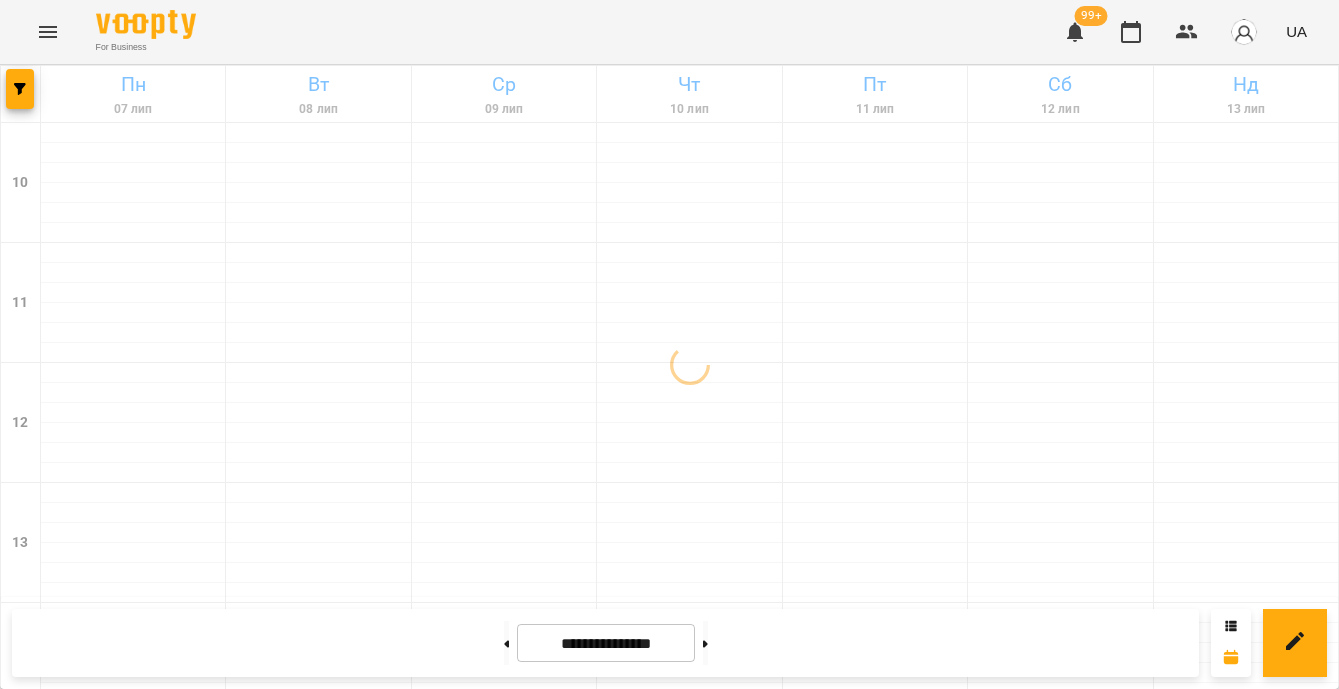 scroll, scrollTop: 1029, scrollLeft: 0, axis: vertical 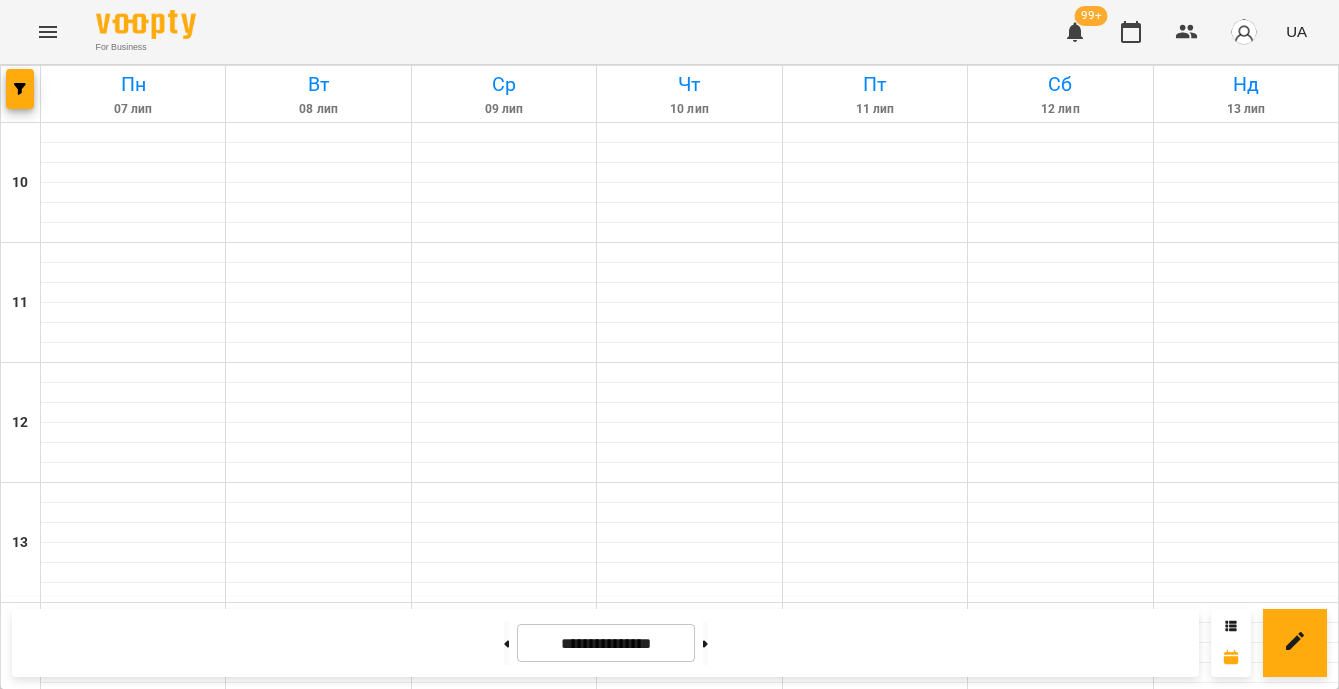 click on "8" at bounding box center (875, 1506) 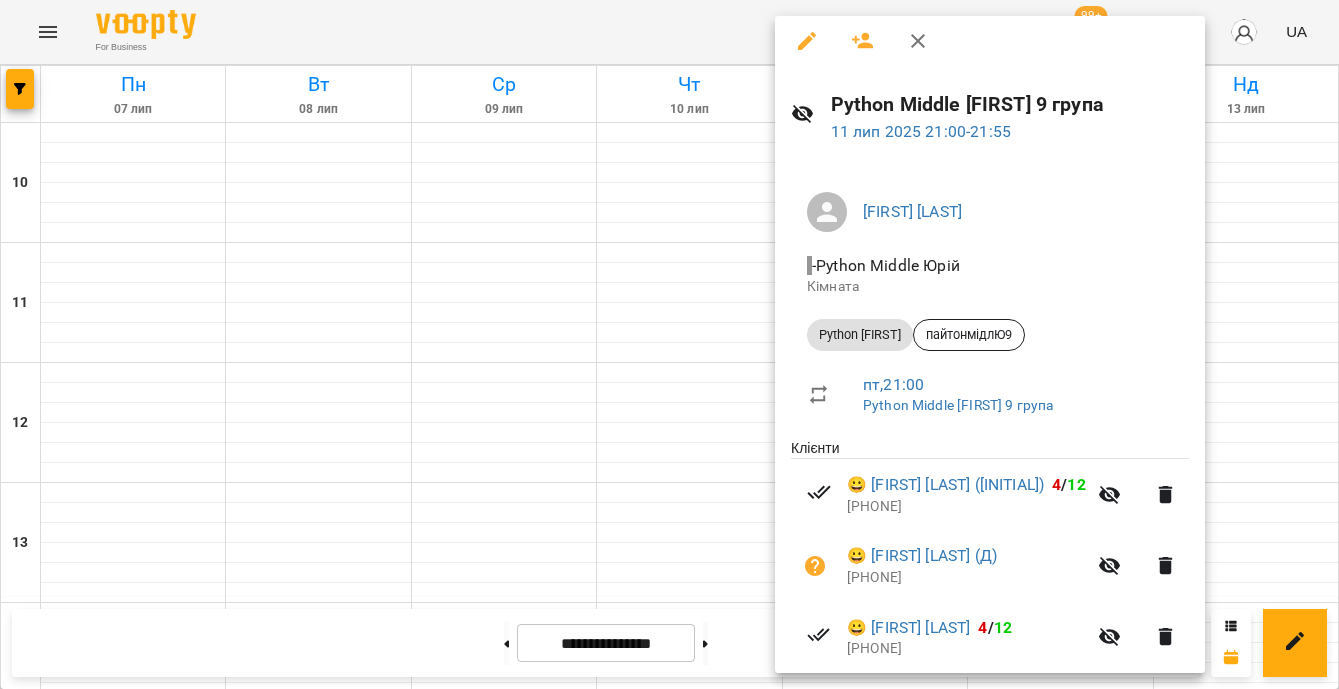 scroll, scrollTop: 0, scrollLeft: 0, axis: both 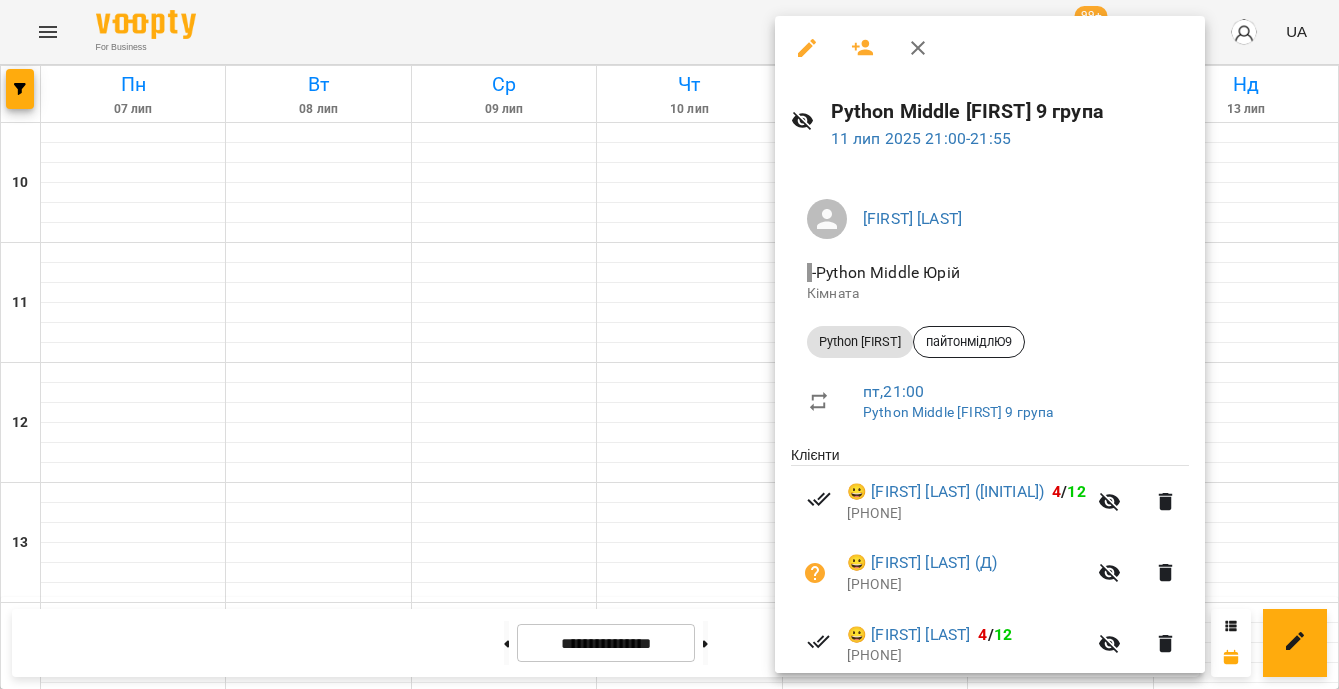 click at bounding box center (669, 344) 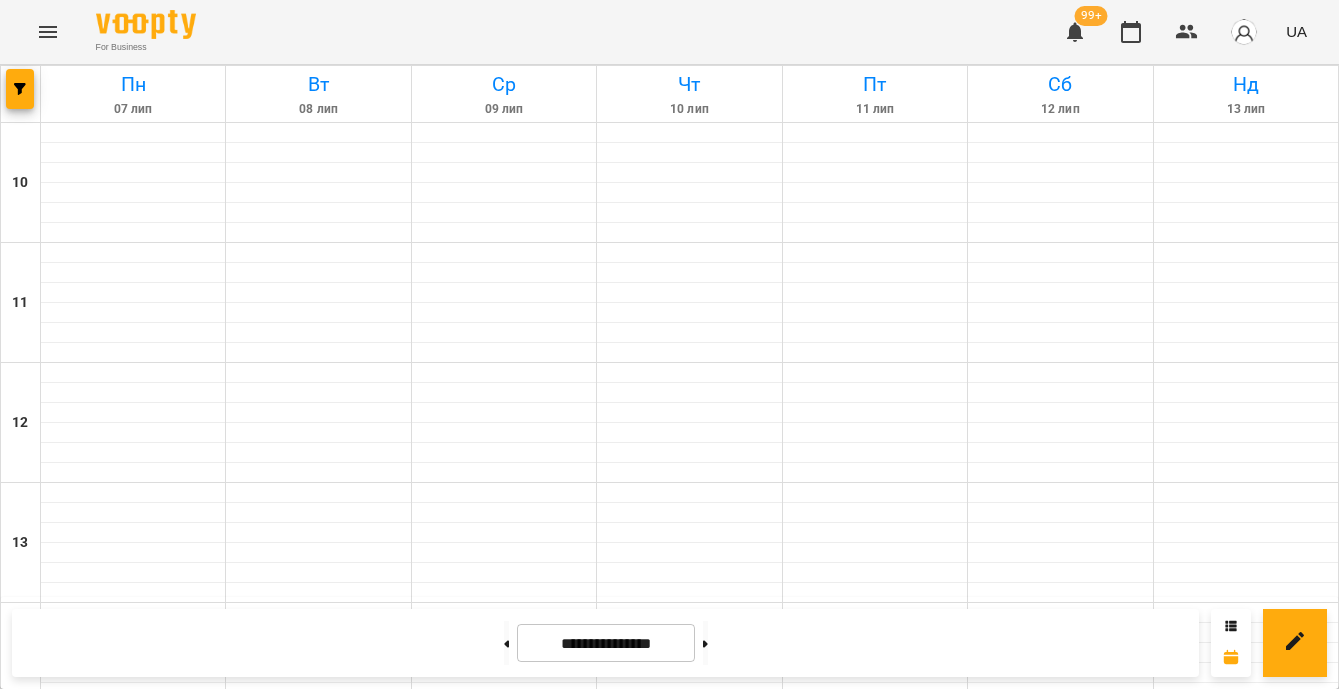 scroll, scrollTop: 773, scrollLeft: 0, axis: vertical 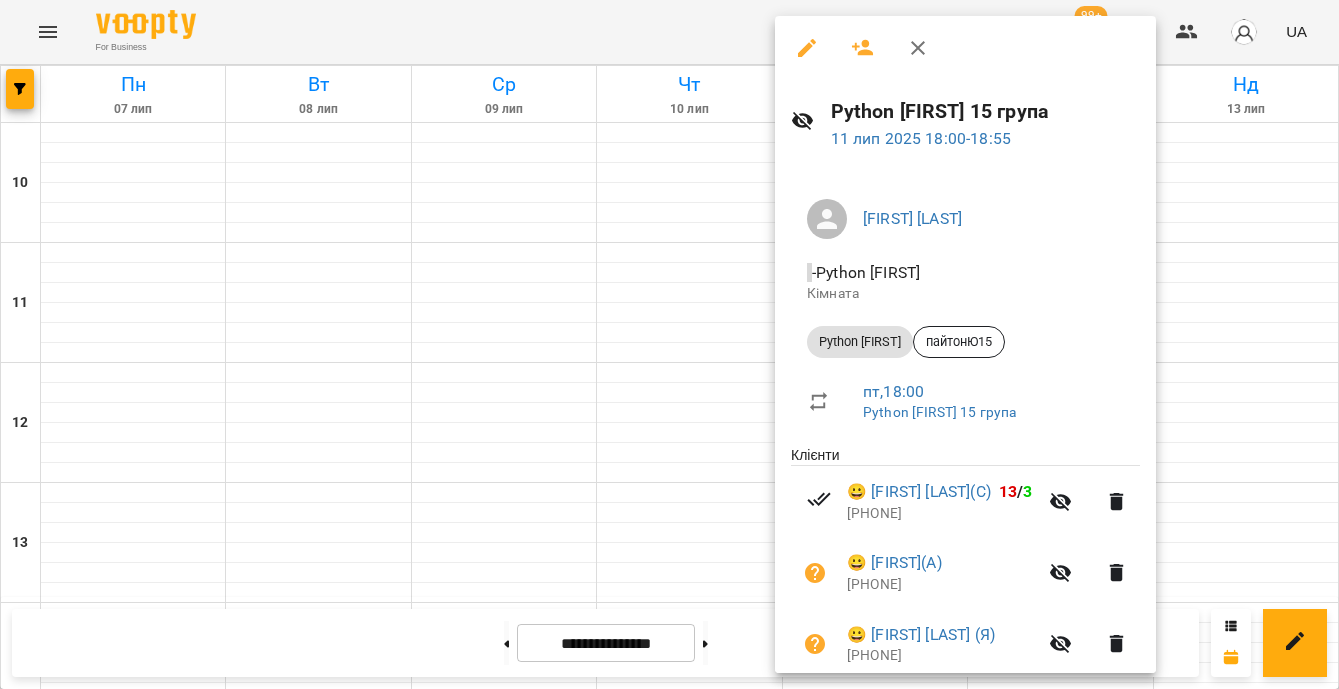 click at bounding box center [669, 344] 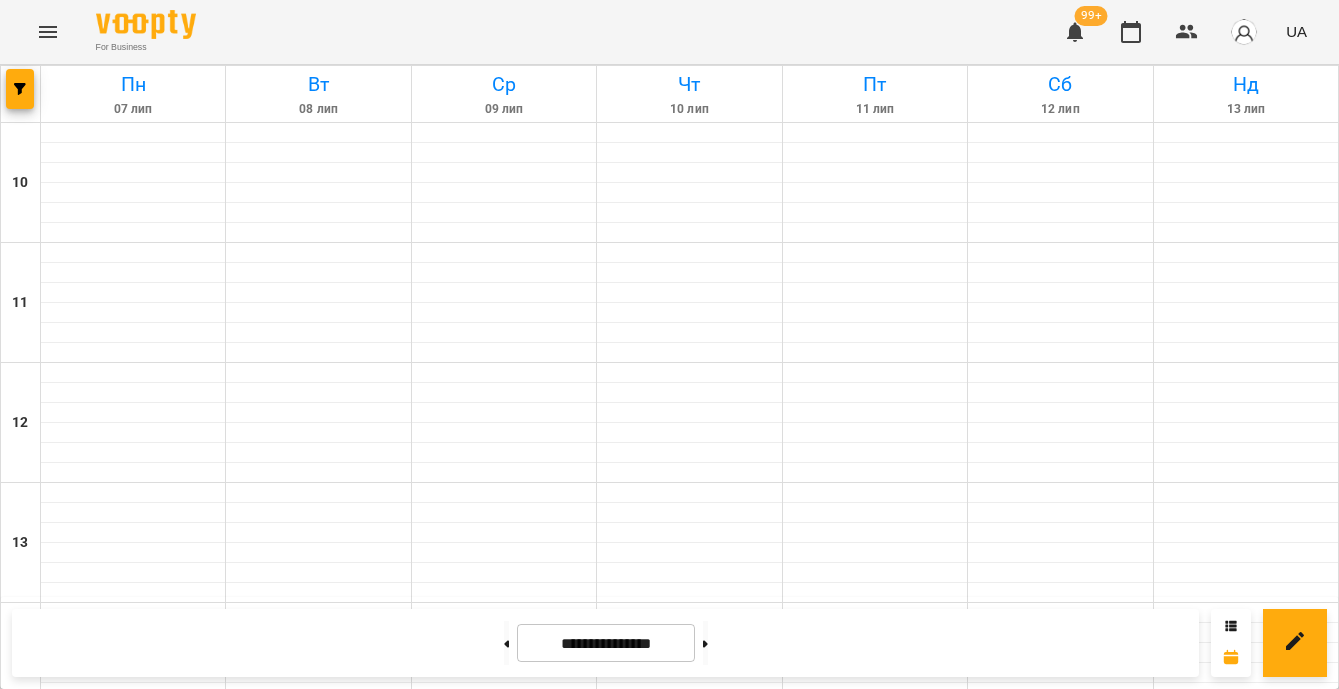 click on "3" at bounding box center [685, 1111] 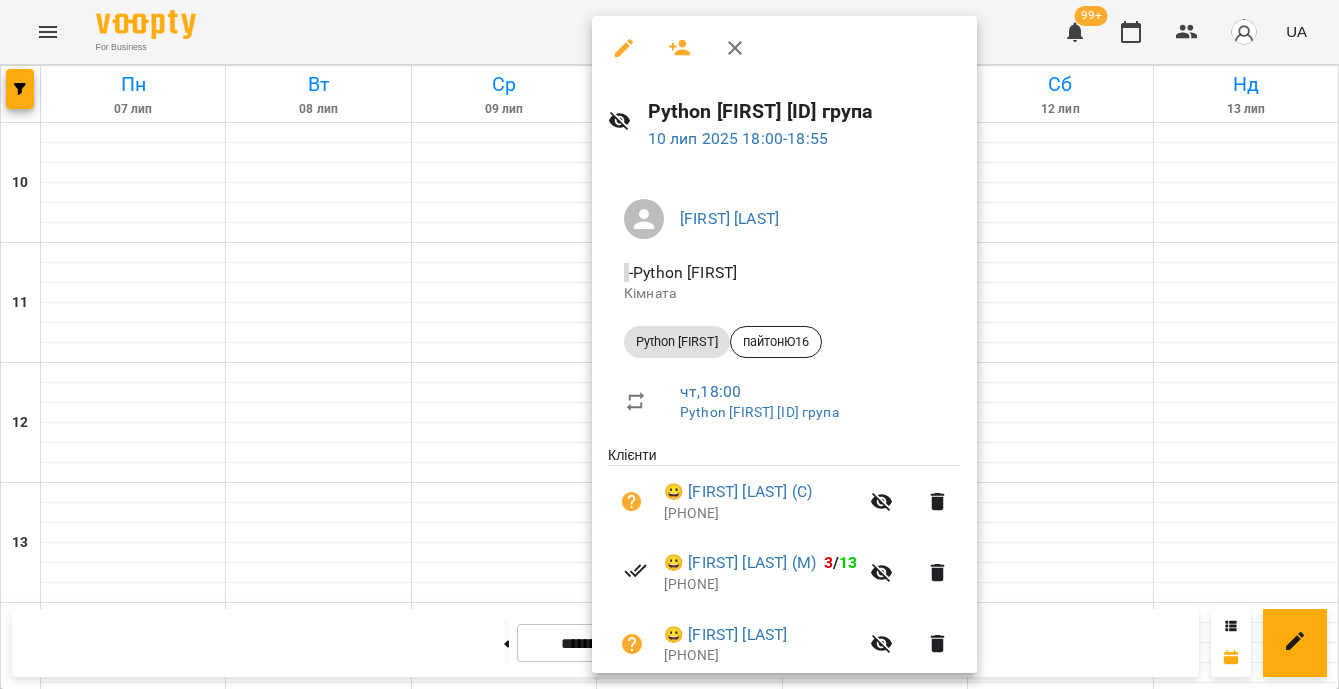 click at bounding box center (669, 344) 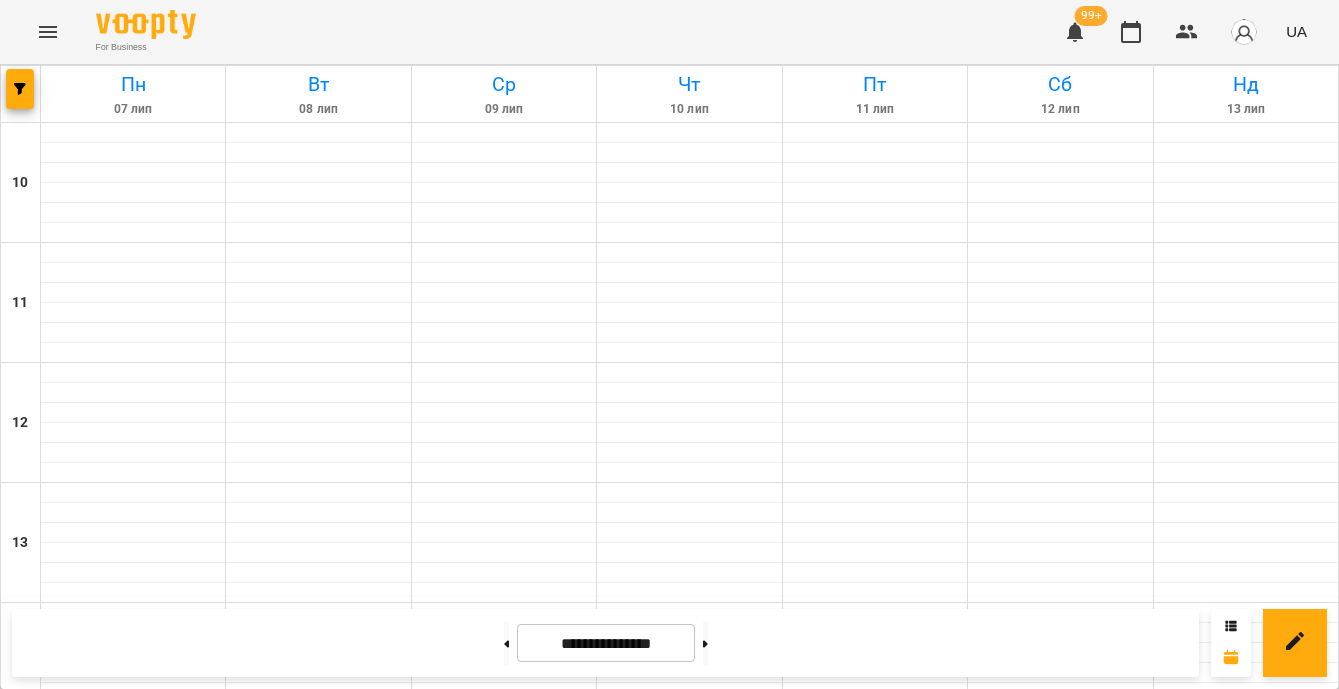 click on "Python Юрій (пайтонЮ14)" at bounding box center [689, 1061] 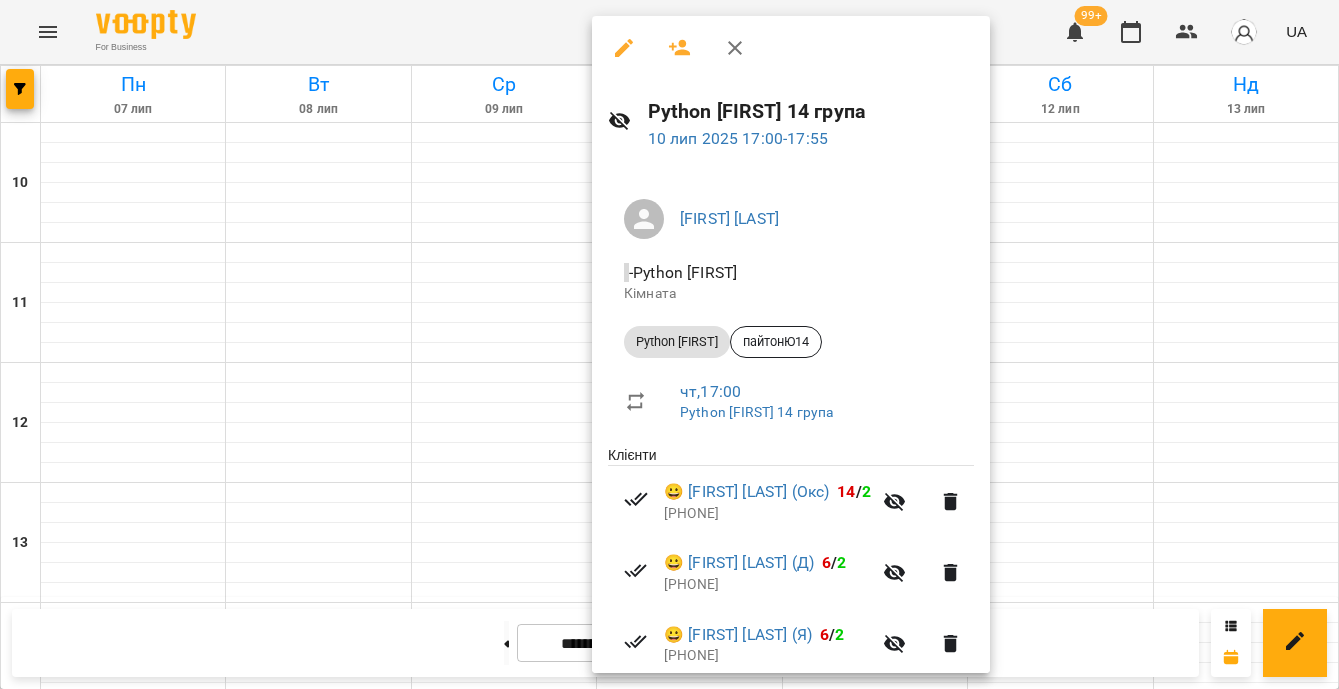 click at bounding box center (669, 344) 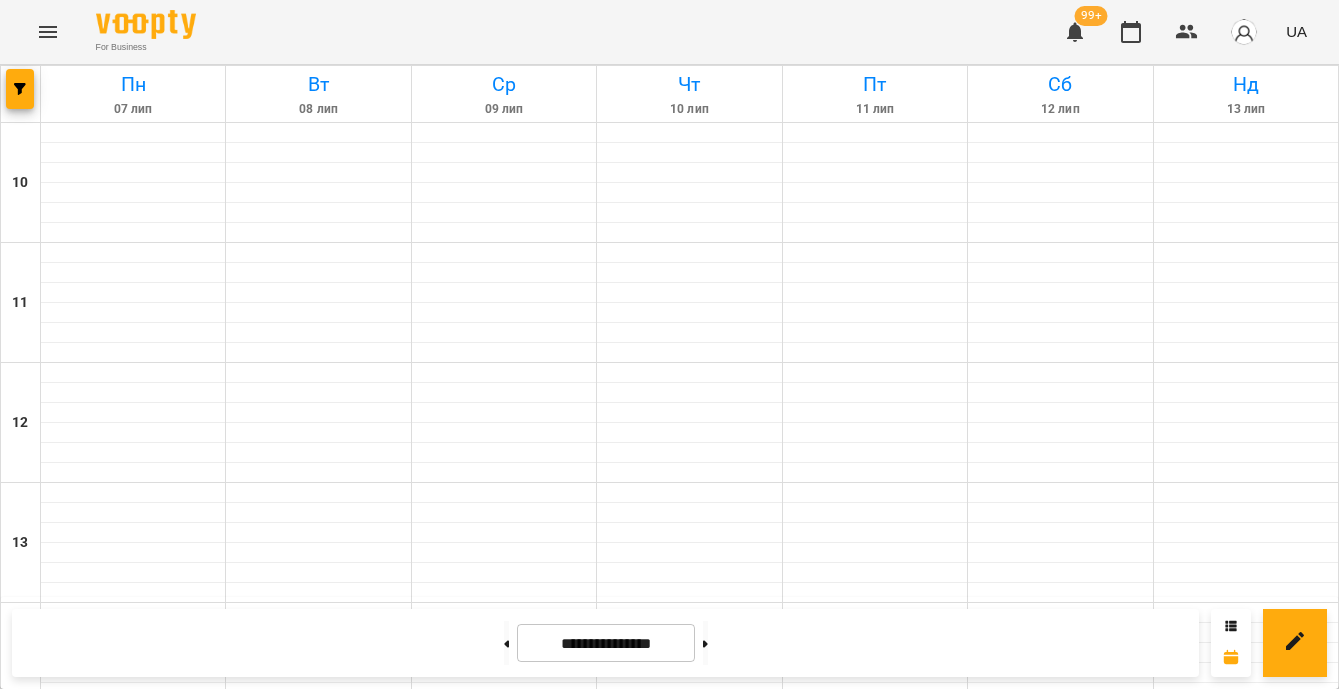 scroll, scrollTop: 1016, scrollLeft: 0, axis: vertical 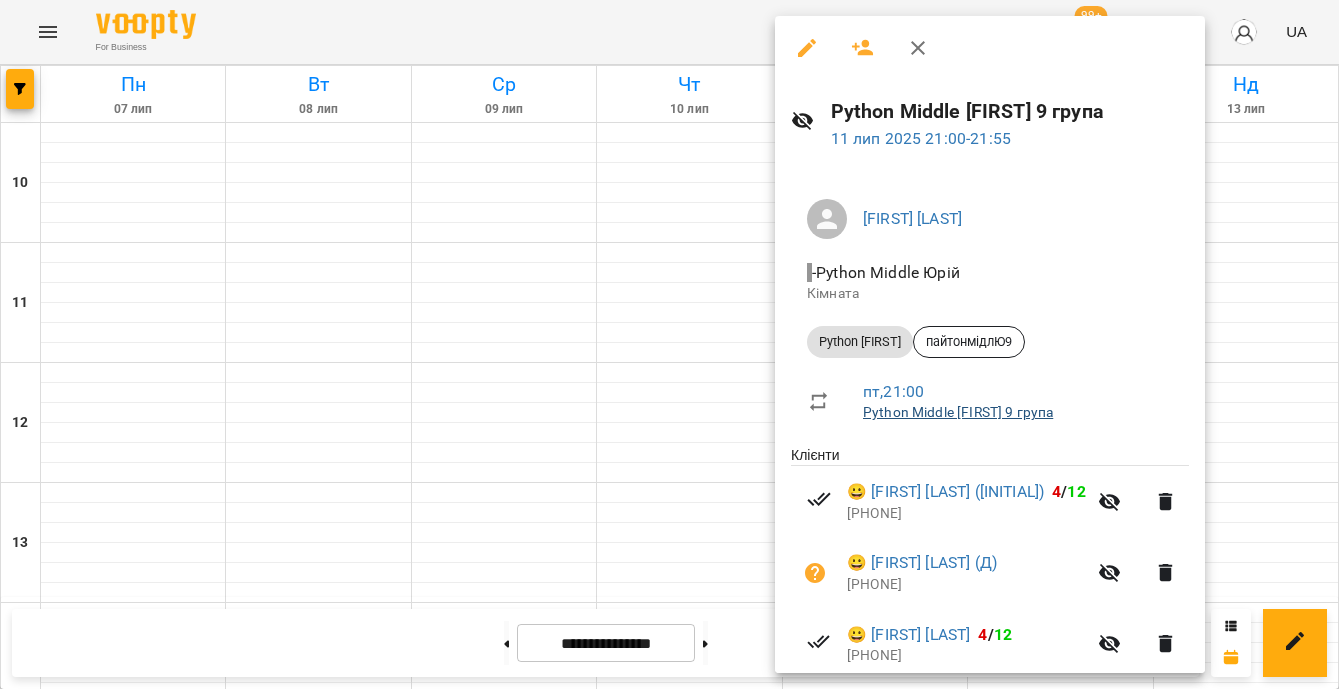 click on "Python Middle [FIRST] 9 група" at bounding box center (958, 412) 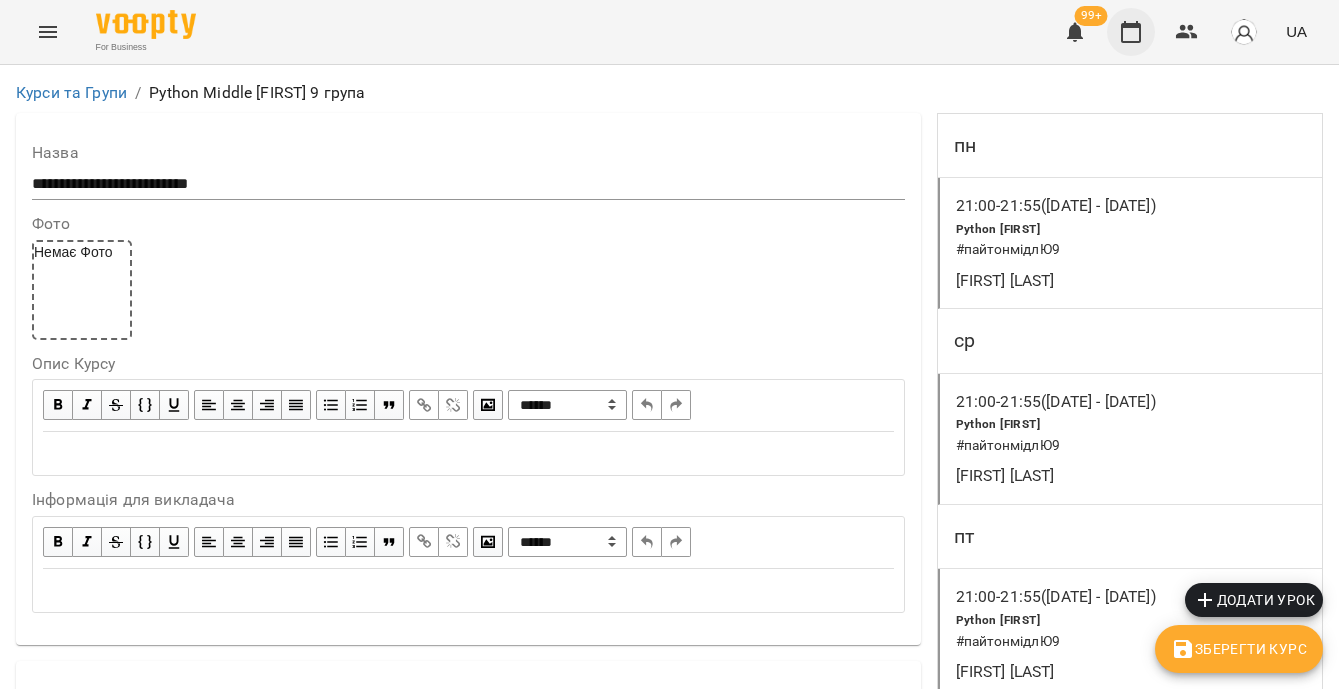 click at bounding box center [1131, 32] 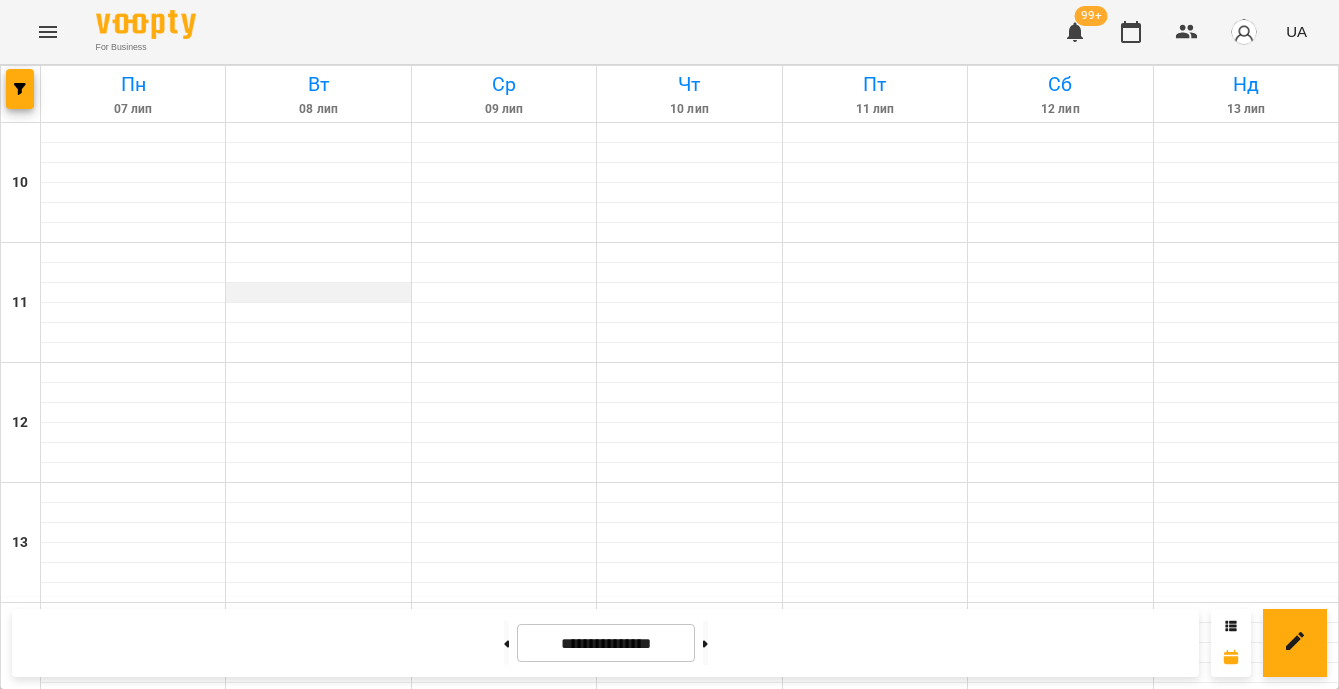 scroll, scrollTop: 976, scrollLeft: 0, axis: vertical 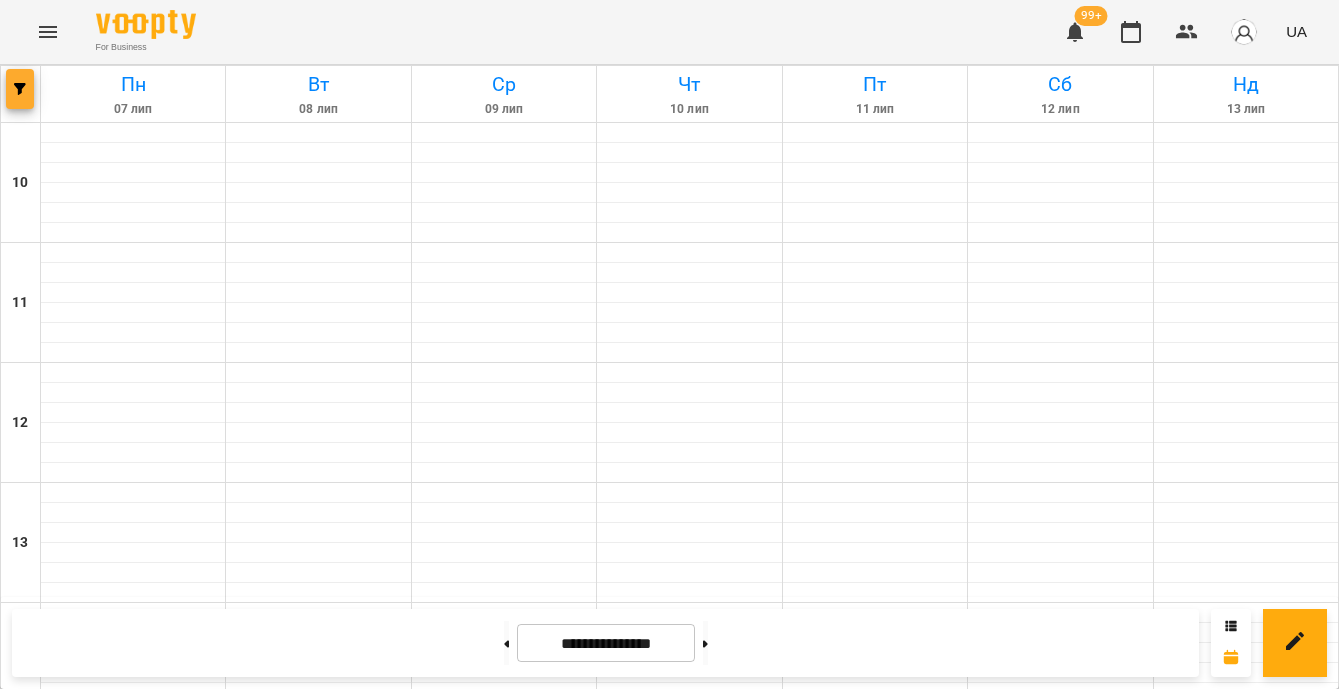 click 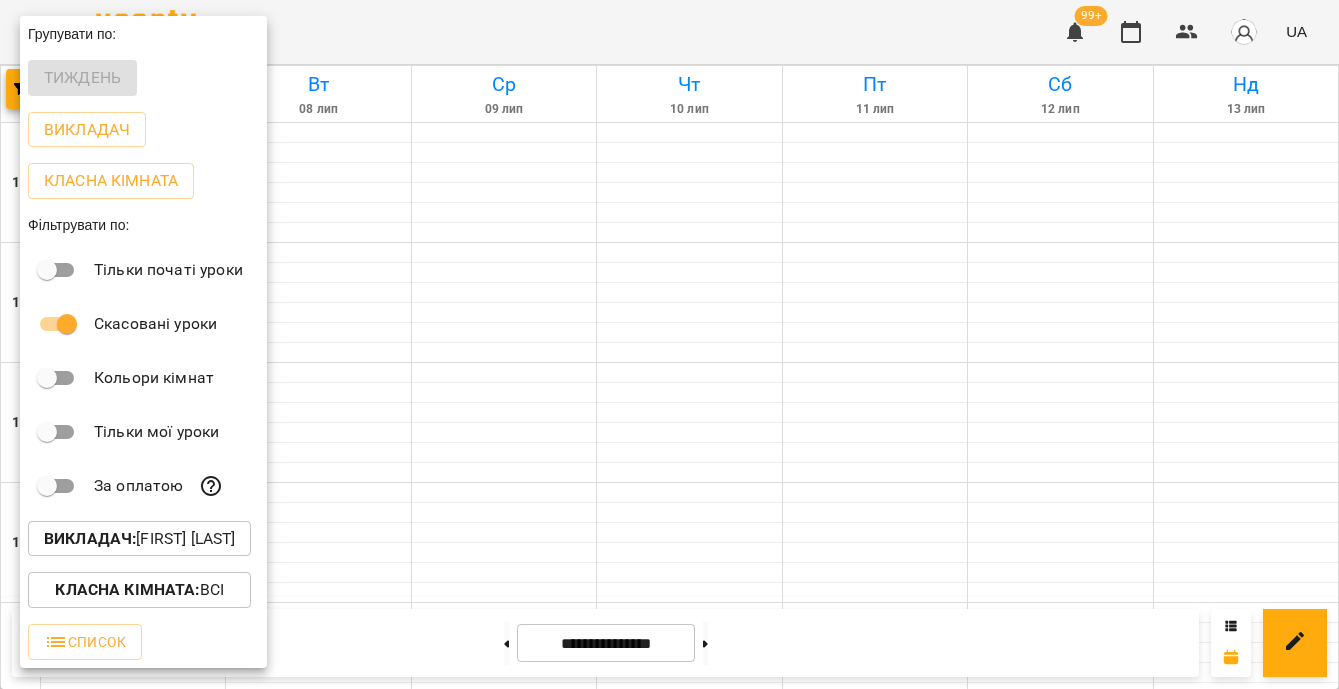 click on "Викладач :  Юрій Шпак" at bounding box center [139, 539] 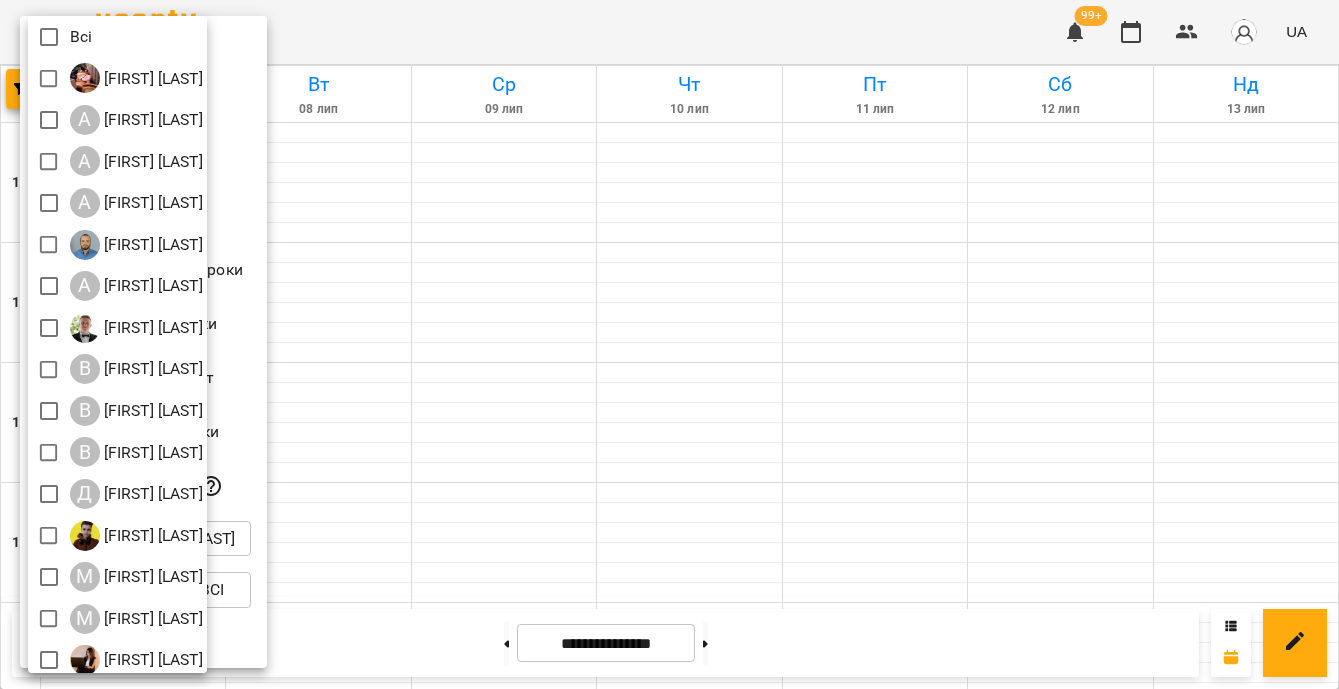 scroll, scrollTop: 178, scrollLeft: 0, axis: vertical 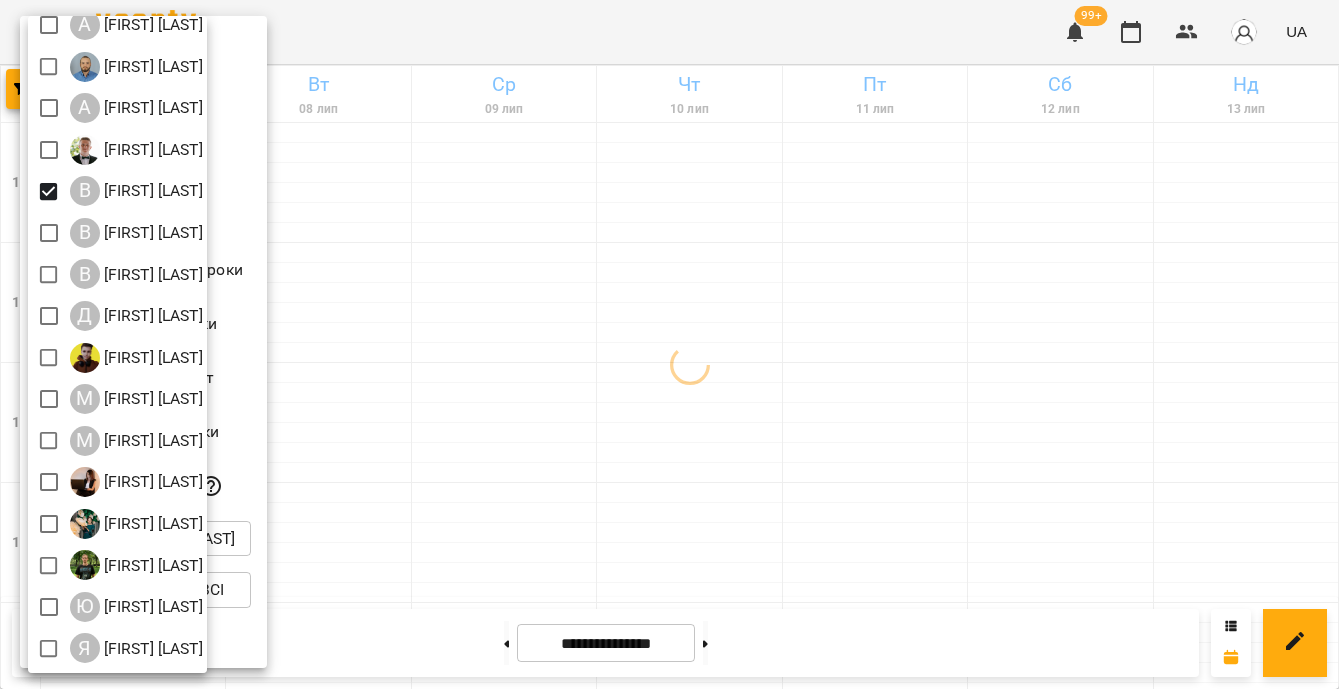 click at bounding box center (669, 344) 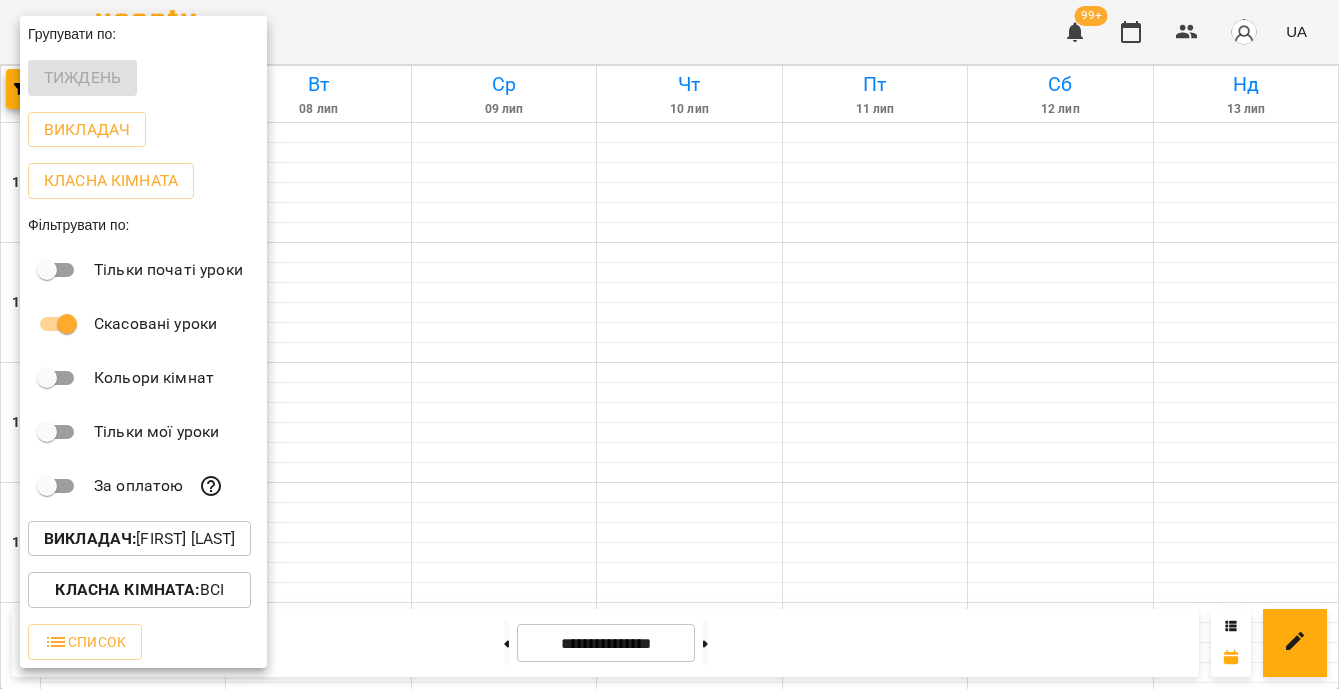click at bounding box center [669, 344] 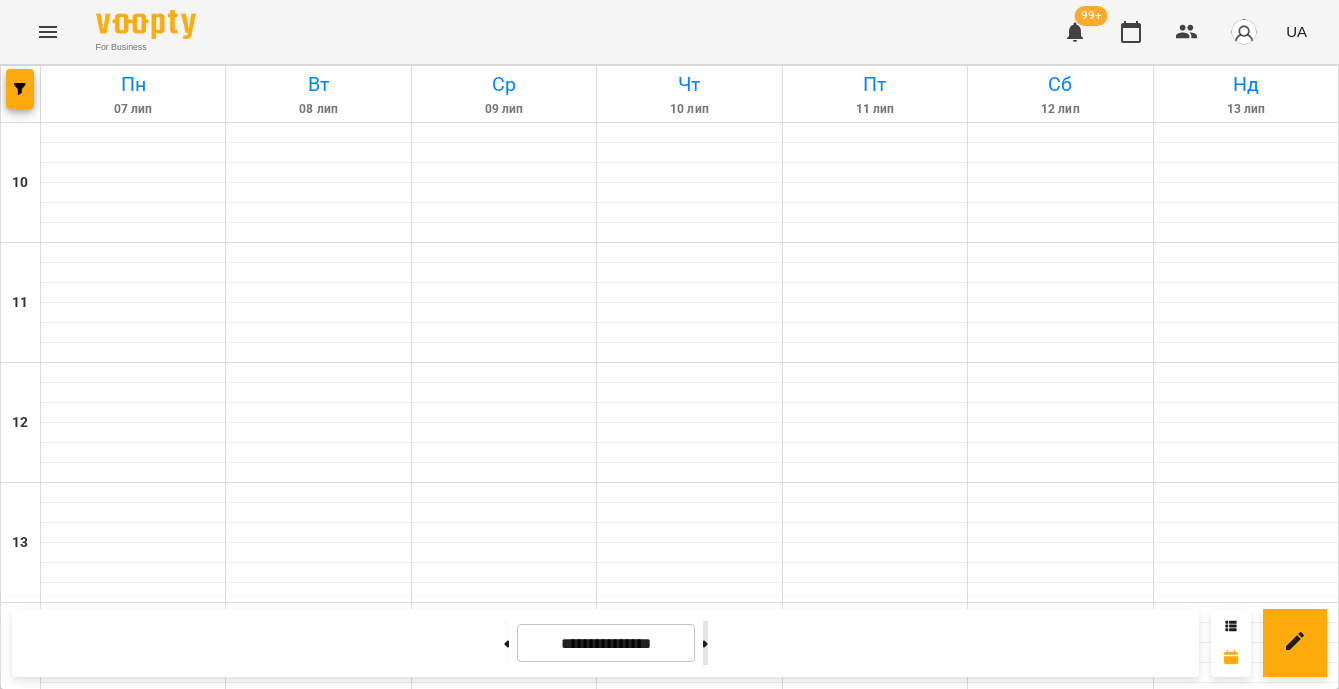 click at bounding box center (705, 643) 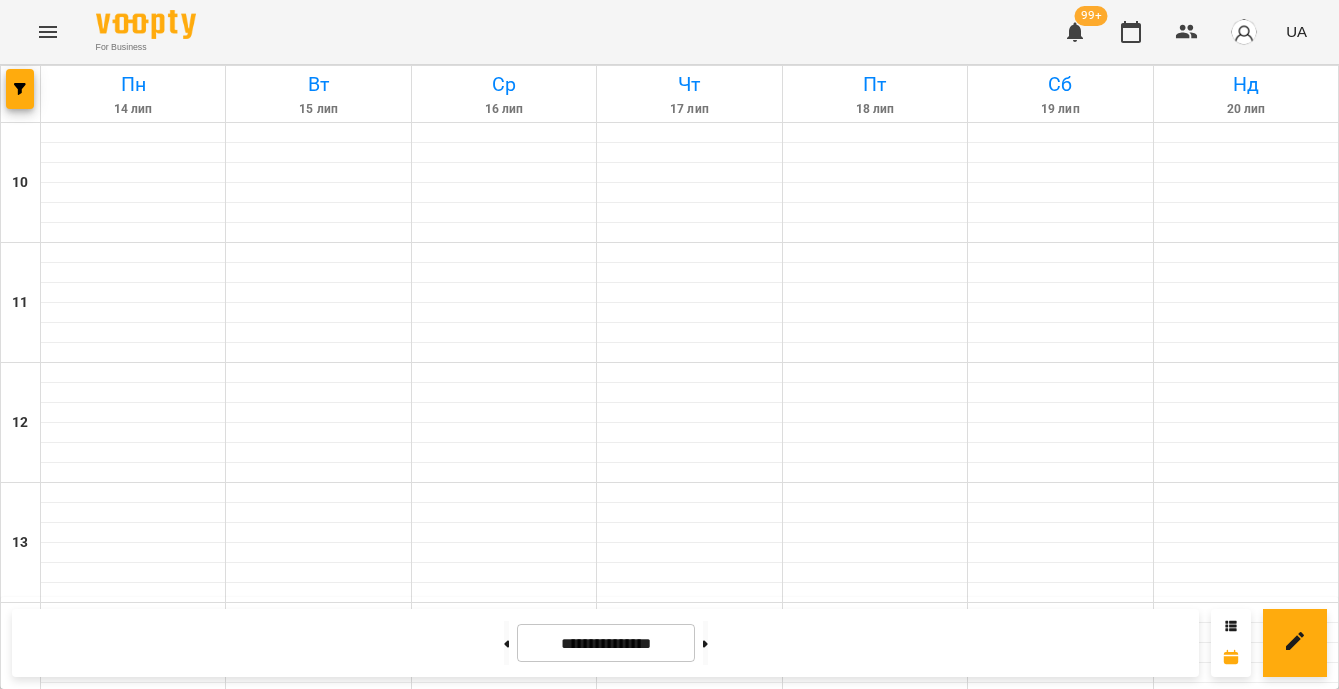 scroll, scrollTop: 793, scrollLeft: 0, axis: vertical 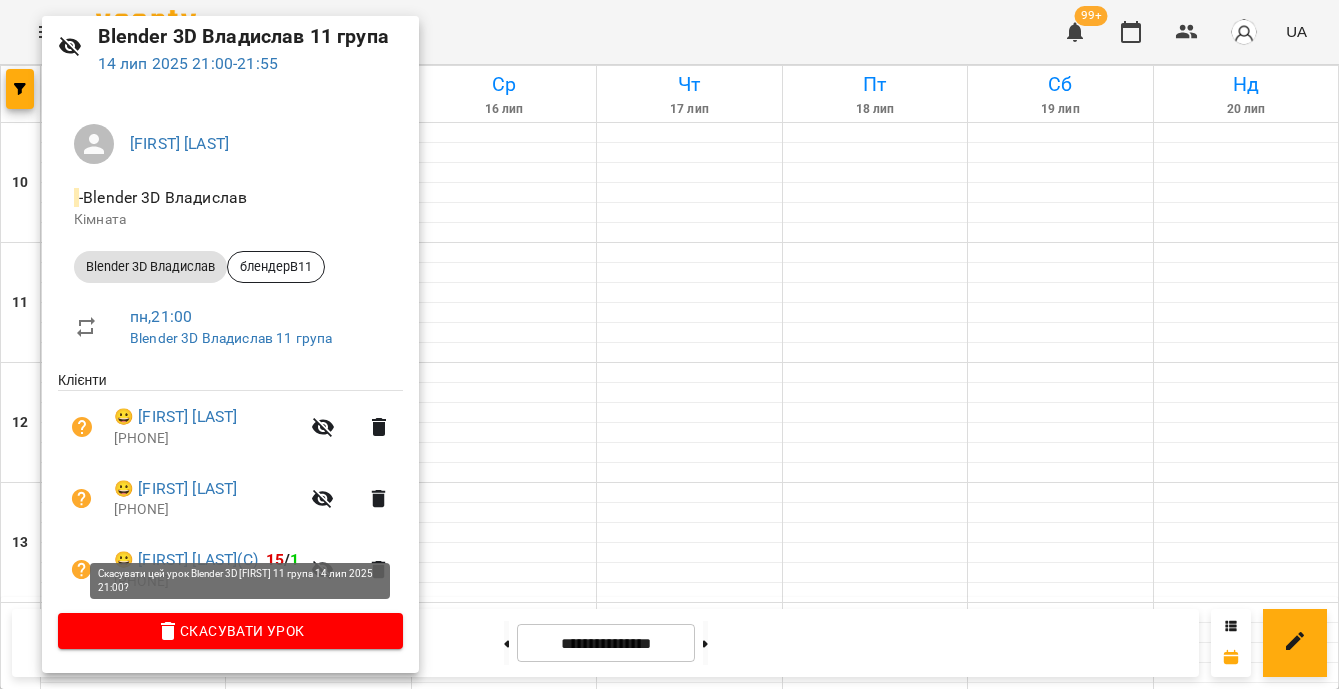 click on "Скасувати Урок" at bounding box center (230, 631) 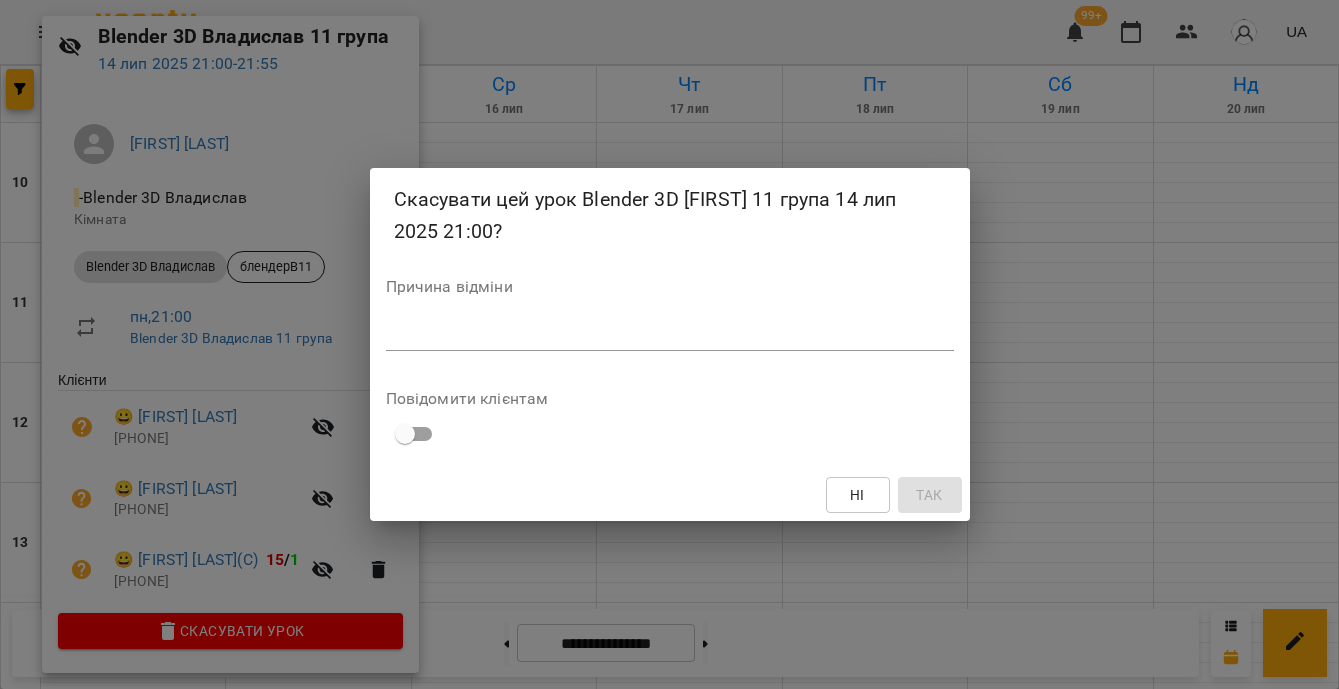 click on "*" at bounding box center (670, 335) 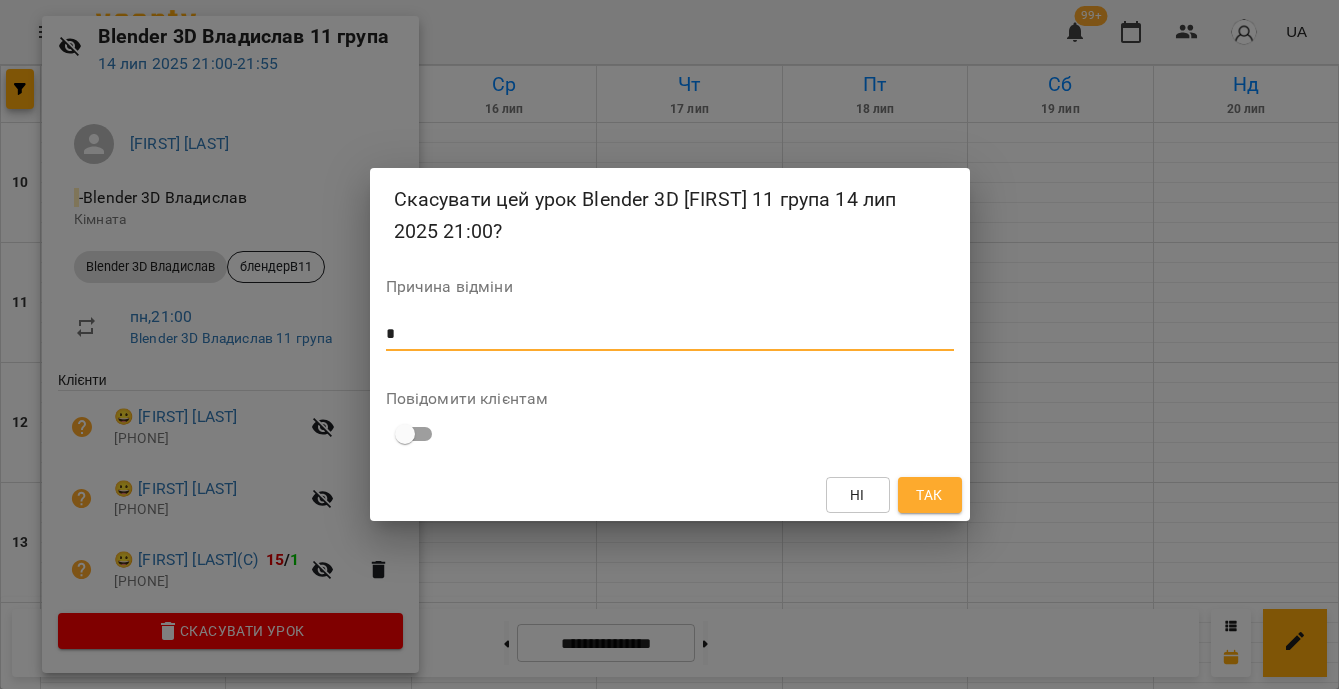 type on "*" 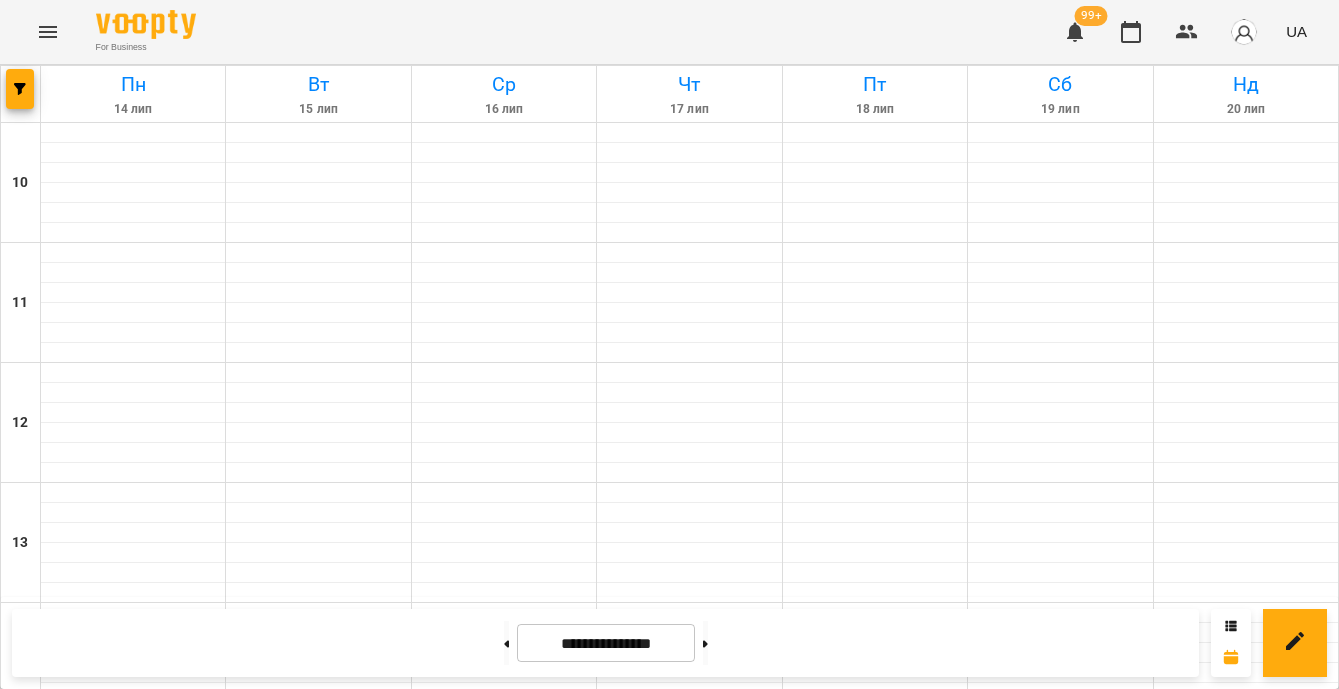 click on "Blender 3D [FIRST] ([USERNAME])" at bounding box center [133, 1541] 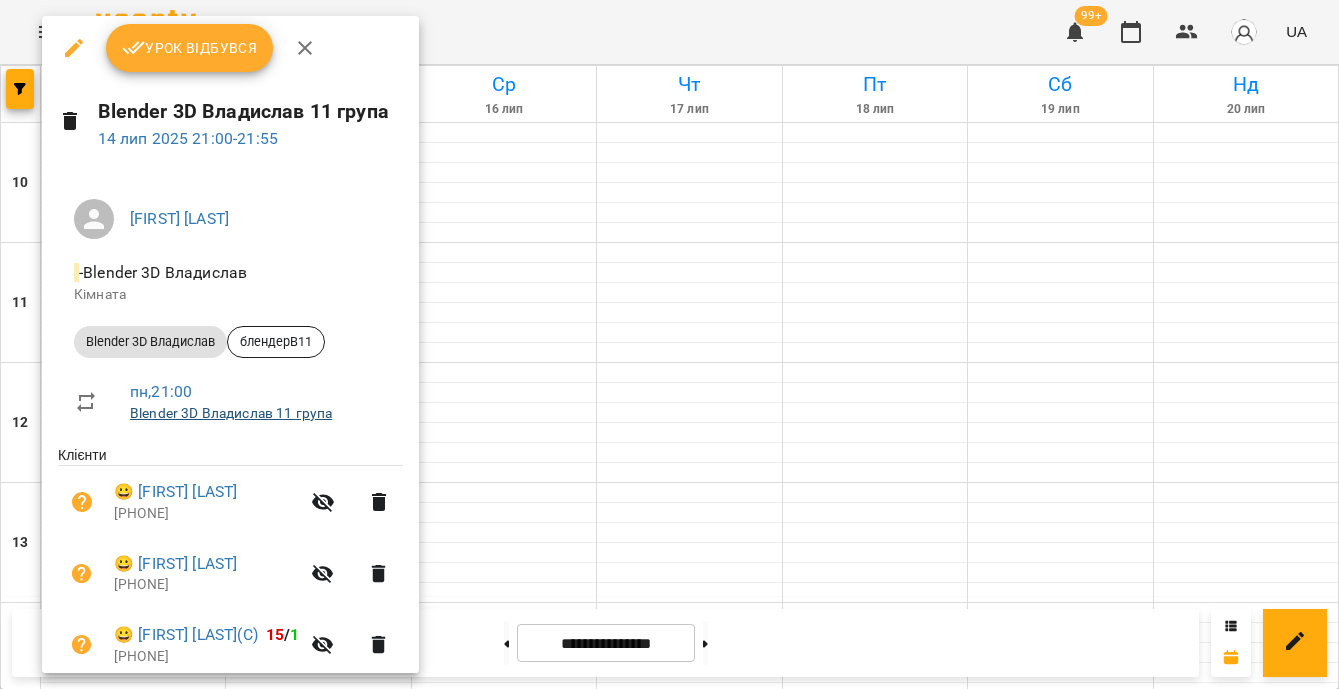 click on "Blender 3D Владислав 11 група" at bounding box center [231, 413] 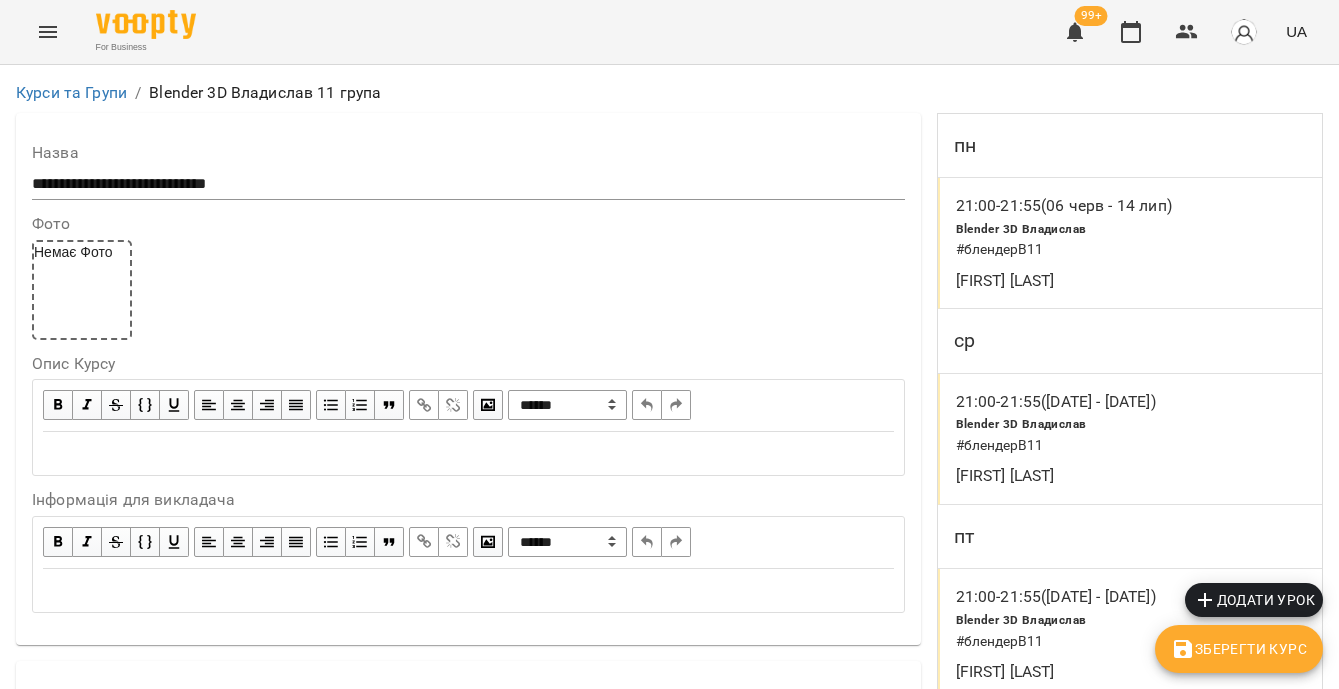 scroll, scrollTop: 876, scrollLeft: 0, axis: vertical 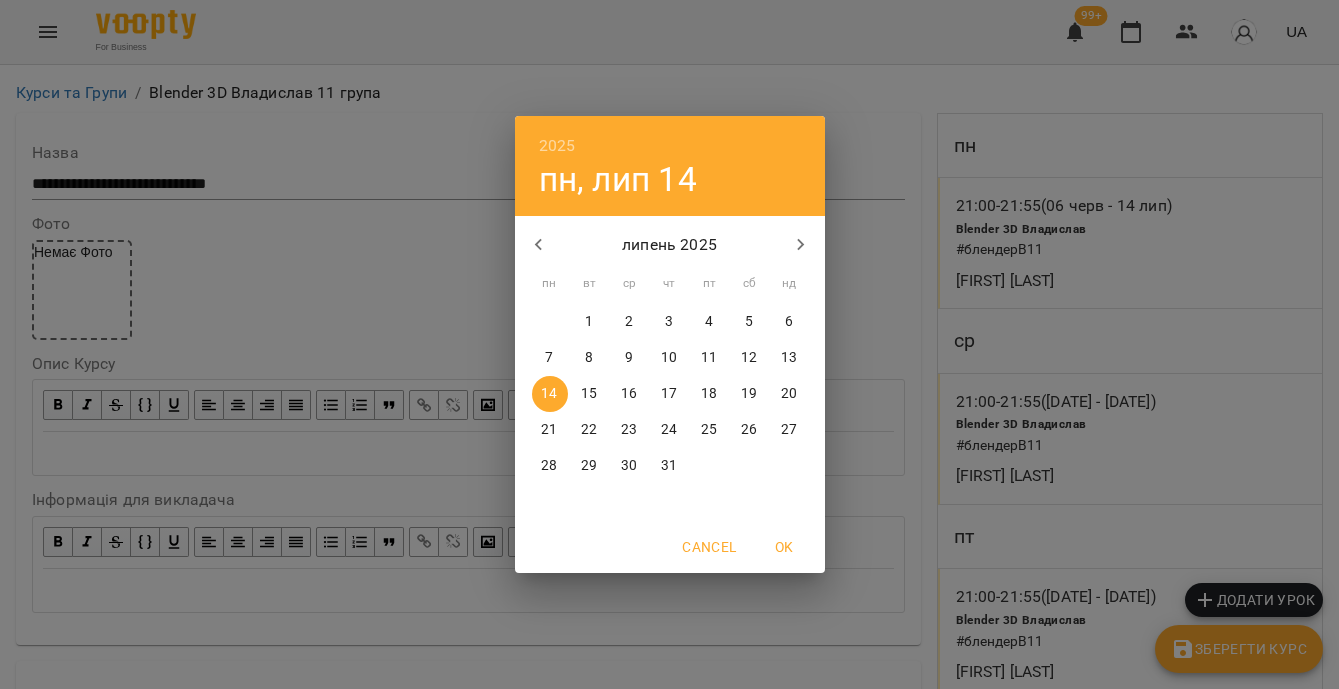 click on "16" at bounding box center (629, 394) 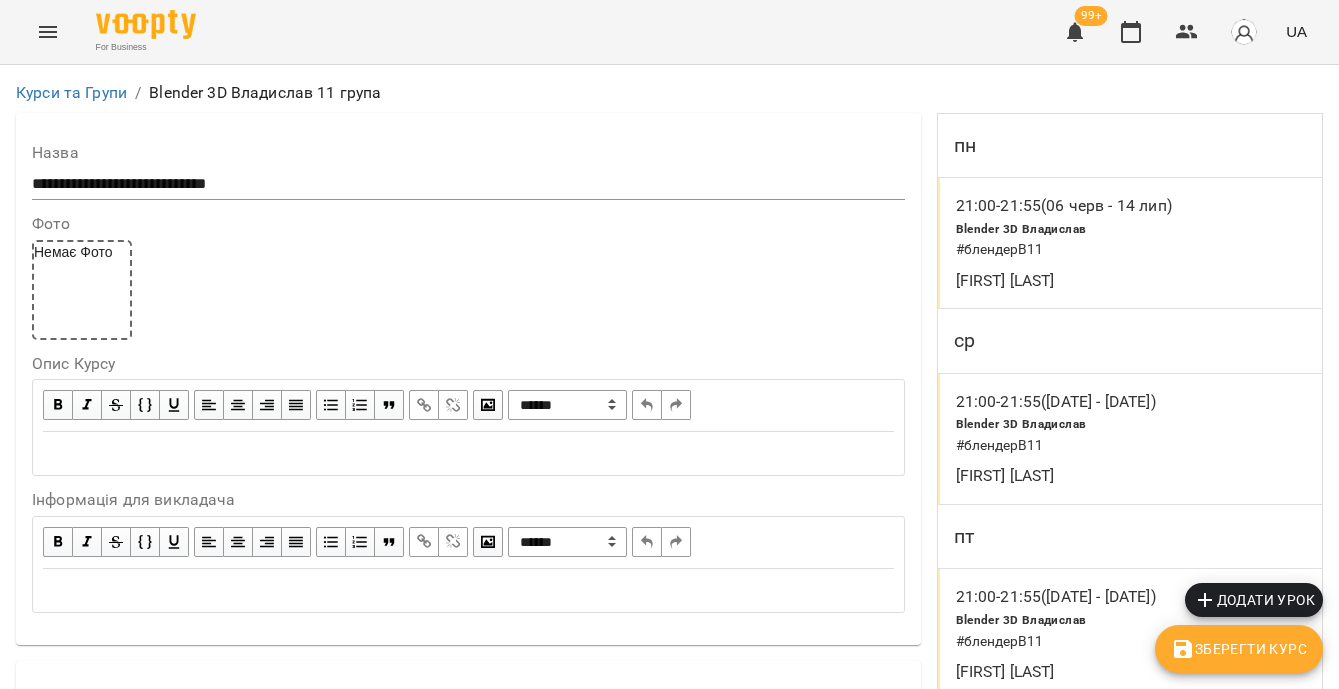 click on "Зберегти Курс" at bounding box center [1239, 649] 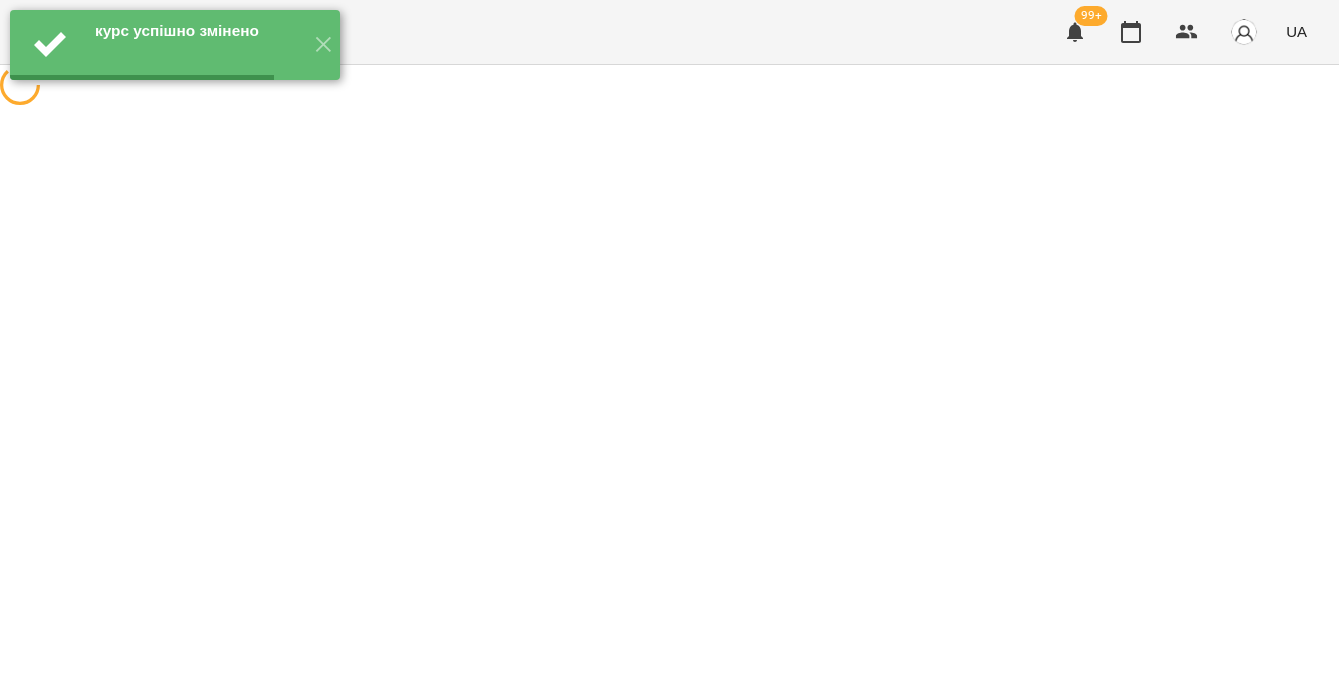 scroll, scrollTop: 0, scrollLeft: 0, axis: both 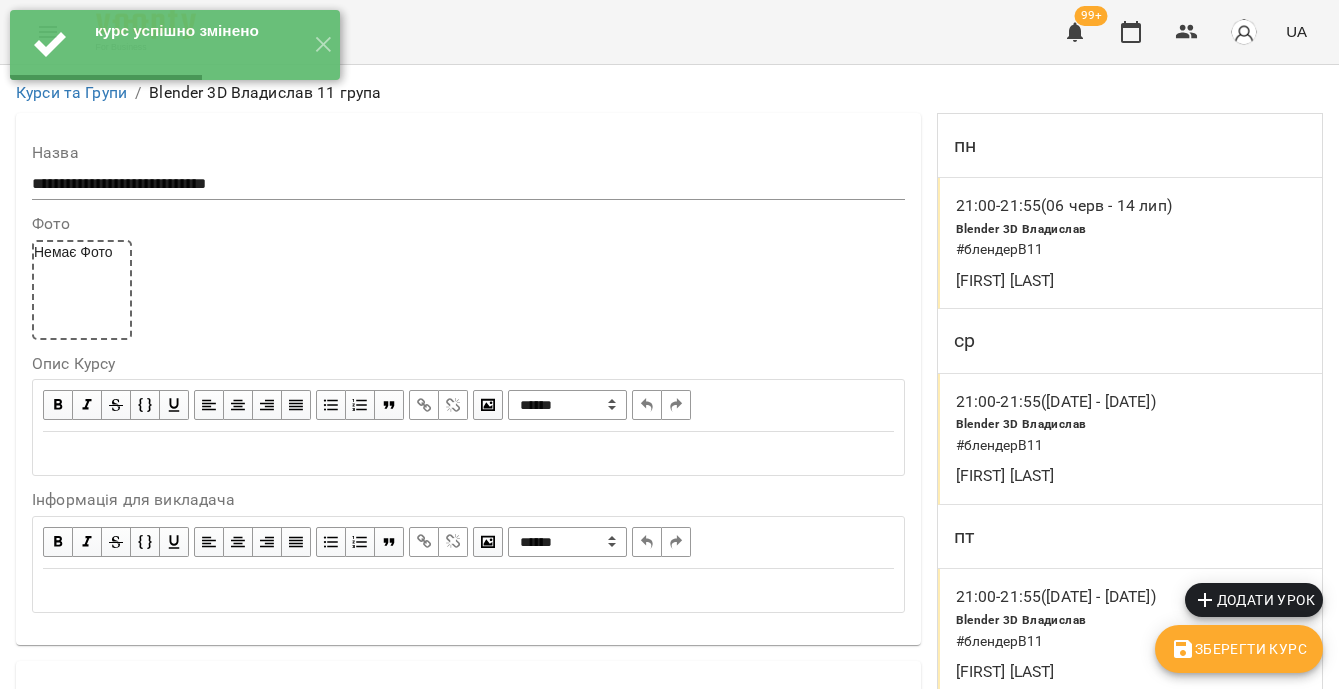 click on "Blender 3D [FIRST] # блендер[ID]" at bounding box center [1075, 434] 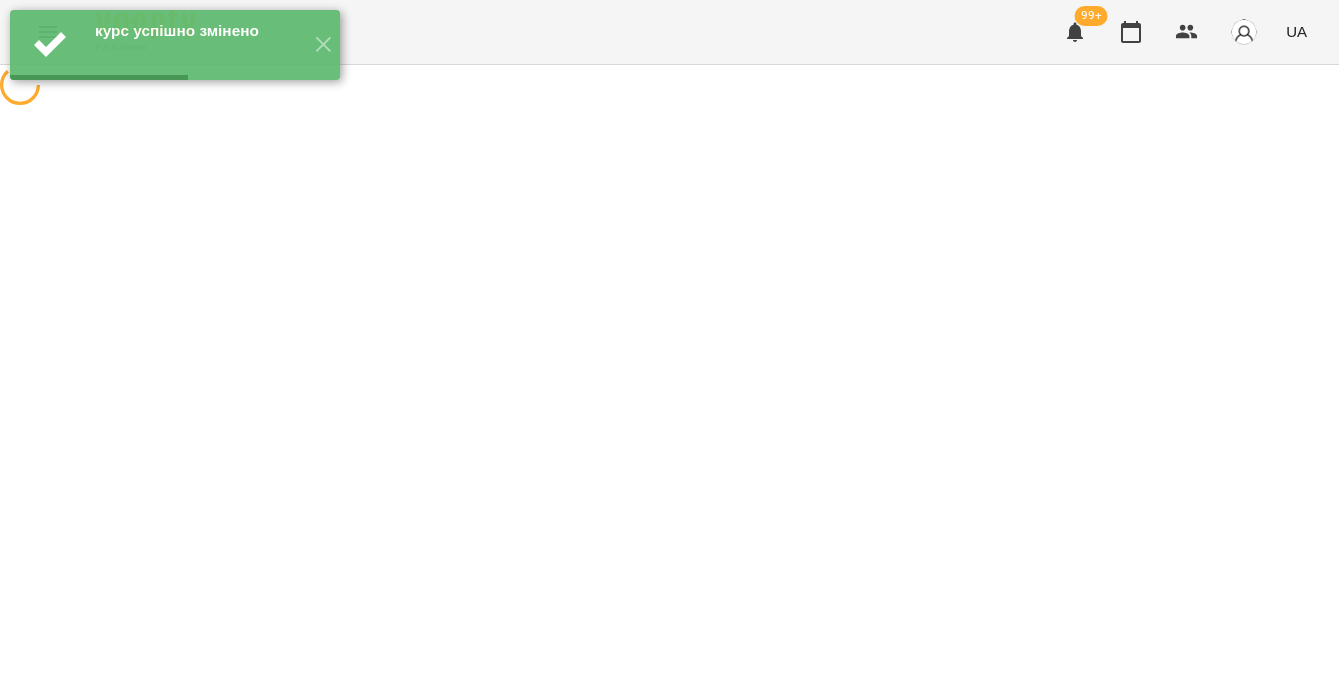 select on "*" 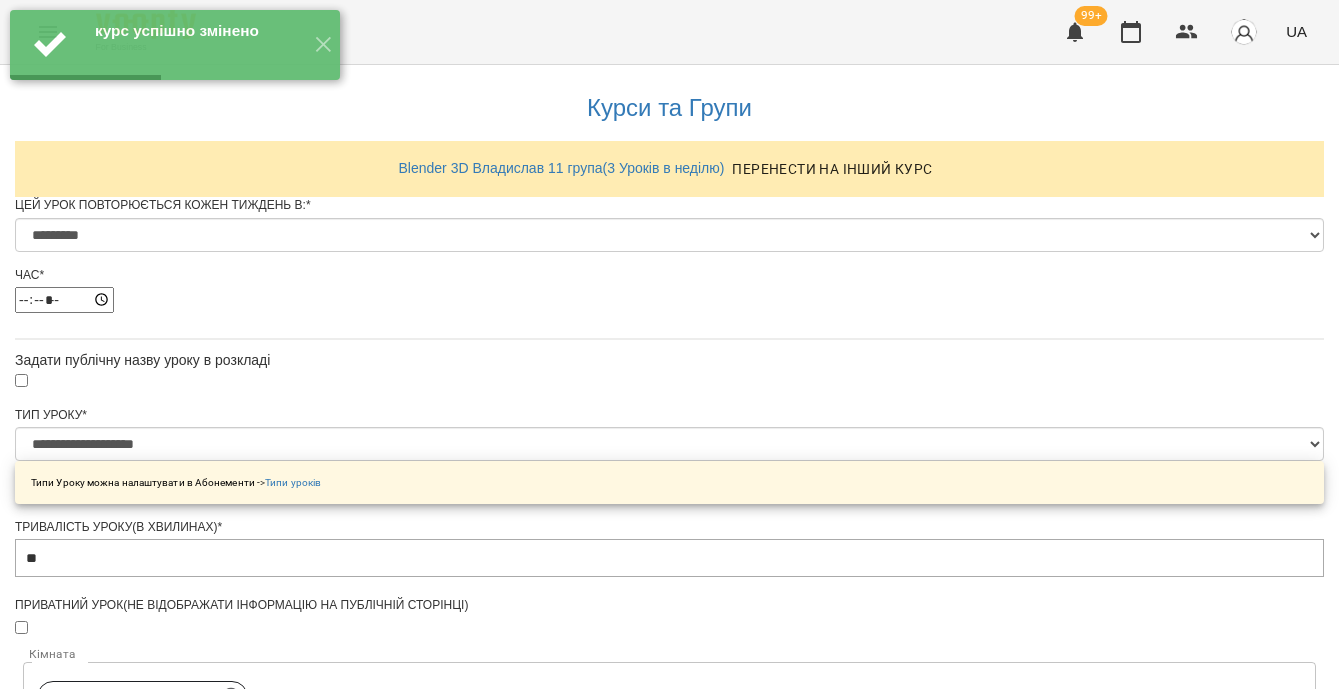 scroll, scrollTop: 1040, scrollLeft: 0, axis: vertical 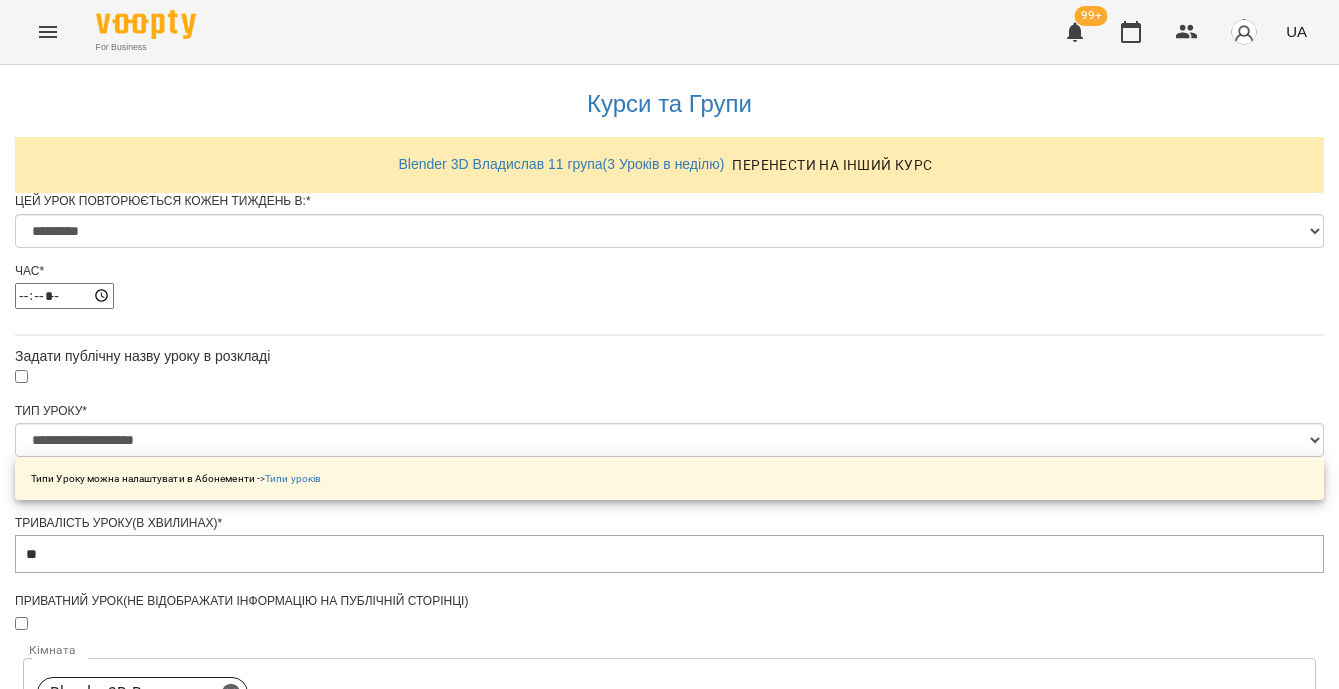 click on "**********" at bounding box center (108, 1395) 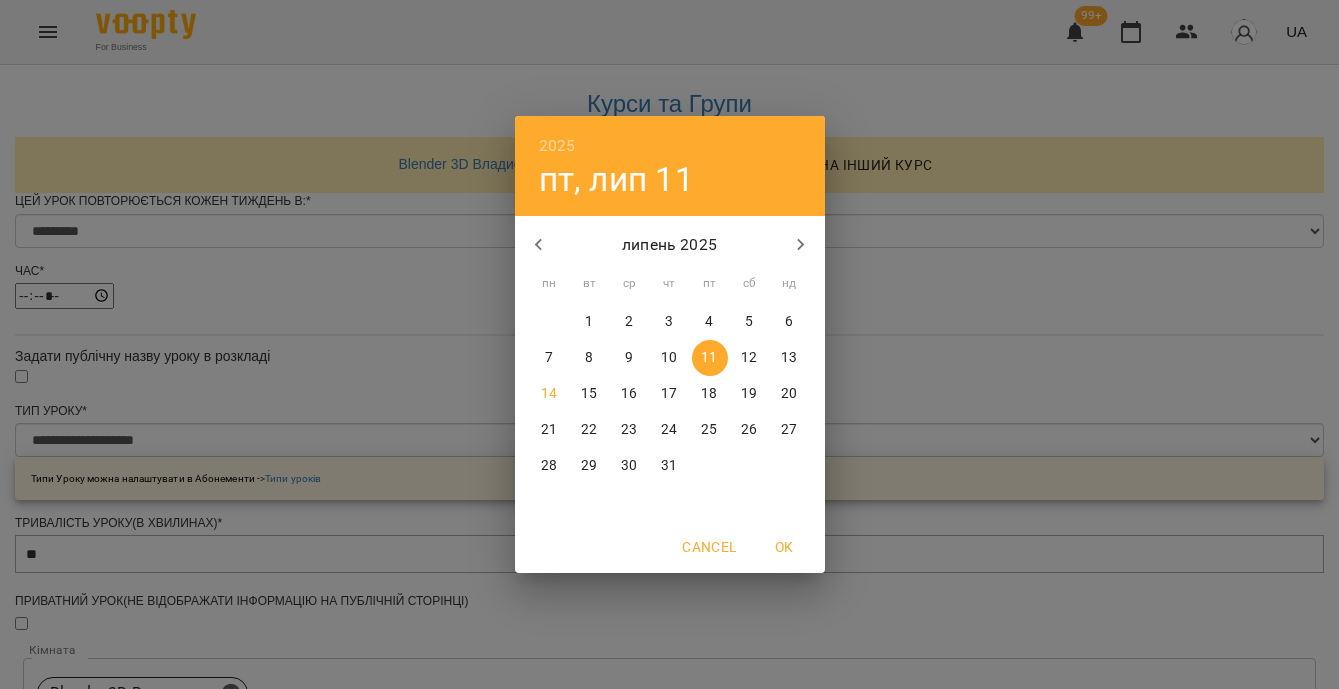click on "16" at bounding box center [629, 394] 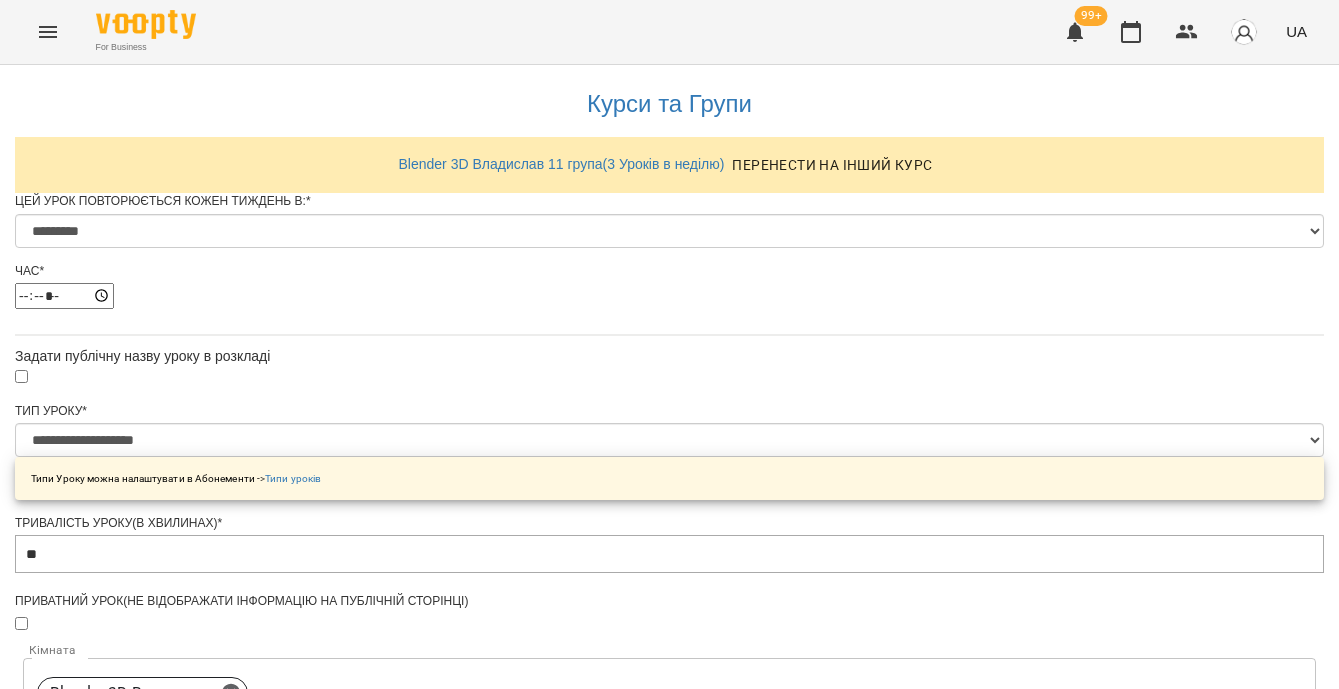click on "Зберегти" at bounding box center (669, 1512) 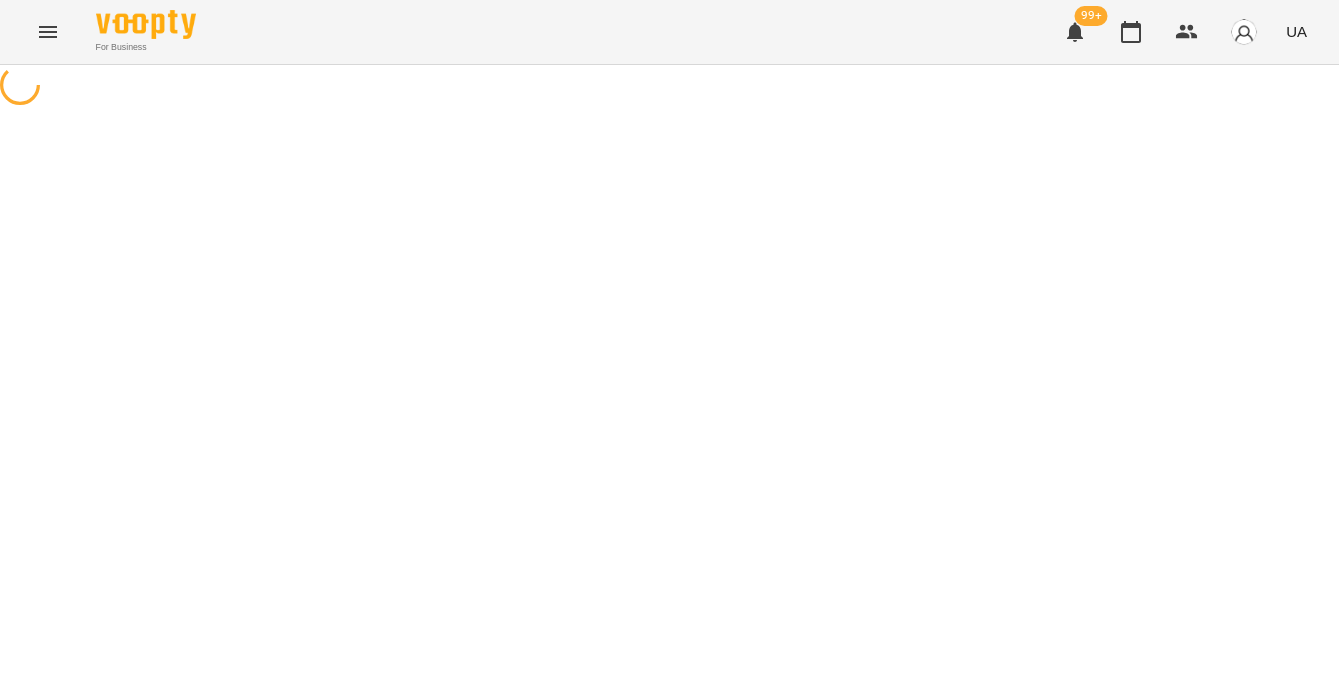 scroll, scrollTop: 0, scrollLeft: 0, axis: both 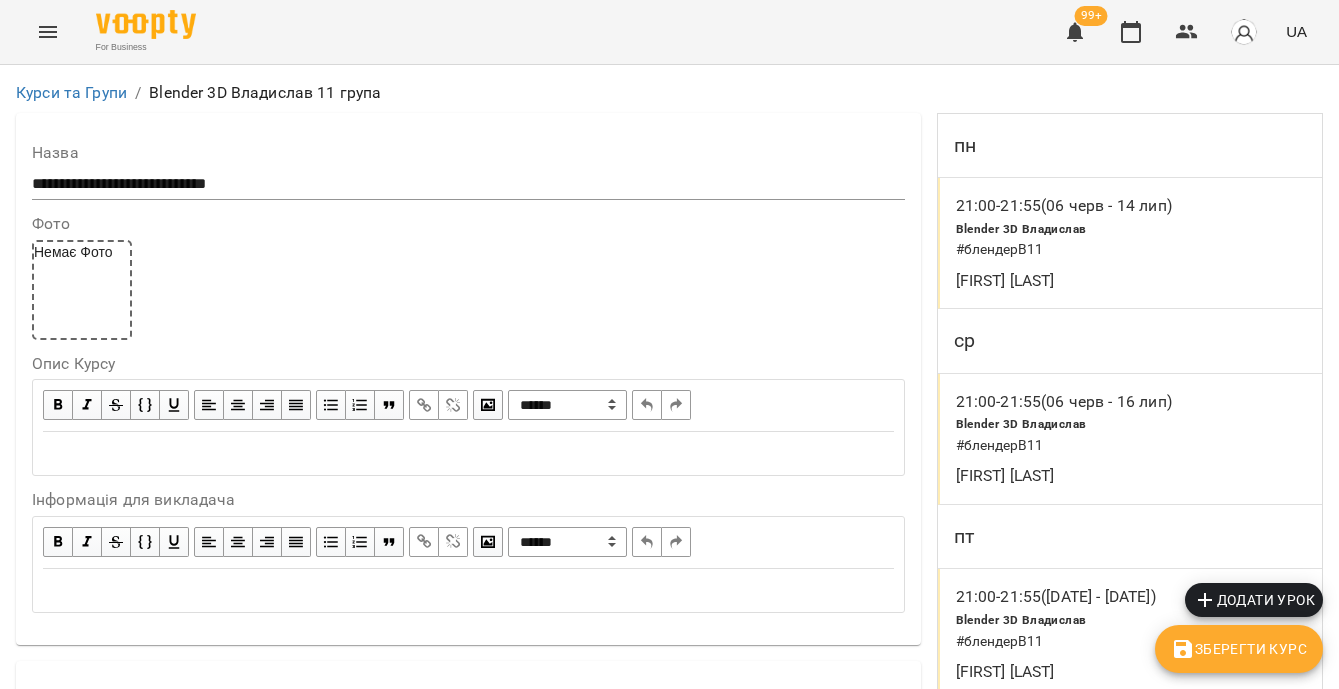click on "Зберегти Курс" at bounding box center [1239, 649] 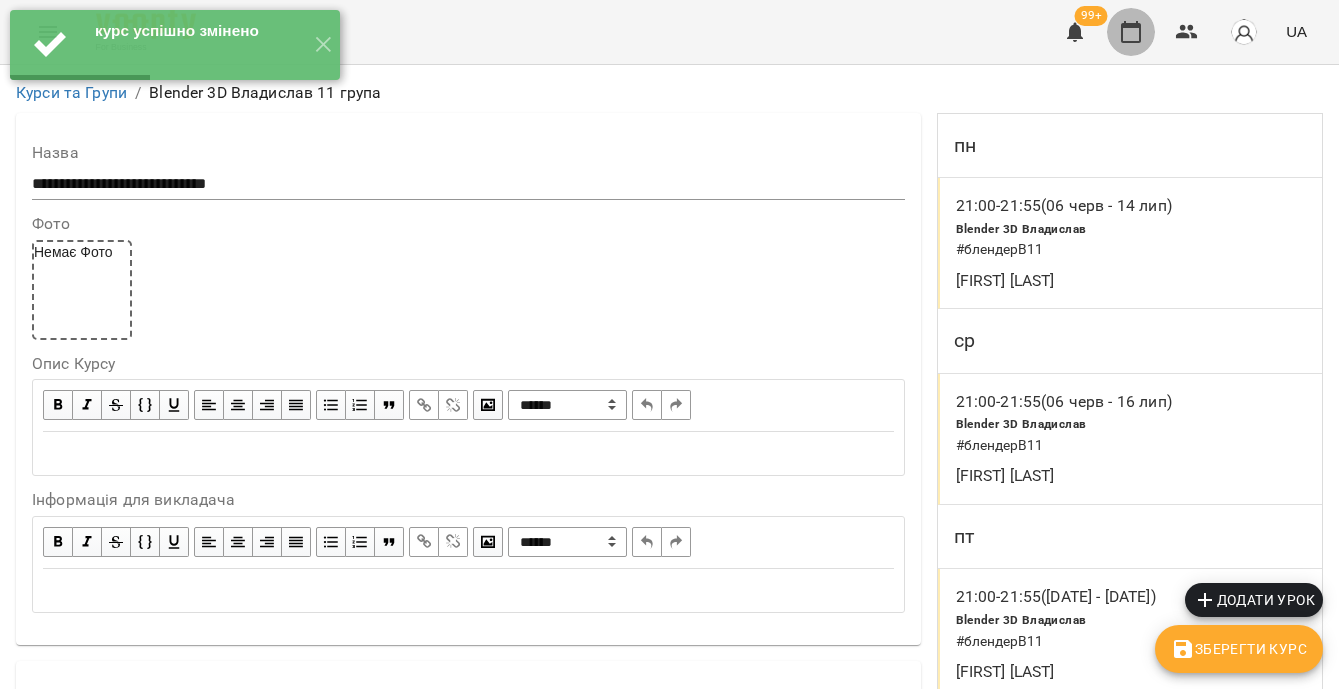 click 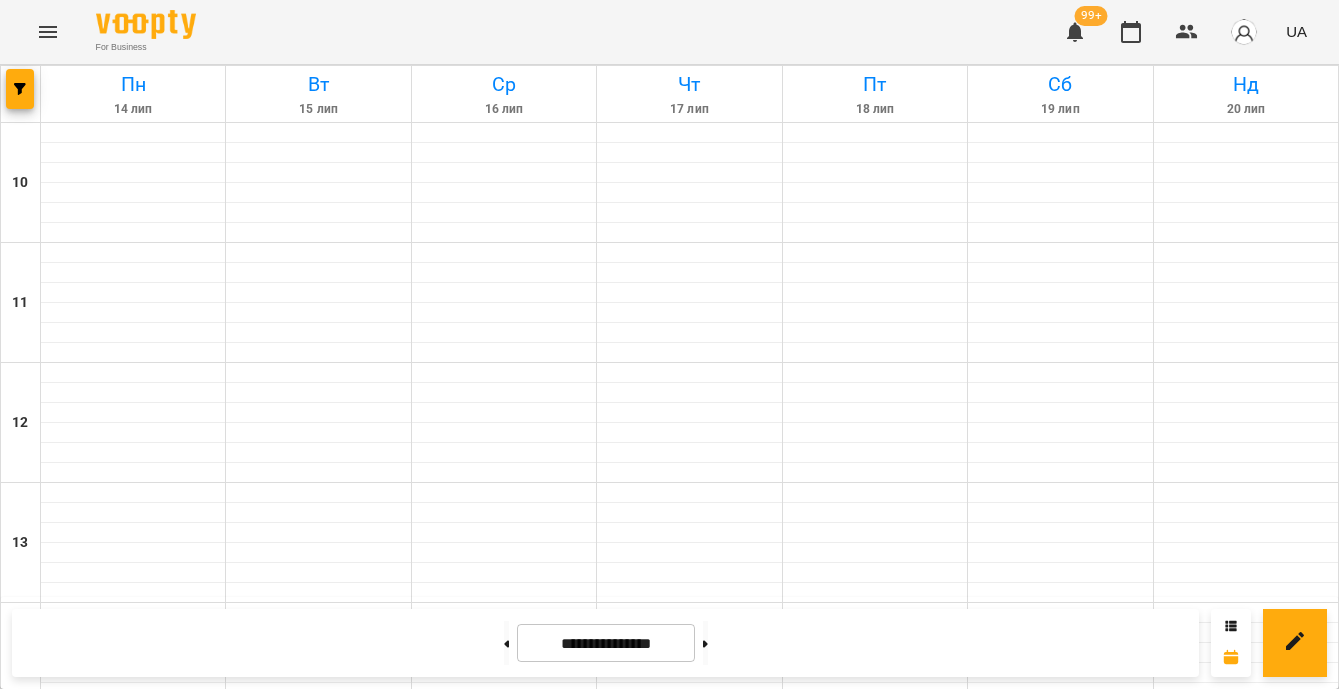 scroll, scrollTop: 737, scrollLeft: 0, axis: vertical 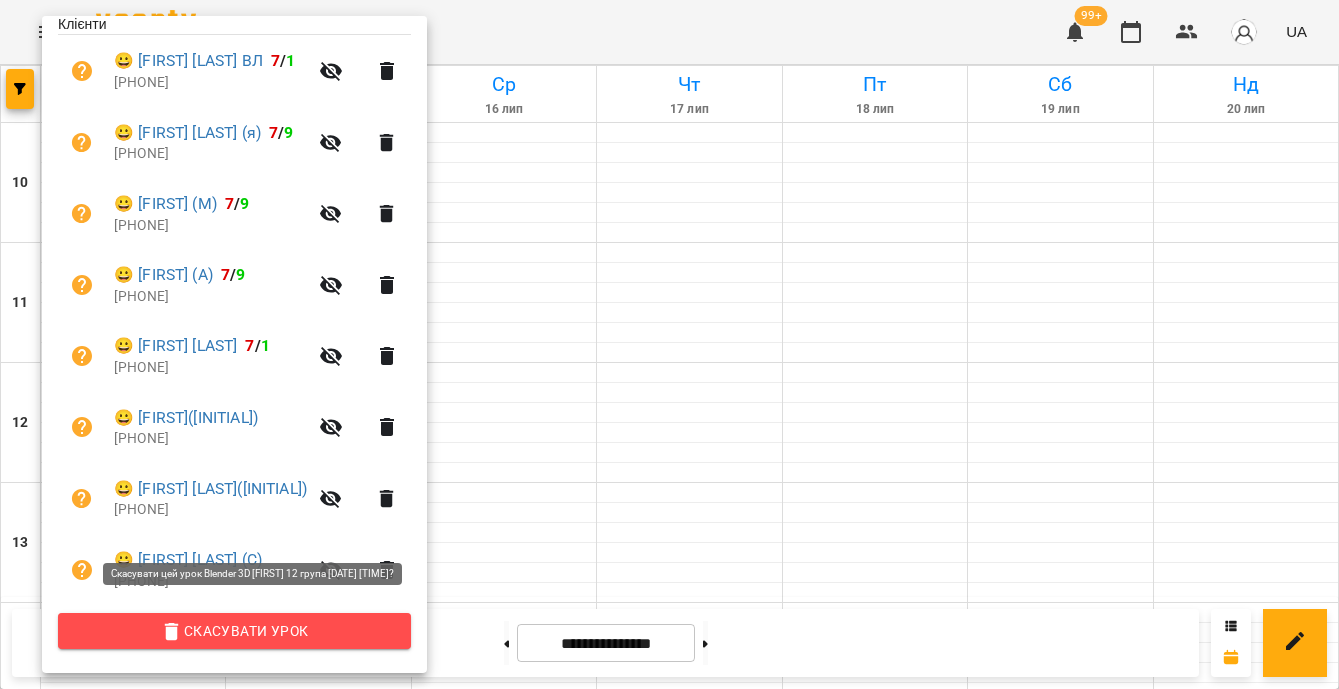 click on "Скасувати Урок" at bounding box center [234, 631] 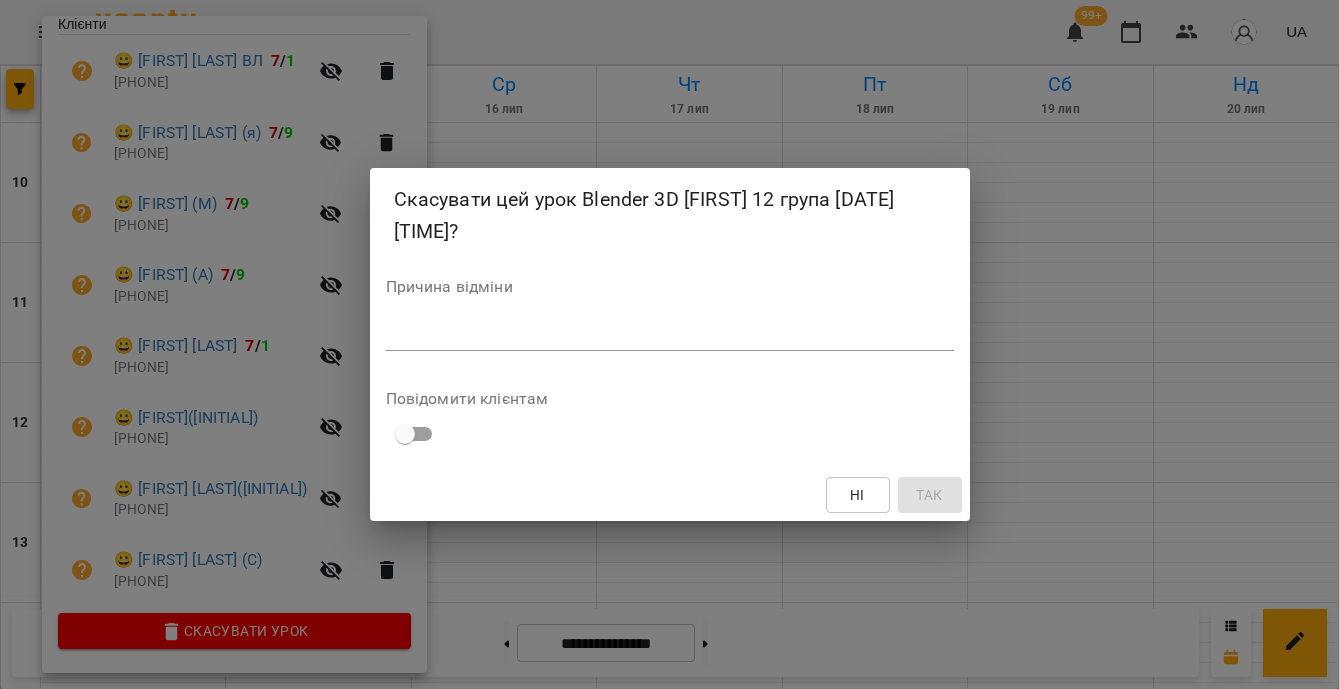 click at bounding box center [670, 334] 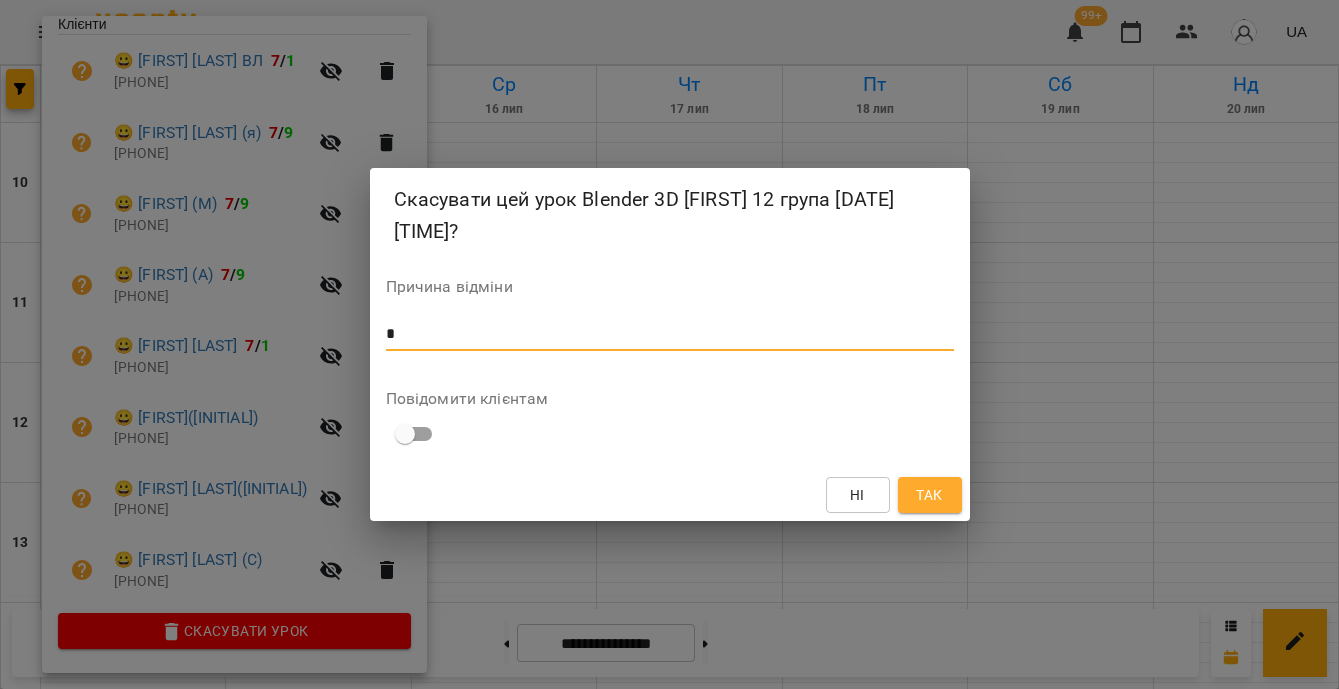 type on "*" 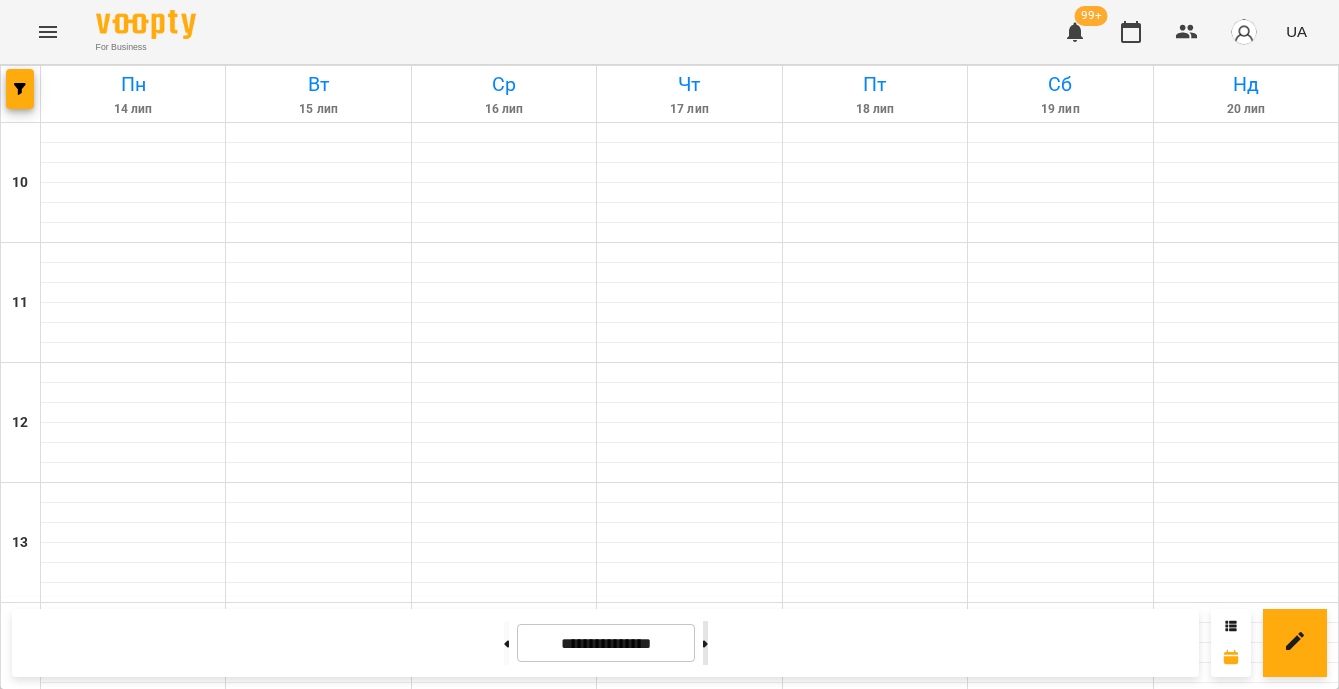 click at bounding box center (705, 643) 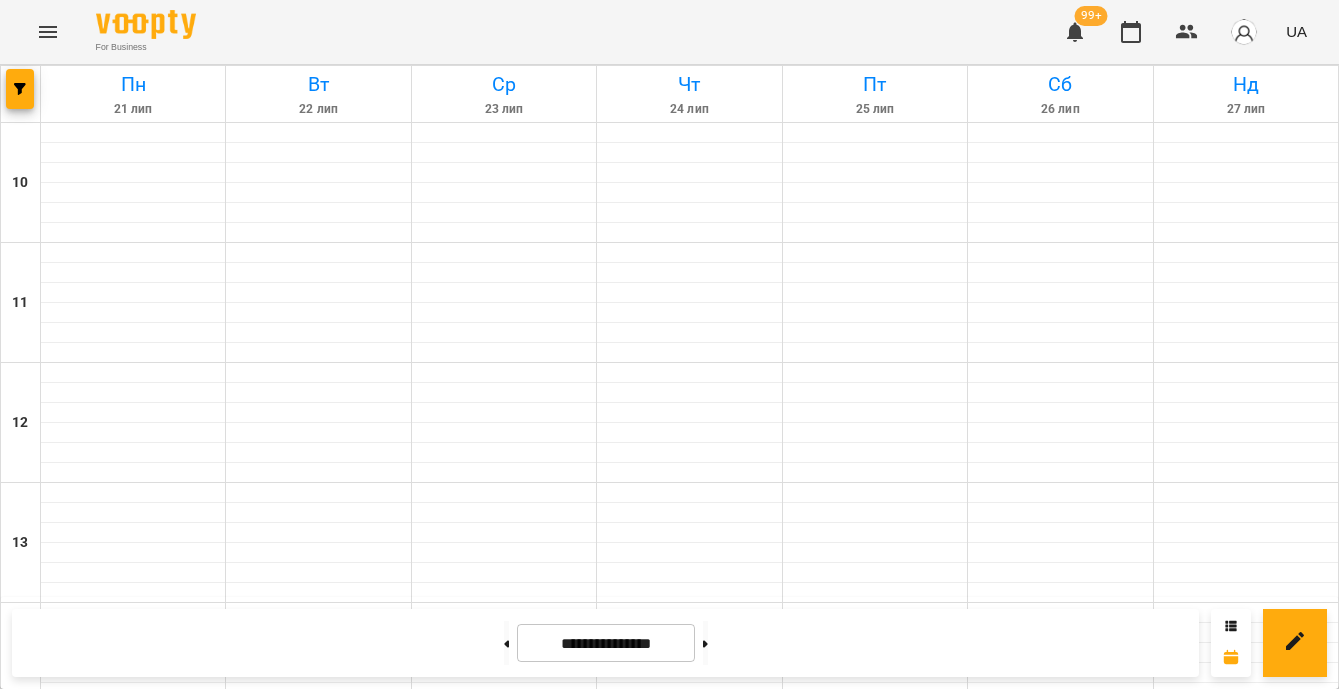 click on "Blender 3D Владислав - блендерВ12" at bounding box center [133, 1037] 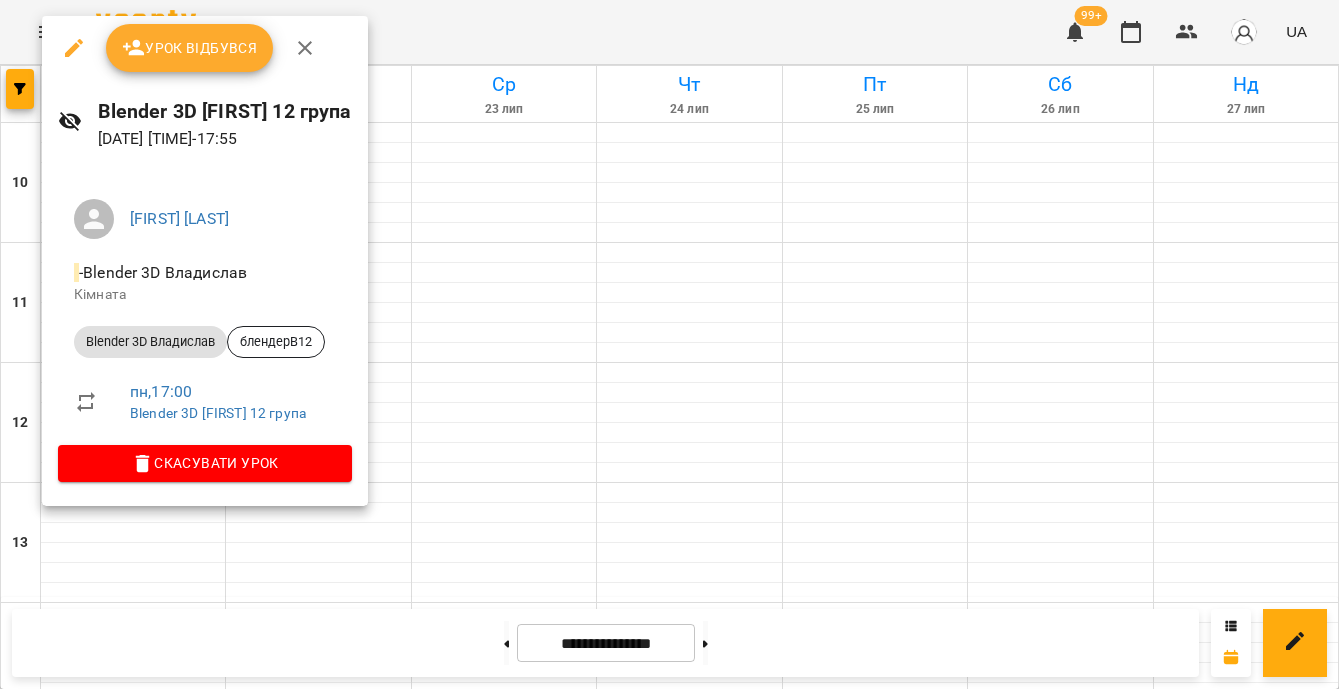 click on "Скасувати Урок" at bounding box center (205, 463) 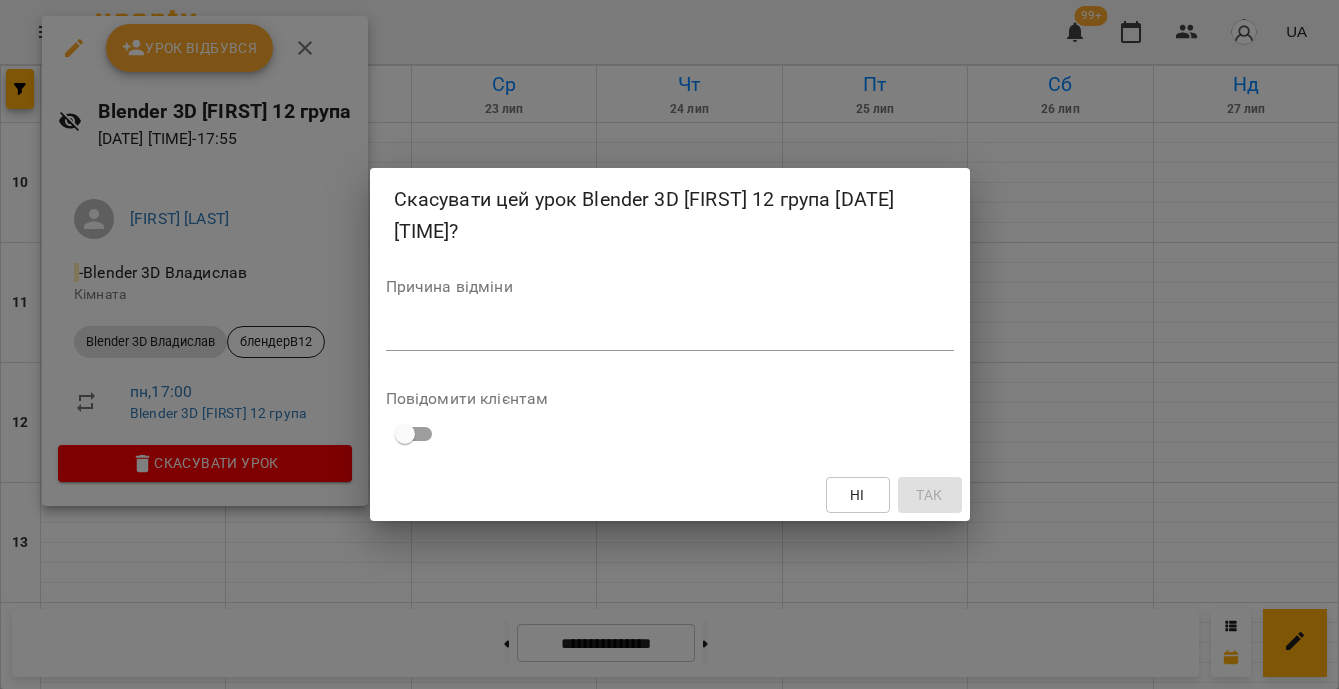 click on "Причина відміни *" at bounding box center (670, 319) 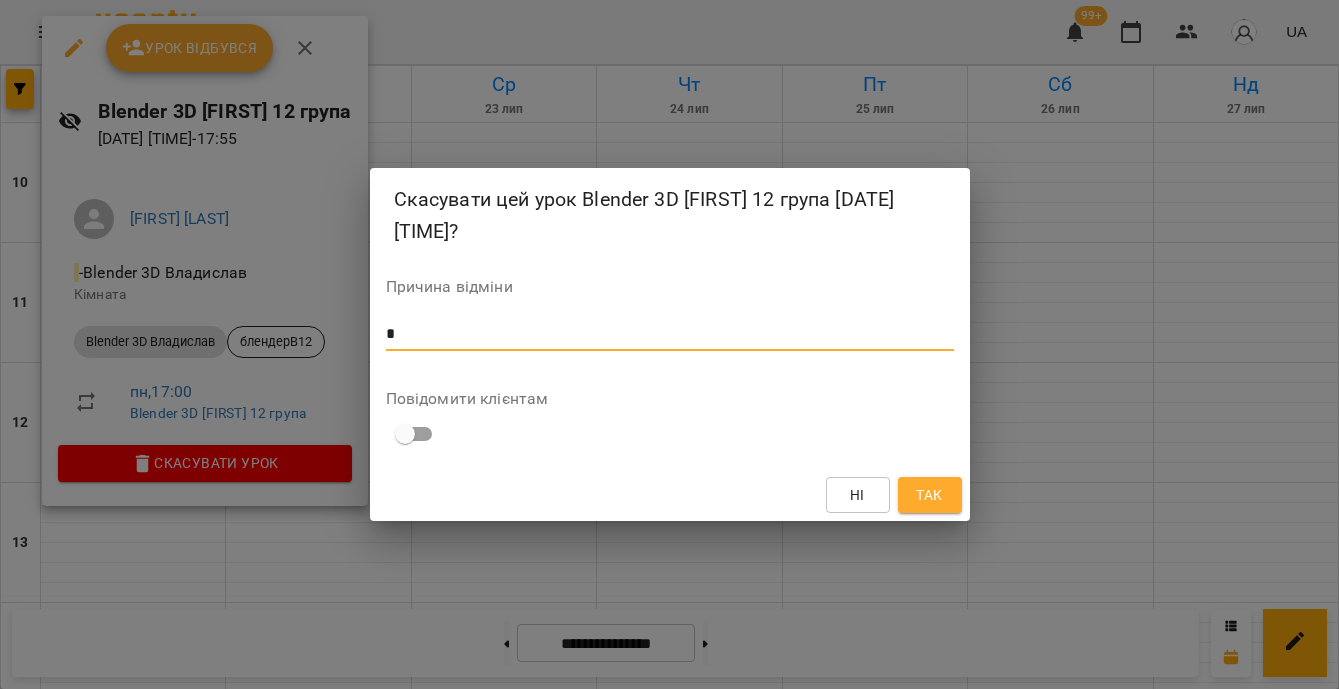 type on "*" 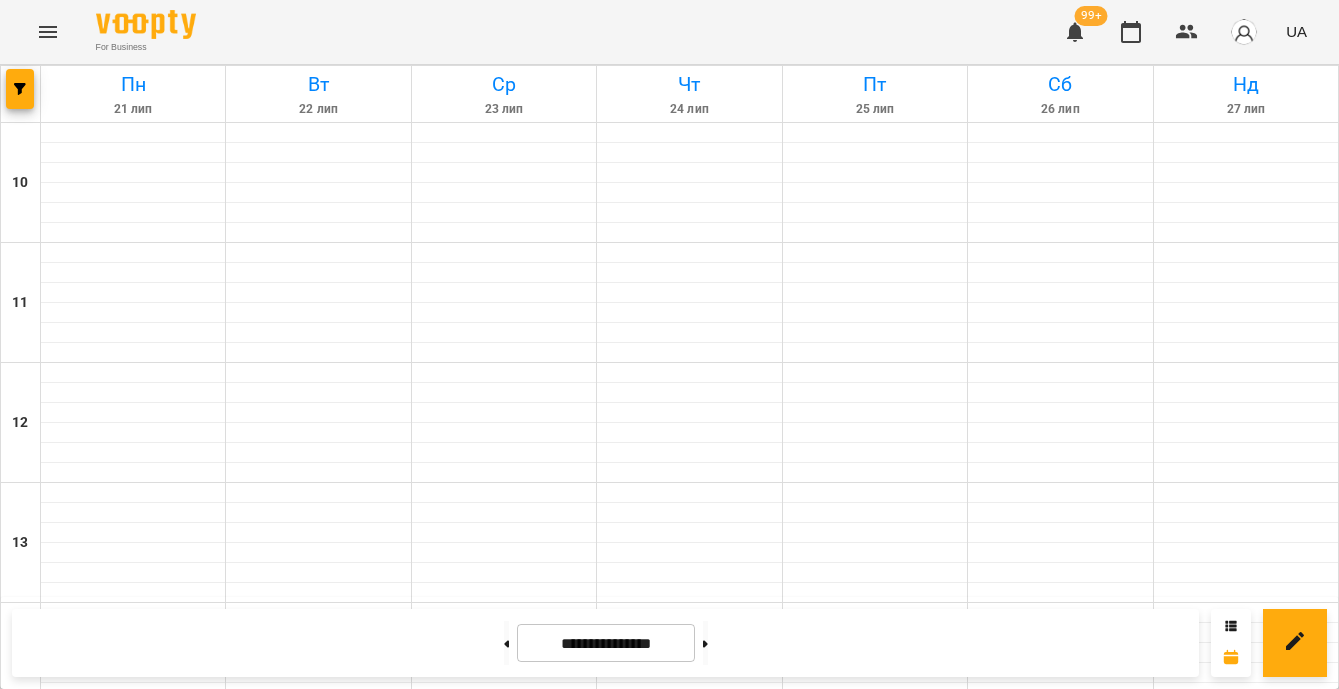 click on "Blender 3D Владислав - блендерВ12" at bounding box center [504, 1037] 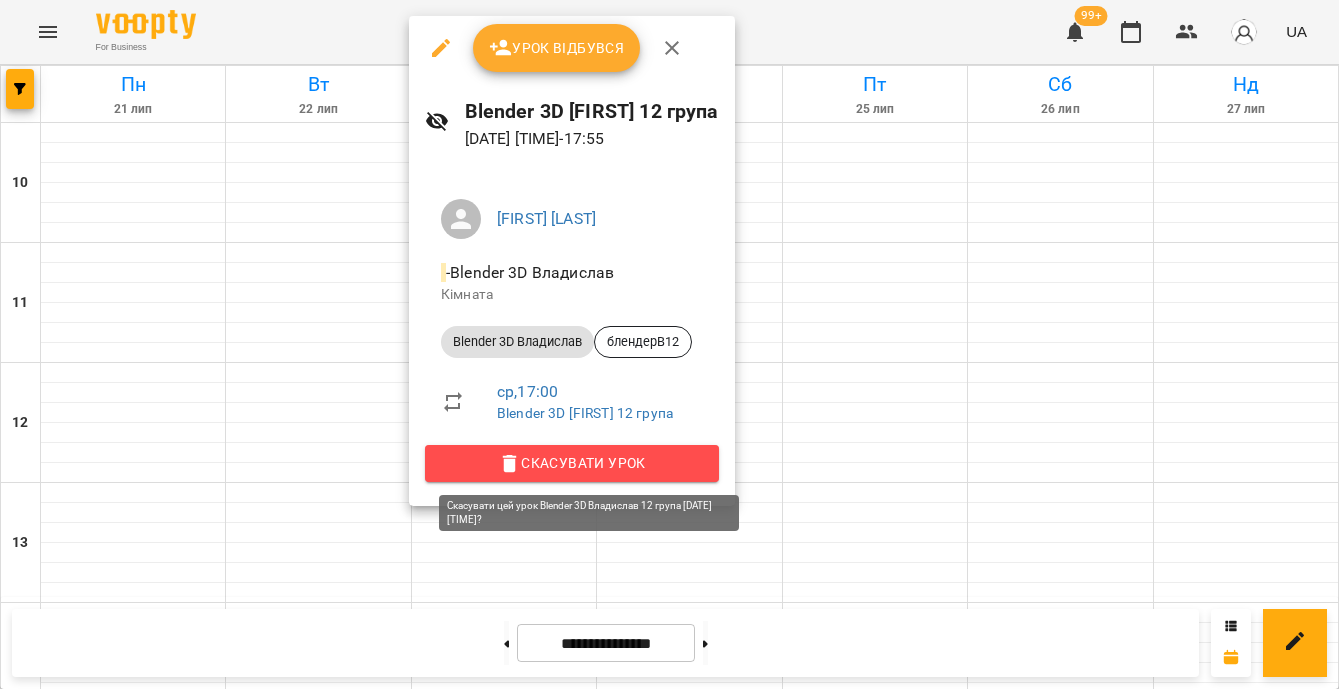 click on "Скасувати Урок" at bounding box center (572, 463) 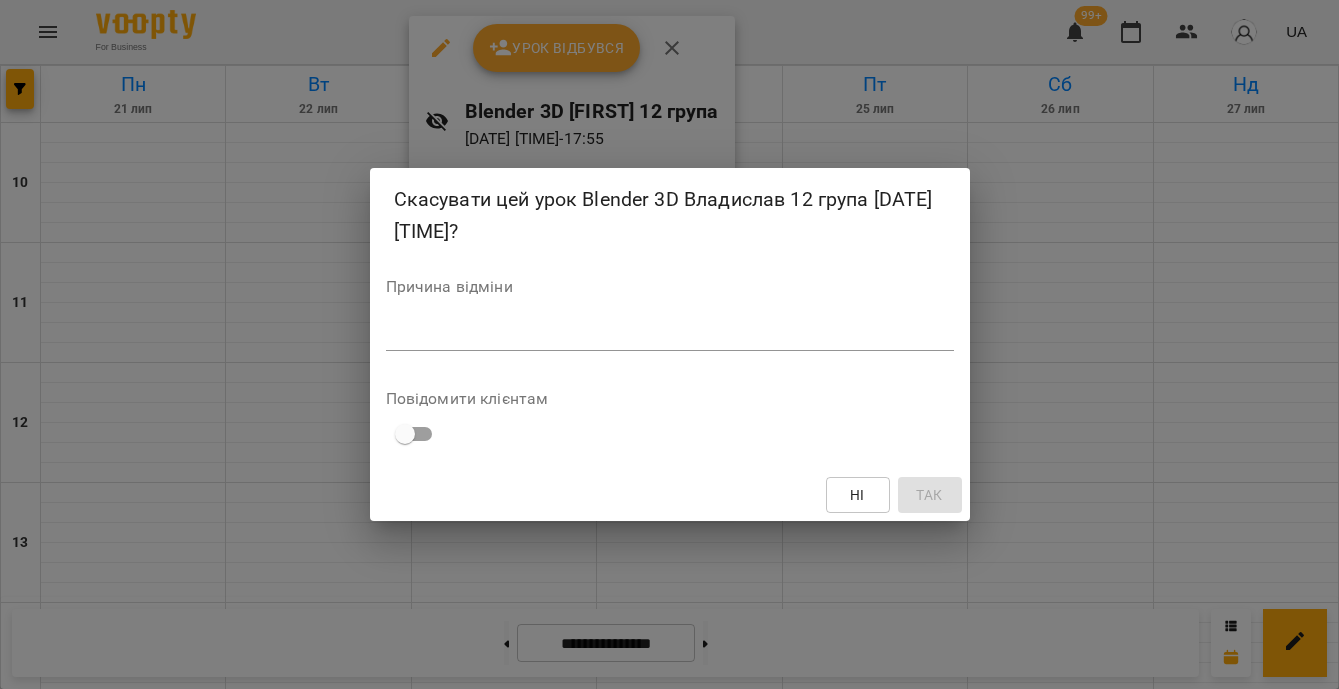 click on "Причина відміни *" at bounding box center [670, 319] 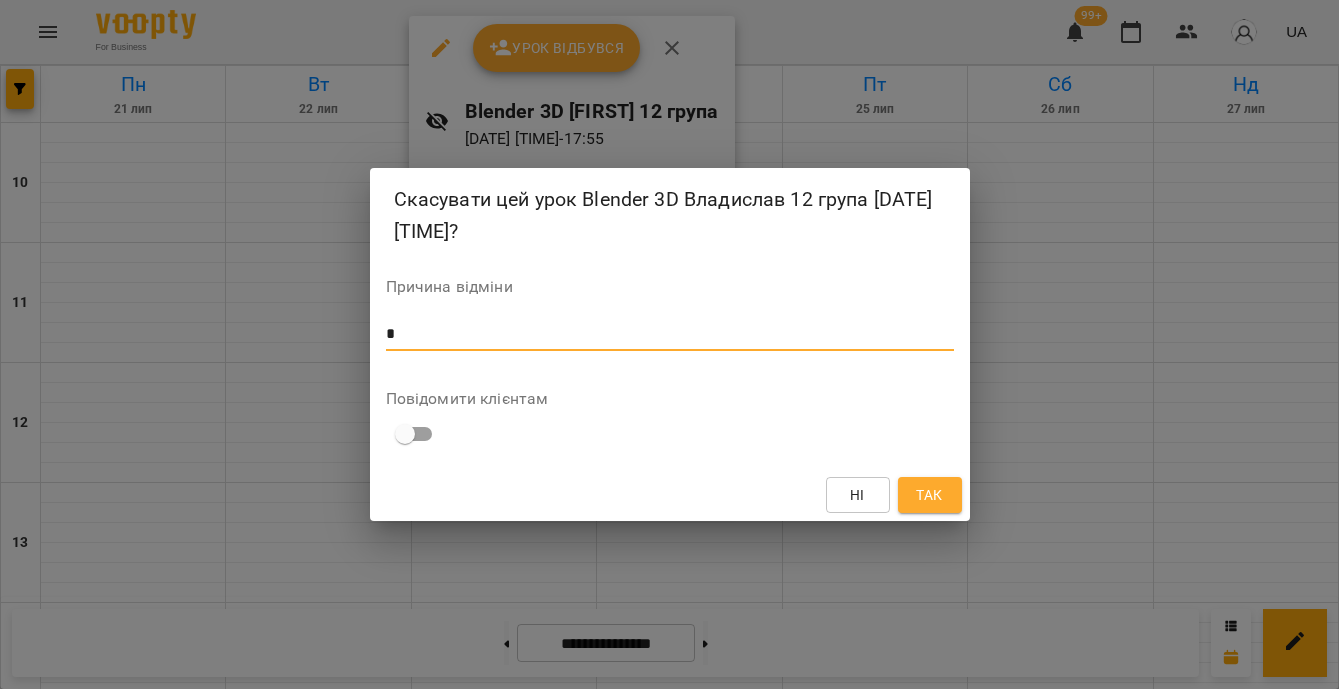 type on "*" 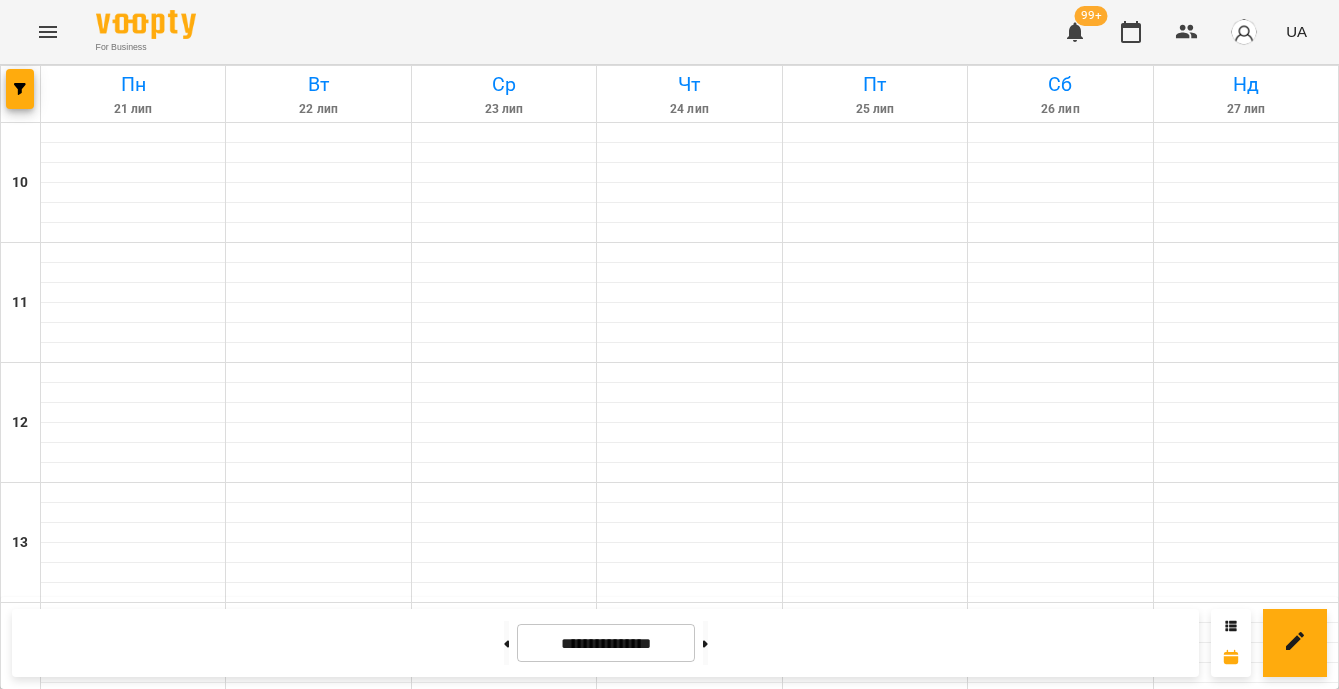 click on "Blender 3D Владислав - блендерВ12" at bounding box center (875, 1037) 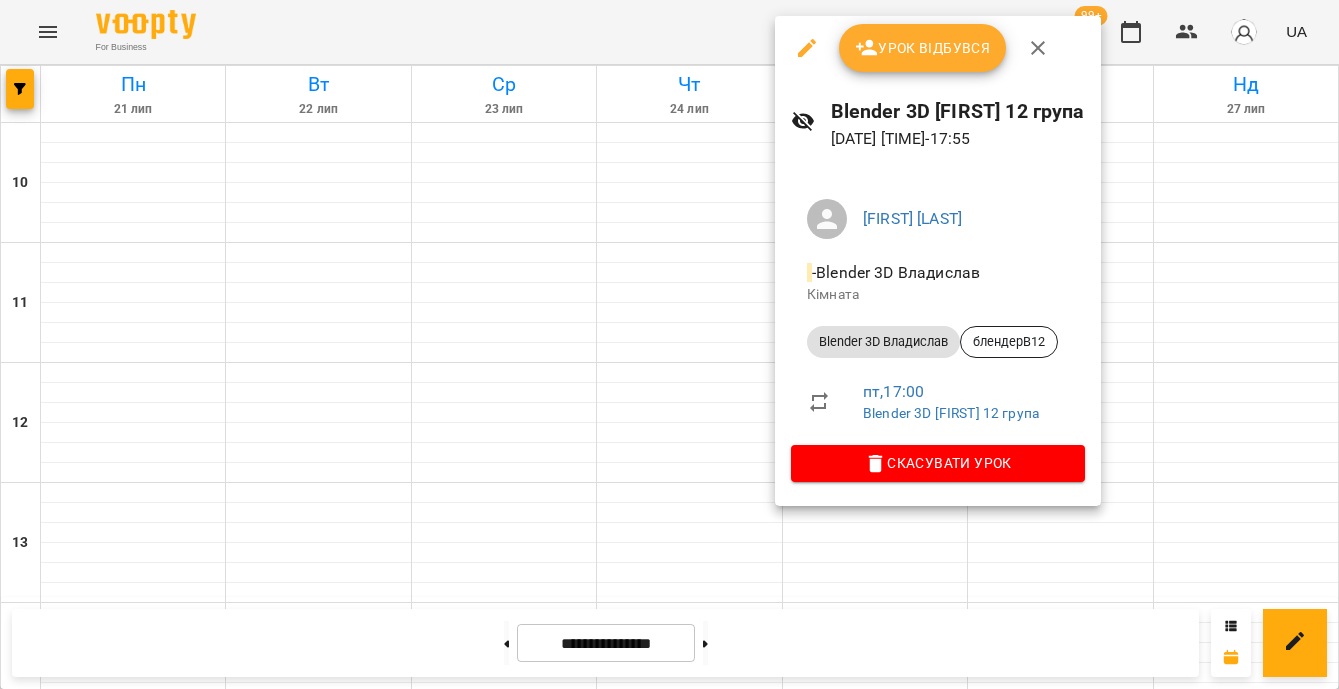 click on "Скасувати Урок" at bounding box center (938, 463) 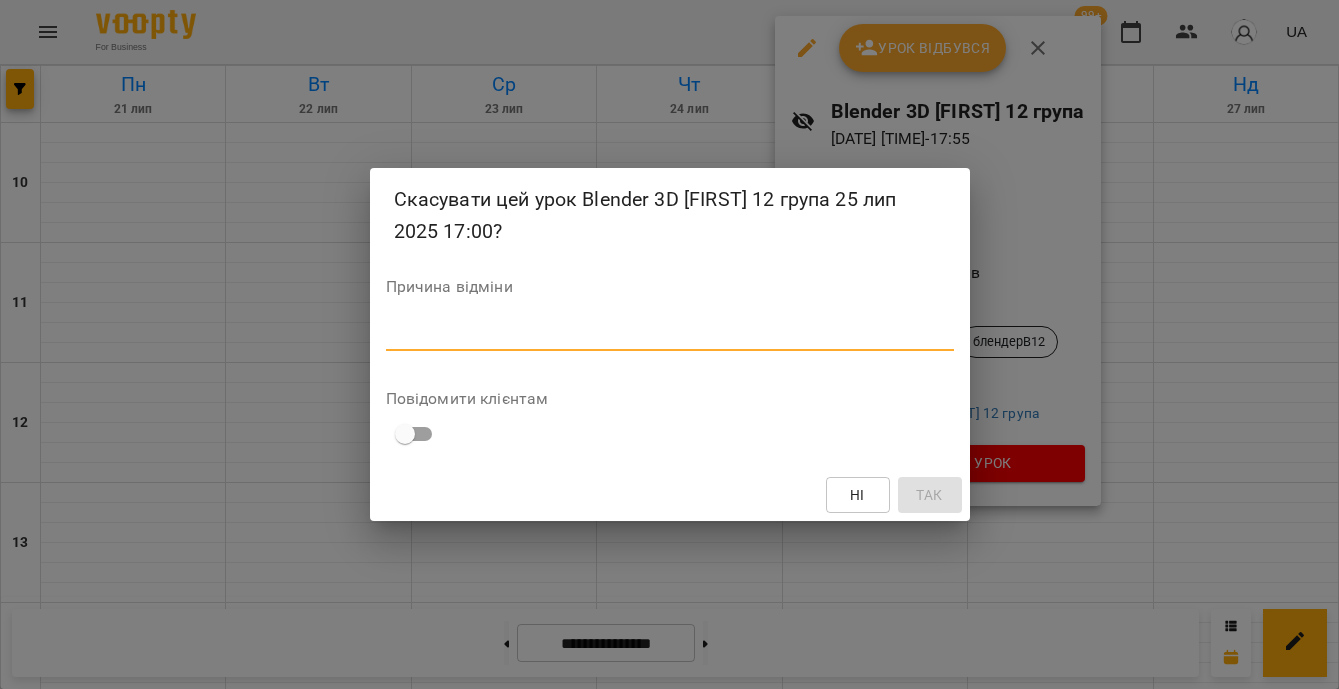 click at bounding box center [670, 334] 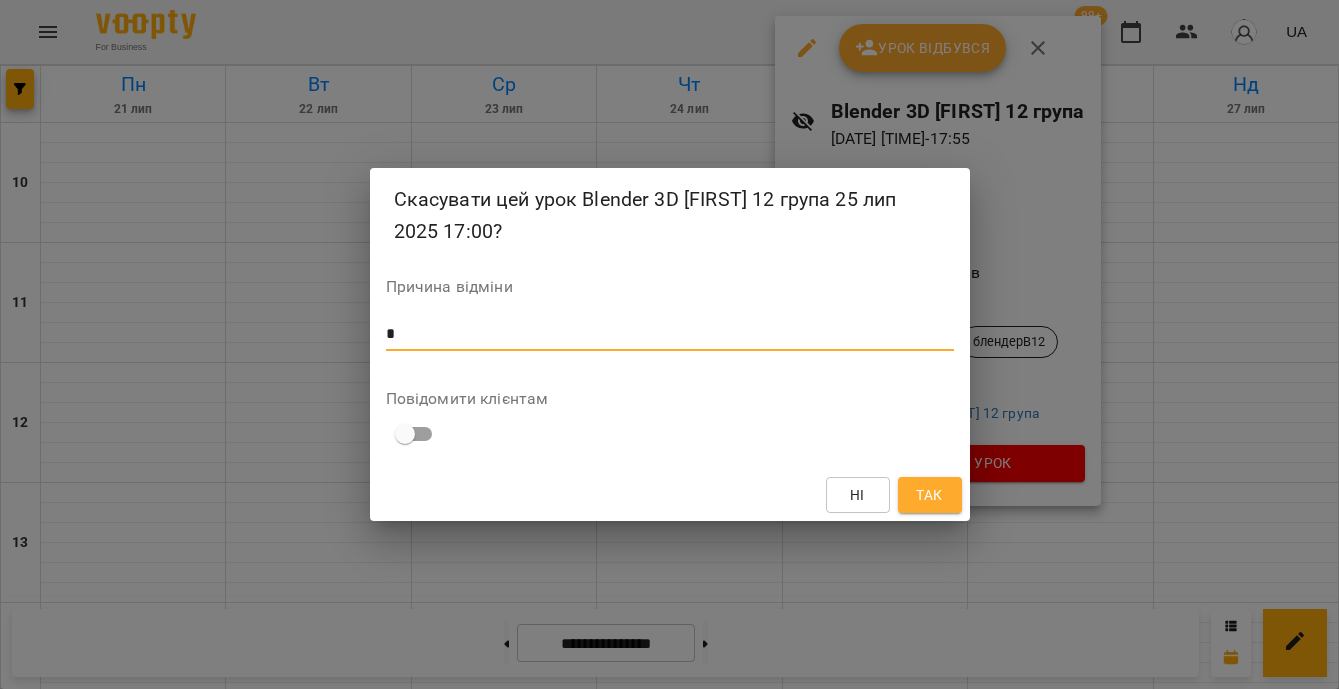 type on "*" 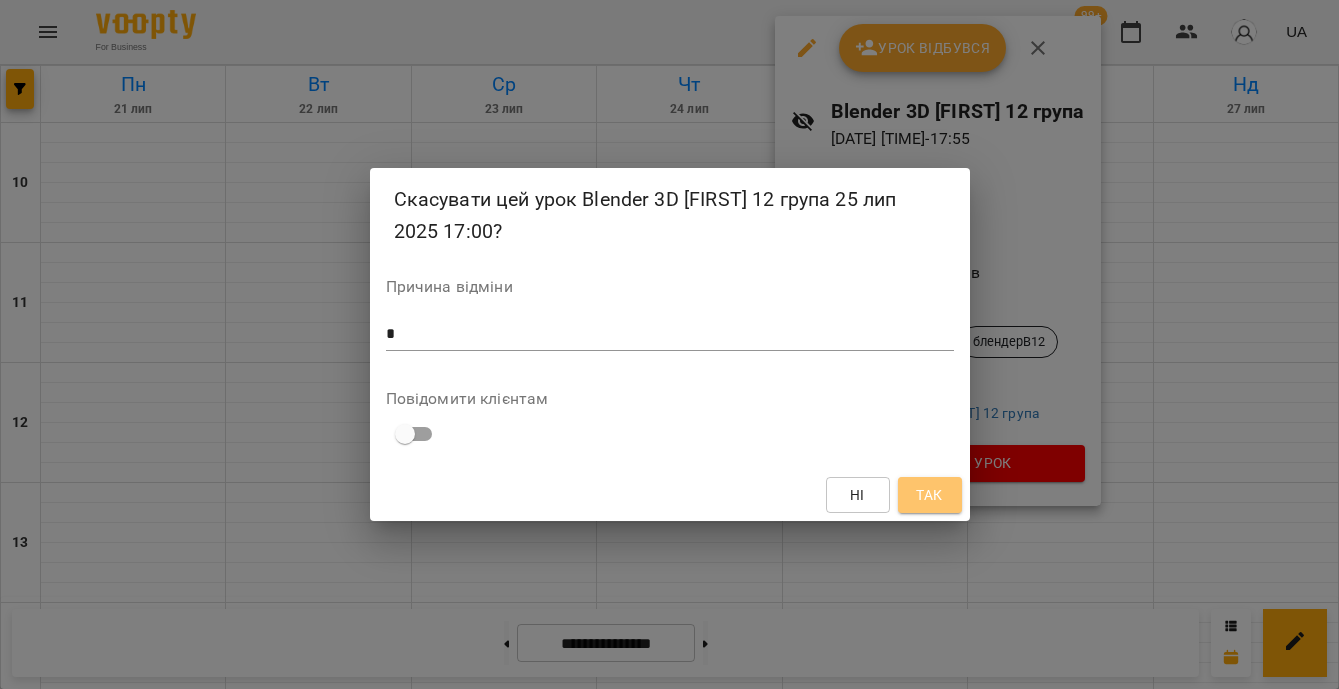 click on "Так" at bounding box center (930, 495) 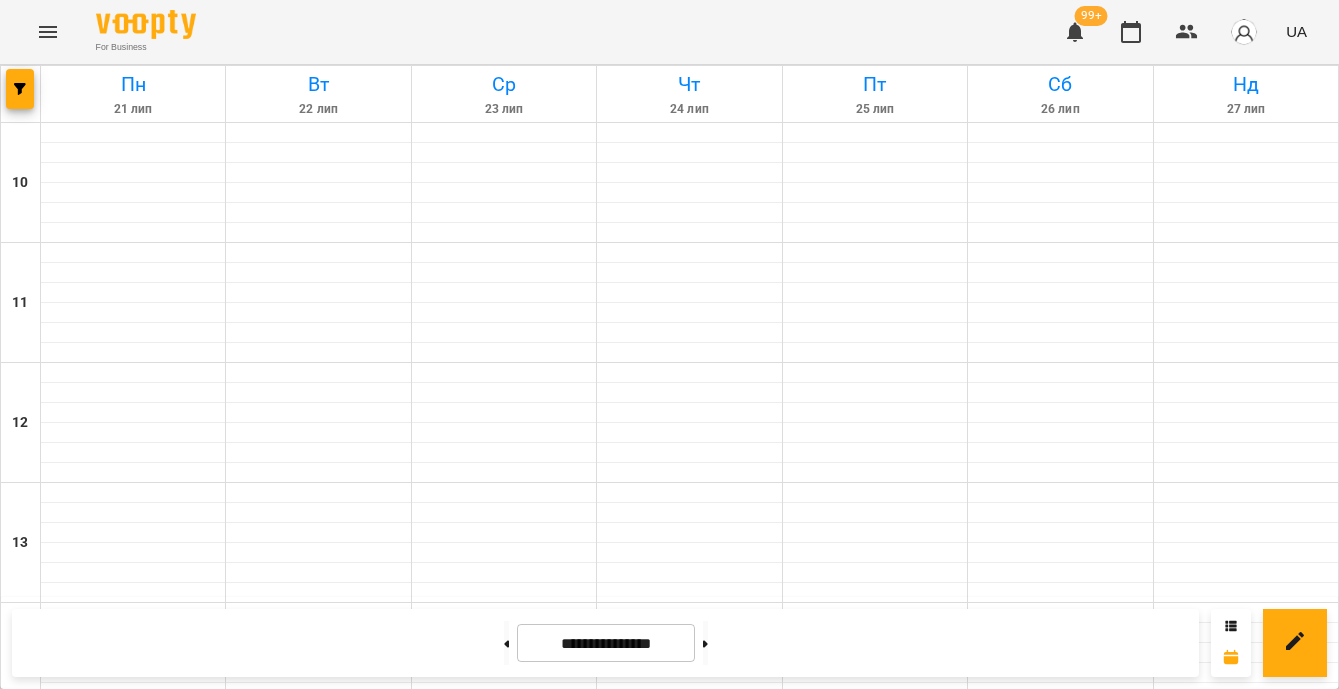 click on "Blender 3D Владислав - блендерВ12" at bounding box center [875, 1037] 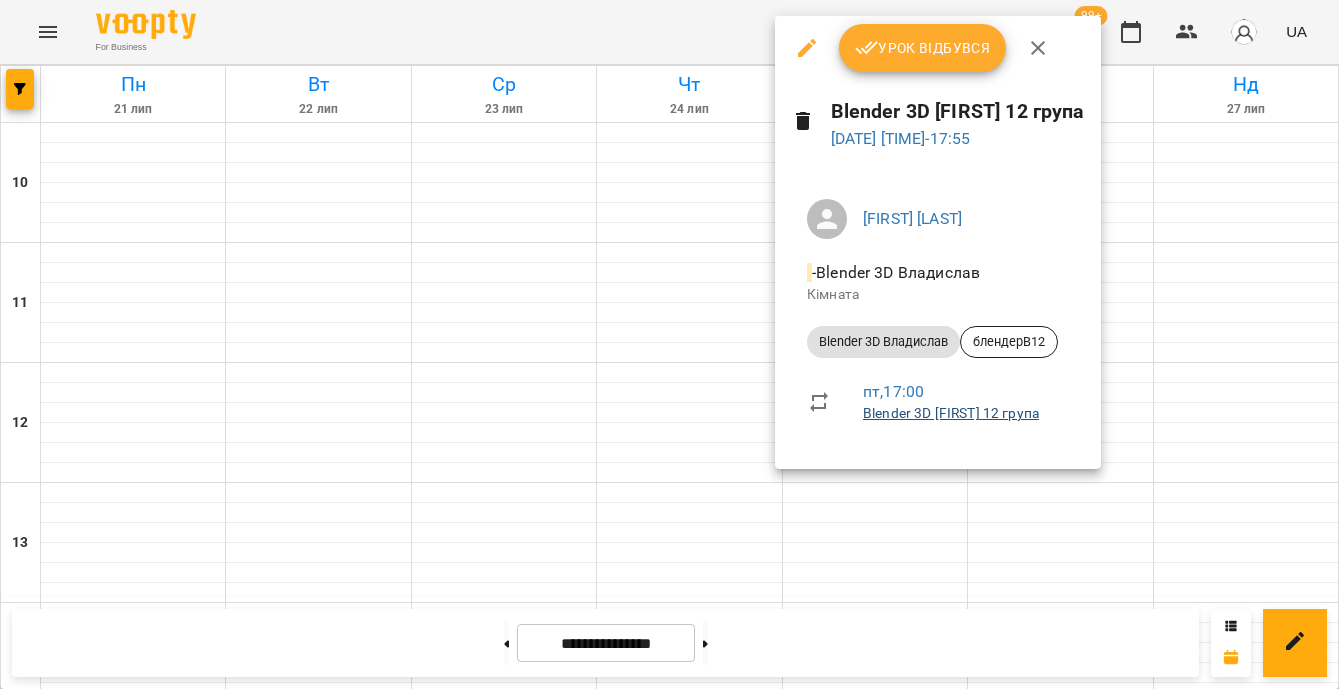 click on "Blender 3D [FIRST] 12 група" at bounding box center (951, 413) 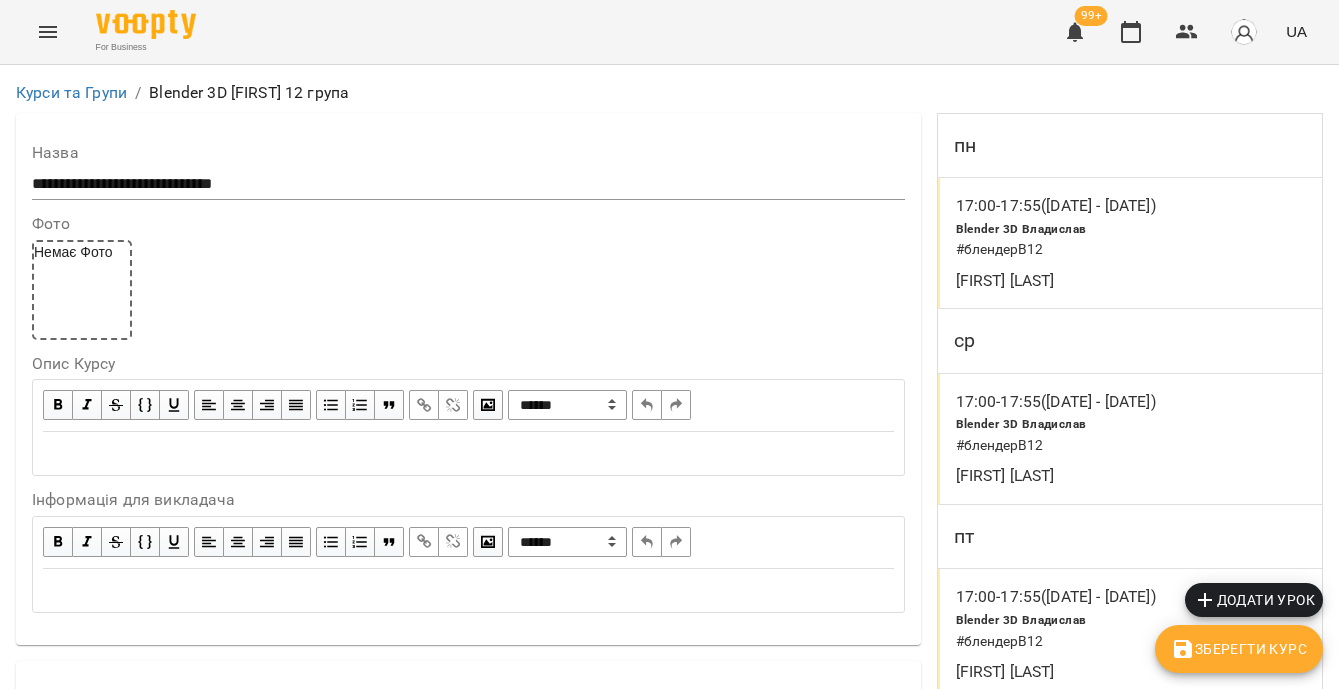 click on "**********" at bounding box center [315, 1782] 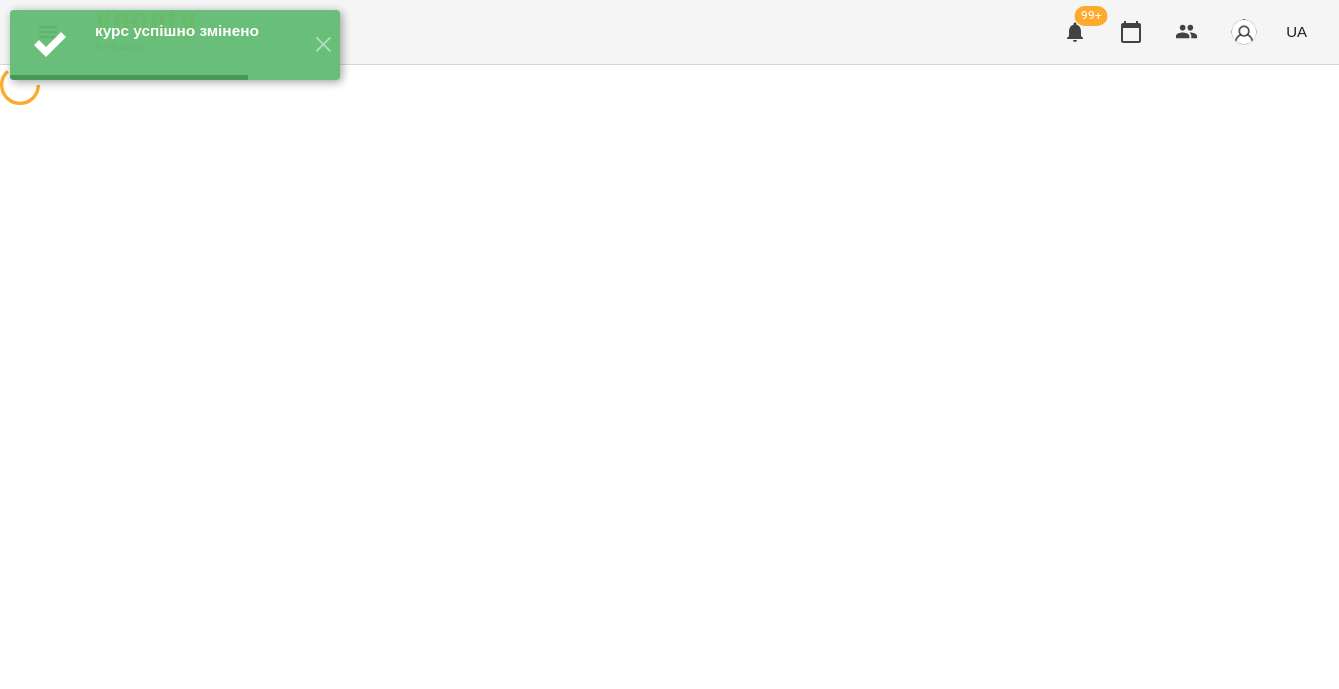 scroll, scrollTop: 0, scrollLeft: 0, axis: both 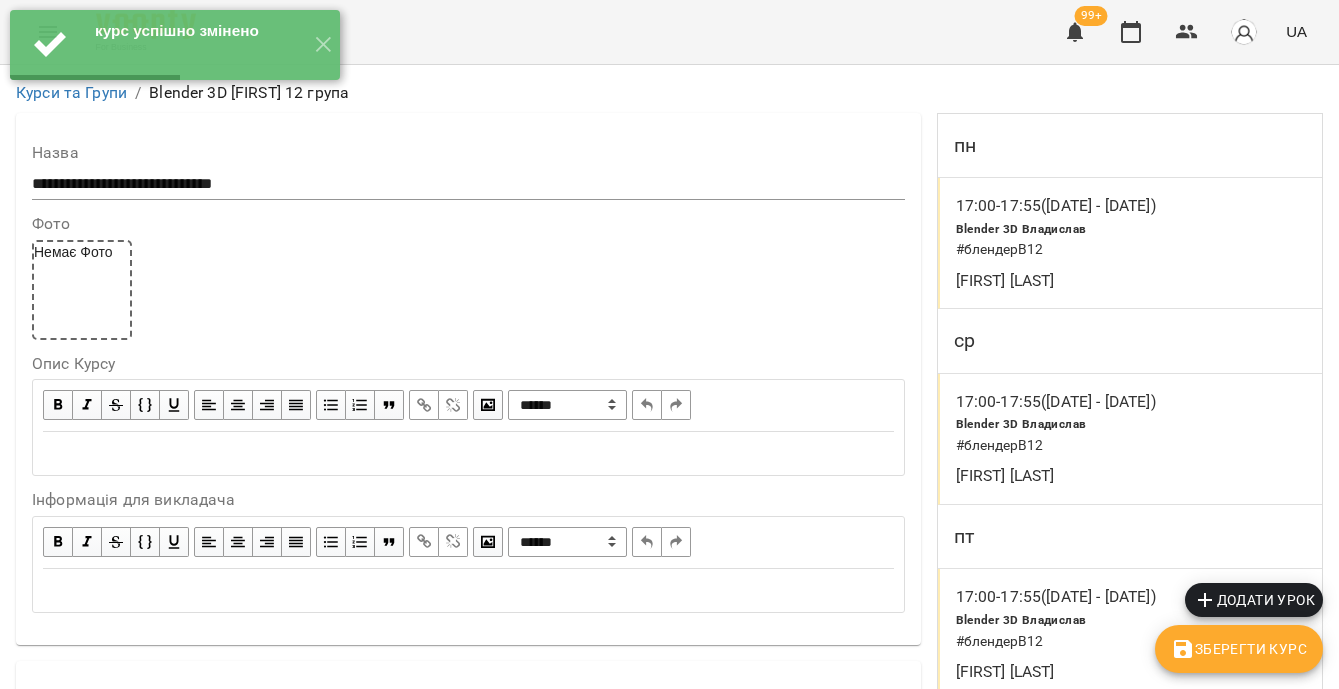 click on "# блендерВ12" at bounding box center (1075, 250) 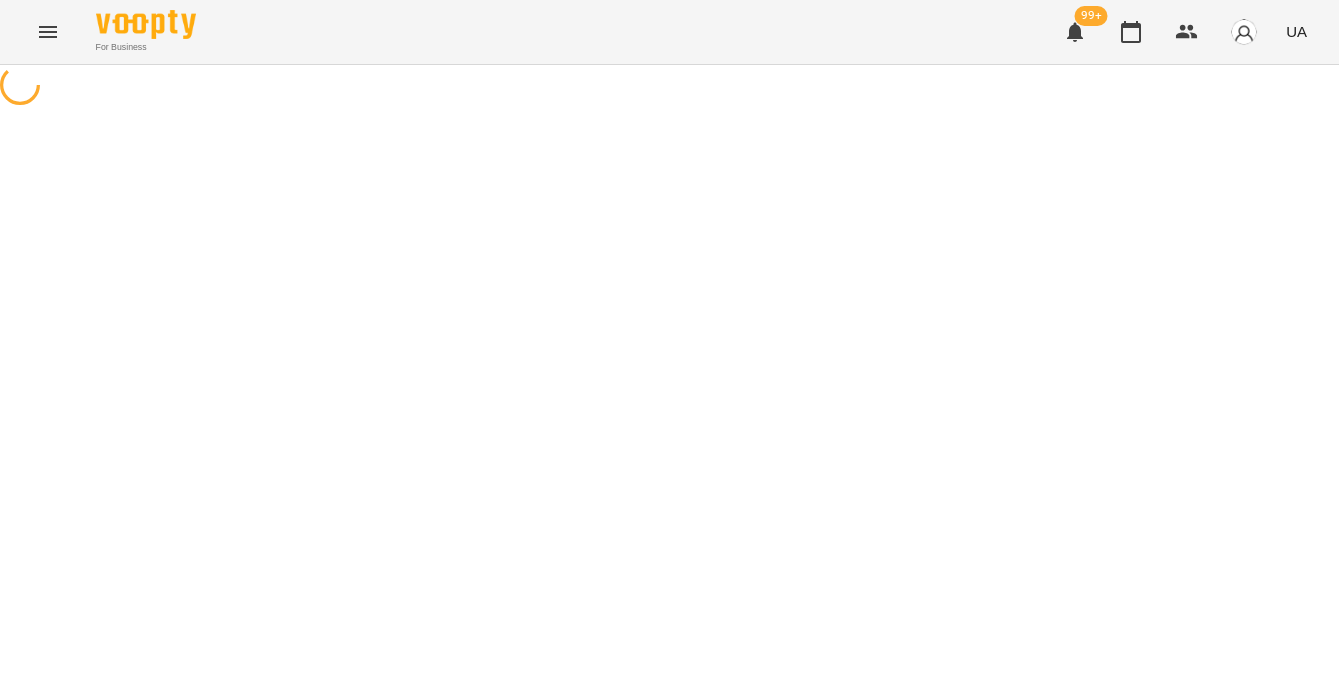 select on "*" 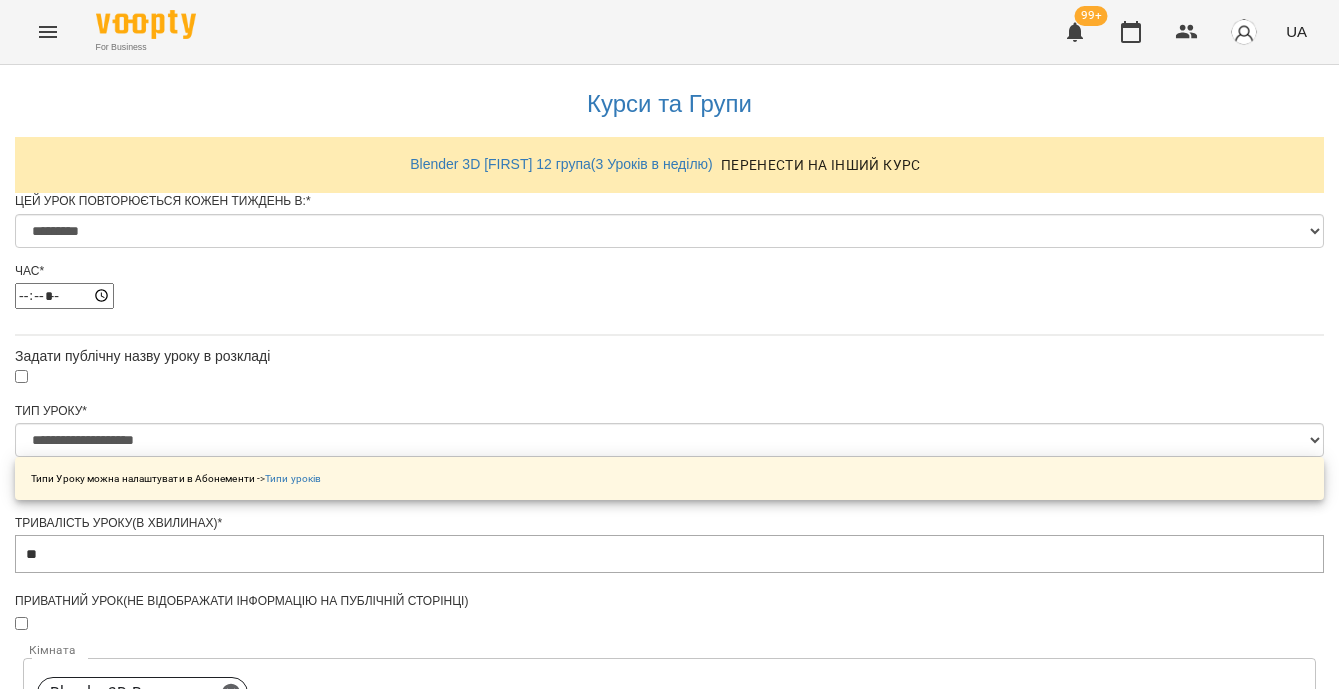 scroll, scrollTop: 1206, scrollLeft: 0, axis: vertical 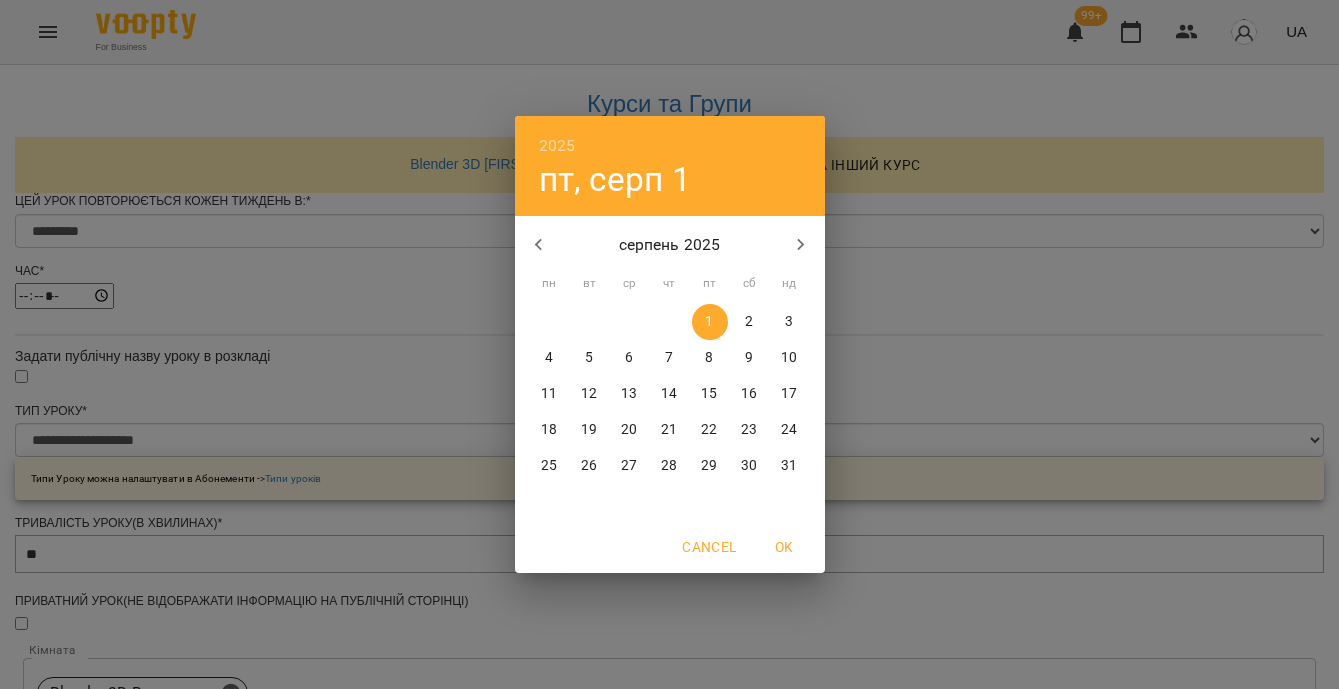 click on "11" at bounding box center (550, 394) 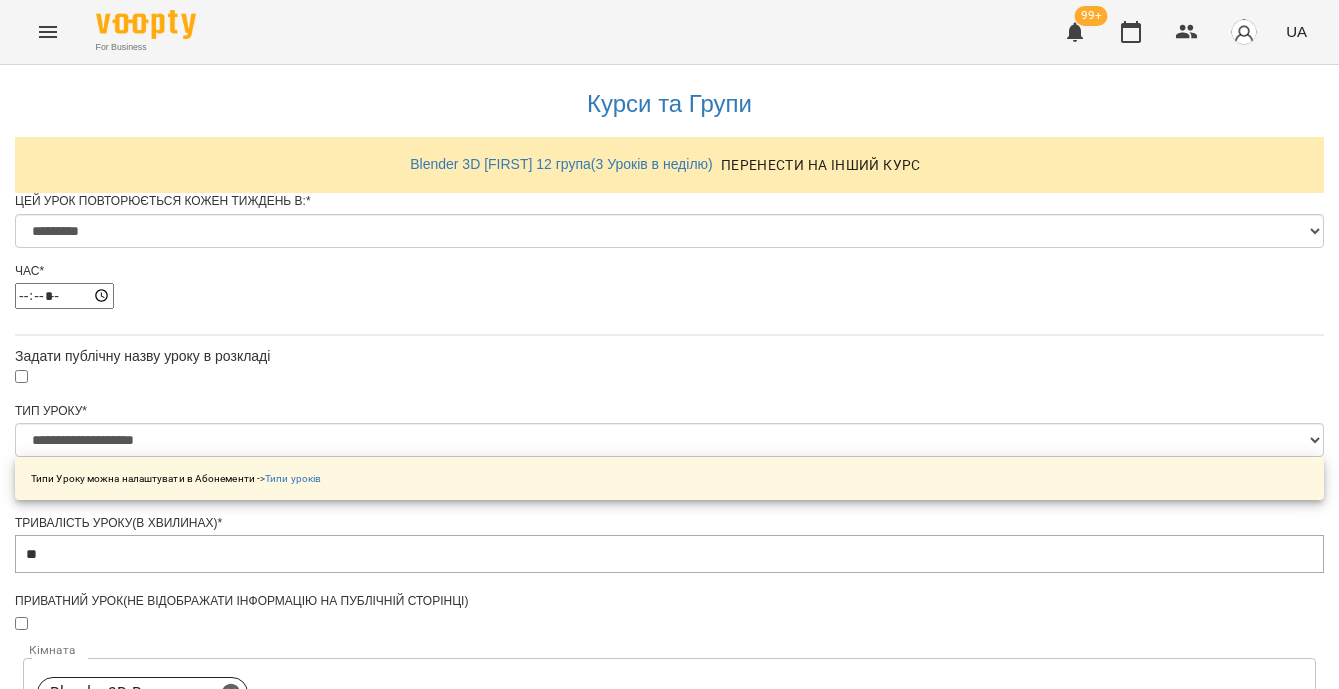 click on "Зберегти" at bounding box center [669, 1695] 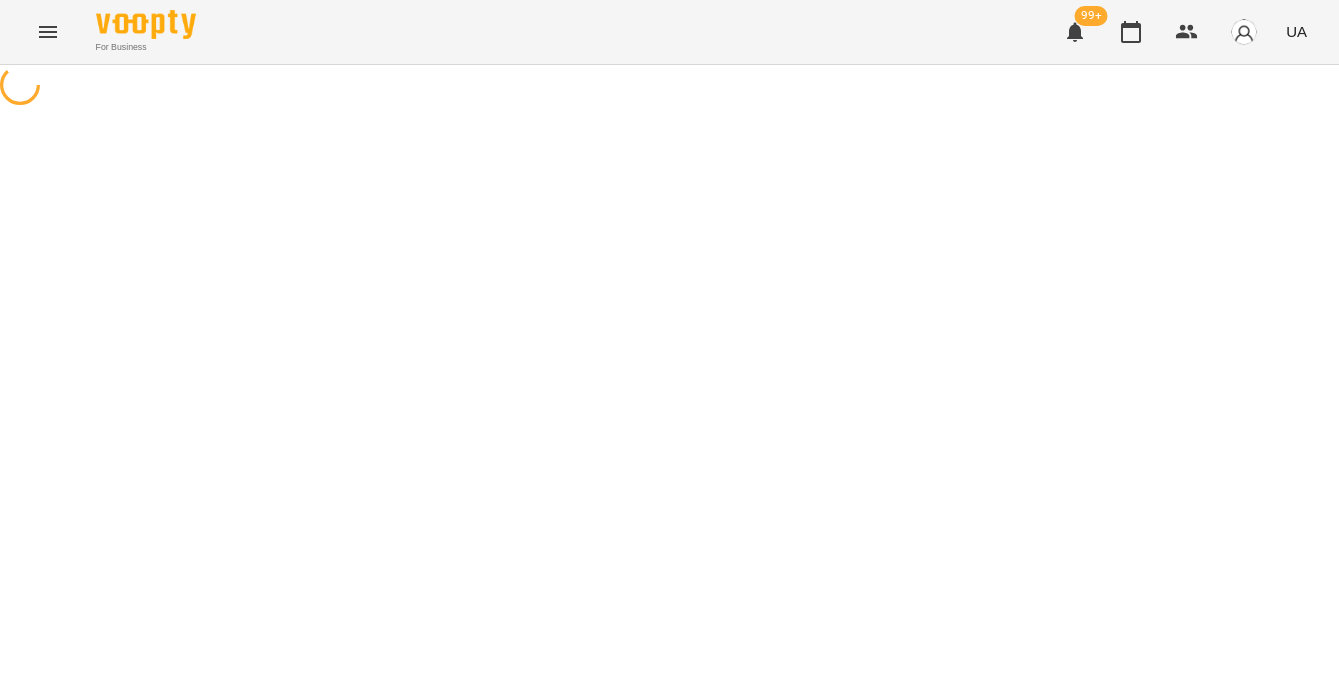 scroll, scrollTop: 0, scrollLeft: 0, axis: both 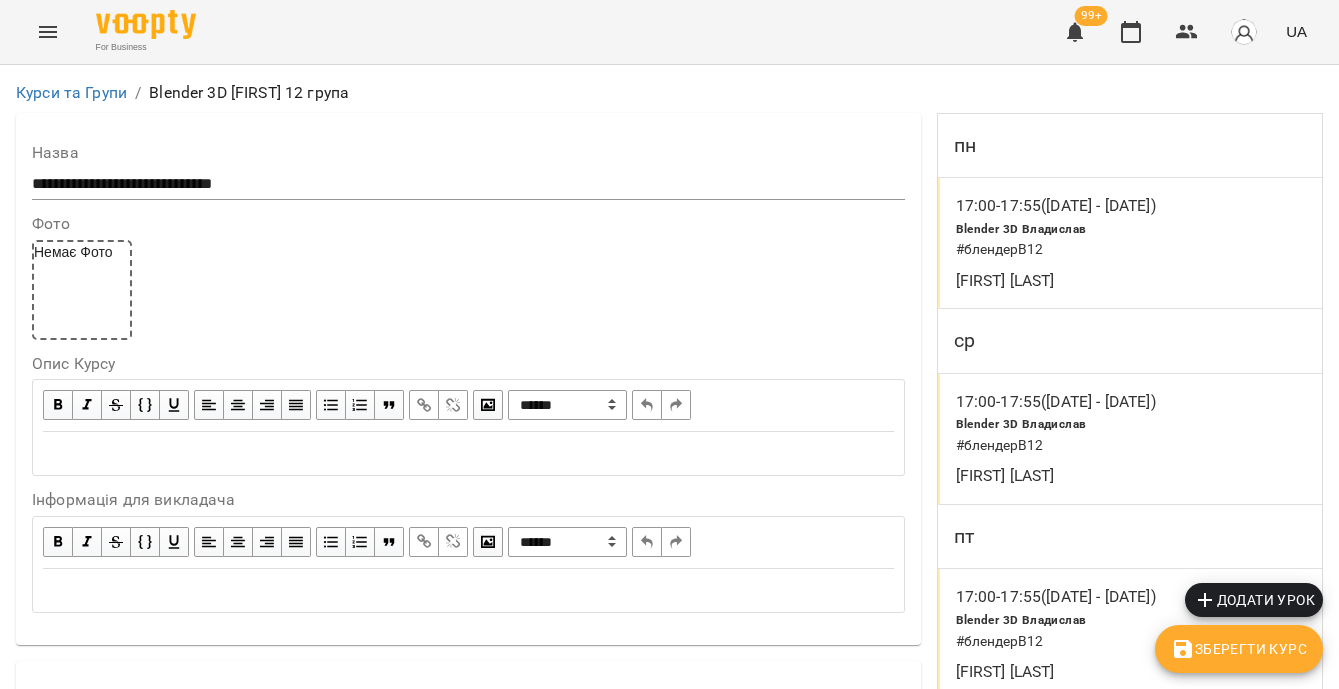 click on "[FIRST] [LAST]" at bounding box center [1075, 476] 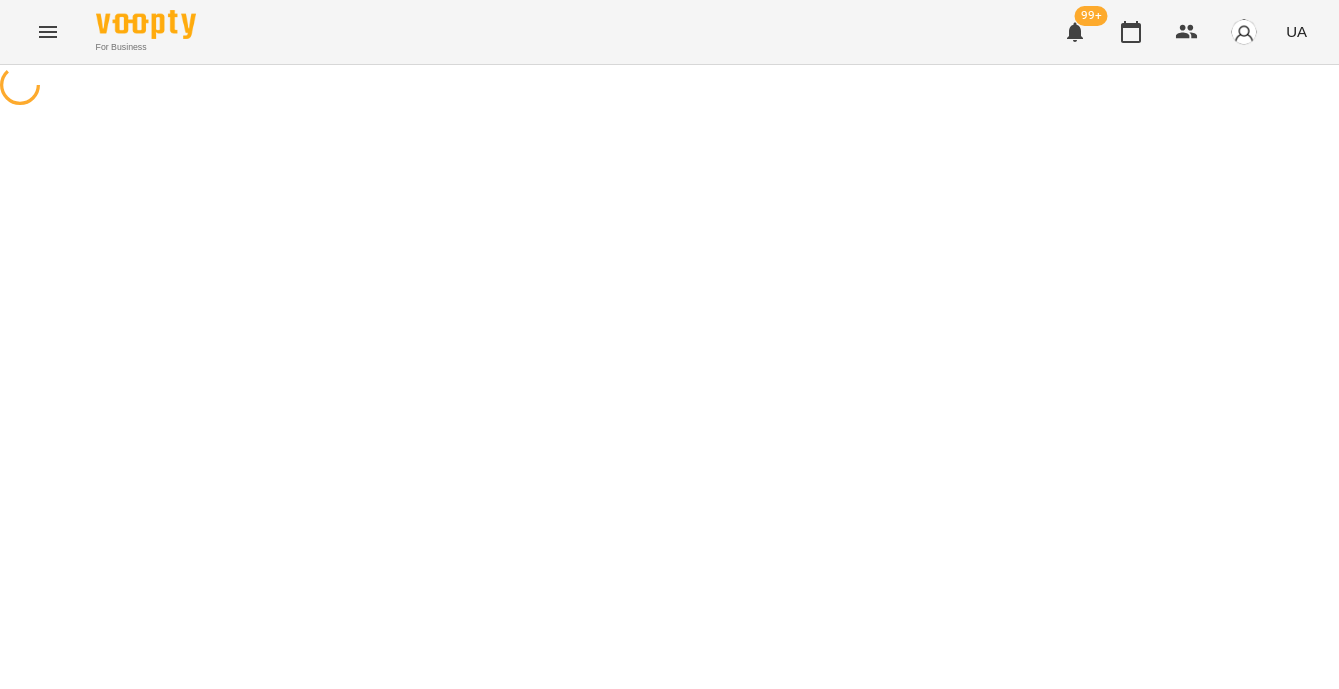 select on "*" 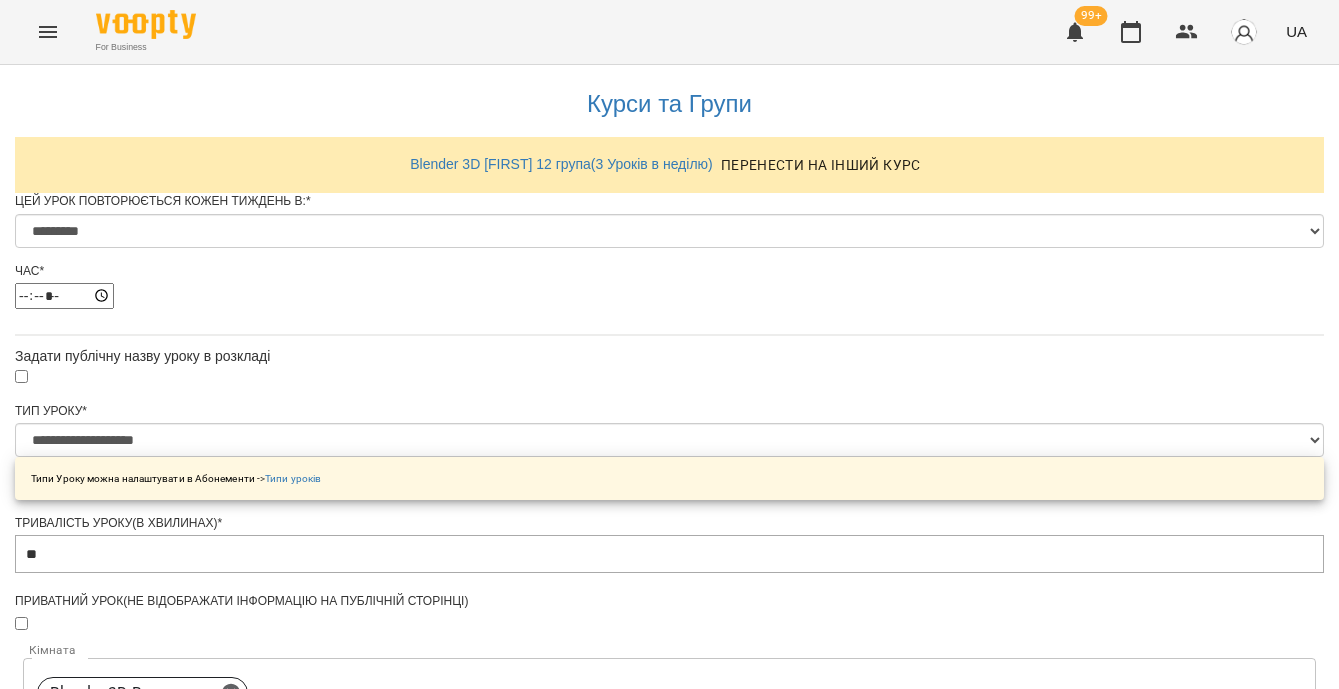 scroll, scrollTop: 1230, scrollLeft: 0, axis: vertical 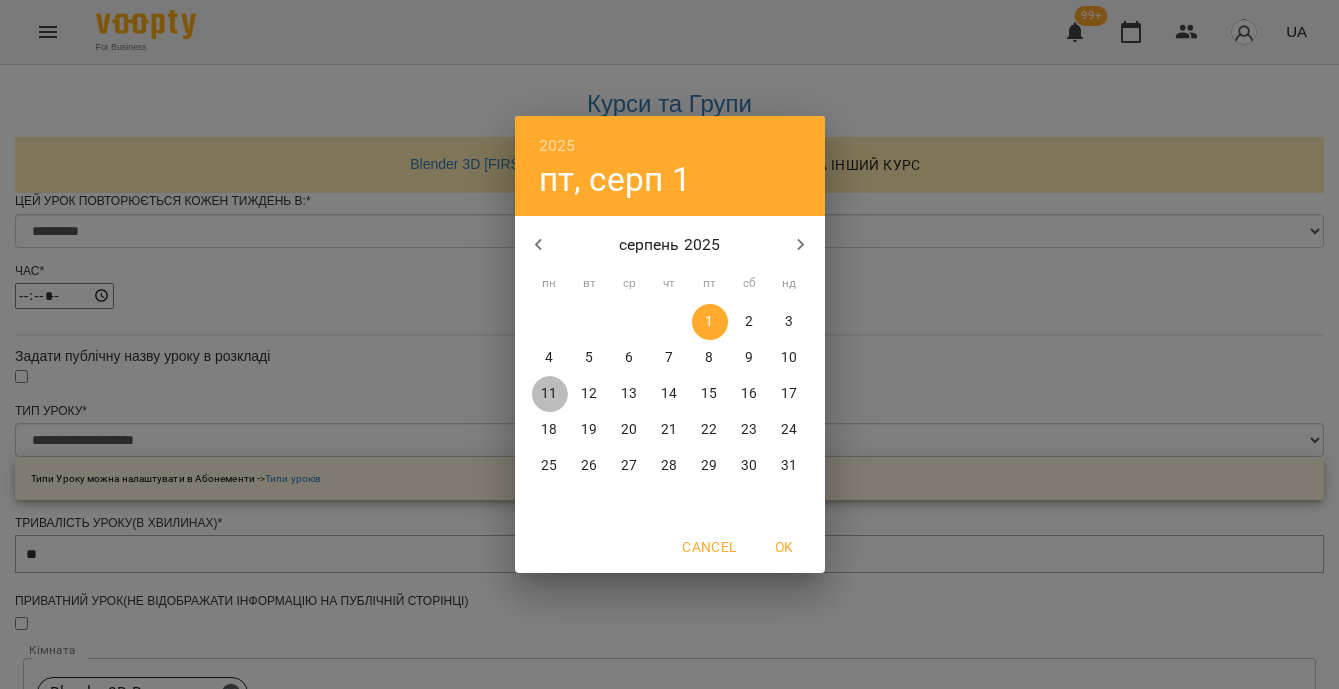 click on "11" at bounding box center [549, 394] 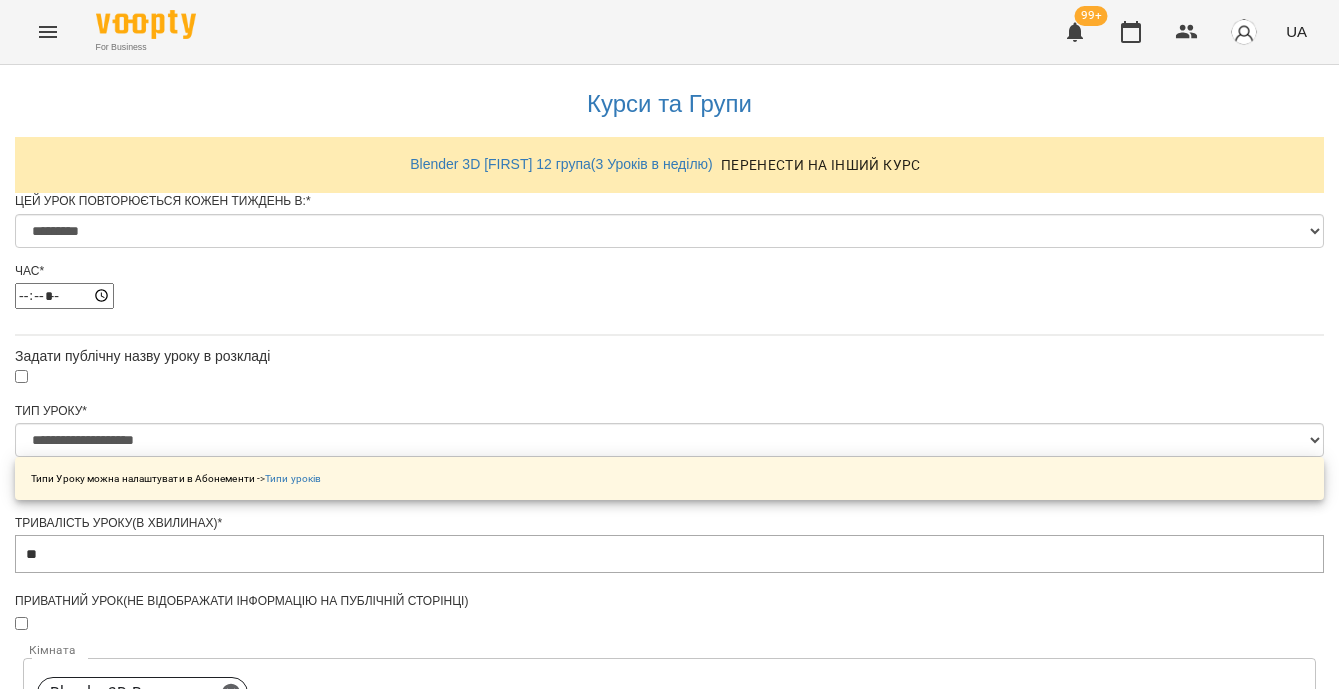 click on "Зберегти" at bounding box center [669, 1695] 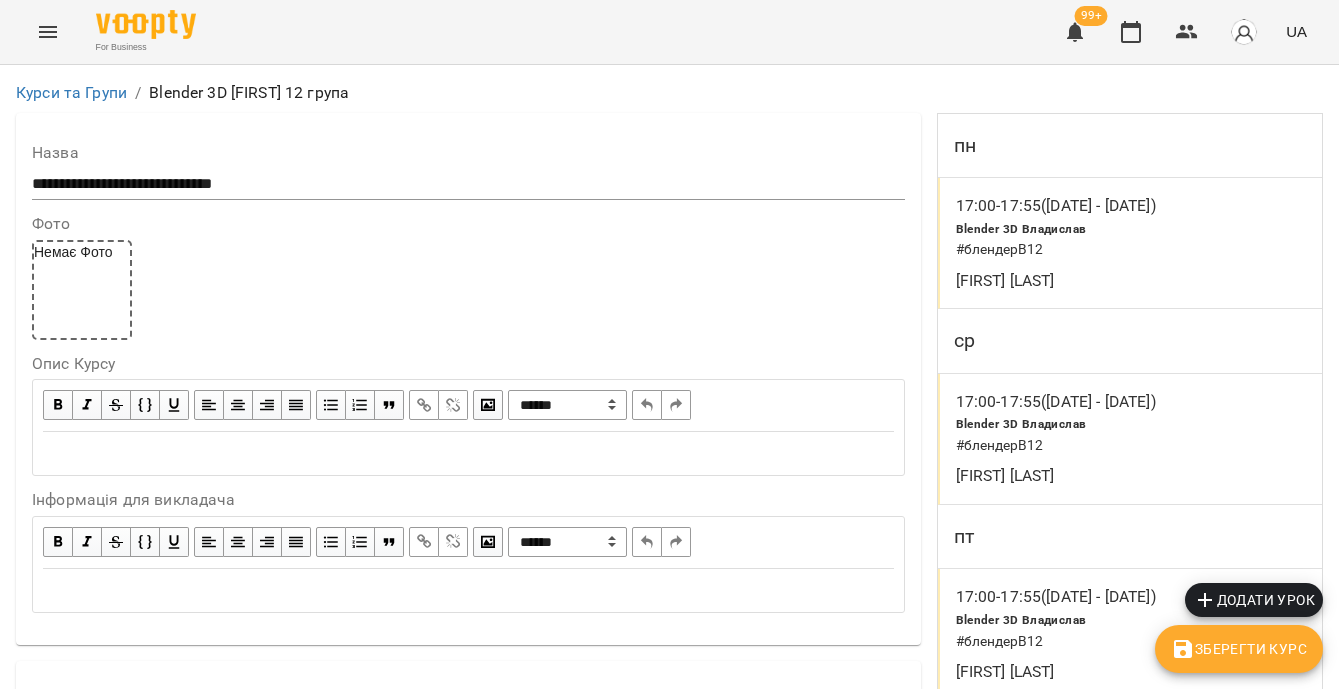 scroll, scrollTop: 386, scrollLeft: 0, axis: vertical 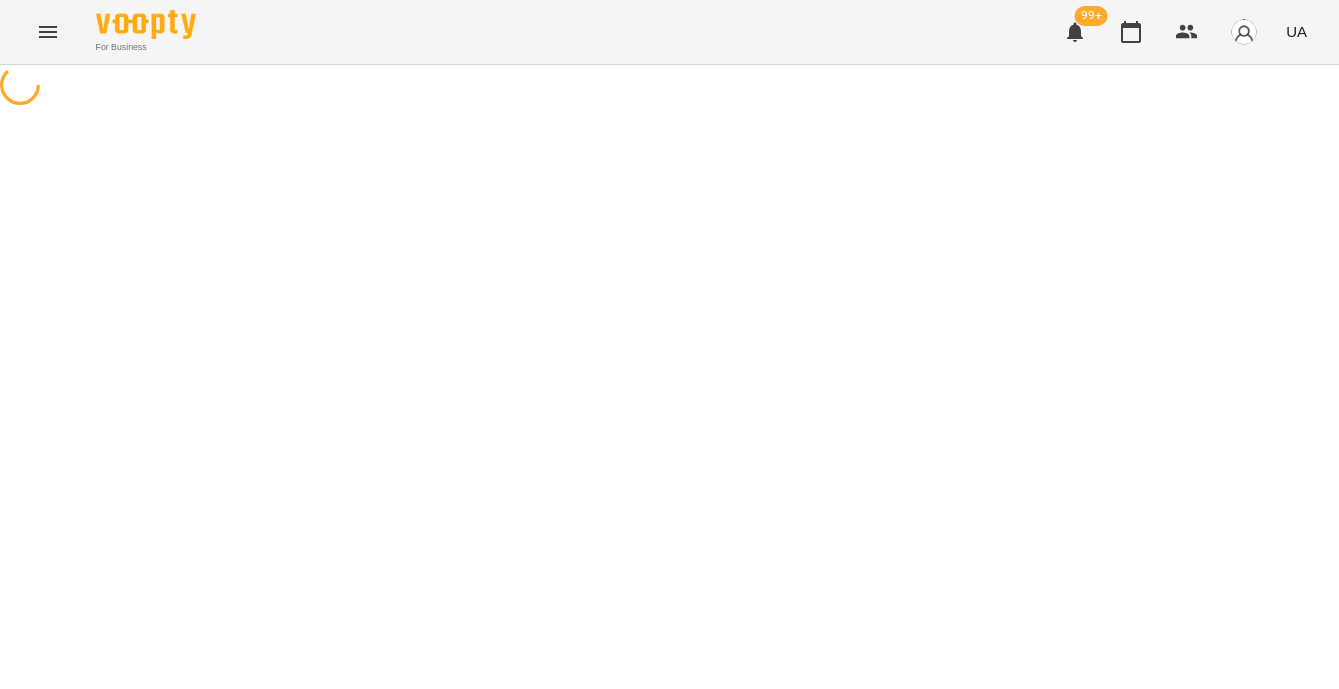 select on "*" 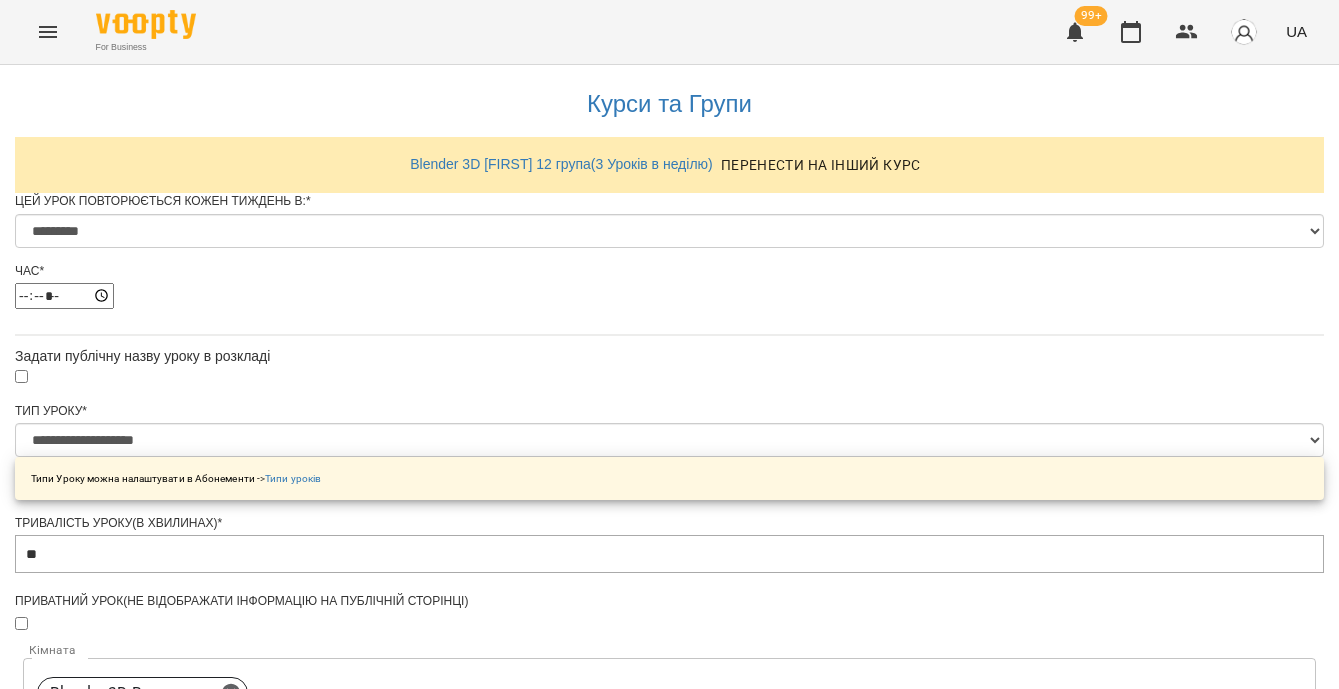 scroll, scrollTop: 1230, scrollLeft: 0, axis: vertical 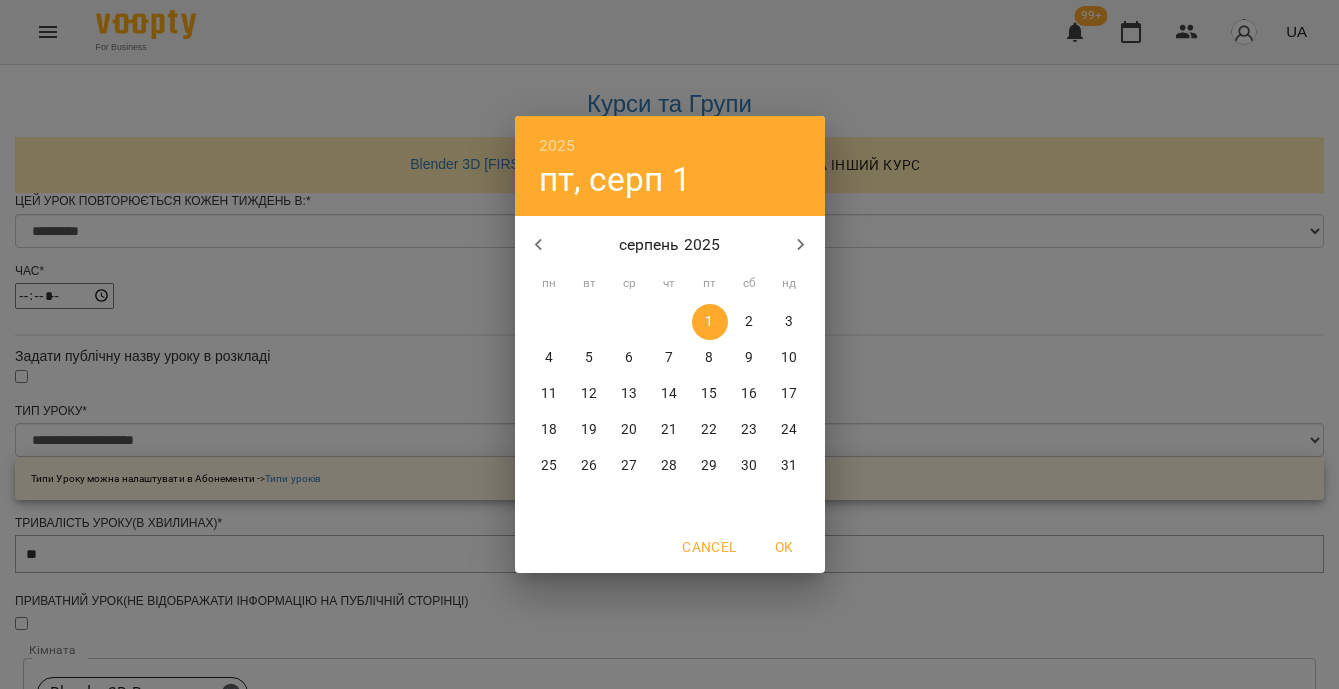 click on "11" at bounding box center (550, 394) 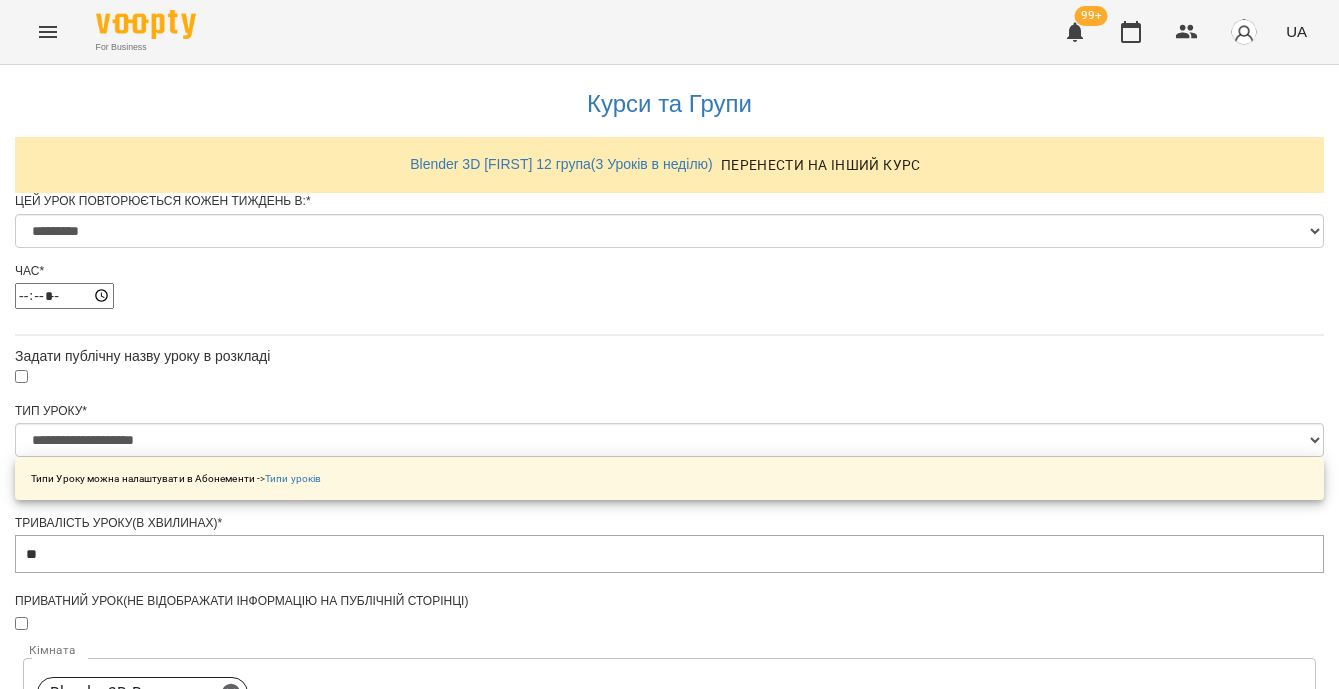 click on "Зберегти" at bounding box center (669, 1695) 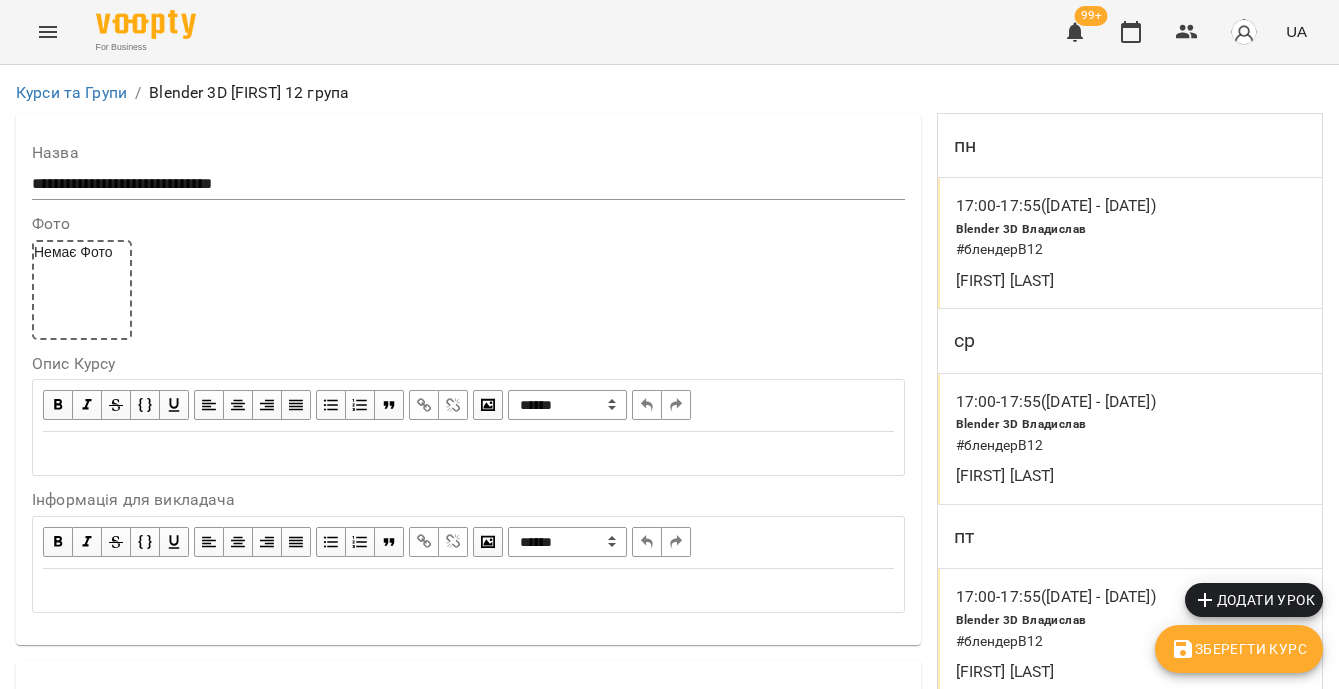 scroll, scrollTop: 1295, scrollLeft: 0, axis: vertical 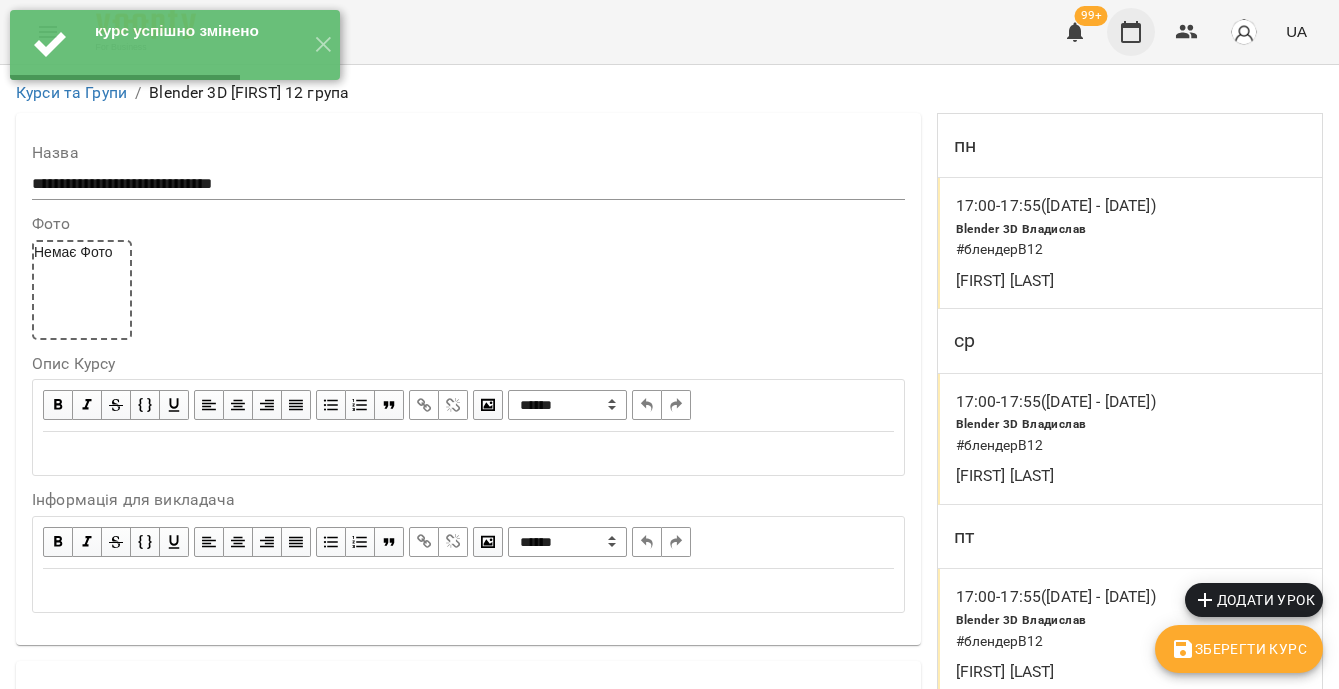 click 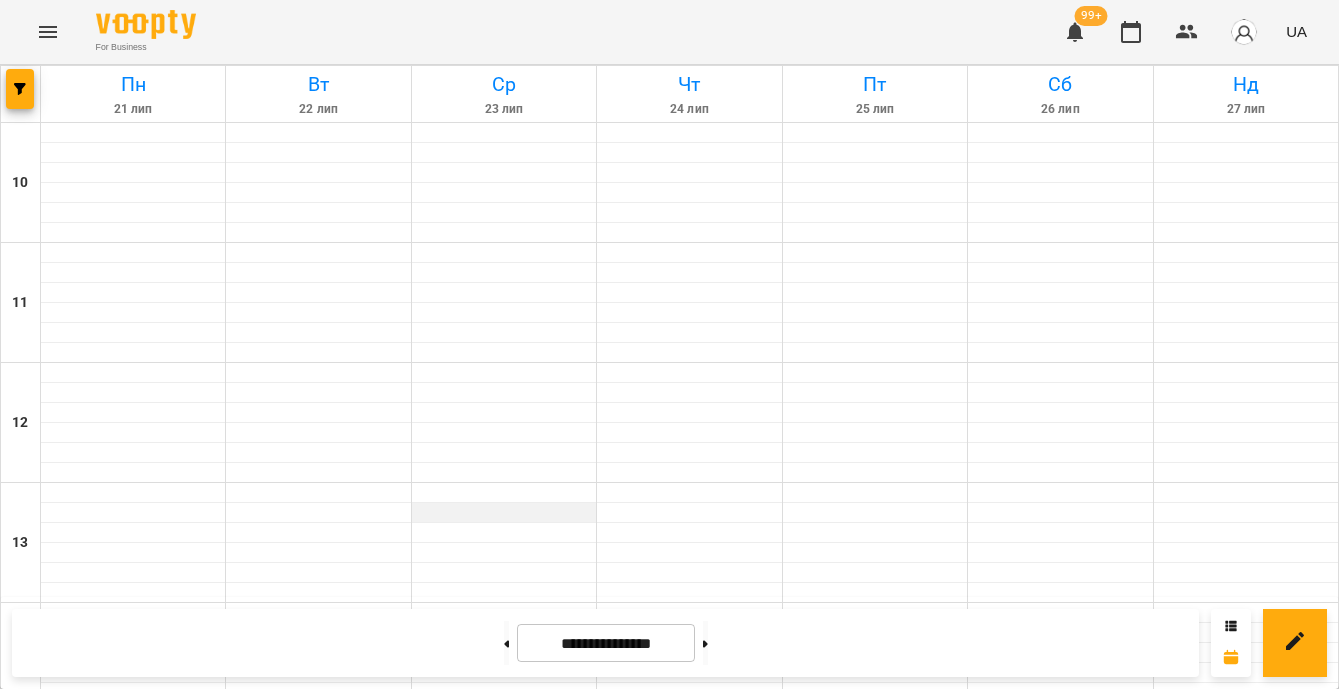 scroll, scrollTop: 882, scrollLeft: 0, axis: vertical 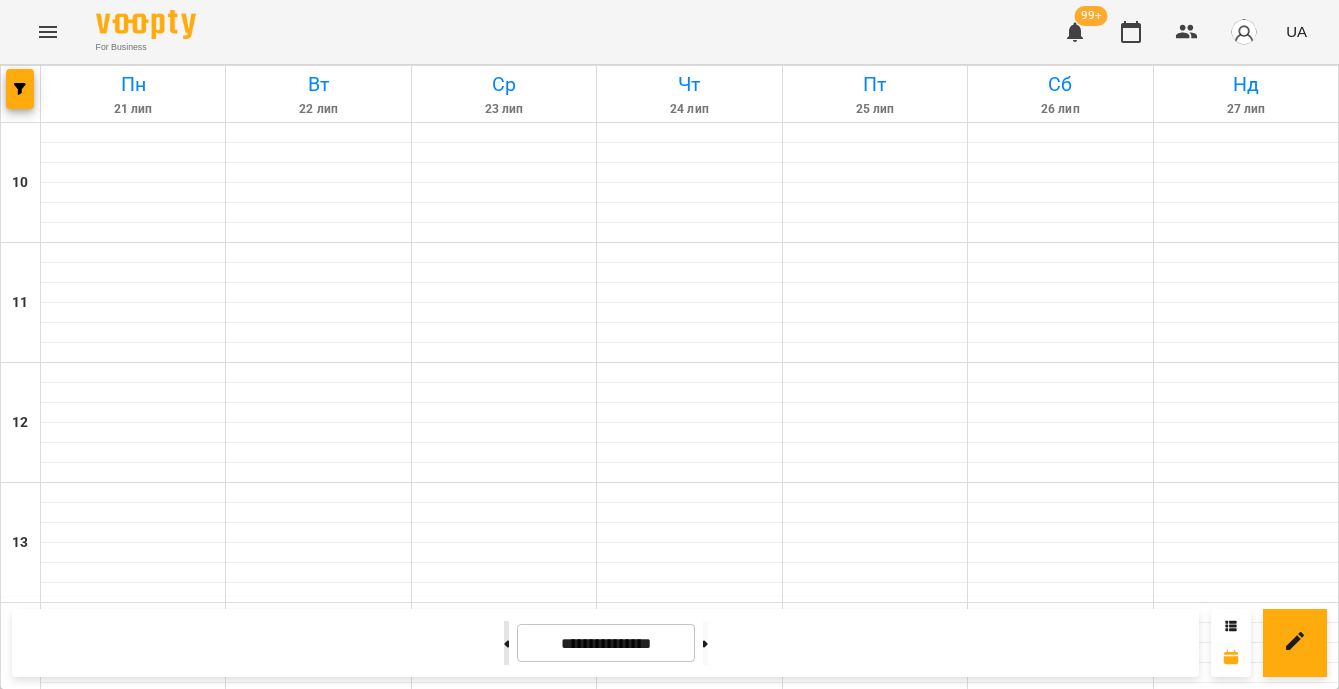 click at bounding box center [506, 643] 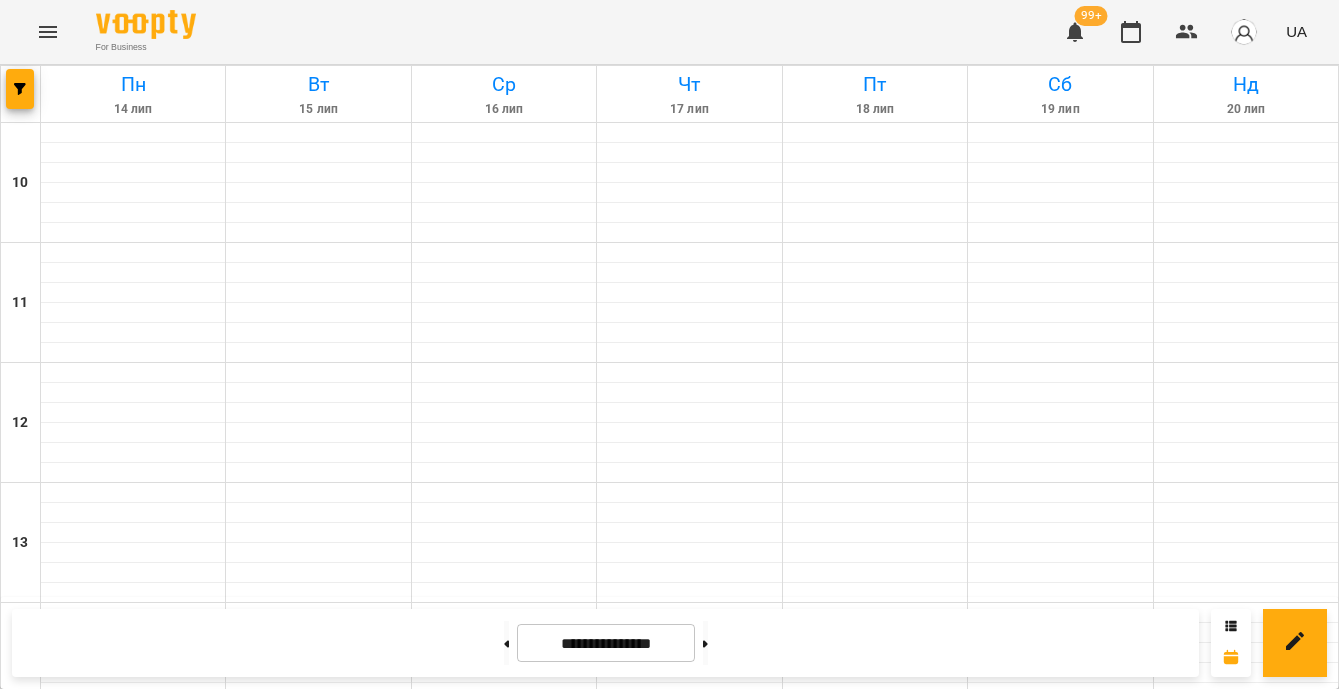 click on "6" at bounding box center [133, 1146] 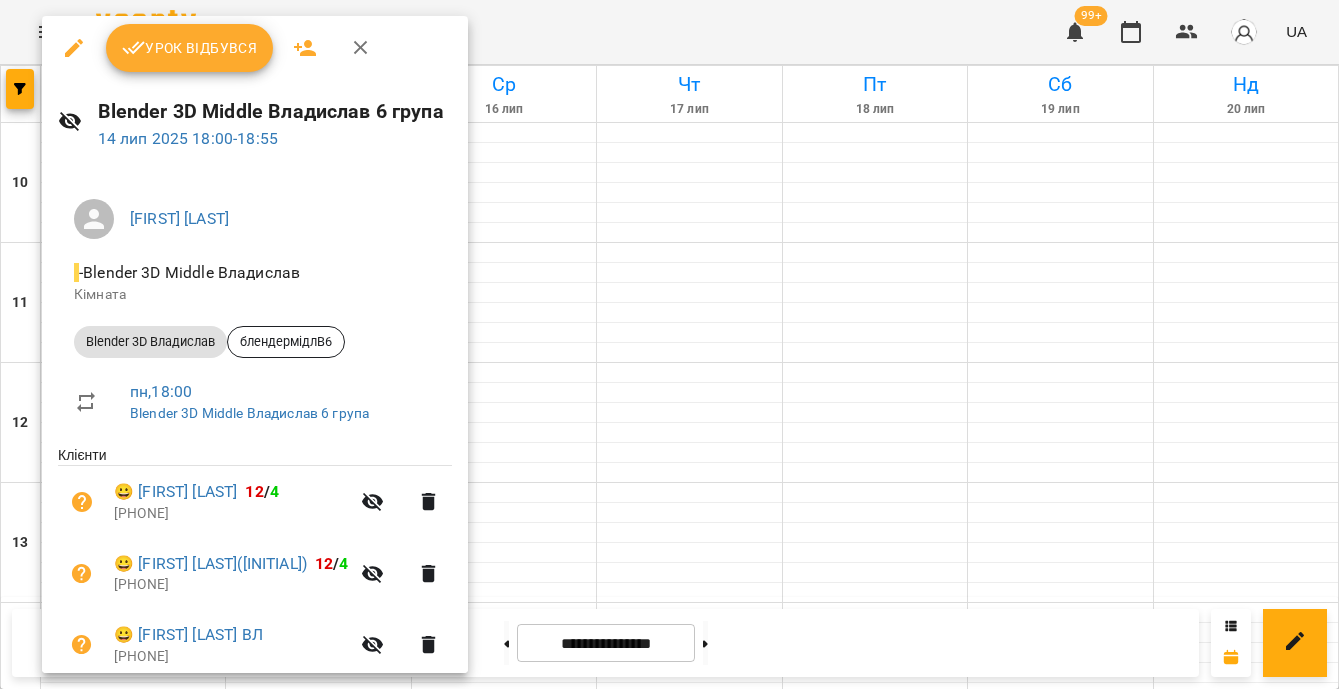 scroll, scrollTop: 291, scrollLeft: 0, axis: vertical 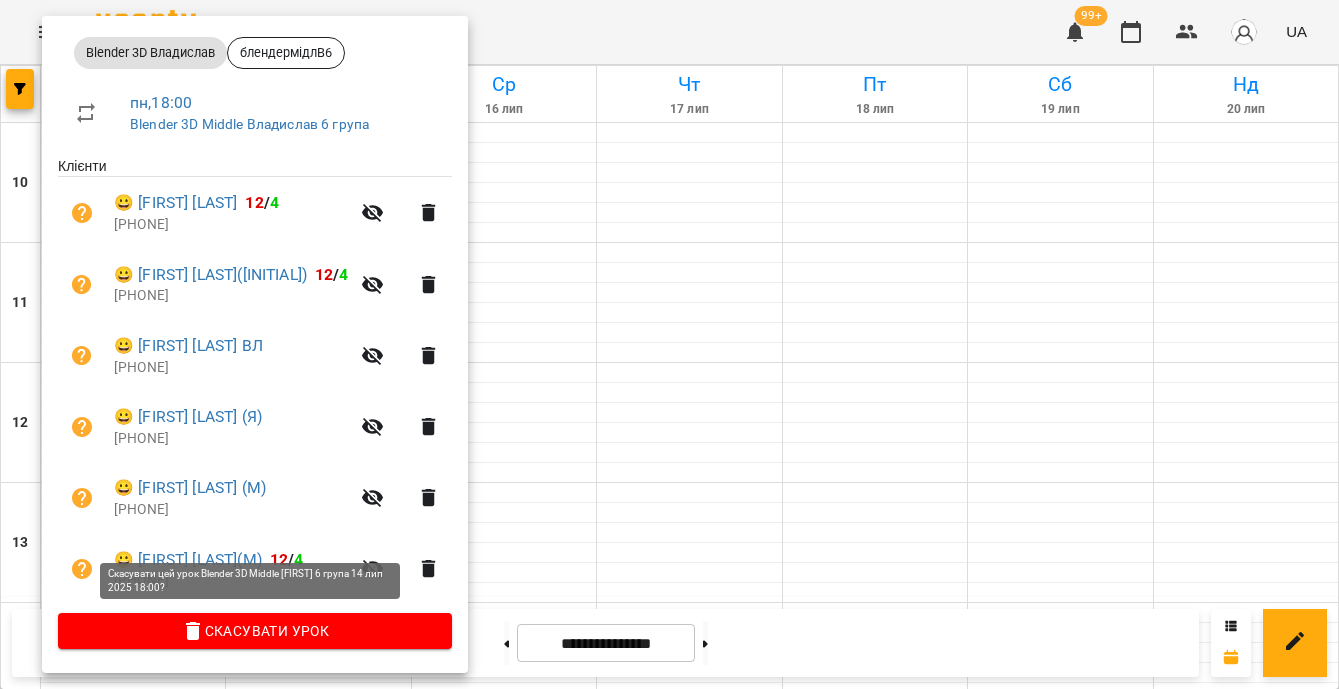 click on "Скасувати Урок" at bounding box center [255, 631] 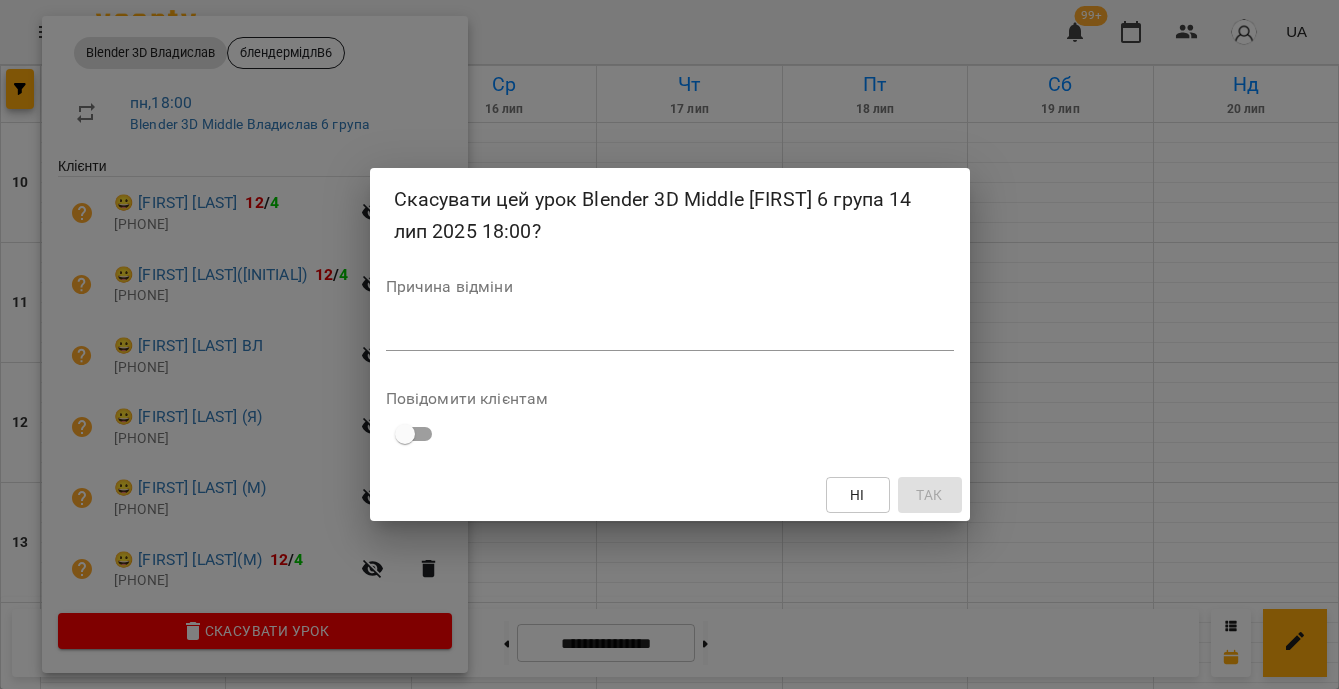 click on "*" at bounding box center (670, 335) 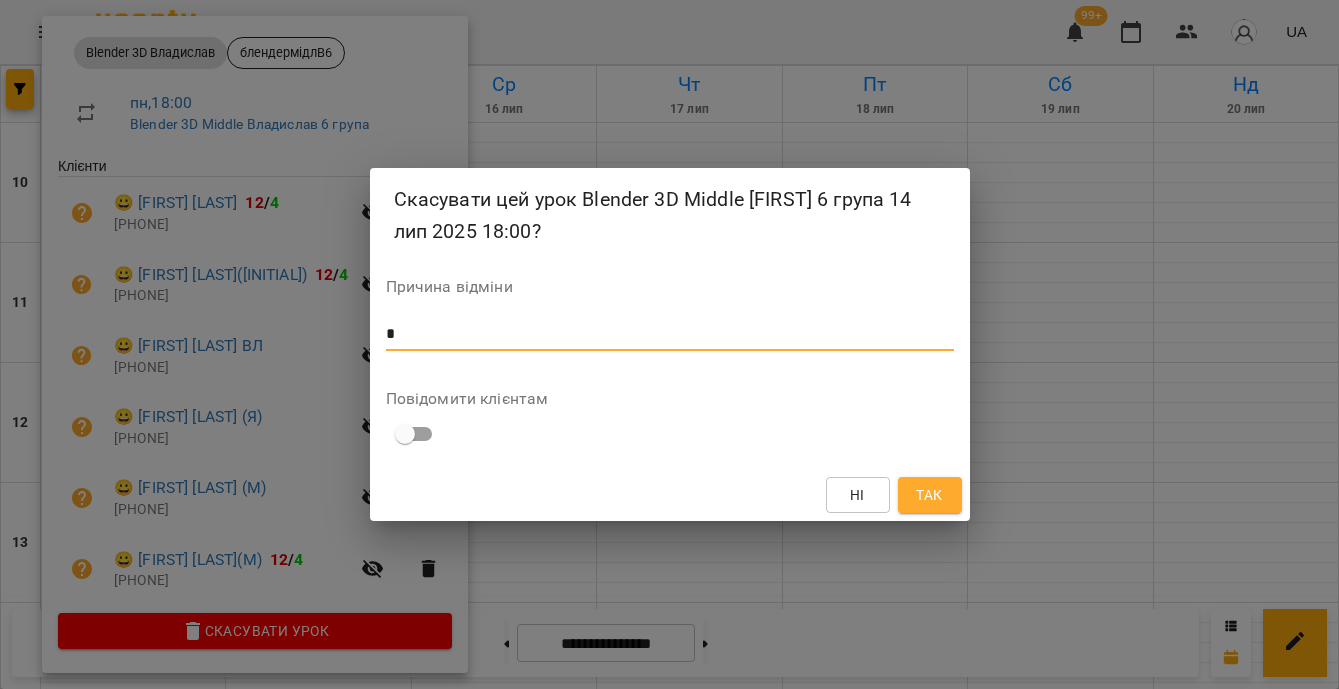 type on "*" 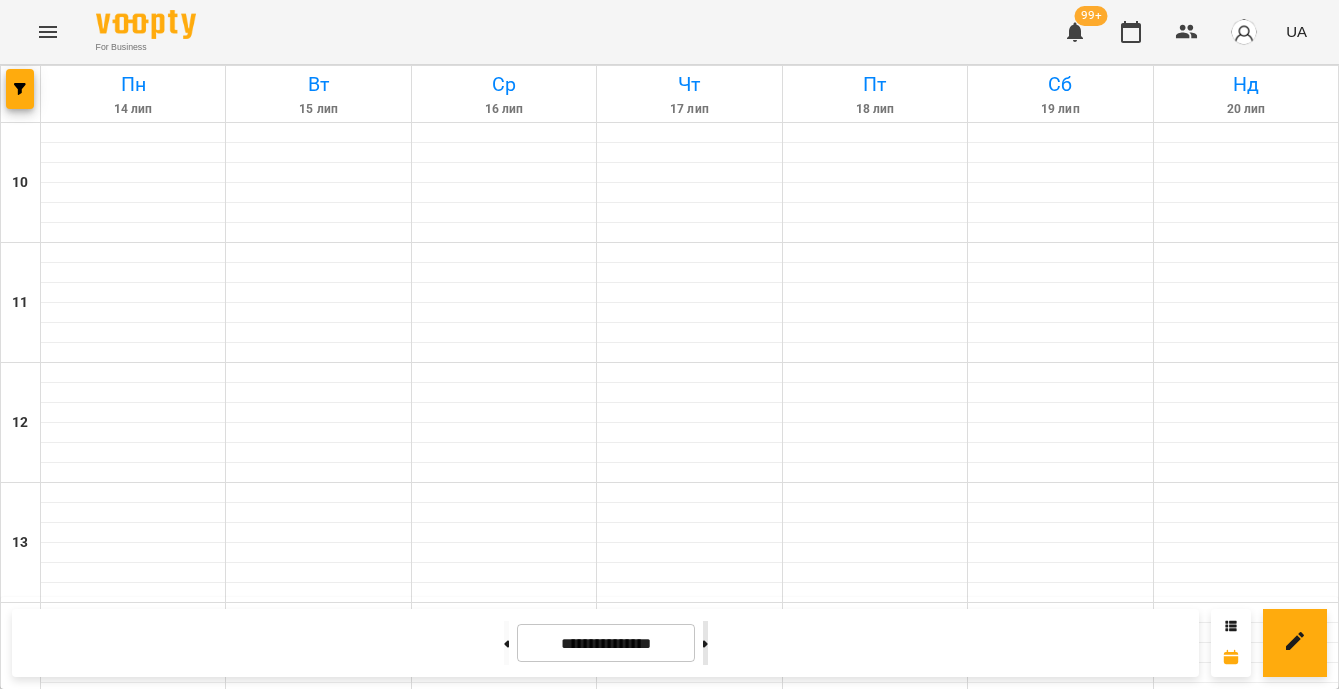 click at bounding box center (705, 643) 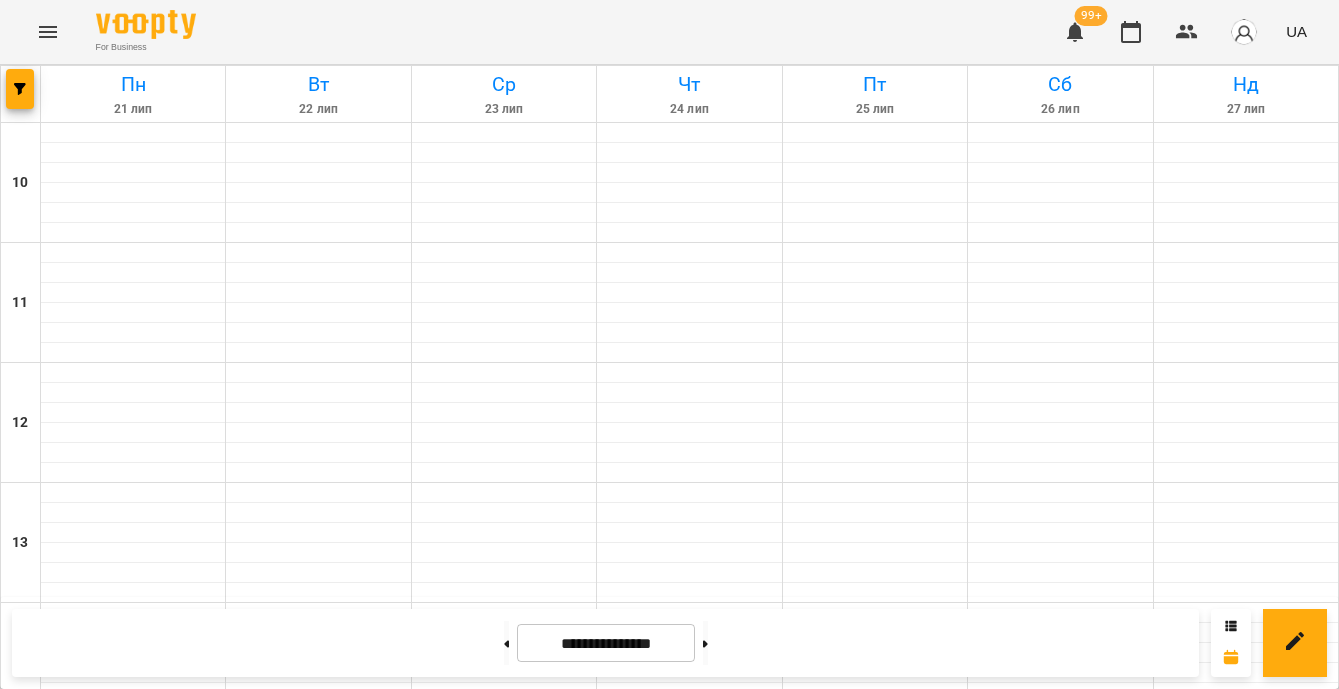 click on "Blender 3D Владислав - блендермідлВ6" at bounding box center [133, 1157] 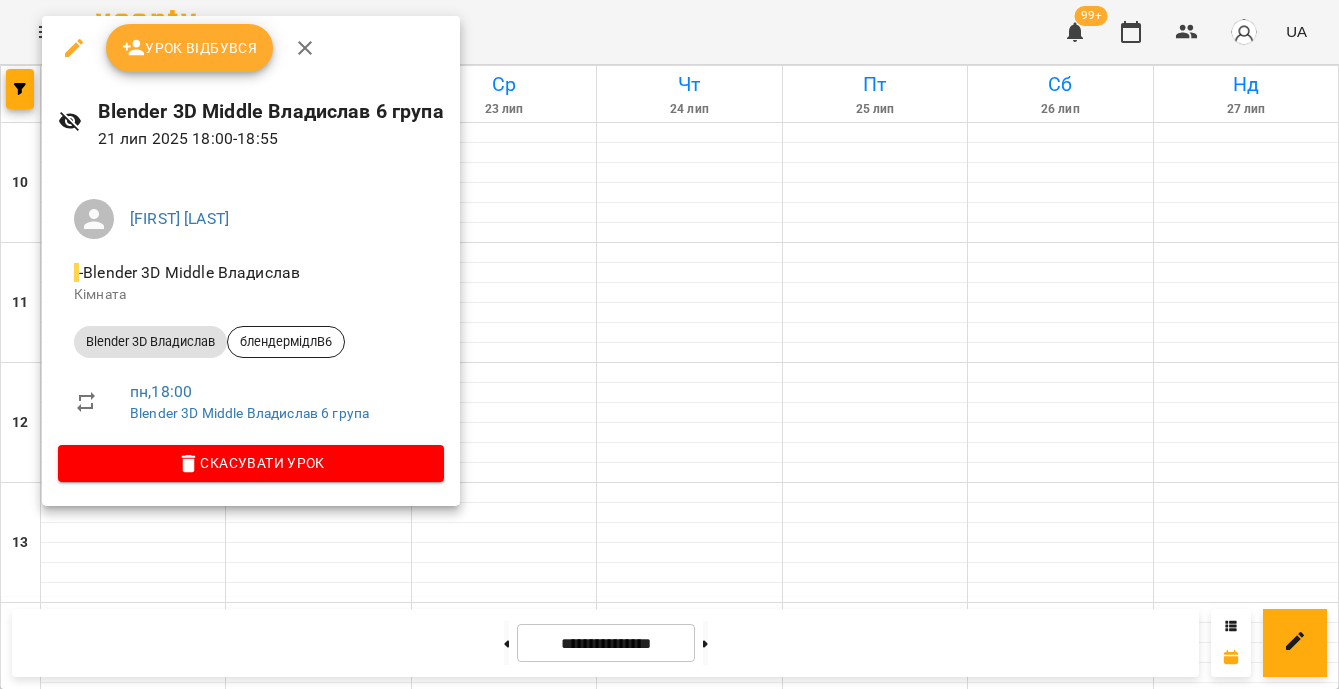 click on "Скасувати Урок" at bounding box center [251, 463] 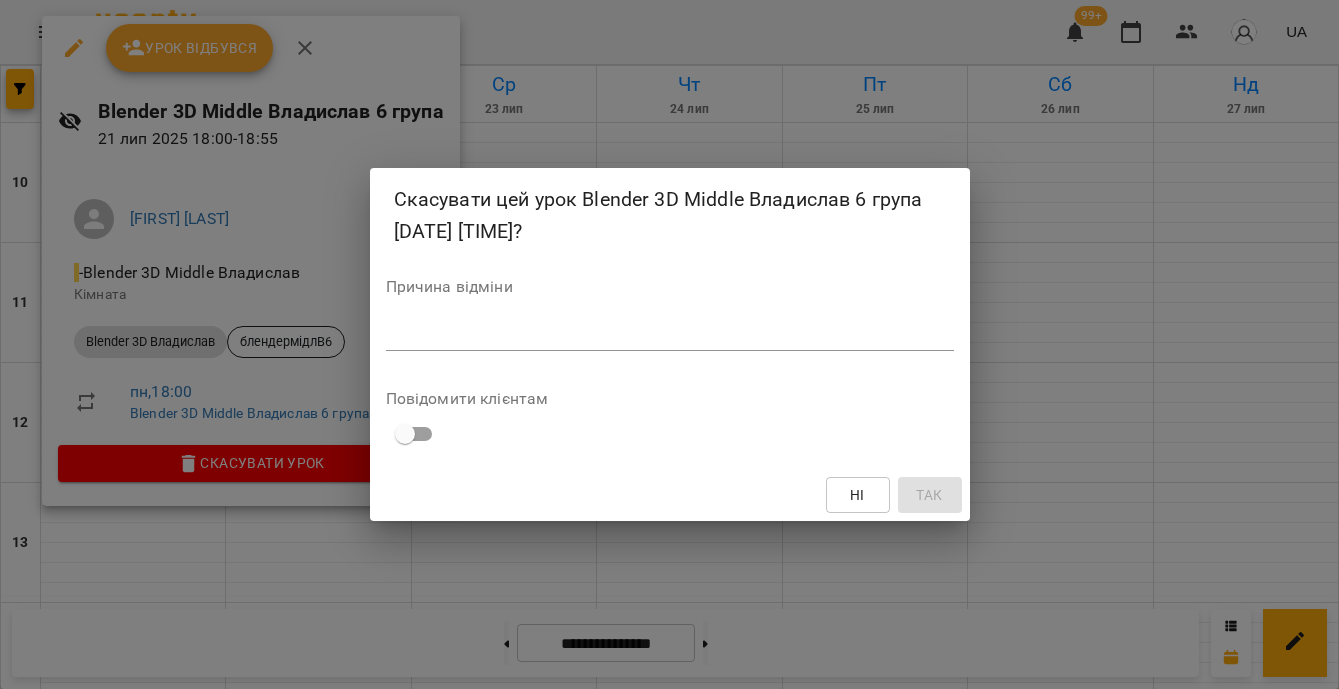click at bounding box center [670, 334] 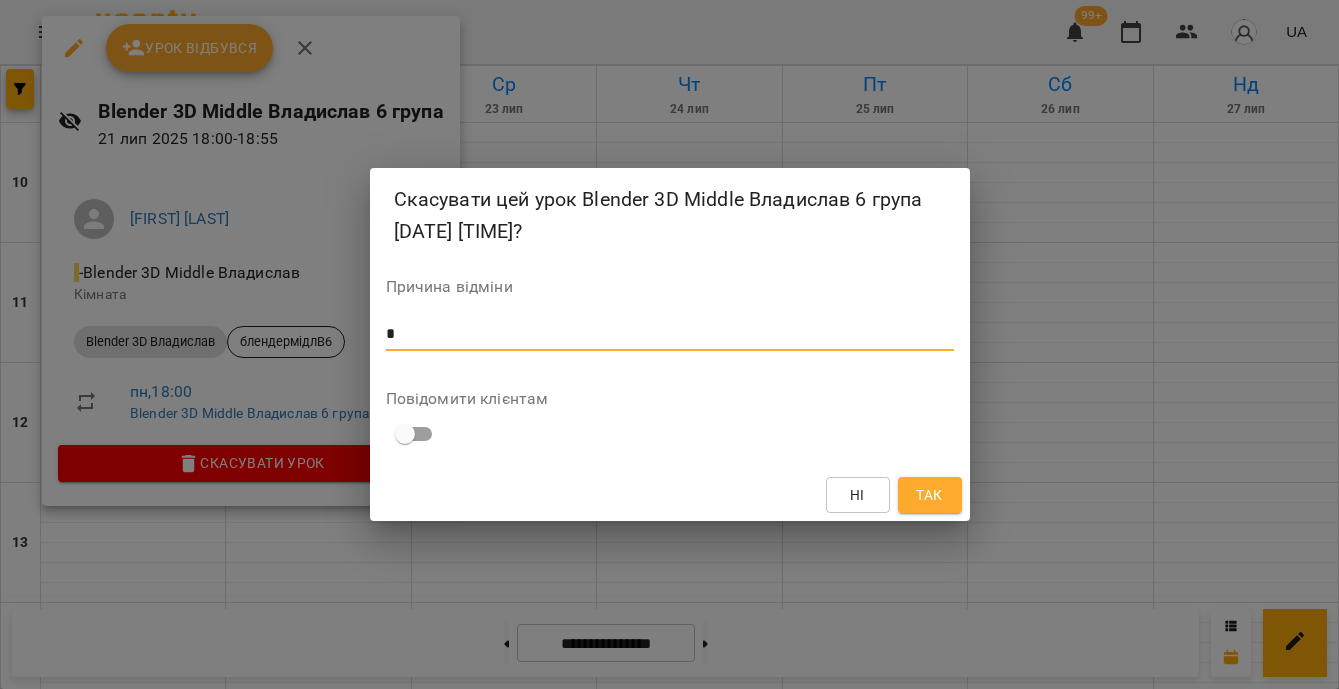 type on "*" 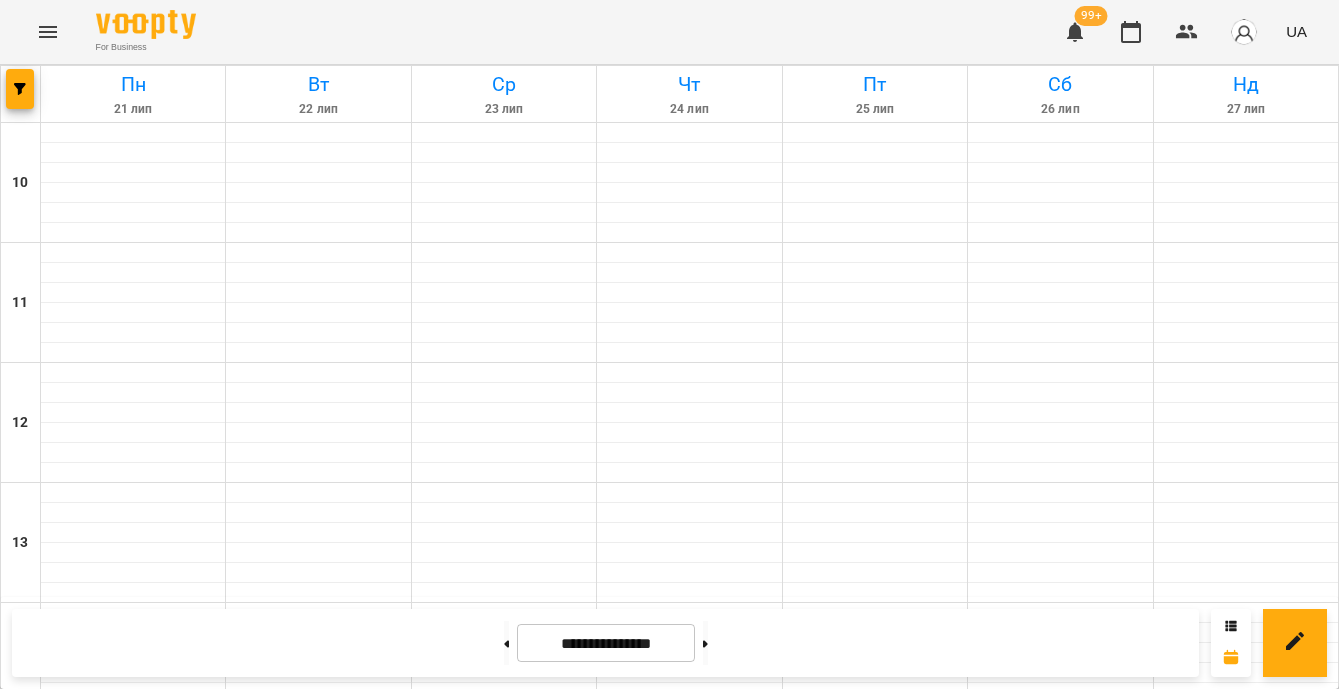 click on "Blender 3D Владислав - блендермідлВ6" at bounding box center (133, 1157) 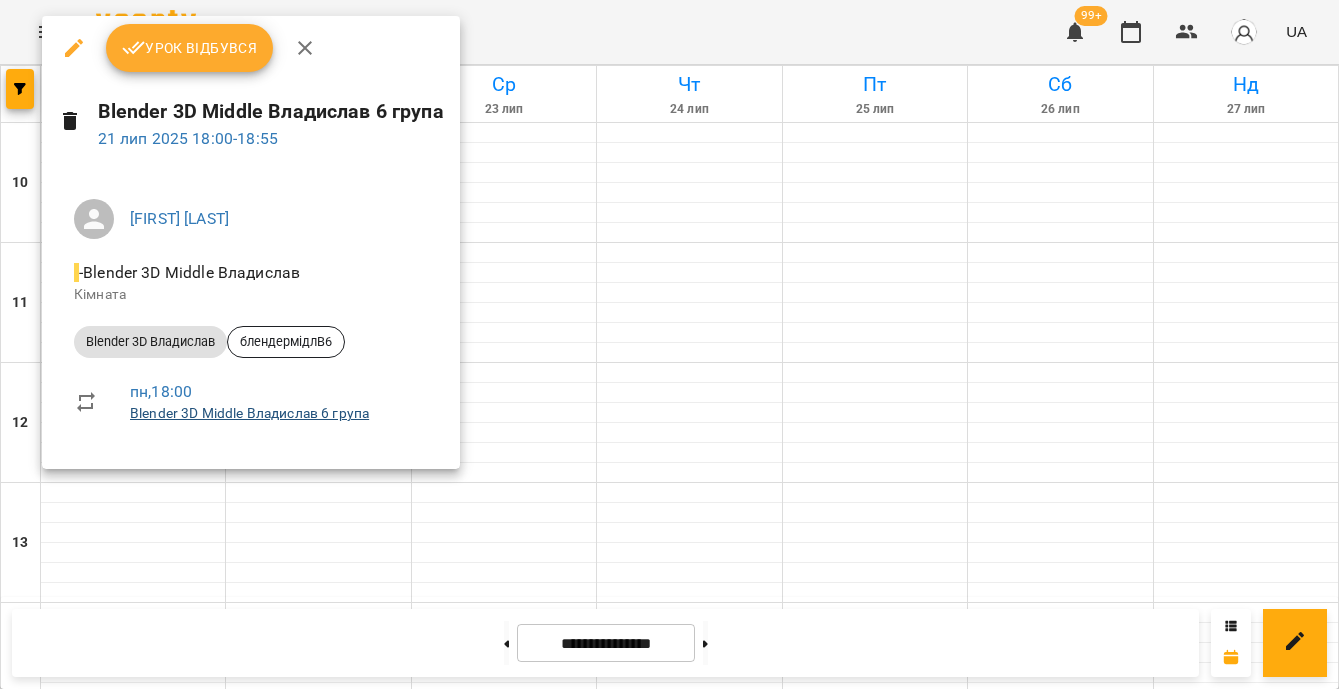 click on "Blender 3D Middle Владислав 6 група" at bounding box center (249, 413) 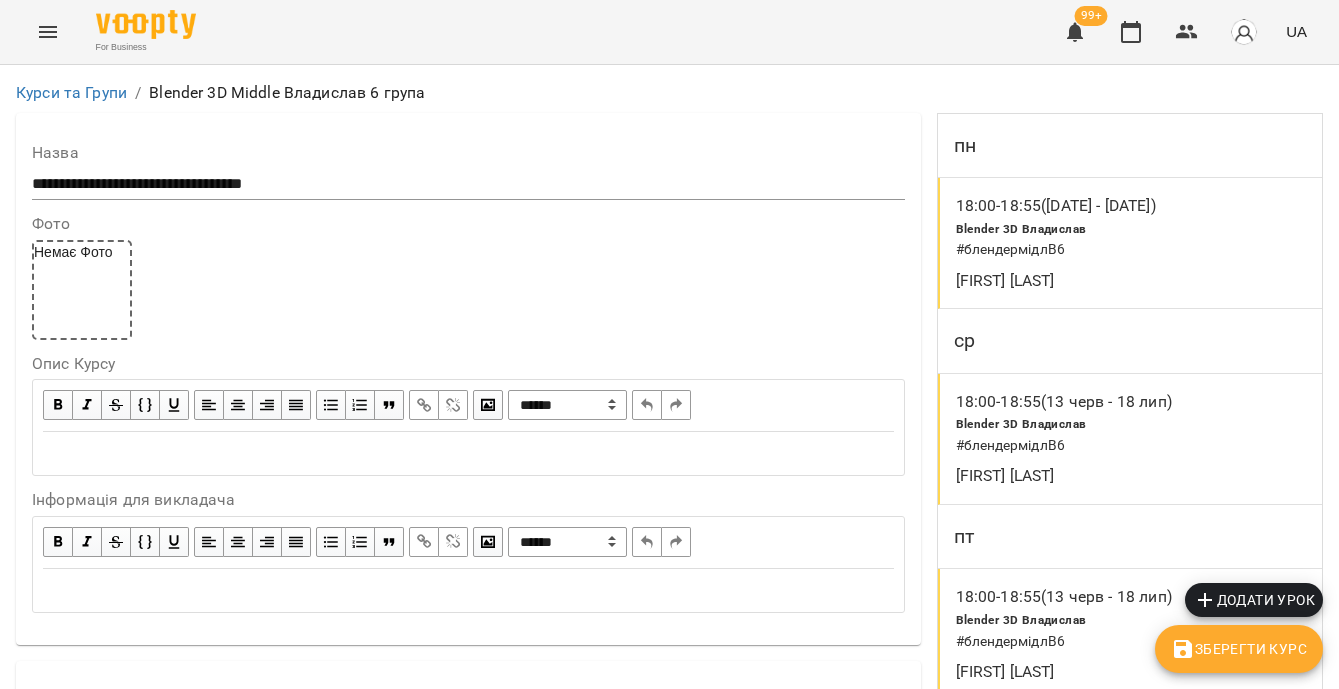 scroll, scrollTop: 1258, scrollLeft: 0, axis: vertical 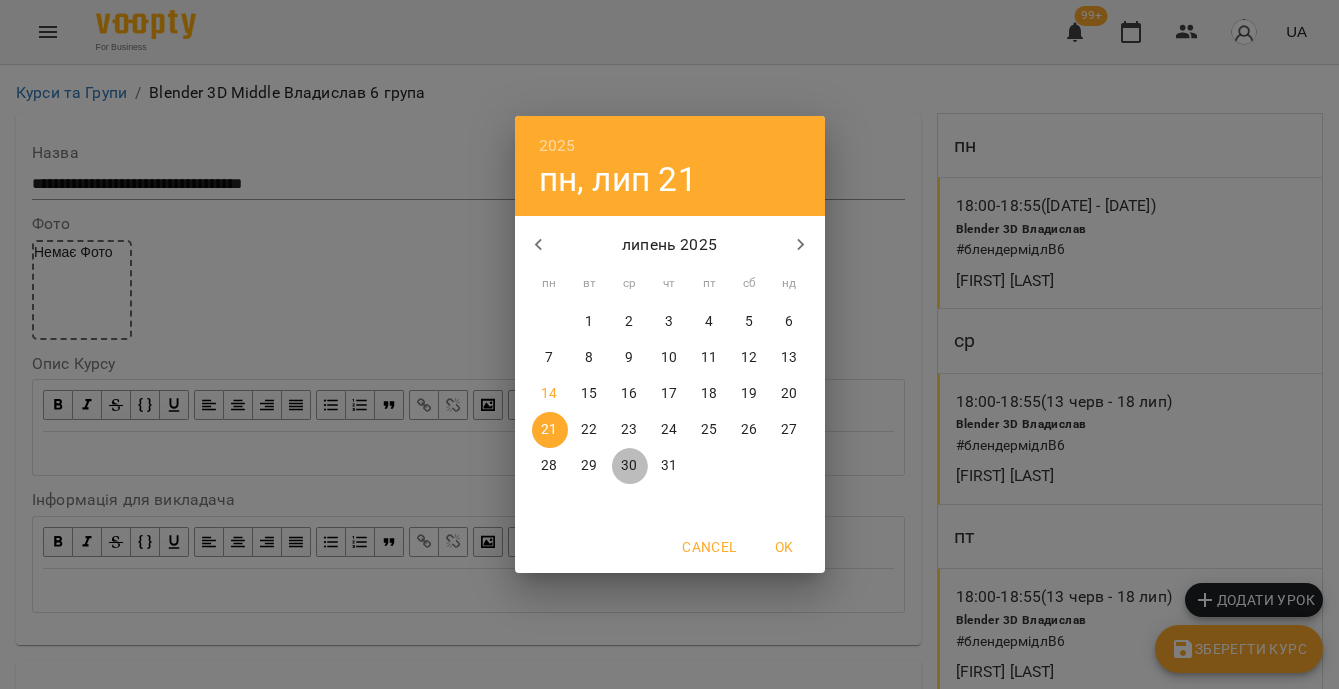 click on "30" at bounding box center (630, 466) 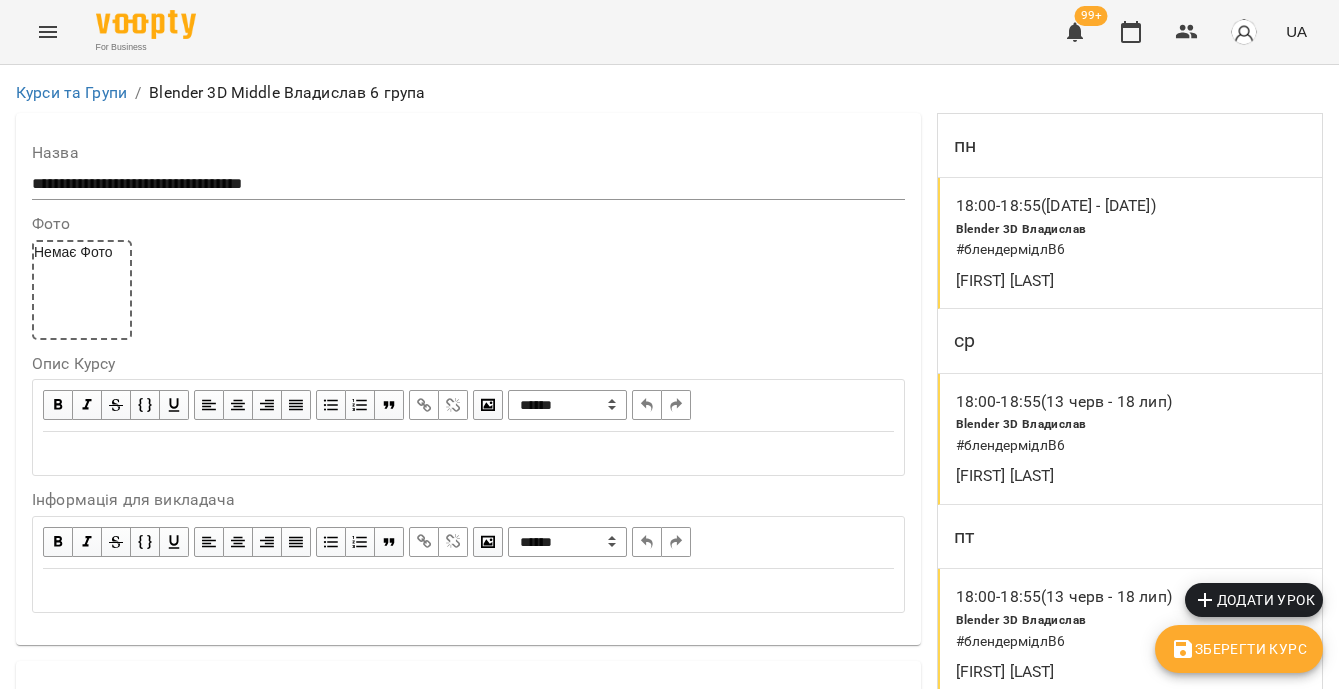 click 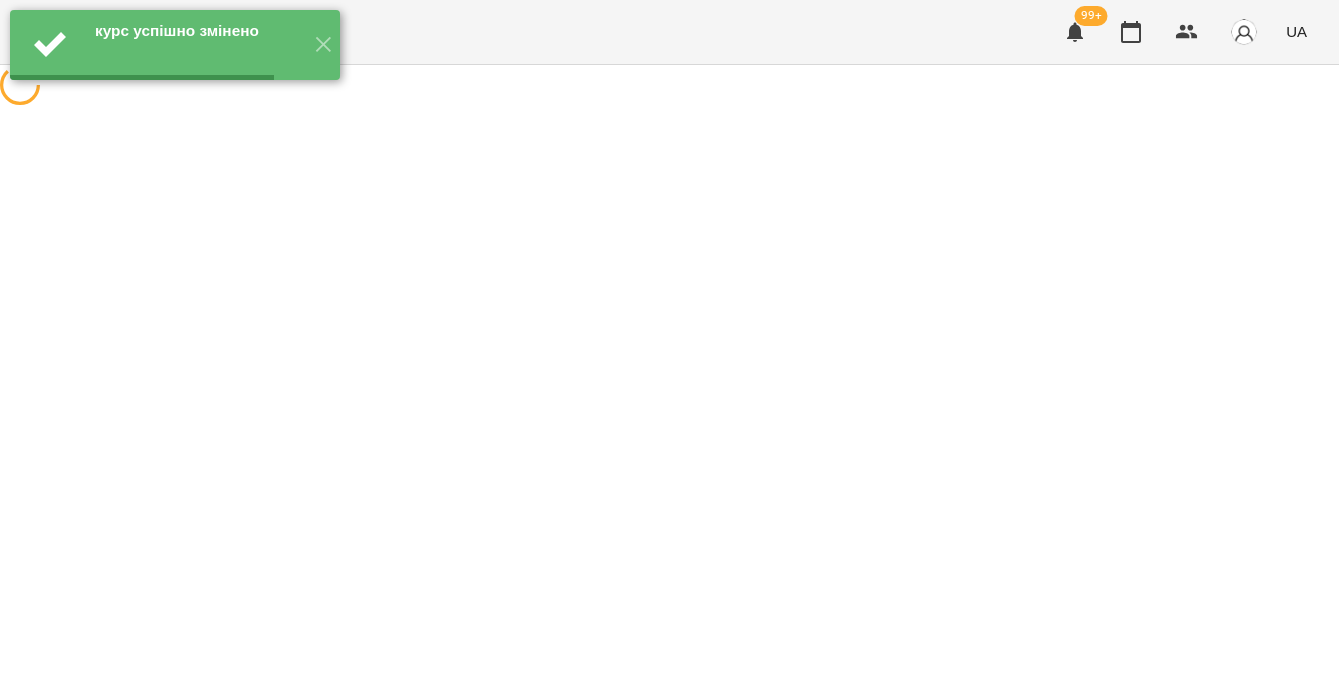 scroll, scrollTop: 0, scrollLeft: 0, axis: both 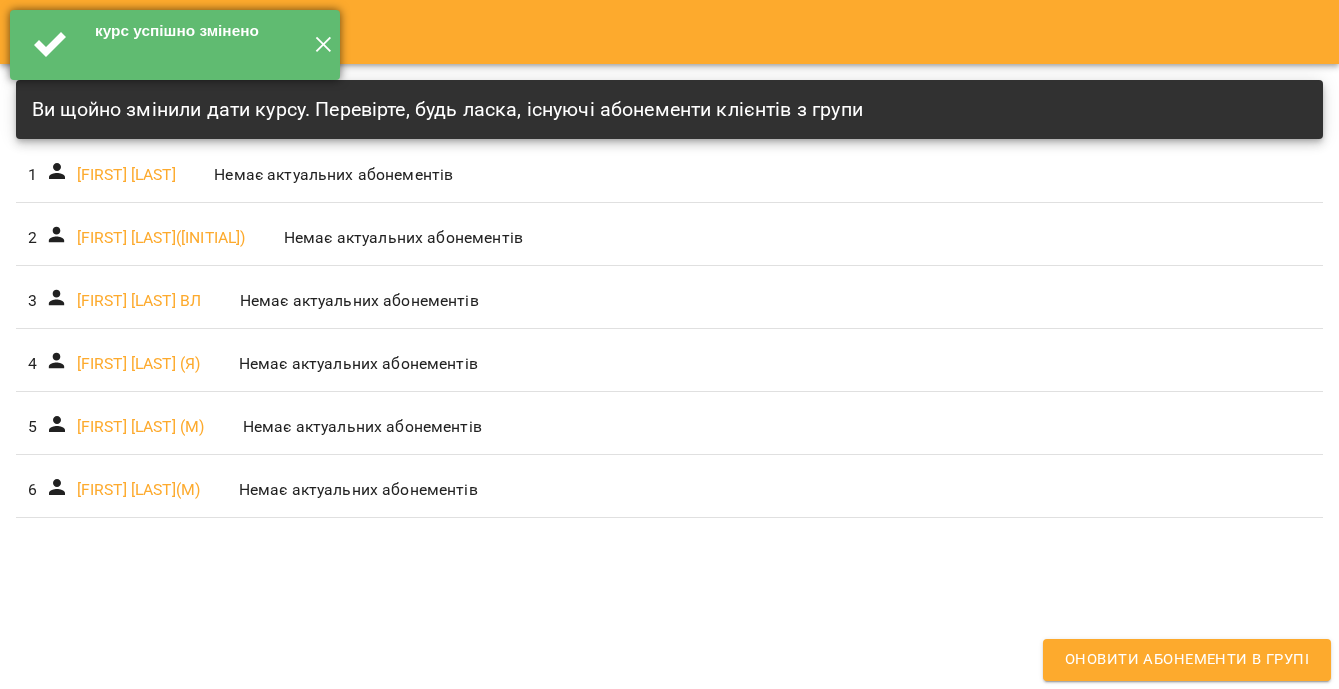 click on "✕" at bounding box center (323, 45) 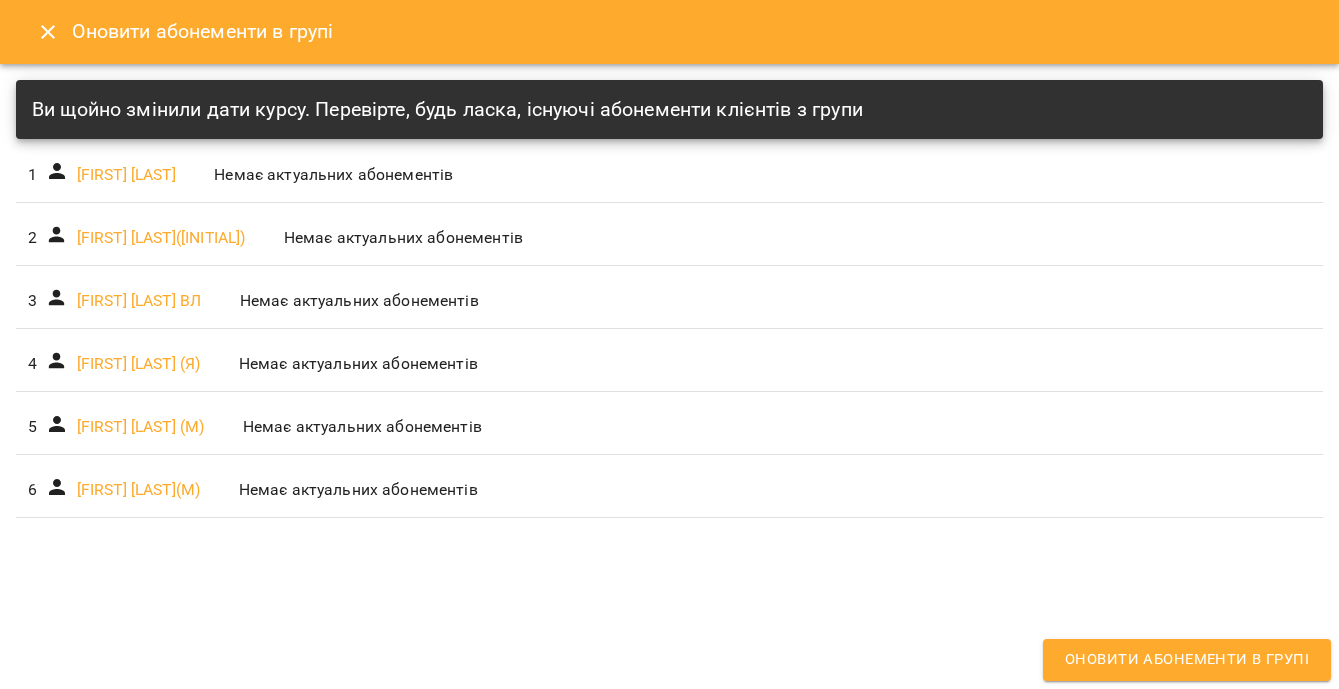 click 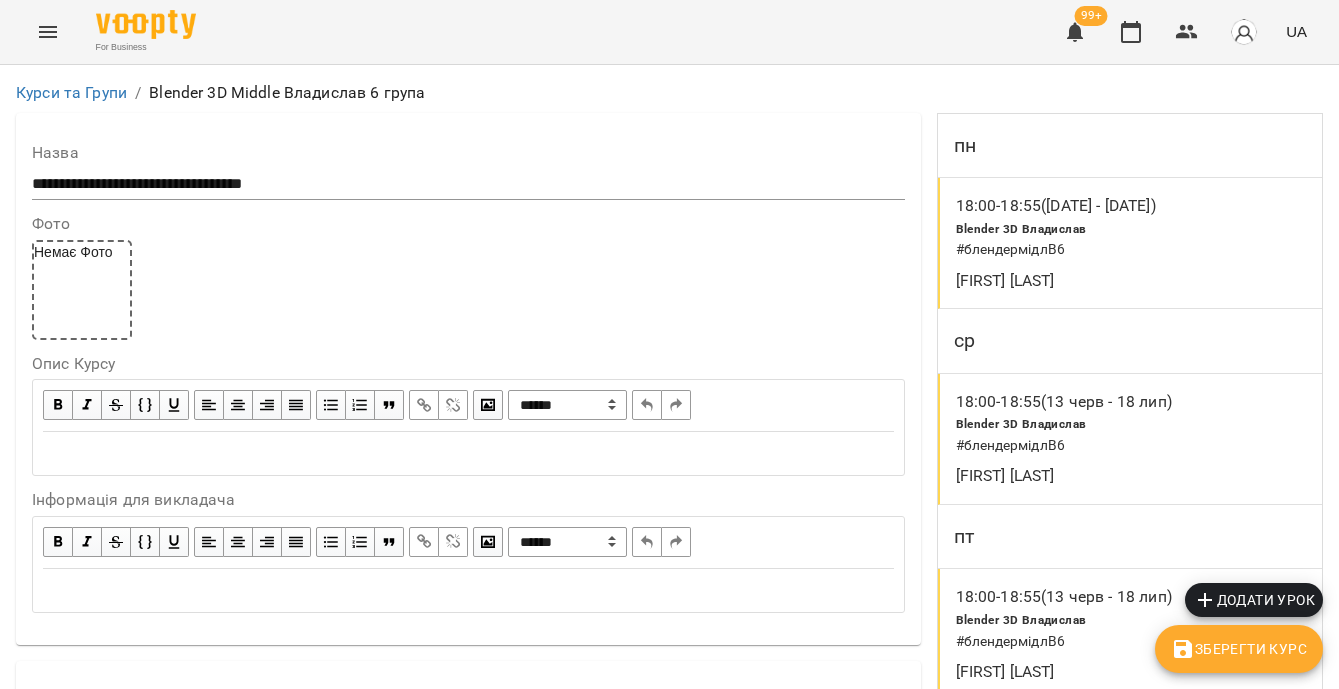 scroll, scrollTop: 865, scrollLeft: 0, axis: vertical 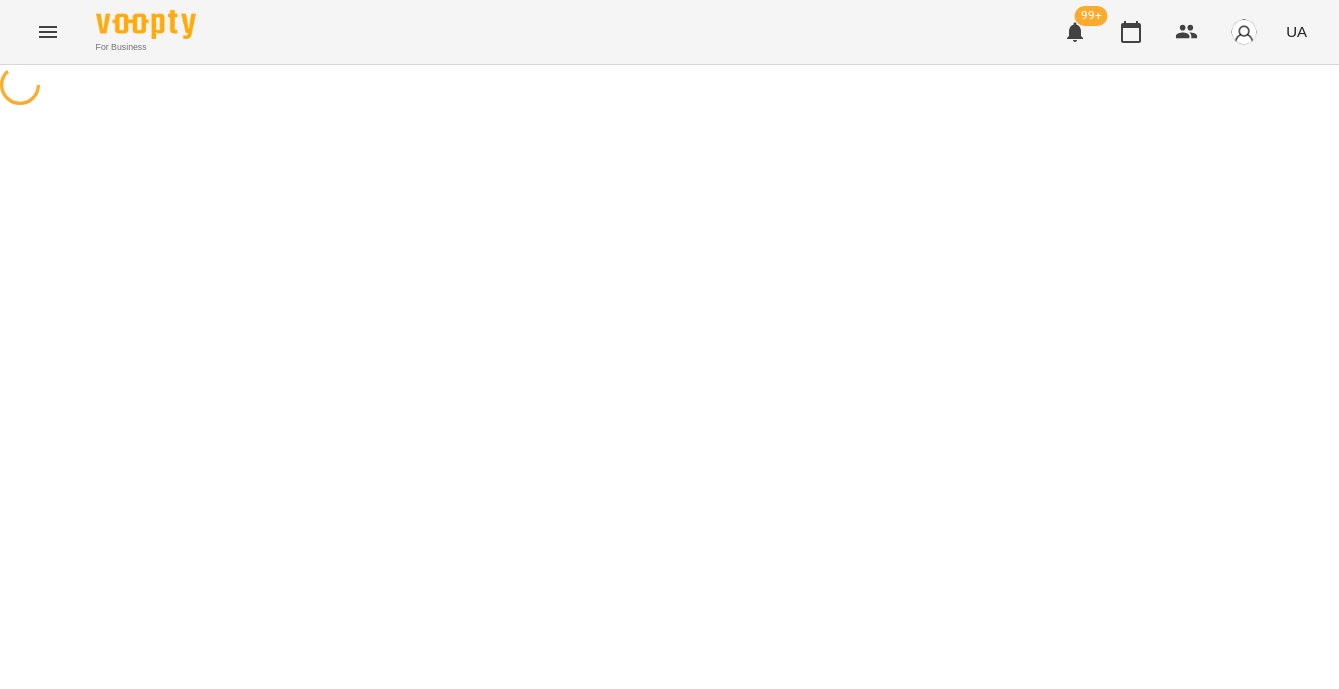 select on "*" 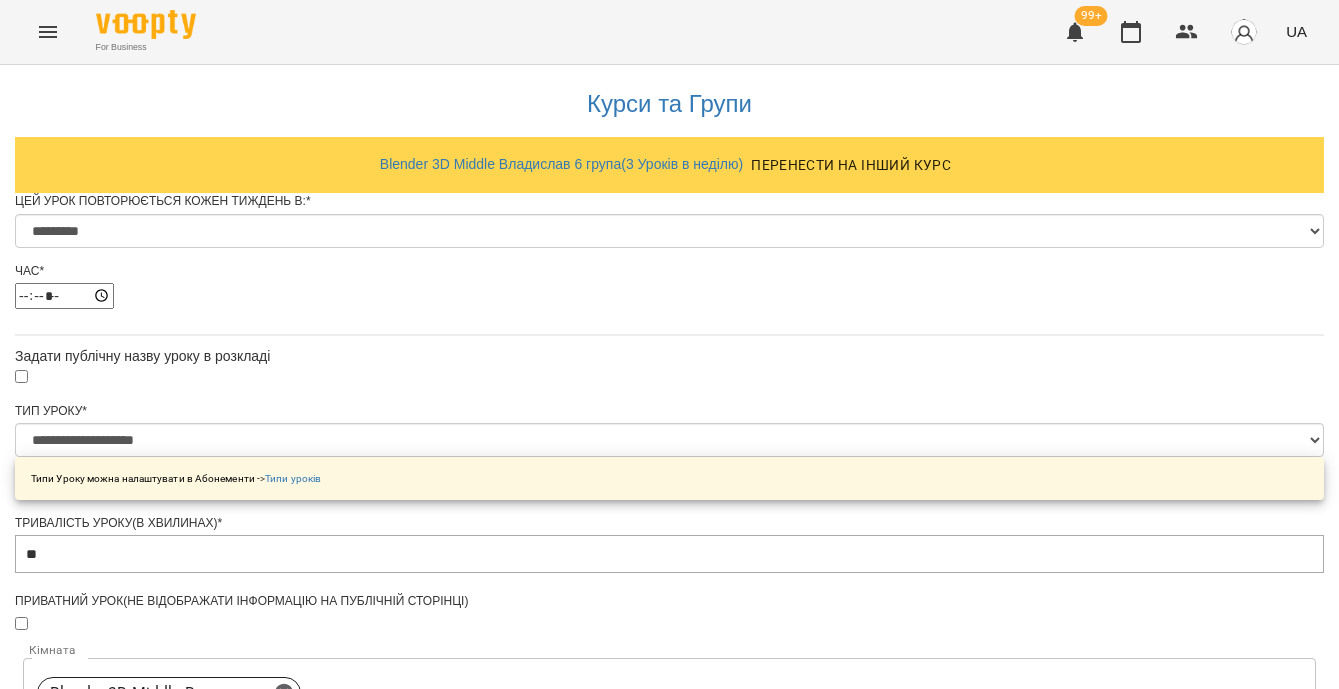 scroll, scrollTop: 1099, scrollLeft: 0, axis: vertical 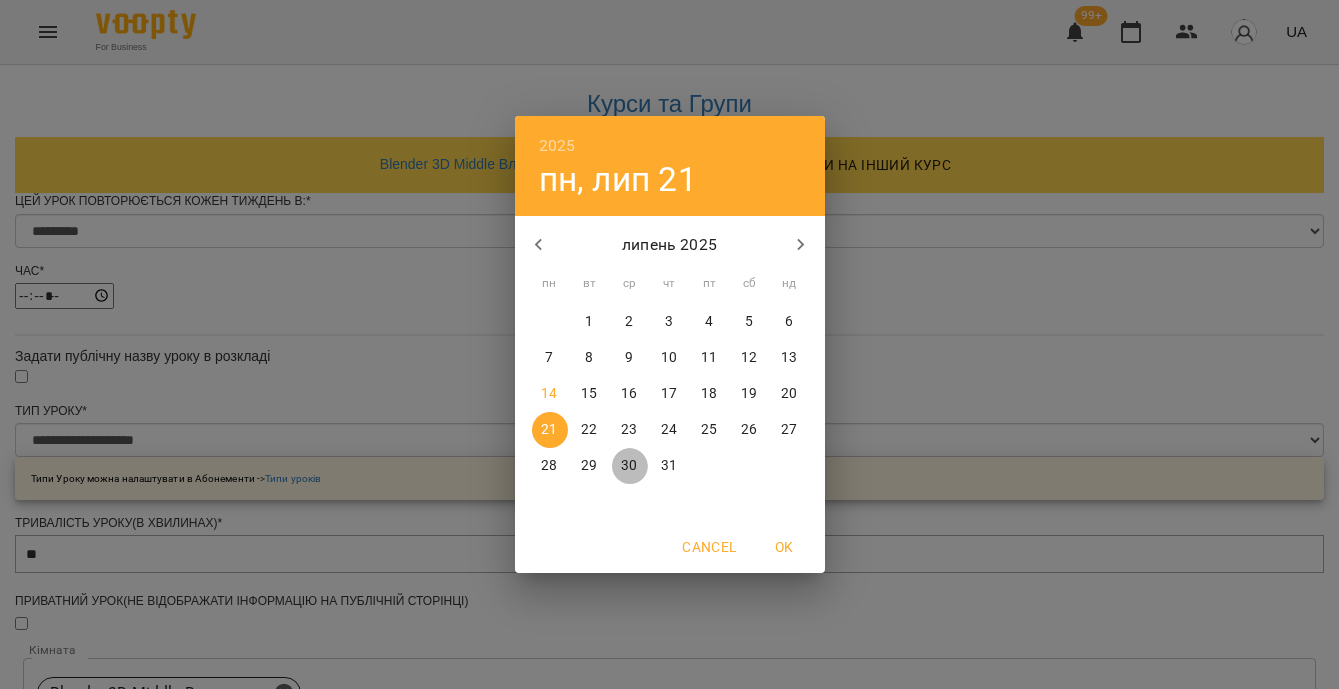 click on "30" at bounding box center [629, 466] 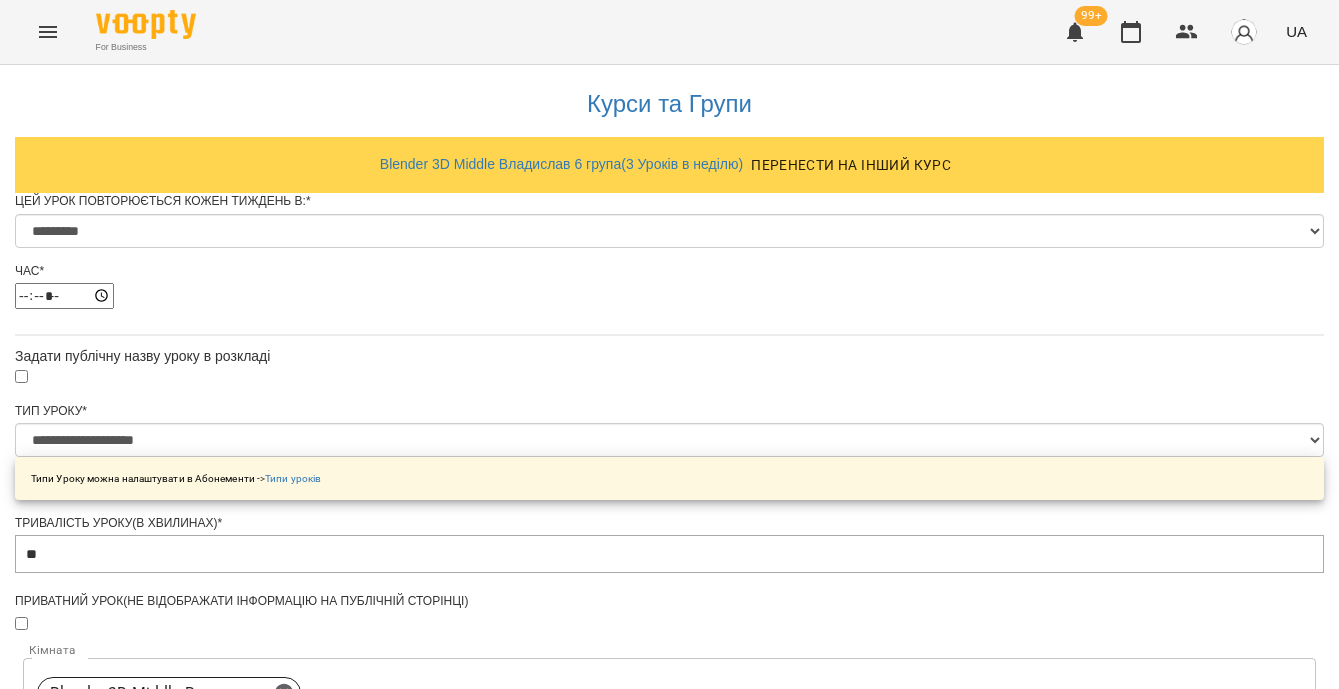 click on "Зберегти" at bounding box center [669, 1621] 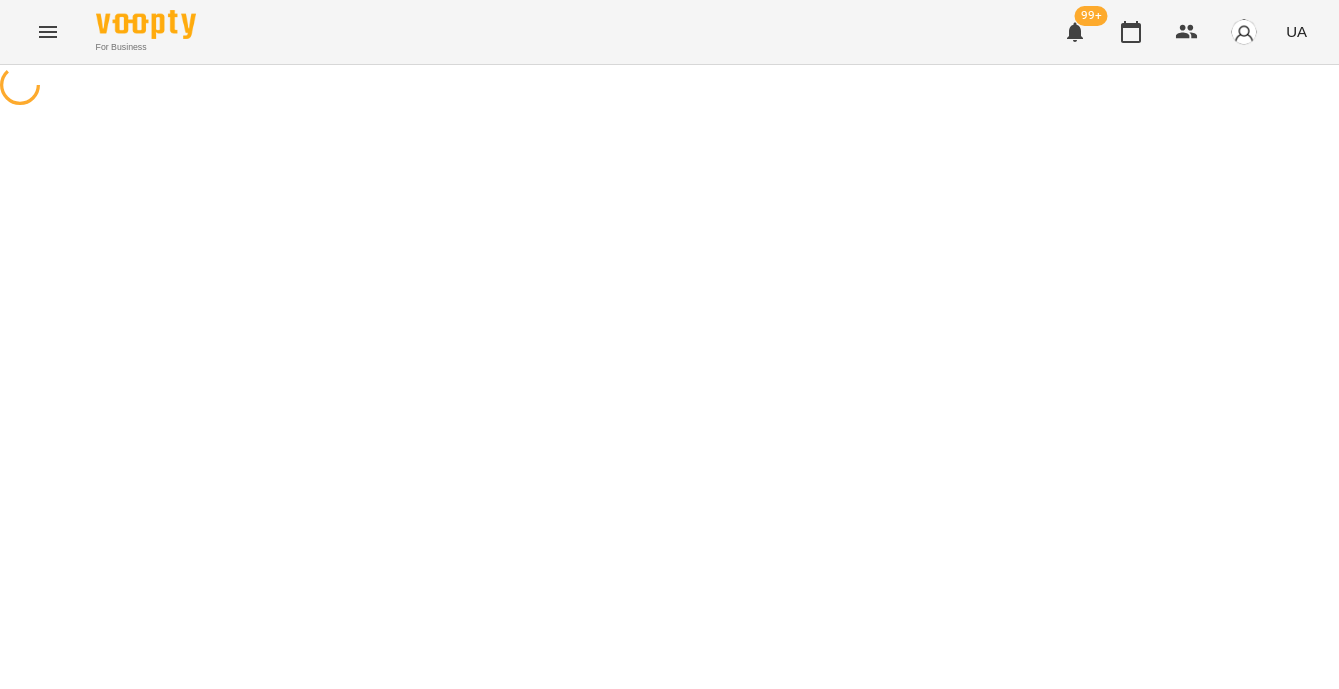 scroll, scrollTop: 0, scrollLeft: 0, axis: both 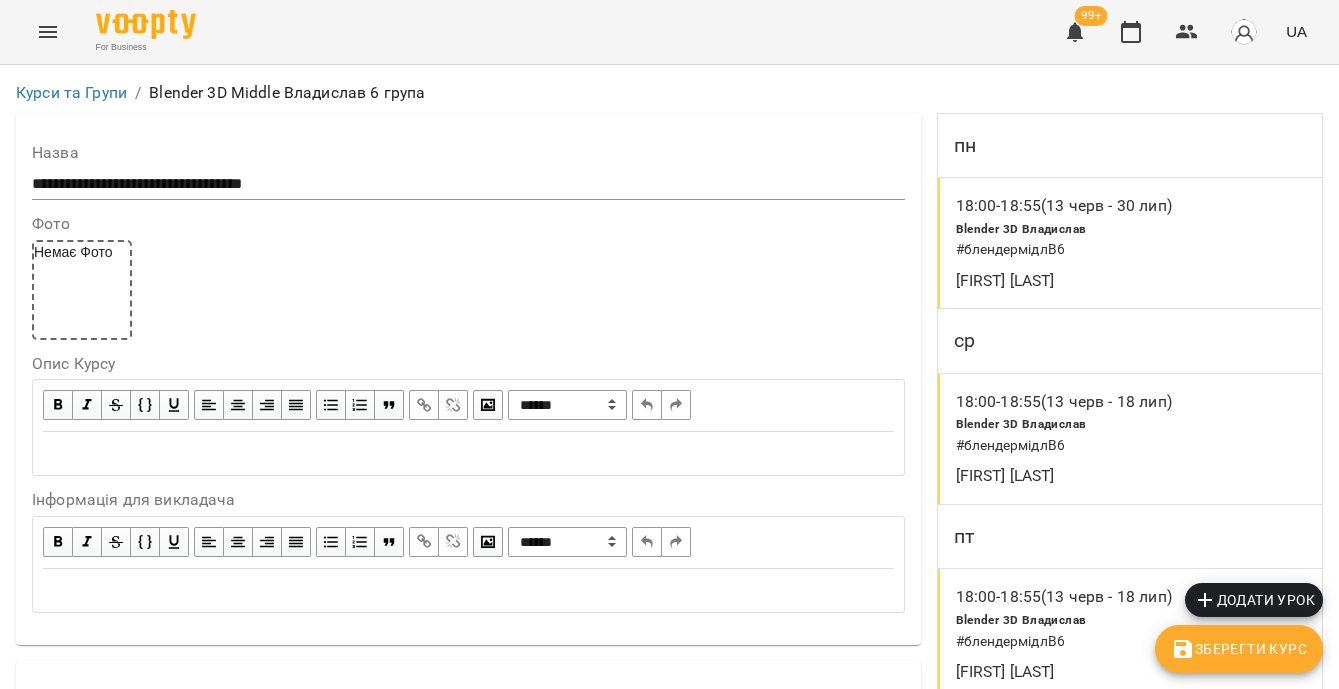 click on "[FIRST] [LAST]" at bounding box center [1075, 476] 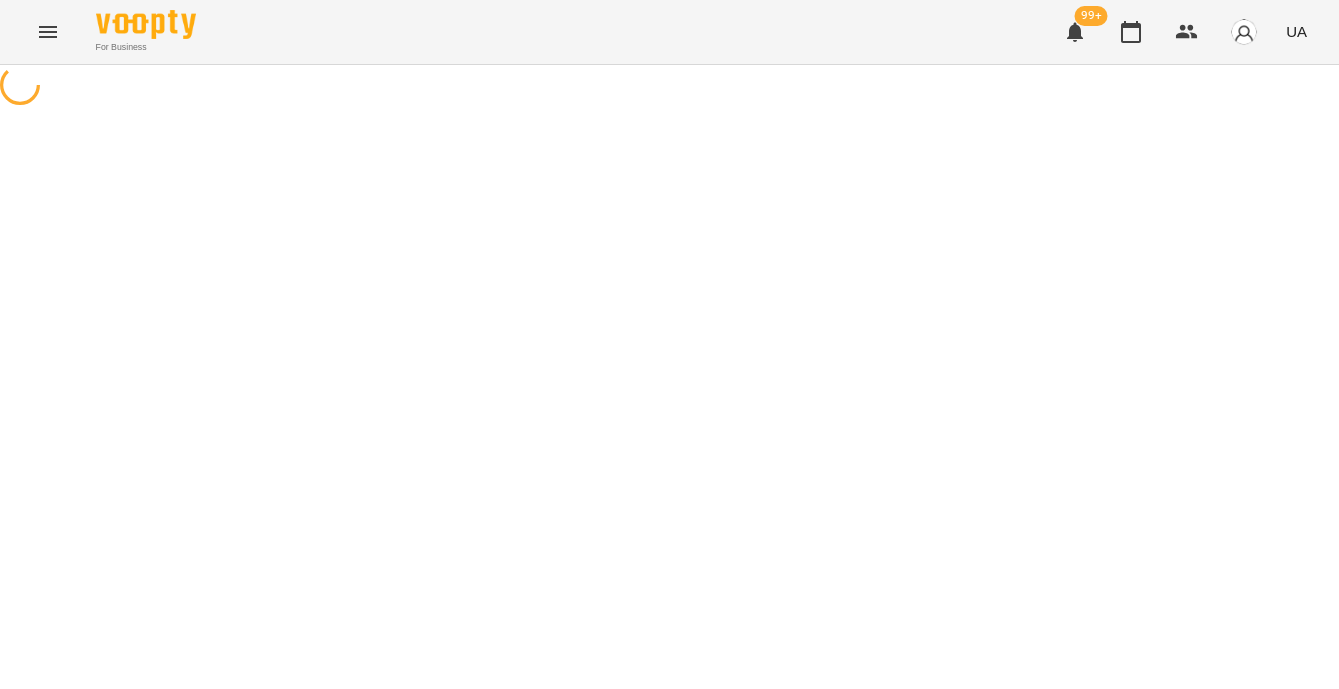 select on "*" 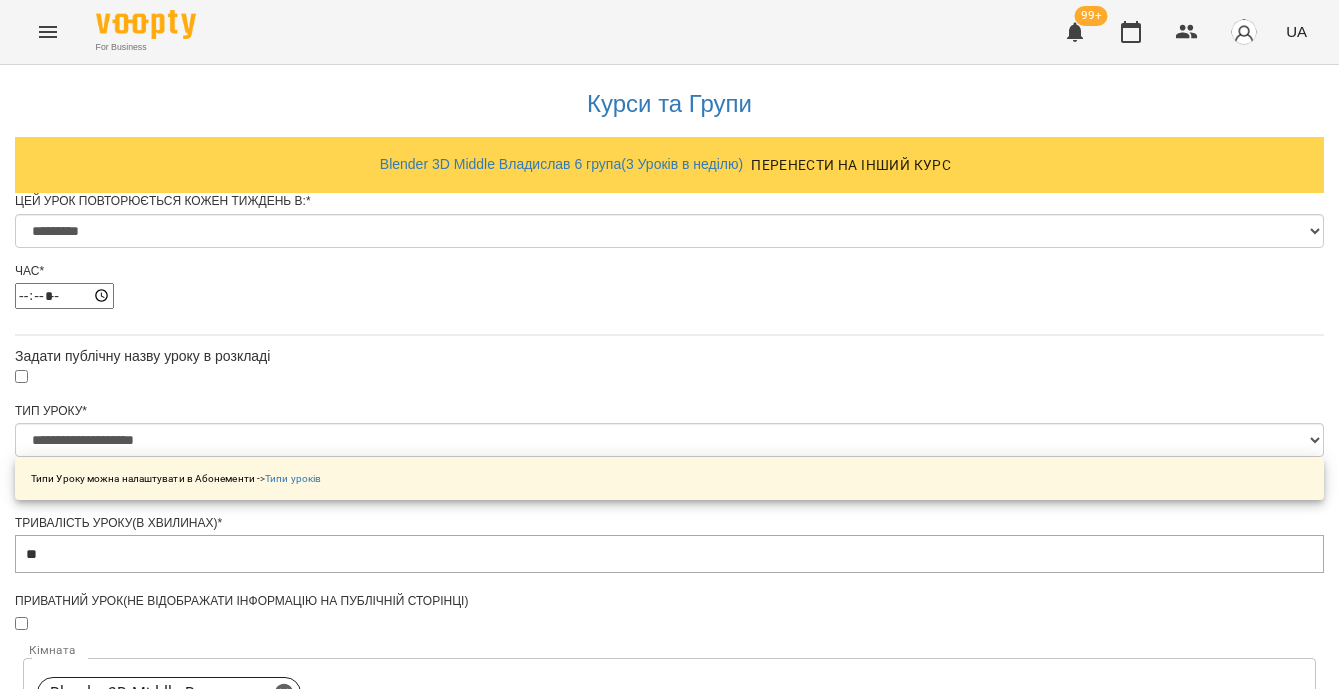 scroll, scrollTop: 1154, scrollLeft: 0, axis: vertical 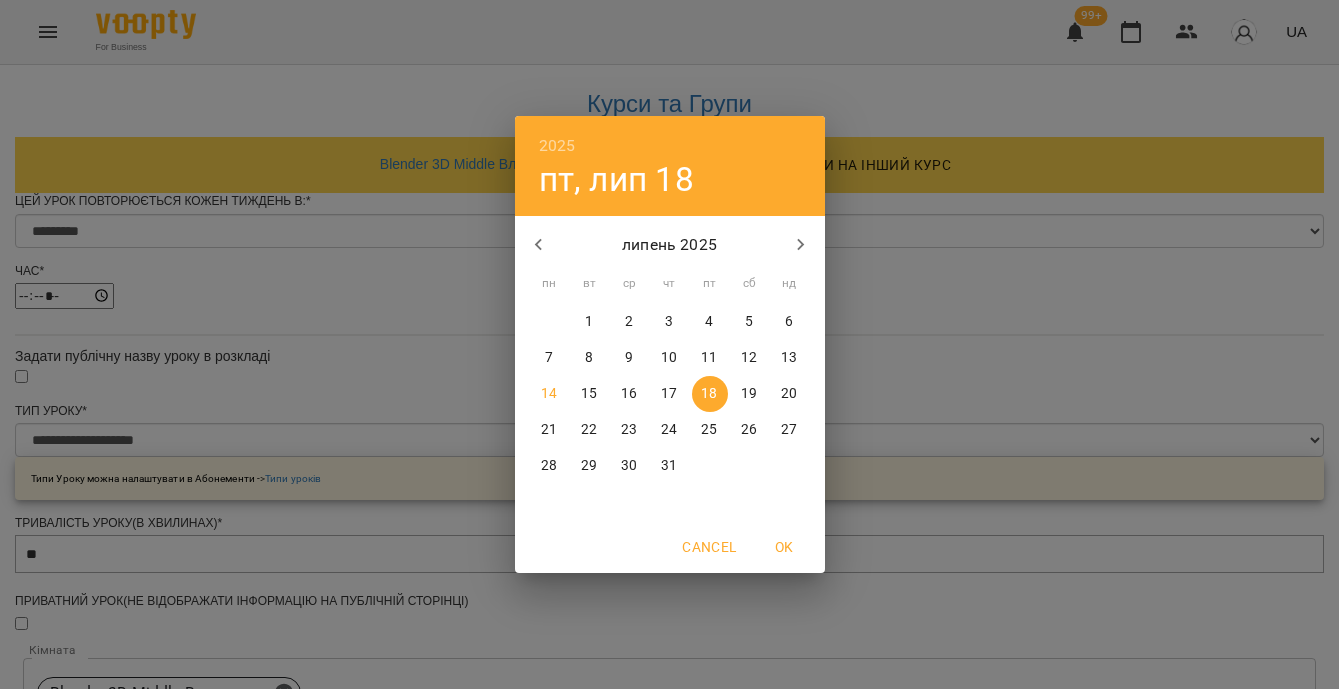 click on "30" at bounding box center (630, 466) 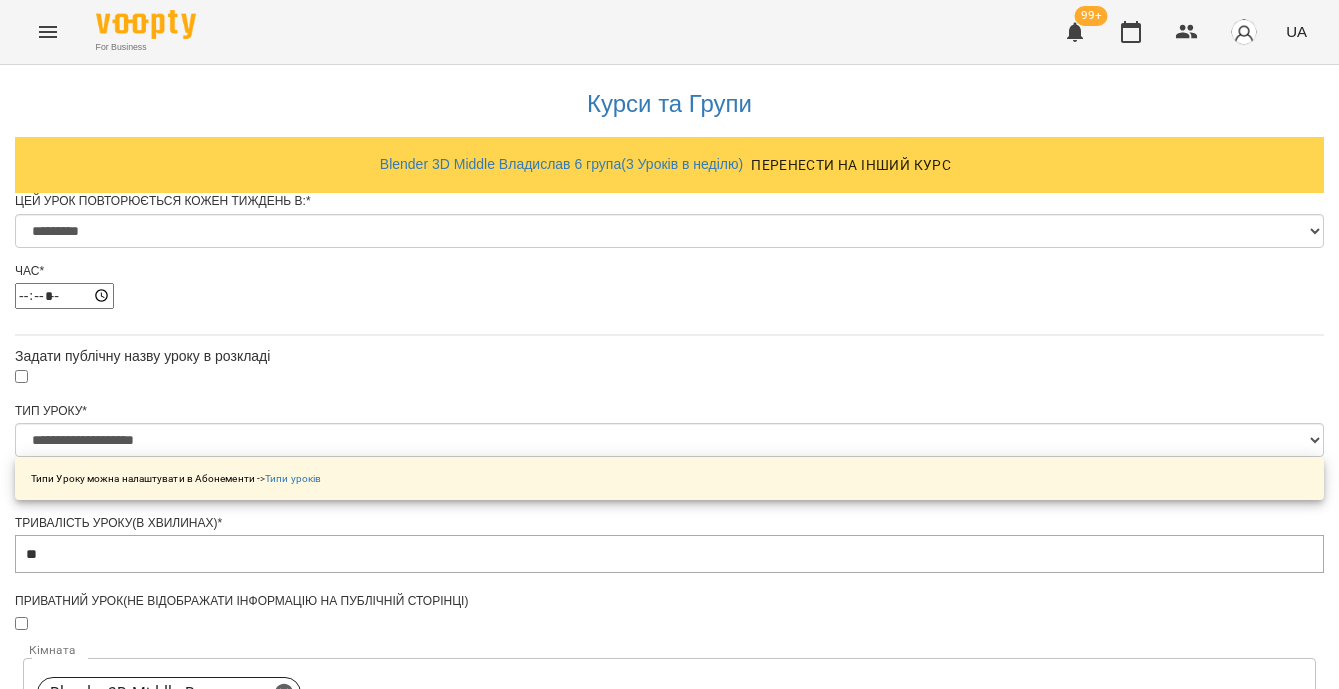 click on "Зберегти" at bounding box center (669, 1621) 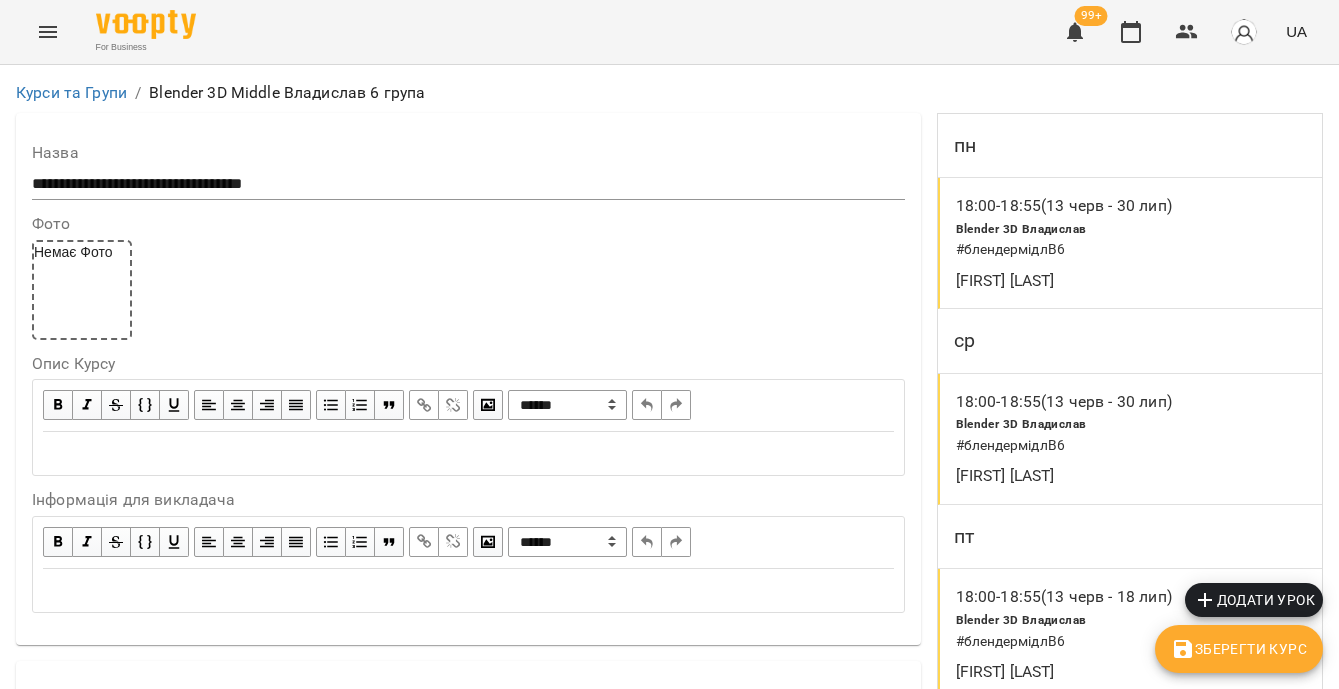 scroll, scrollTop: 340, scrollLeft: 0, axis: vertical 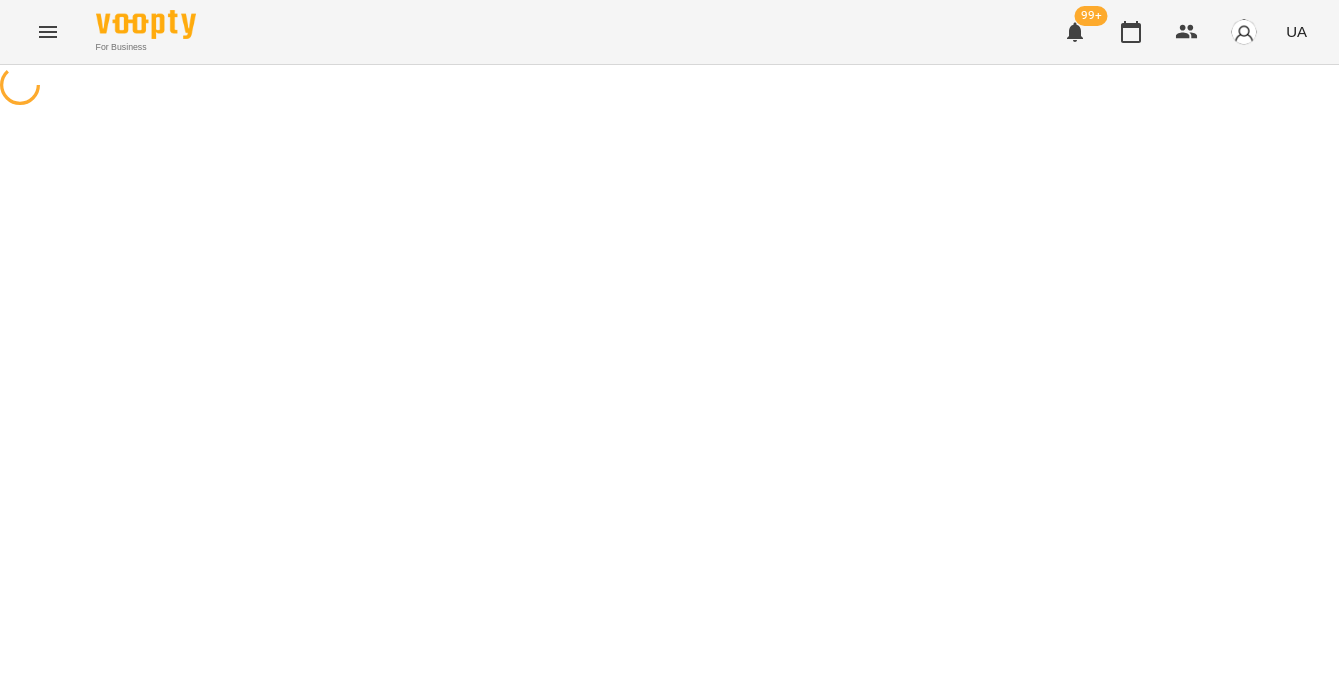 select on "*" 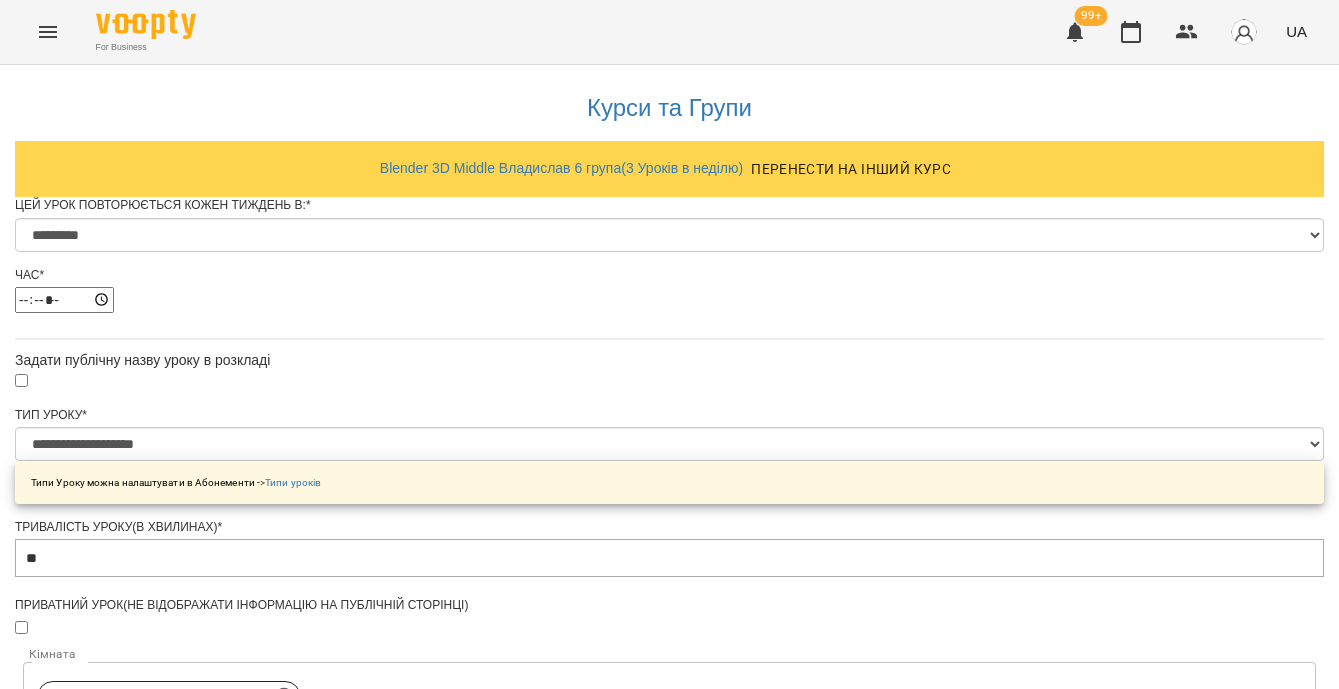 scroll, scrollTop: 988, scrollLeft: 0, axis: vertical 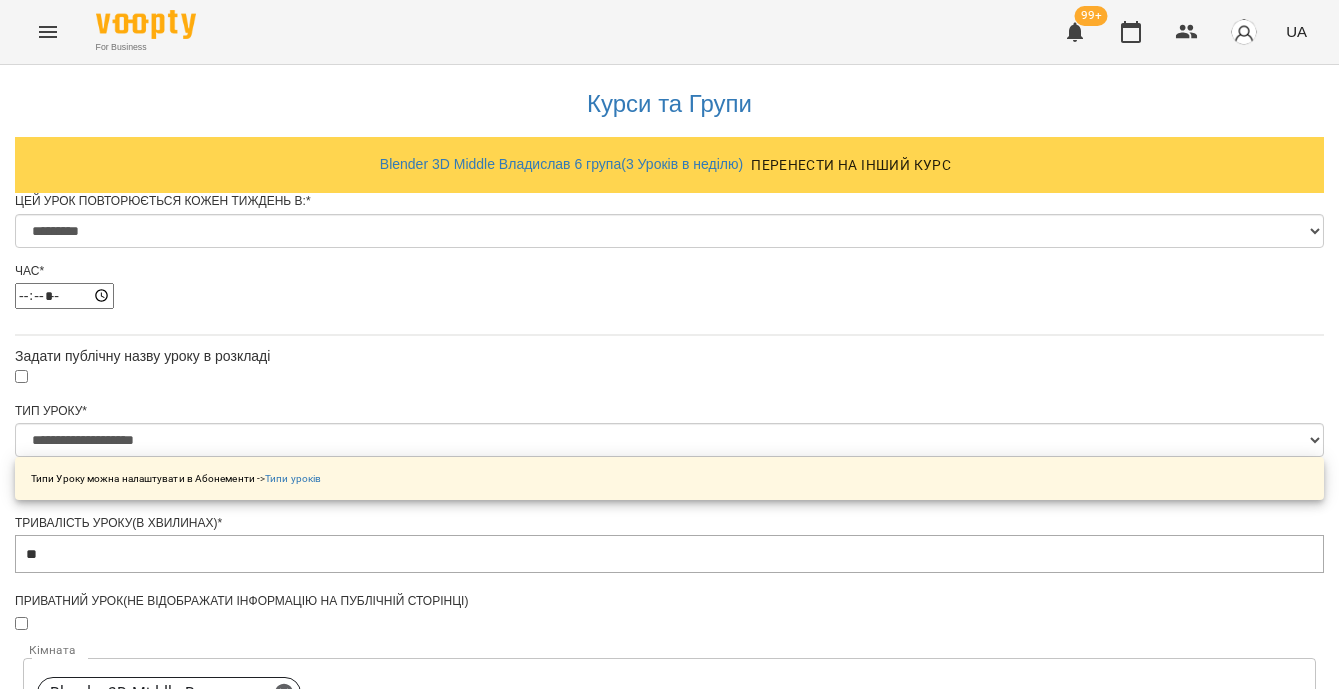 click on "**********" at bounding box center (108, 1505) 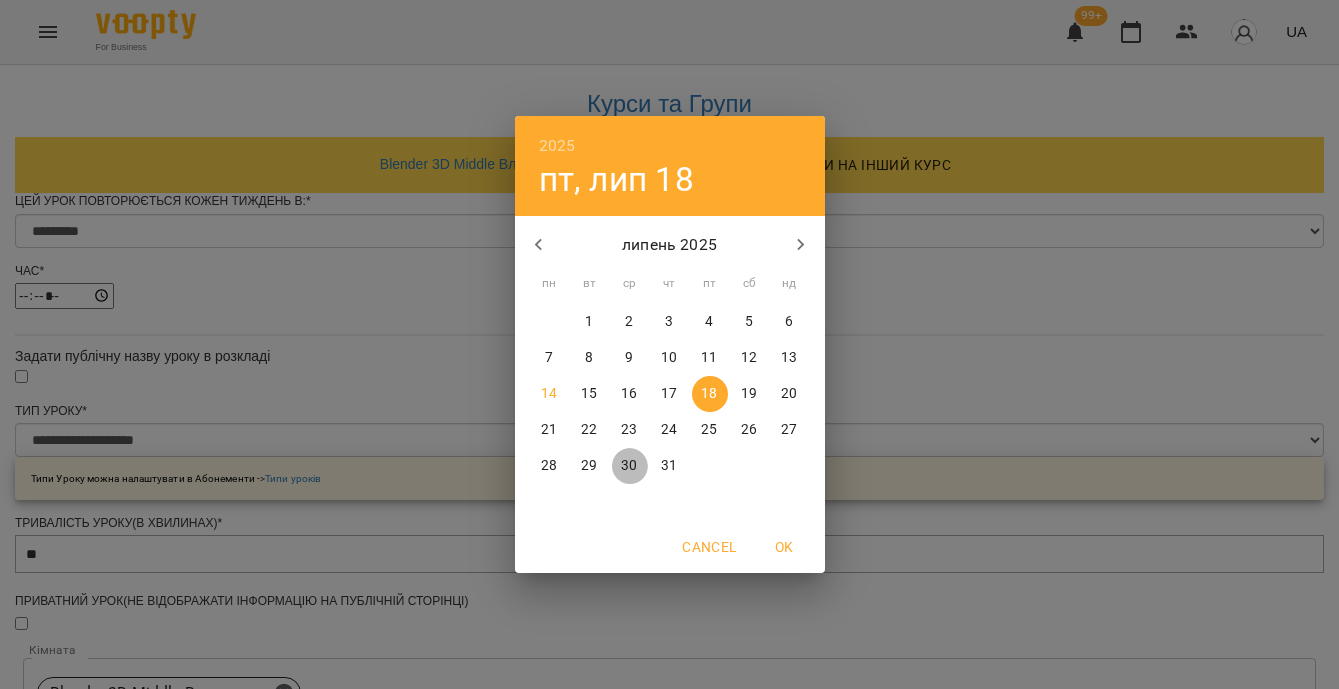 click on "30" at bounding box center [629, 466] 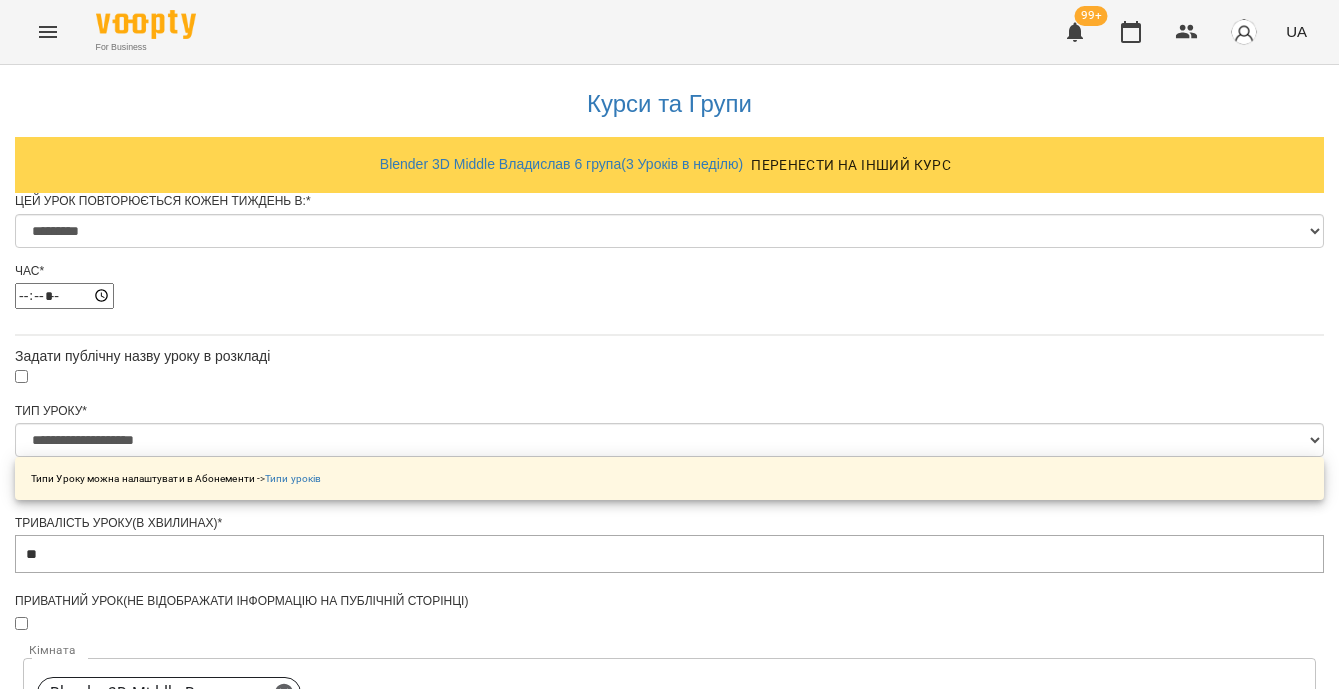 scroll, scrollTop: 1154, scrollLeft: 0, axis: vertical 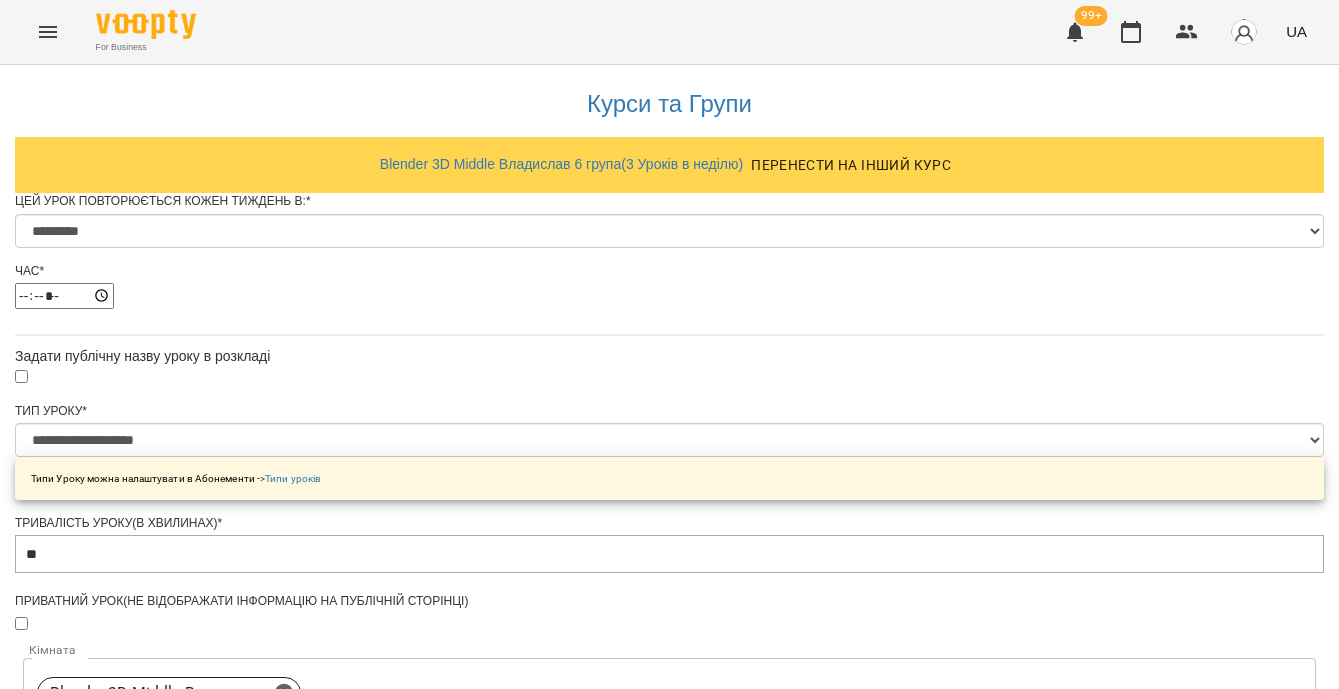 click on "Зберегти" at bounding box center (669, 1621) 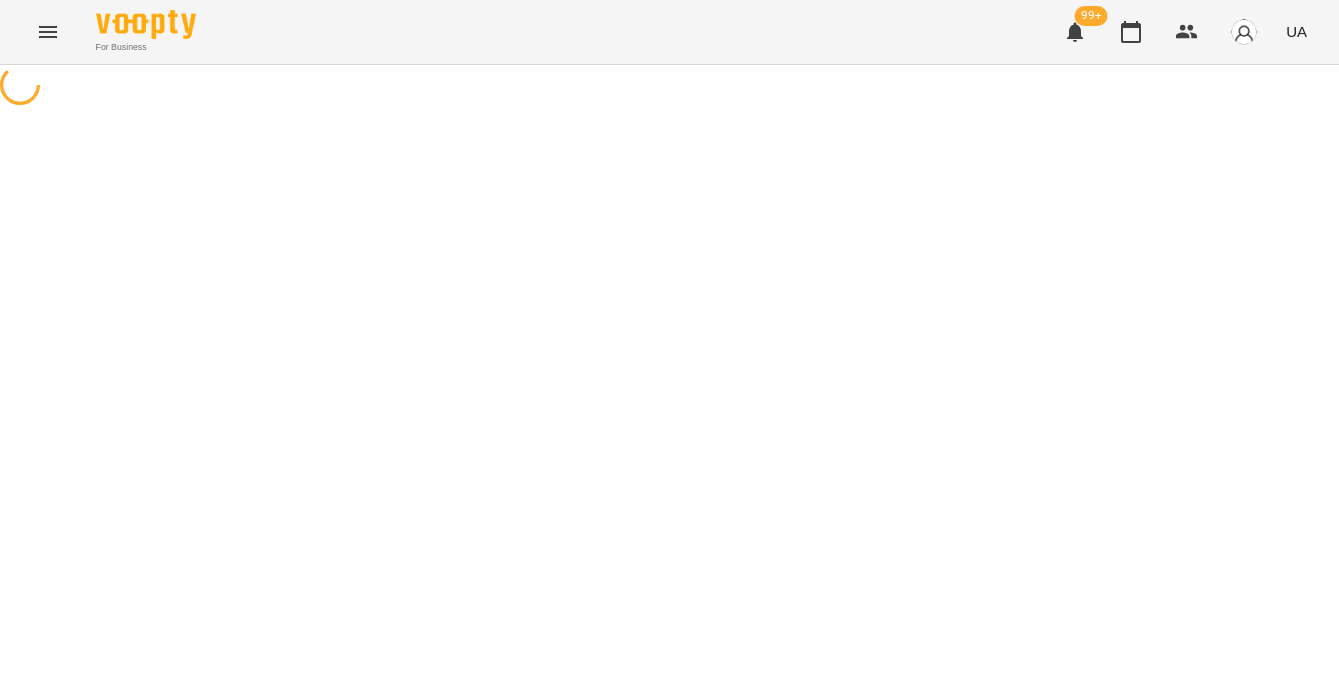 scroll, scrollTop: 0, scrollLeft: 0, axis: both 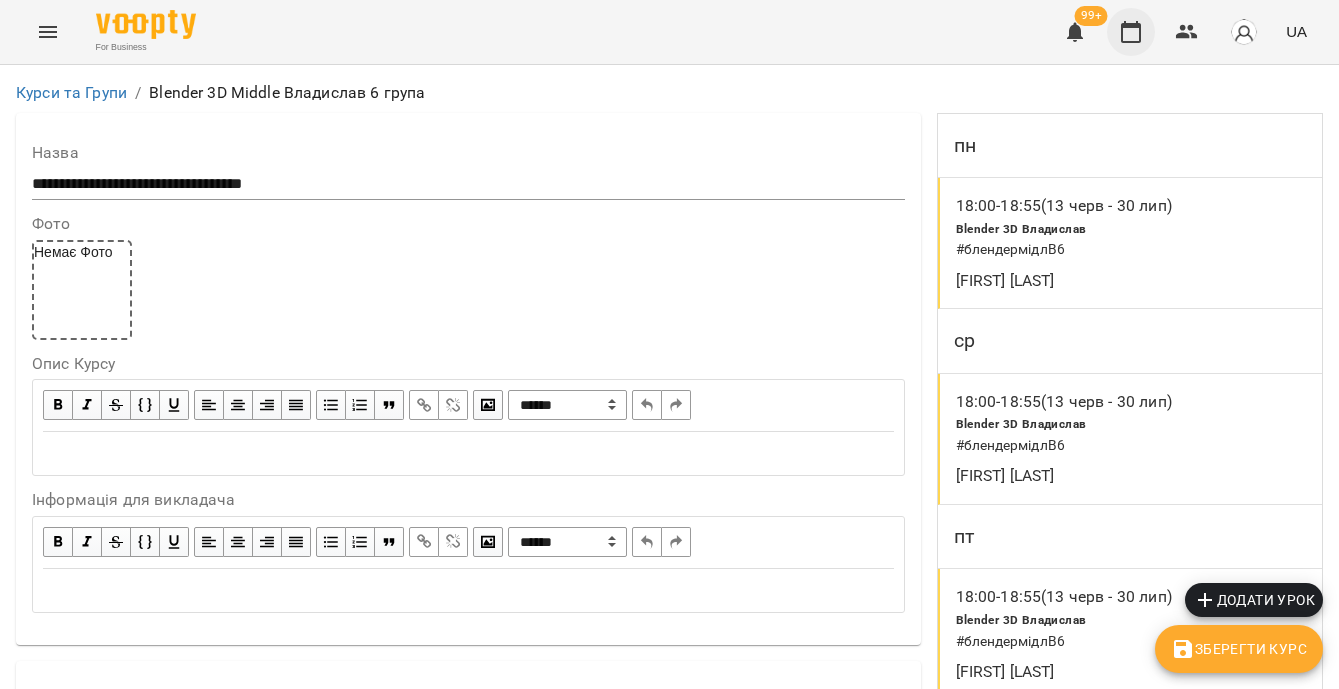 click 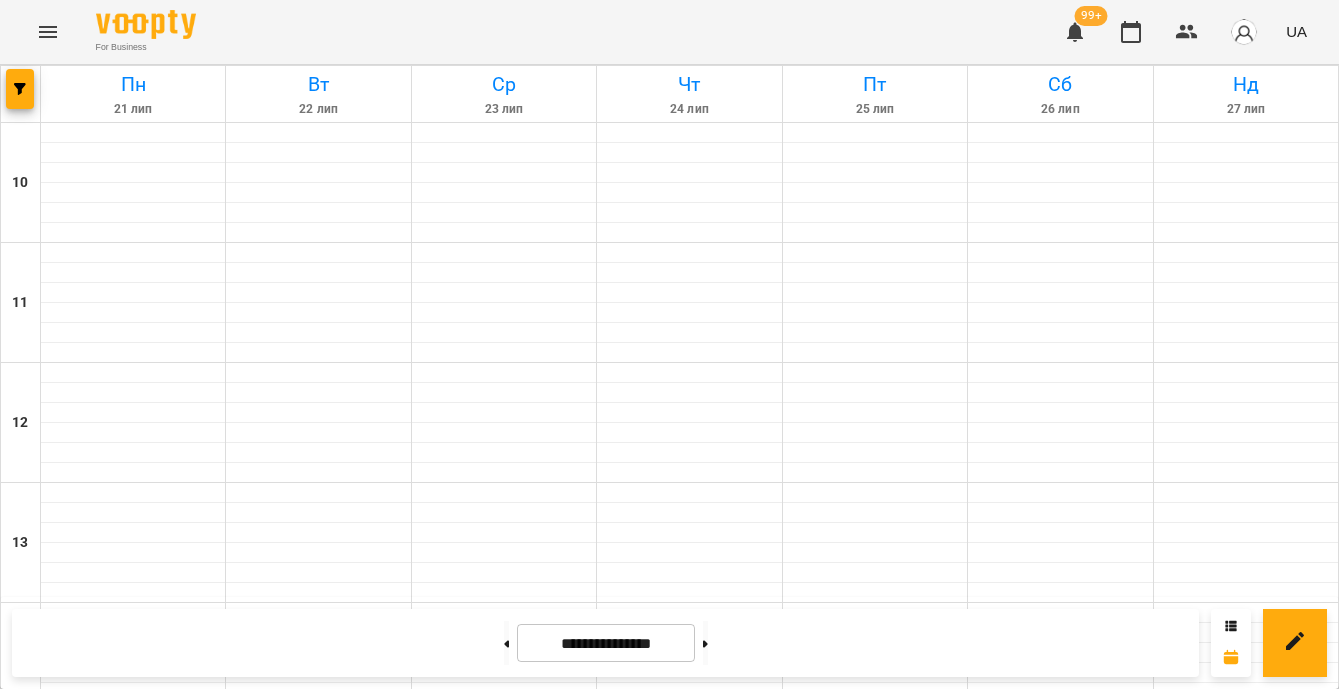 scroll, scrollTop: 924, scrollLeft: 0, axis: vertical 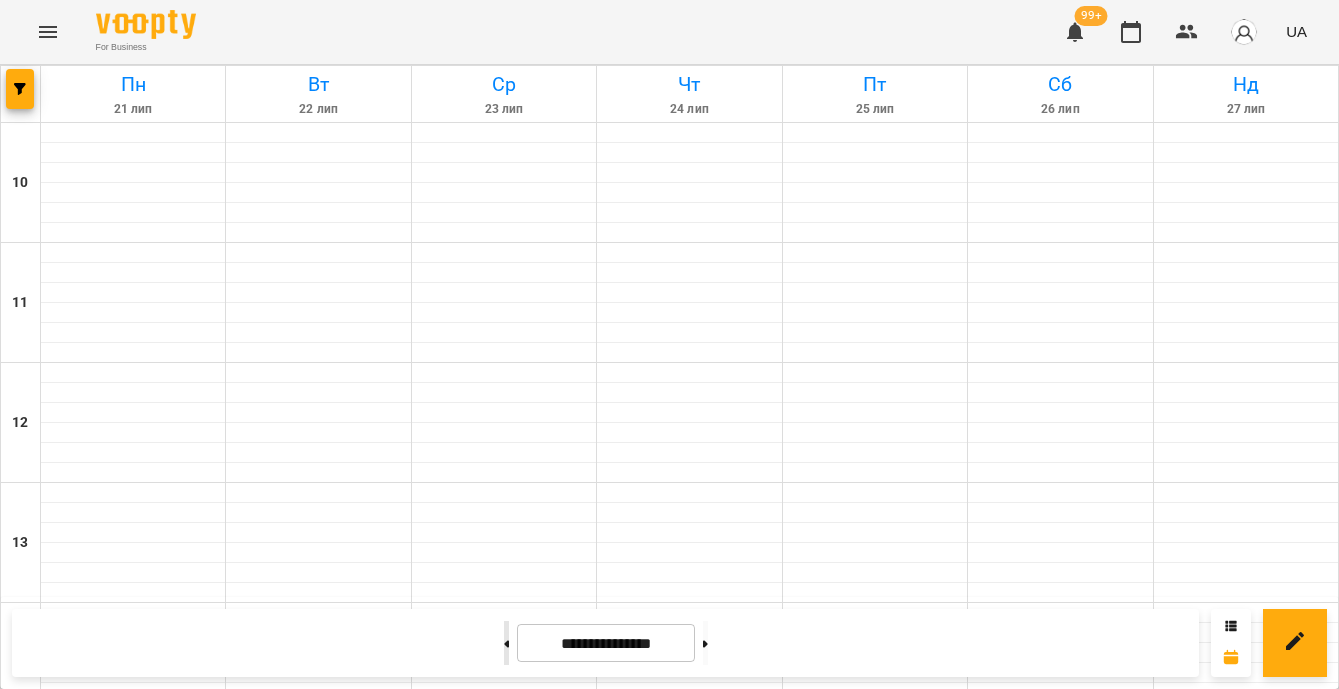 click at bounding box center (506, 643) 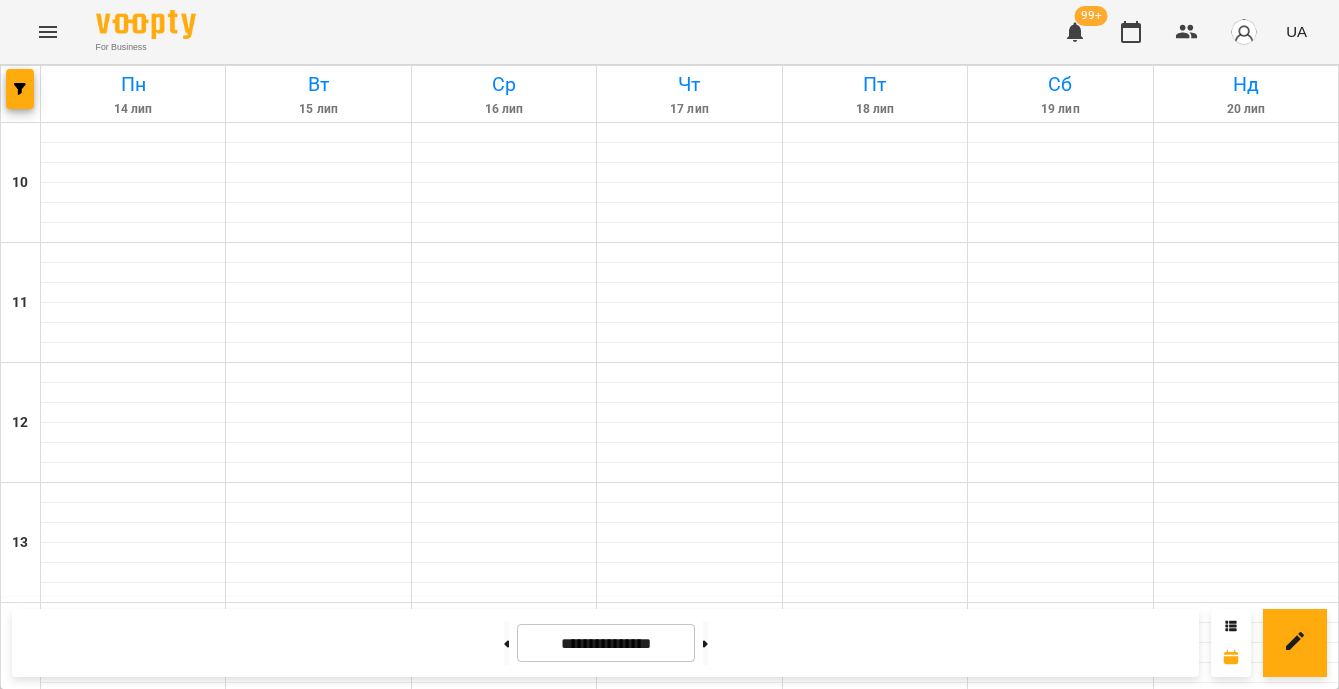 click on "5" at bounding box center [133, 1266] 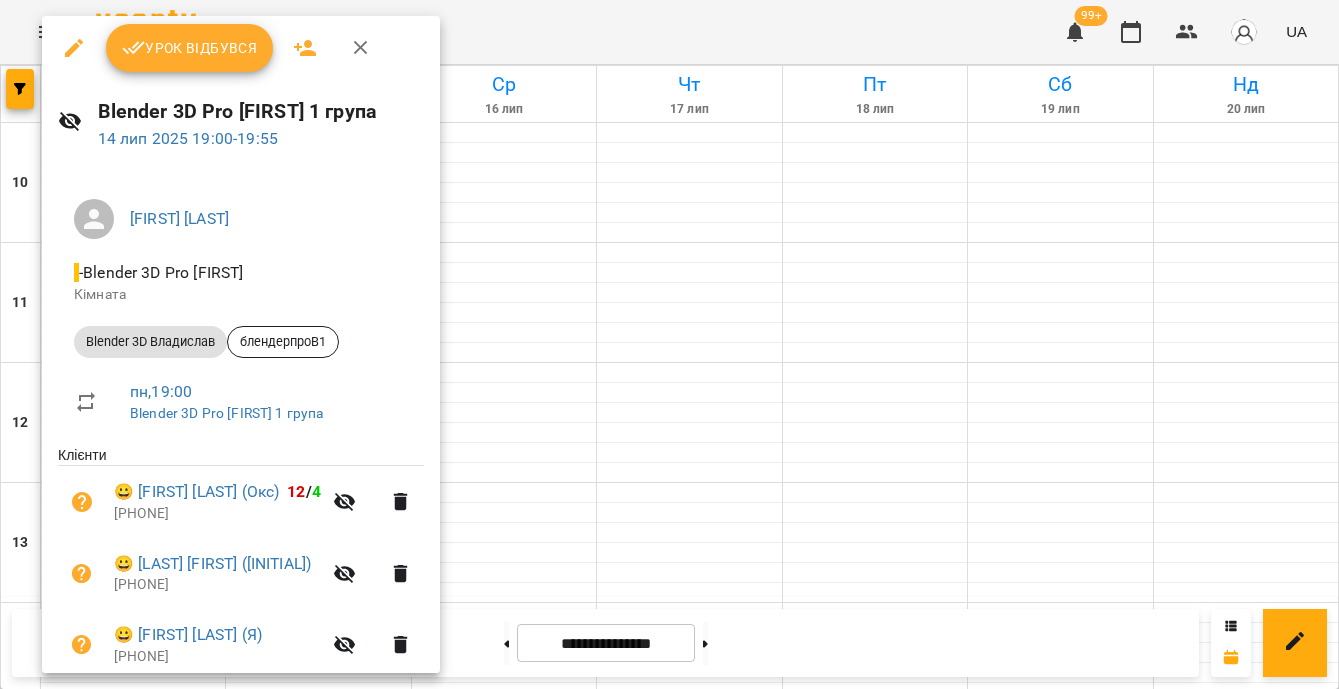 scroll, scrollTop: 220, scrollLeft: 0, axis: vertical 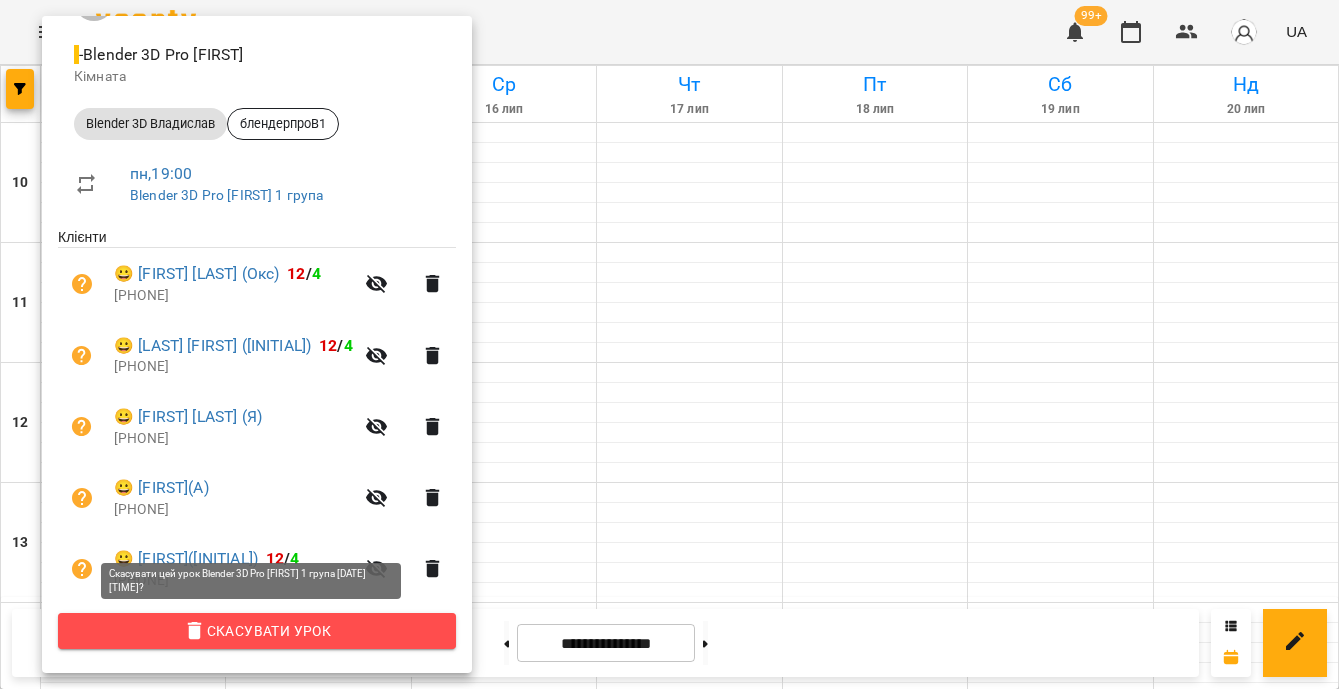 click on "Скасувати Урок" at bounding box center (257, 631) 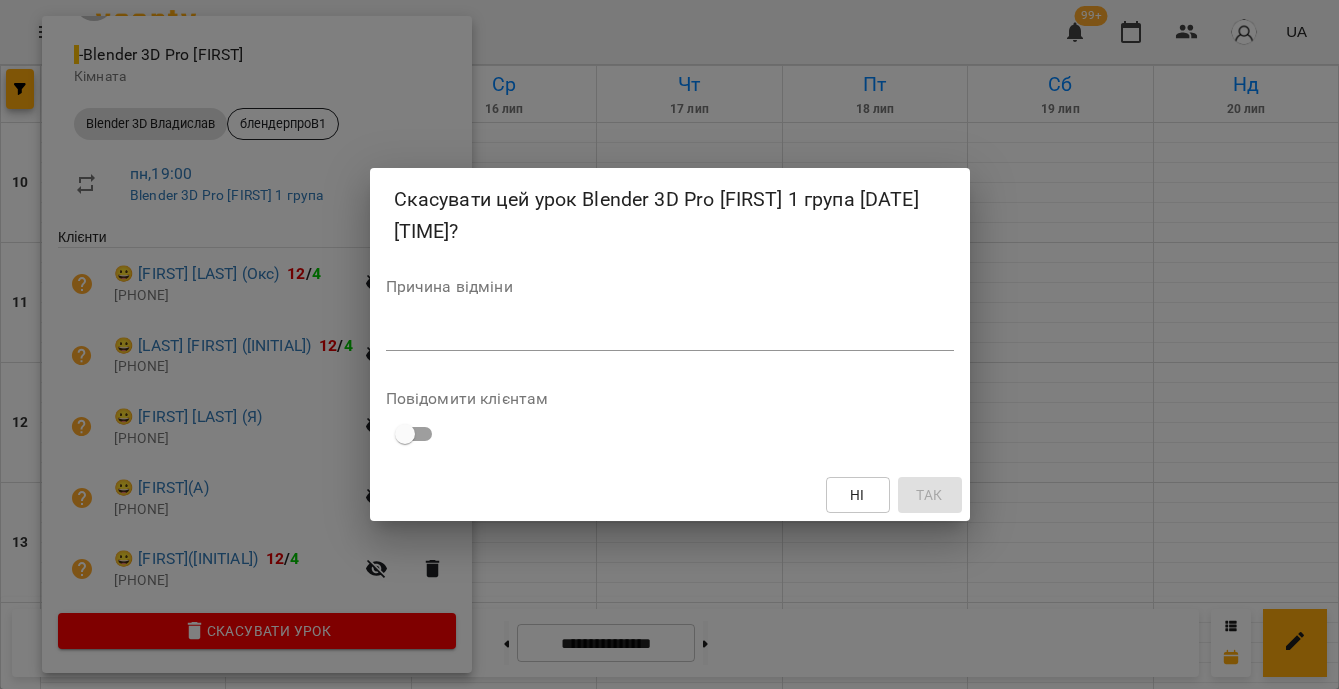click at bounding box center (670, 334) 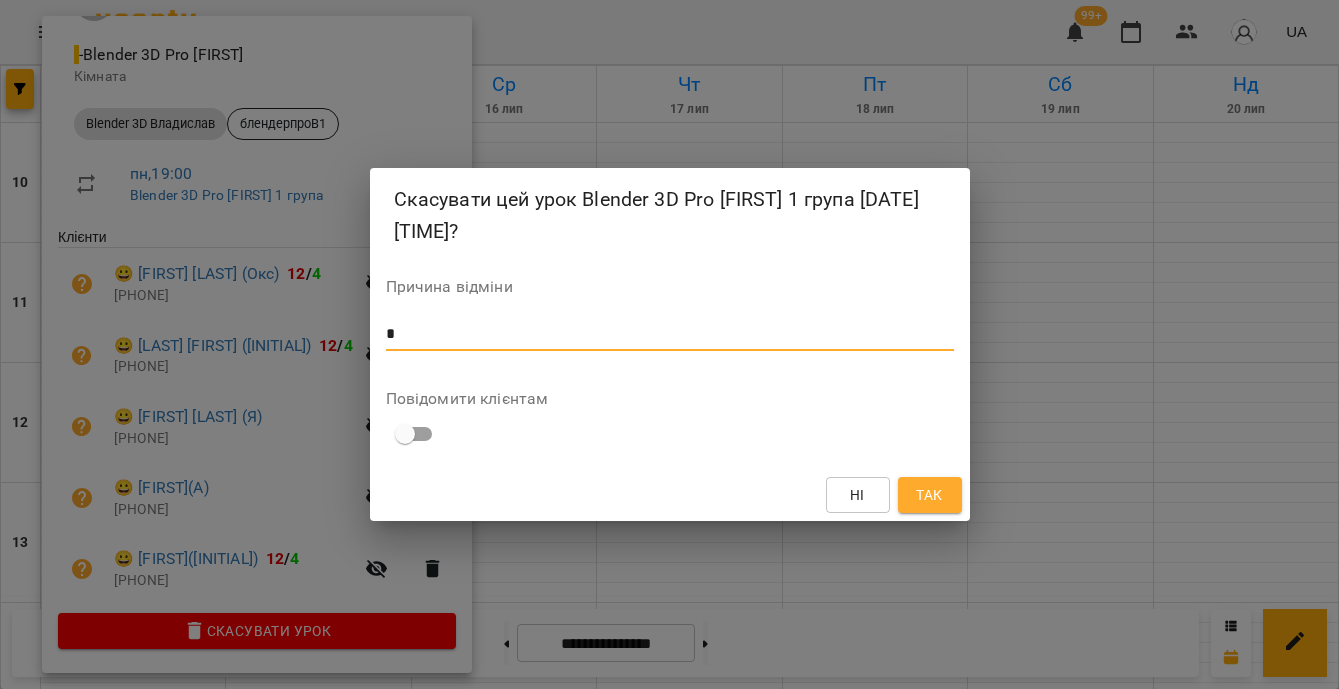 type on "*" 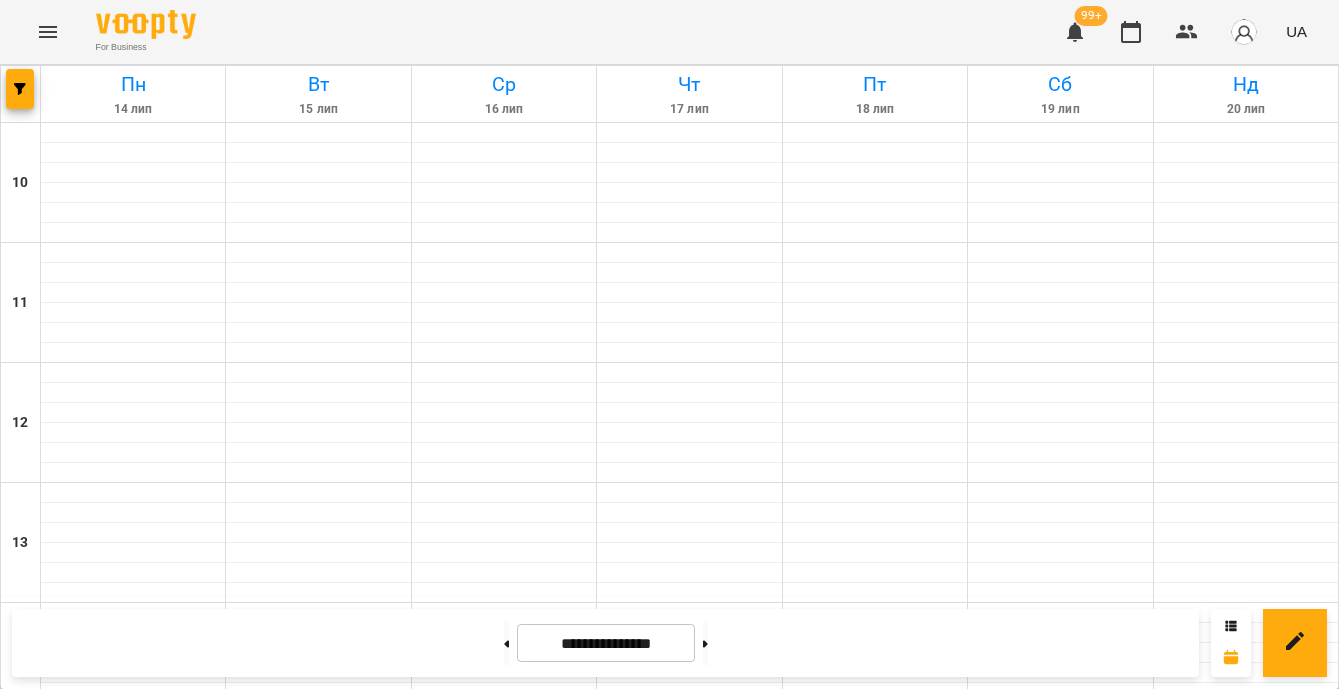 click on "5" at bounding box center [133, 1266] 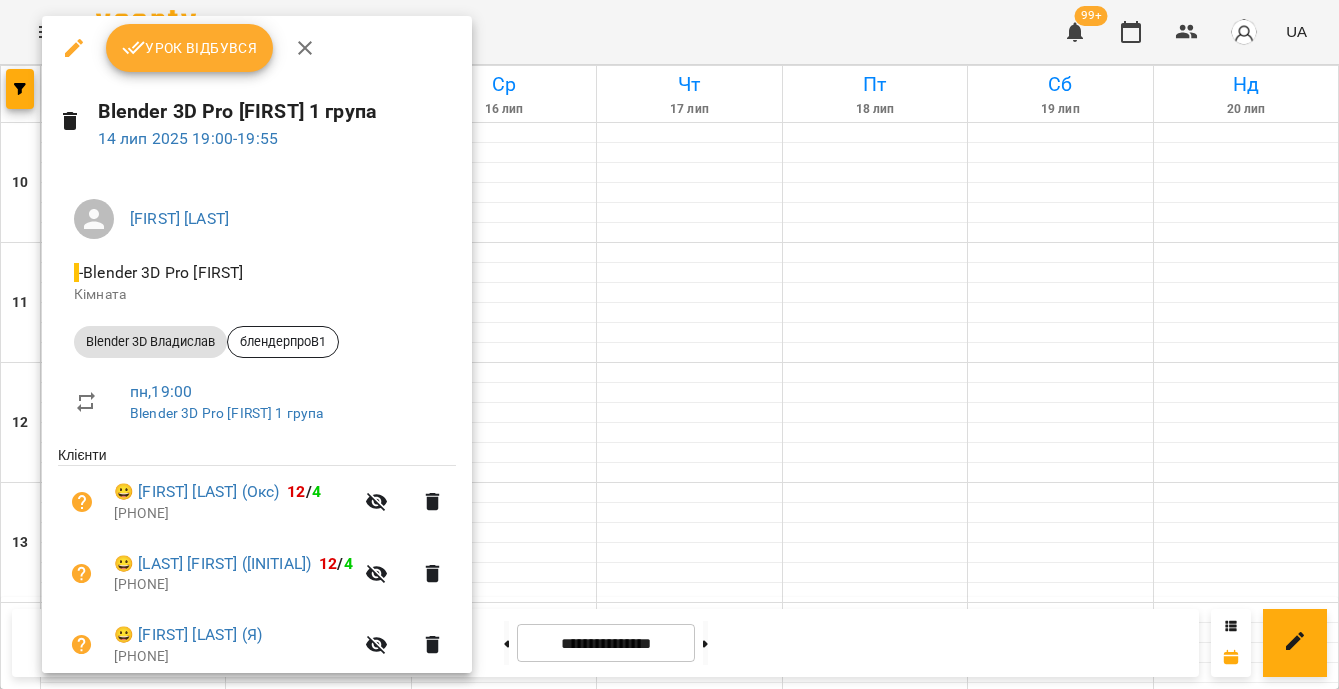 click at bounding box center [669, 344] 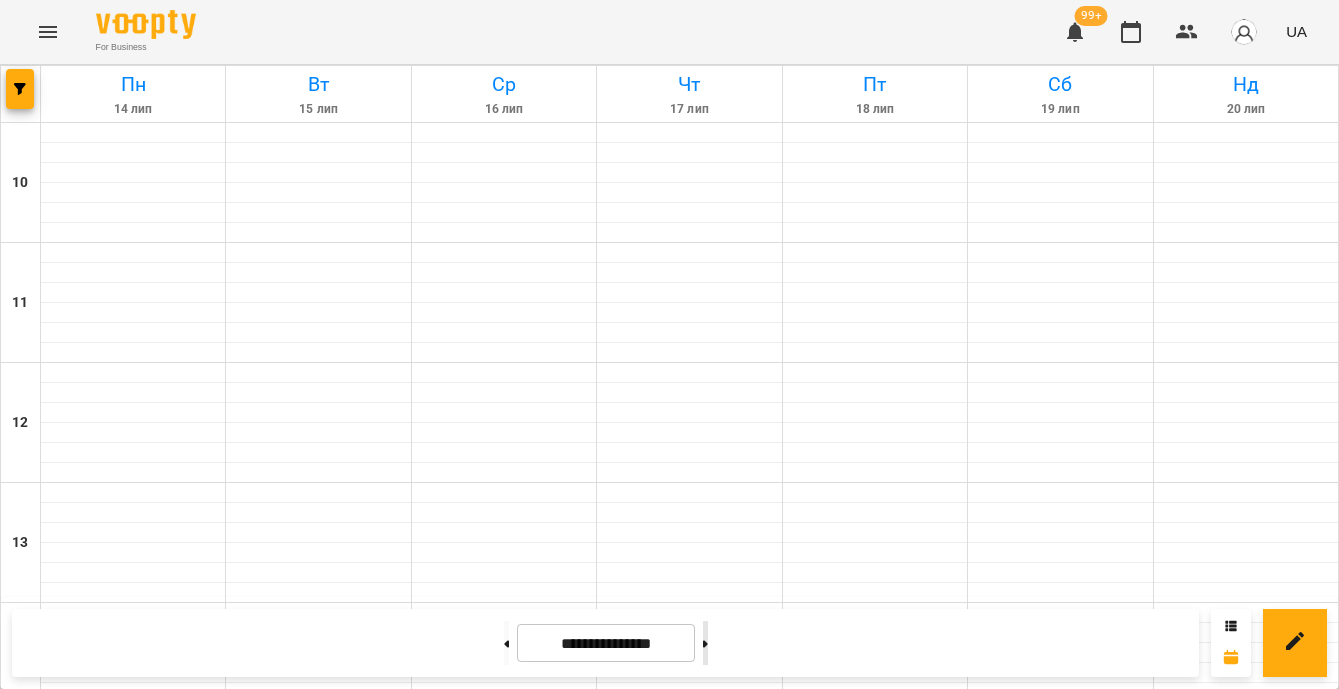 click 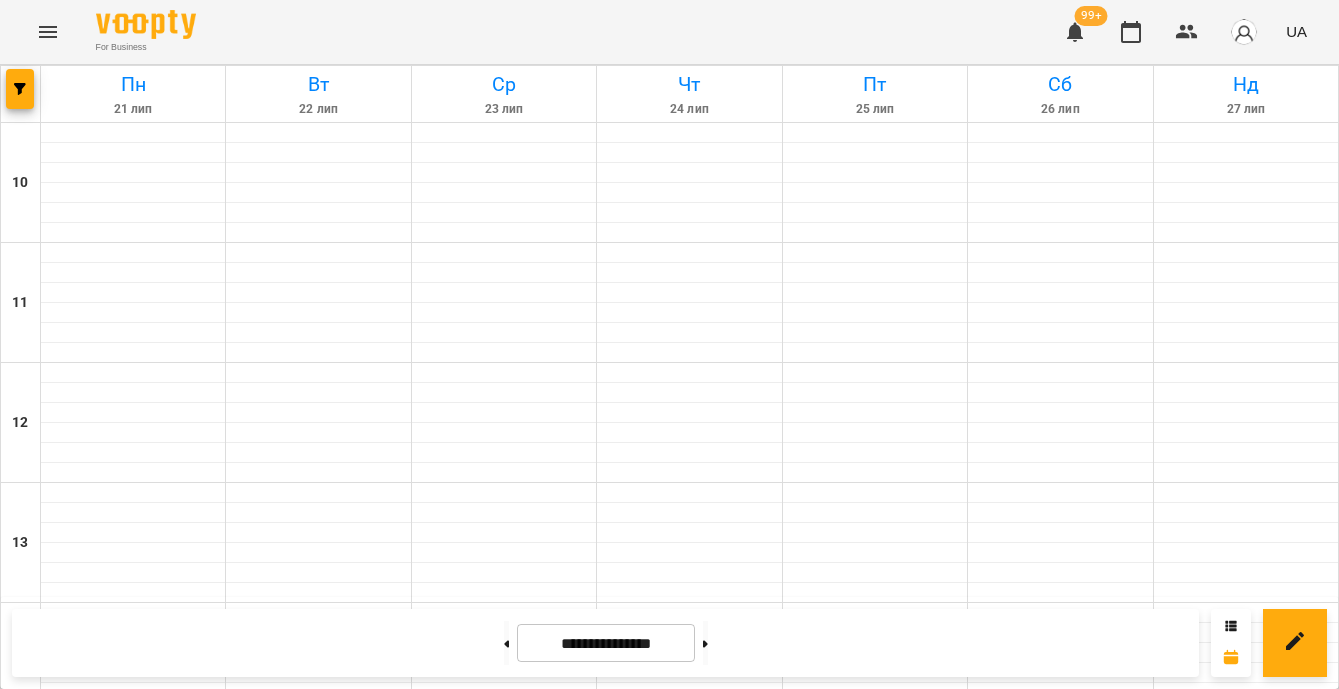 click on "Blender 3D [FIRST] - [USERNAME]" at bounding box center [133, 1277] 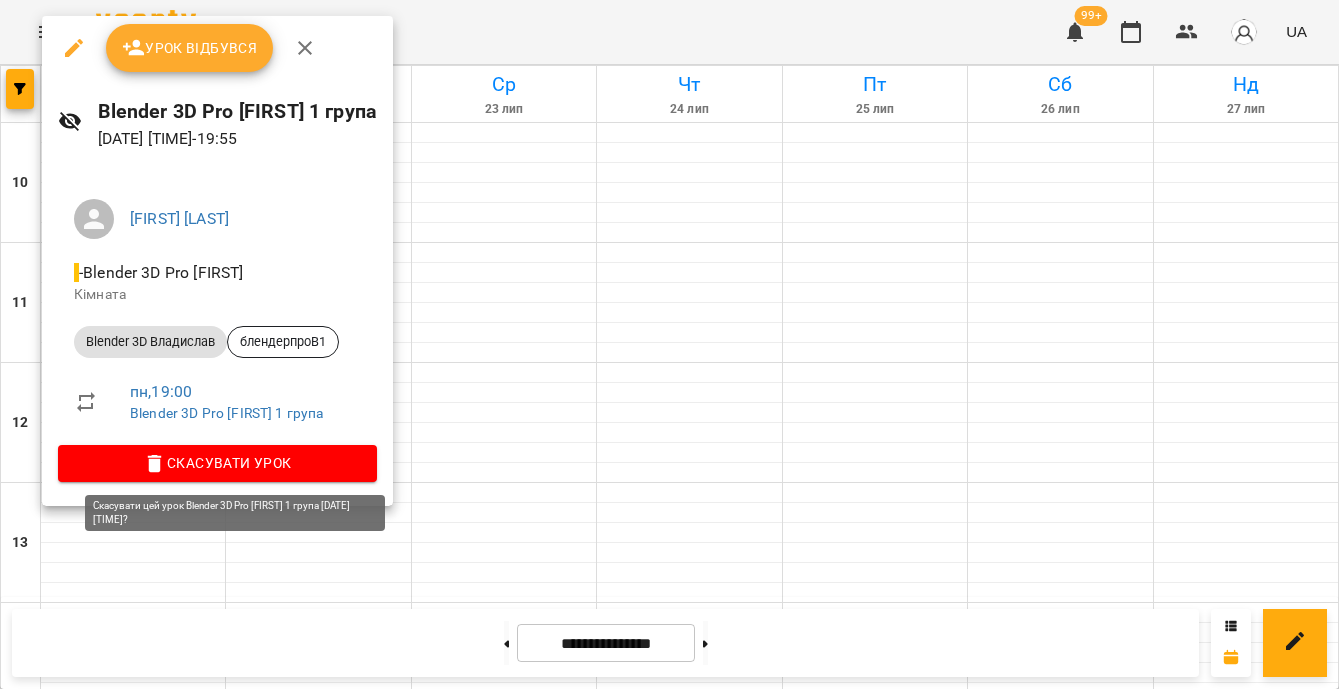 click on "Скасувати Урок" at bounding box center [217, 463] 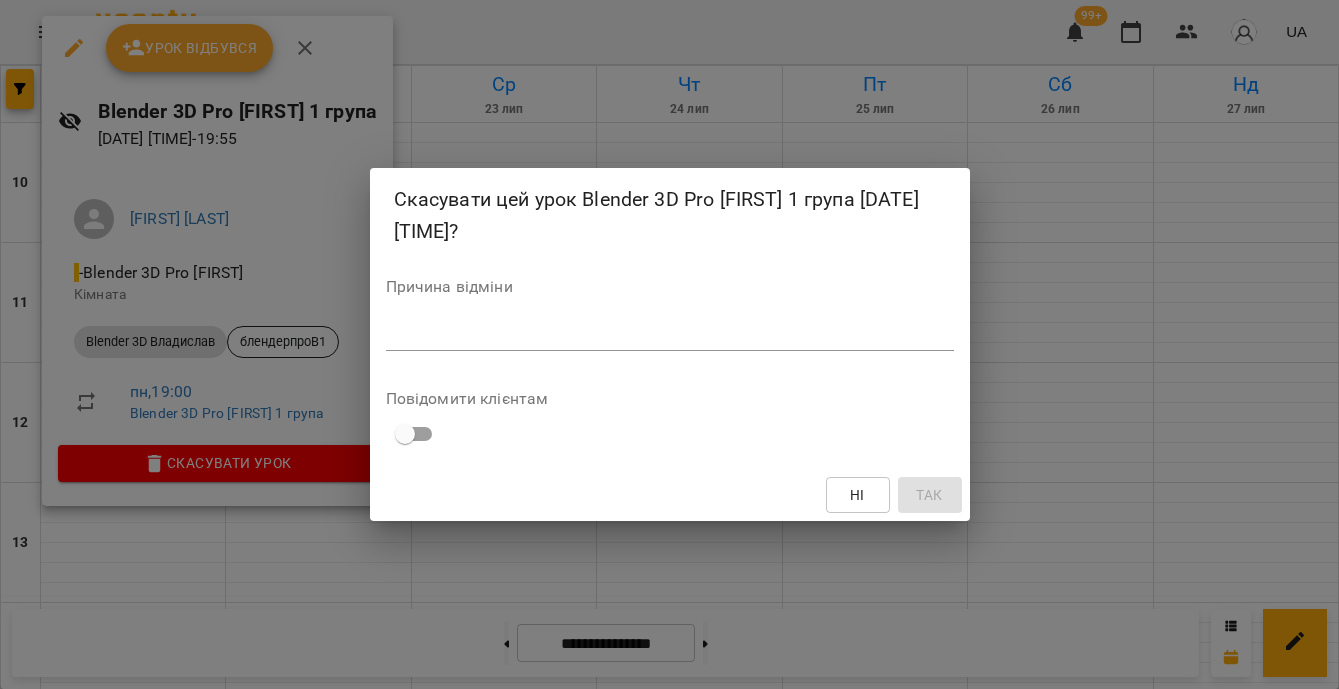 click at bounding box center (670, 334) 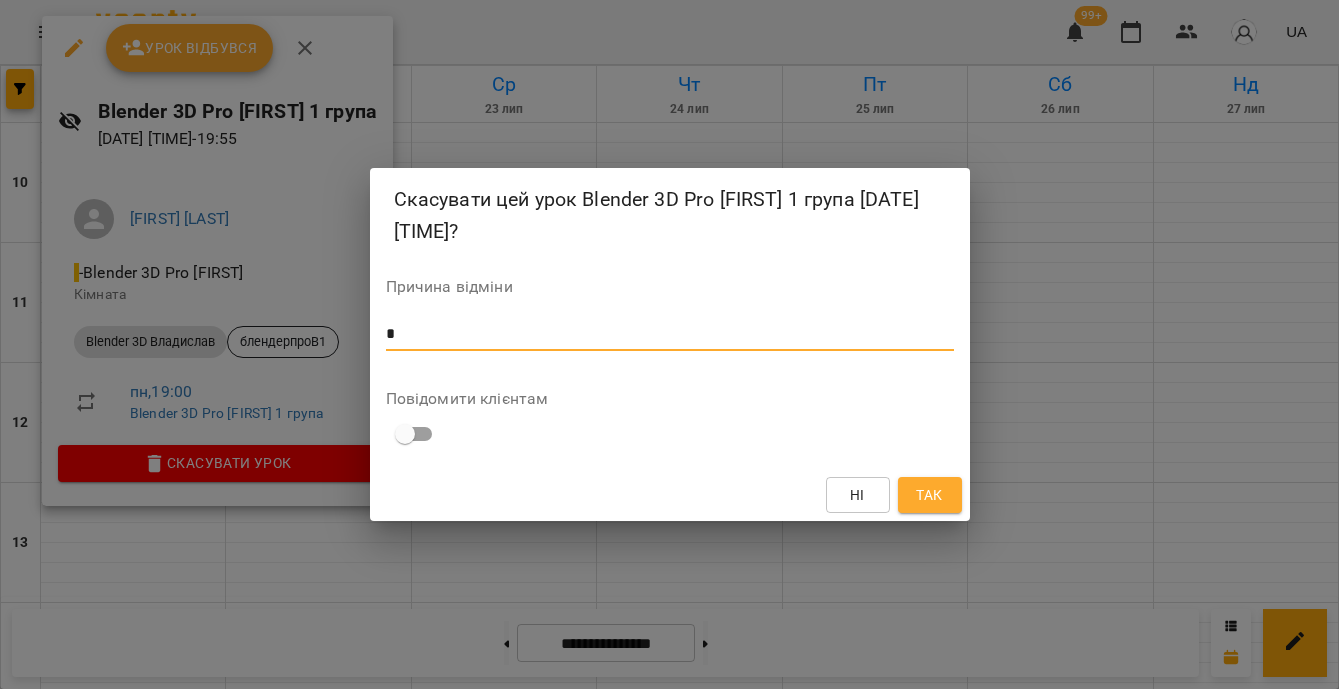 type on "*" 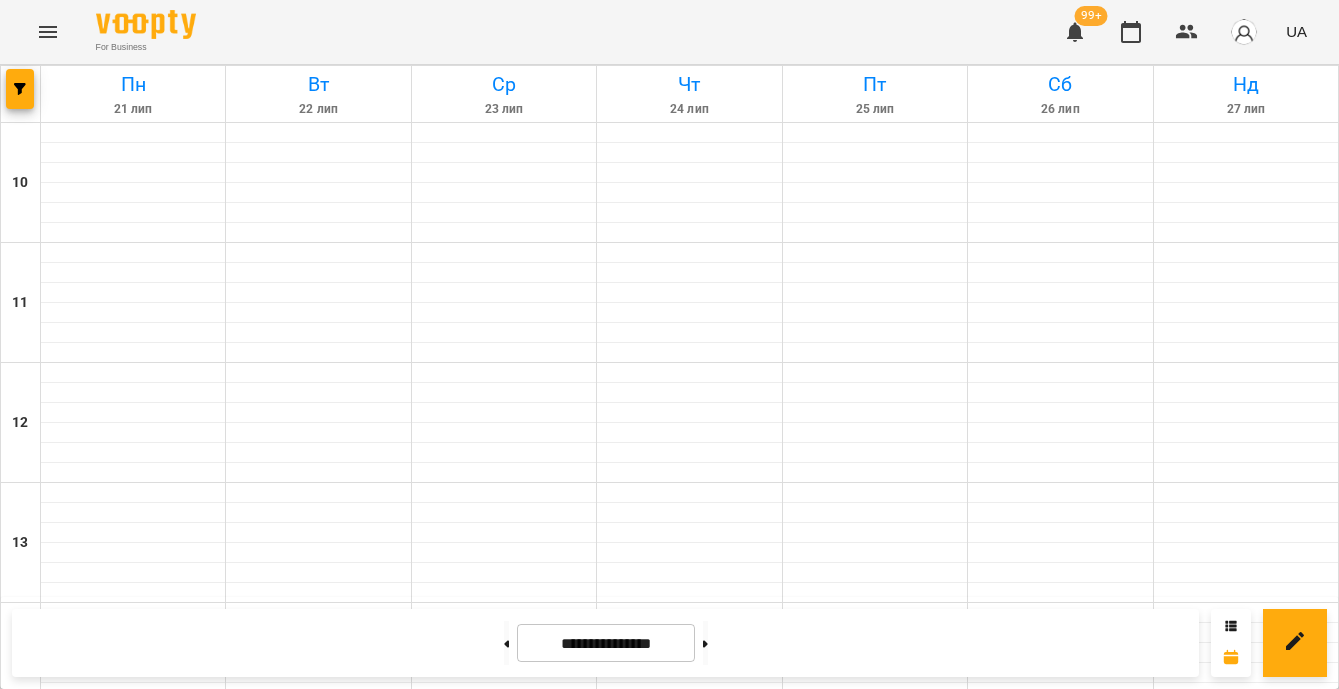 click on "Blender 3D Владислав - блендермідлВ6" at bounding box center (504, 1157) 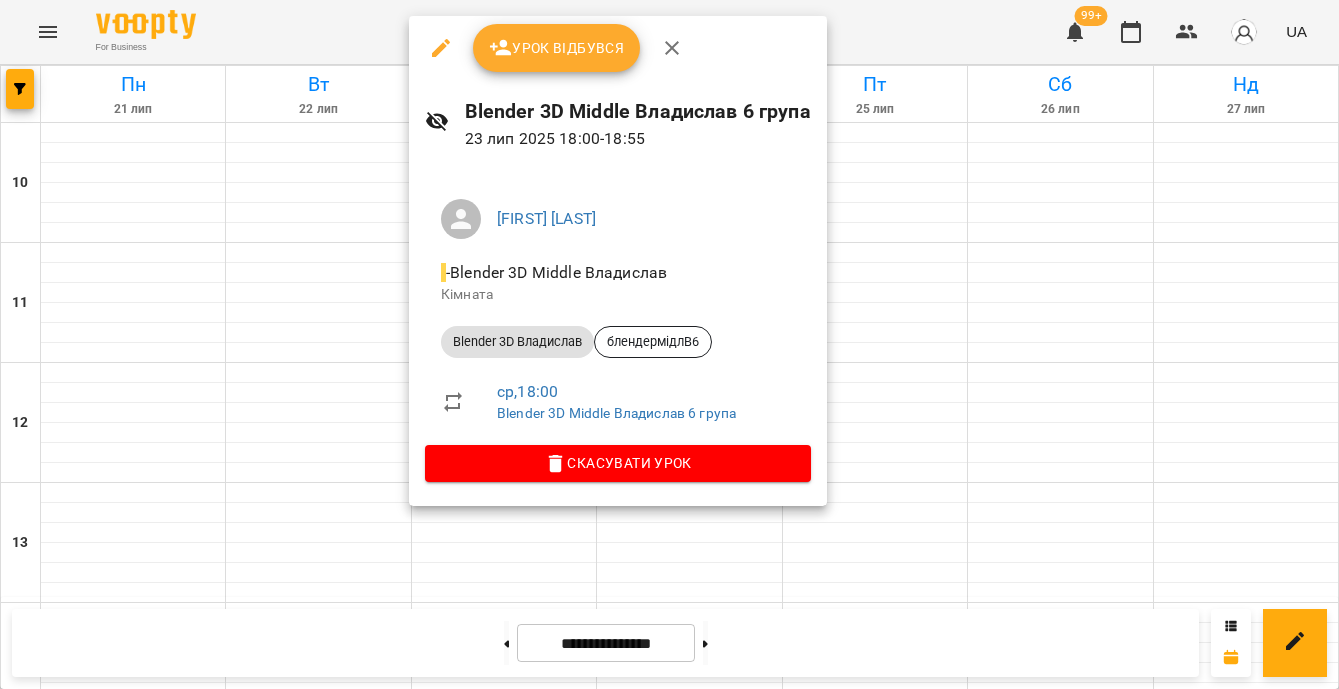 click on "Скасувати Урок" at bounding box center (618, 463) 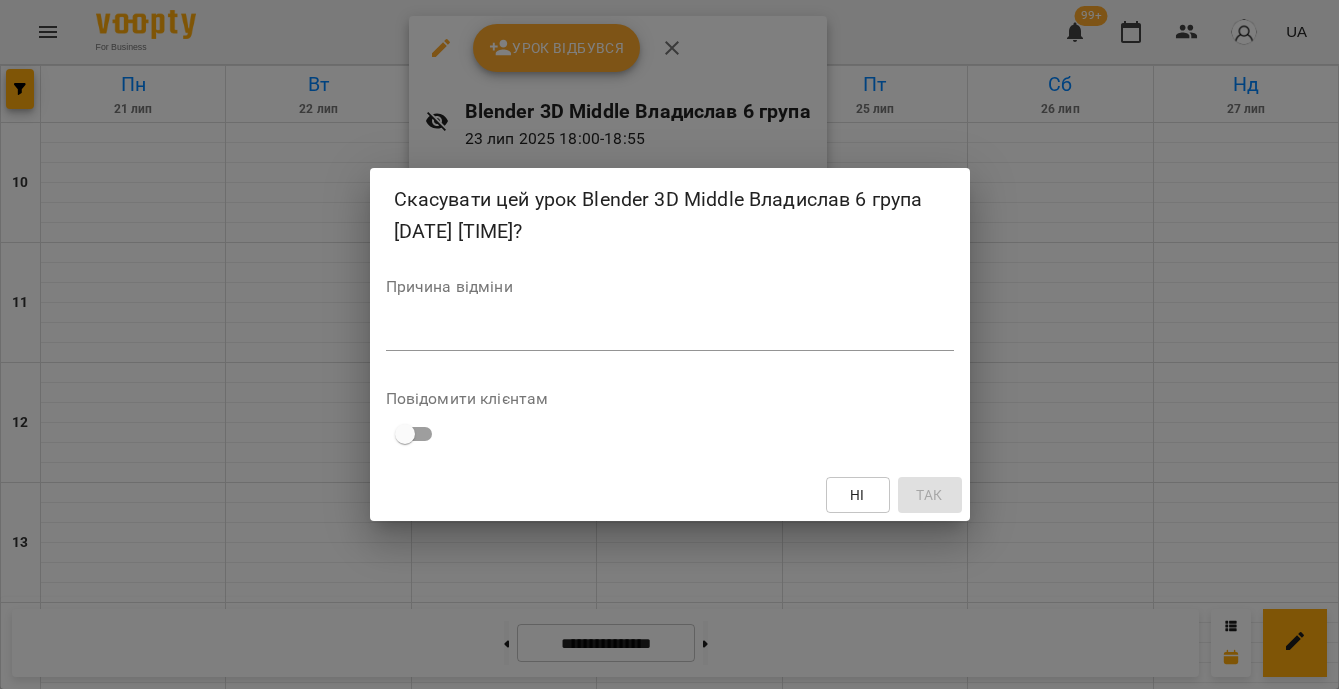 click on "*" at bounding box center (670, 335) 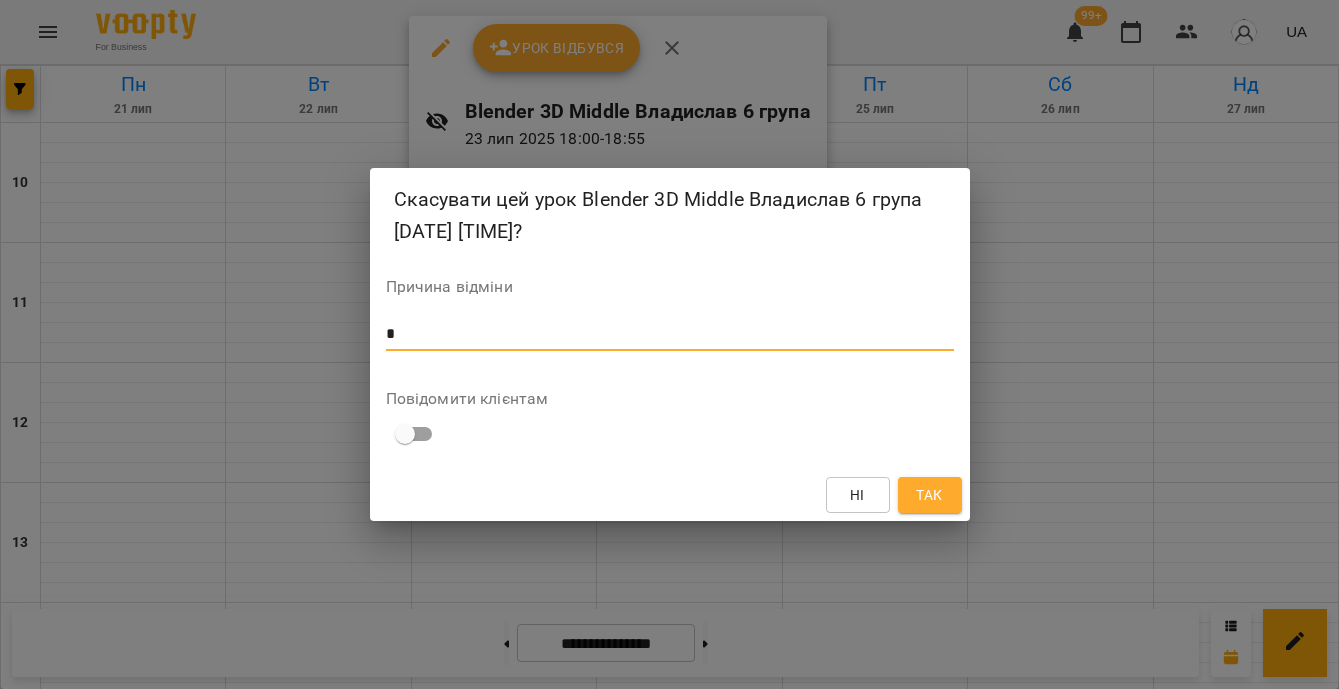 type on "*" 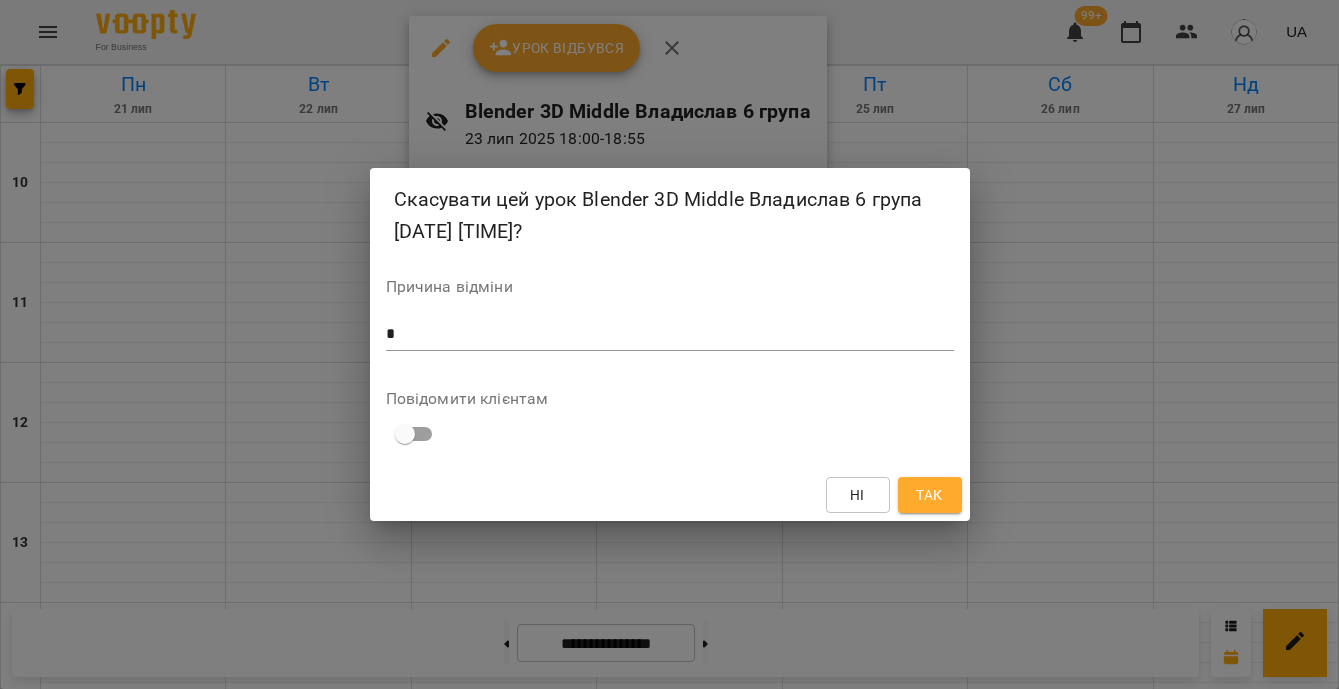 click on "Так" at bounding box center [929, 495] 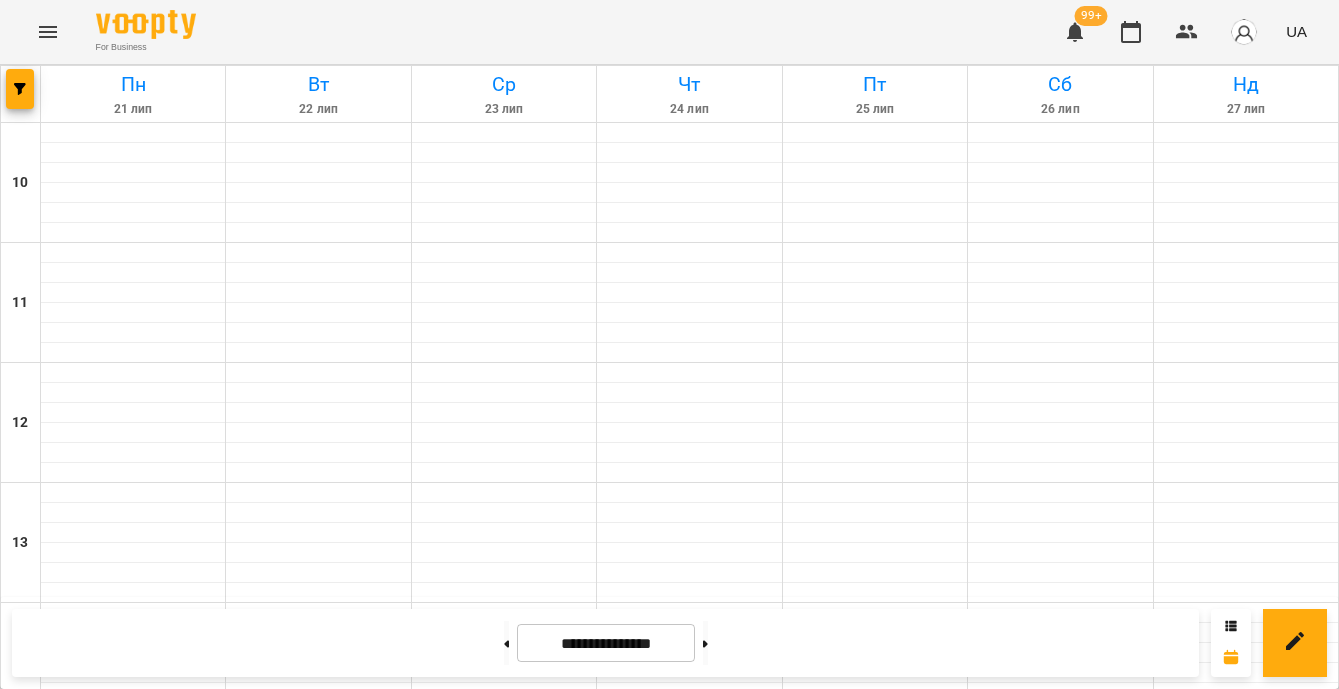 click on "Blender 3D Владислав - блендермідлВ6" at bounding box center [875, 1157] 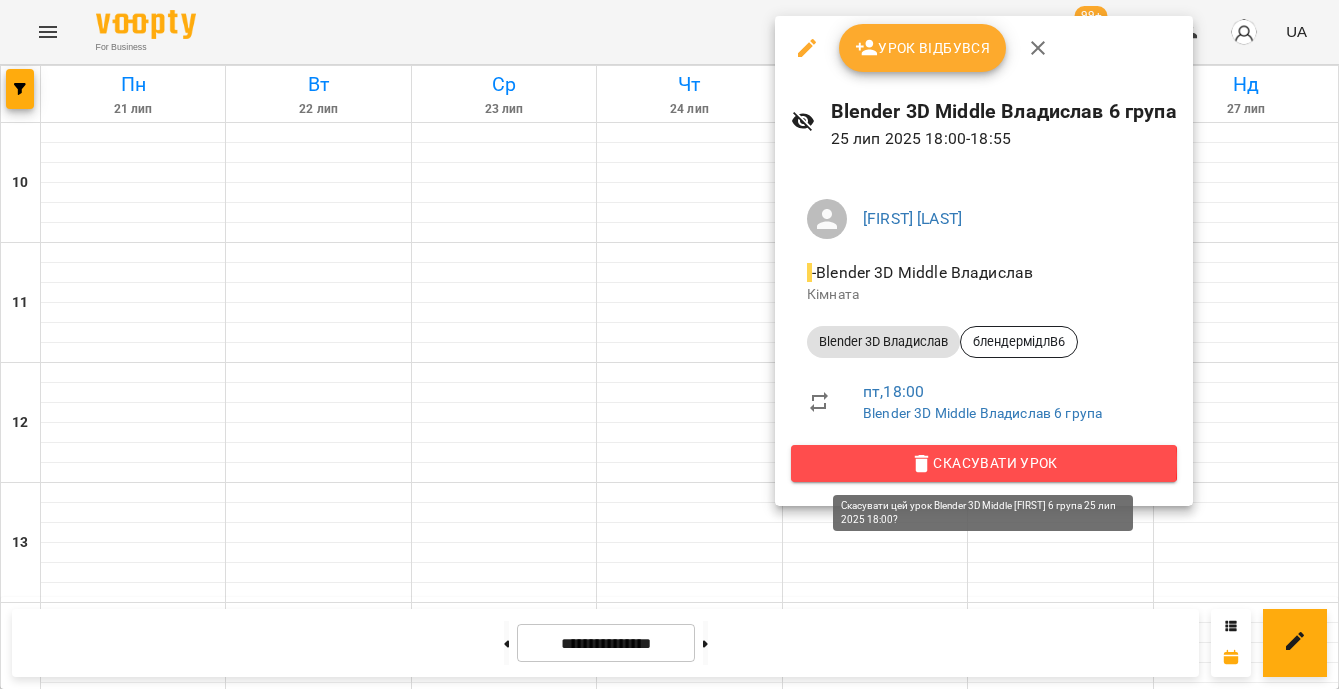 click 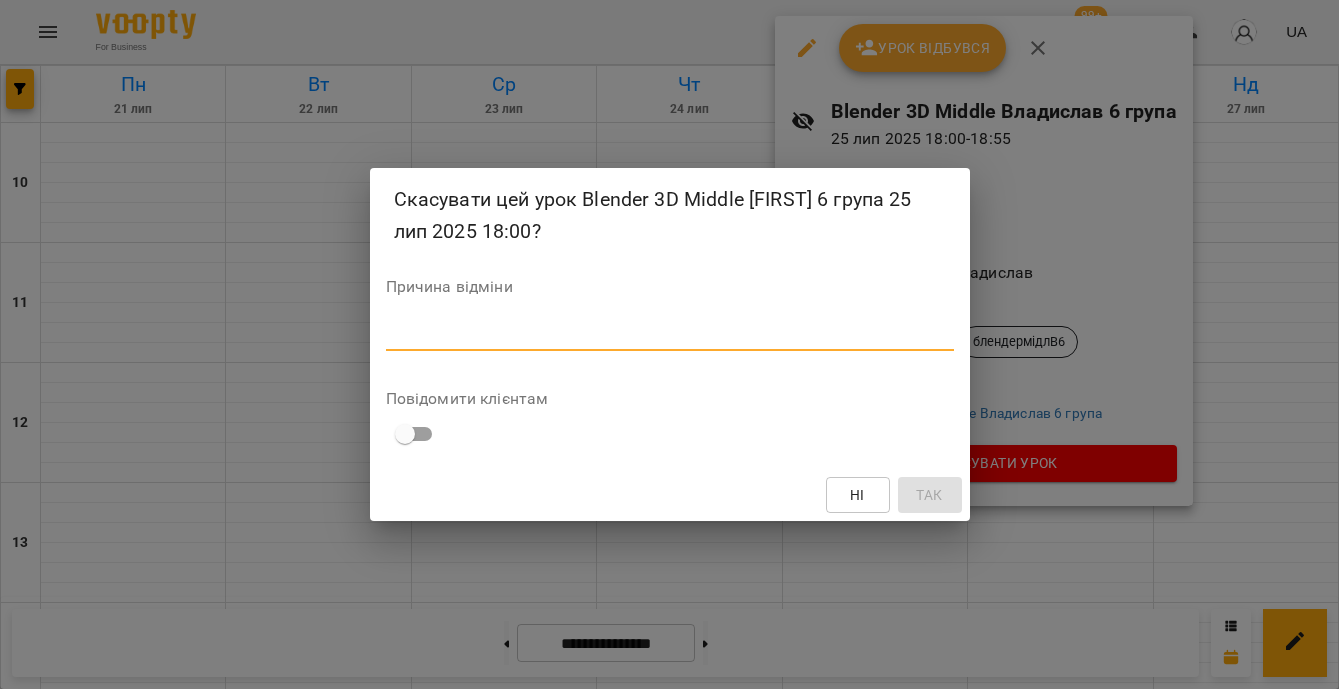 click at bounding box center (670, 334) 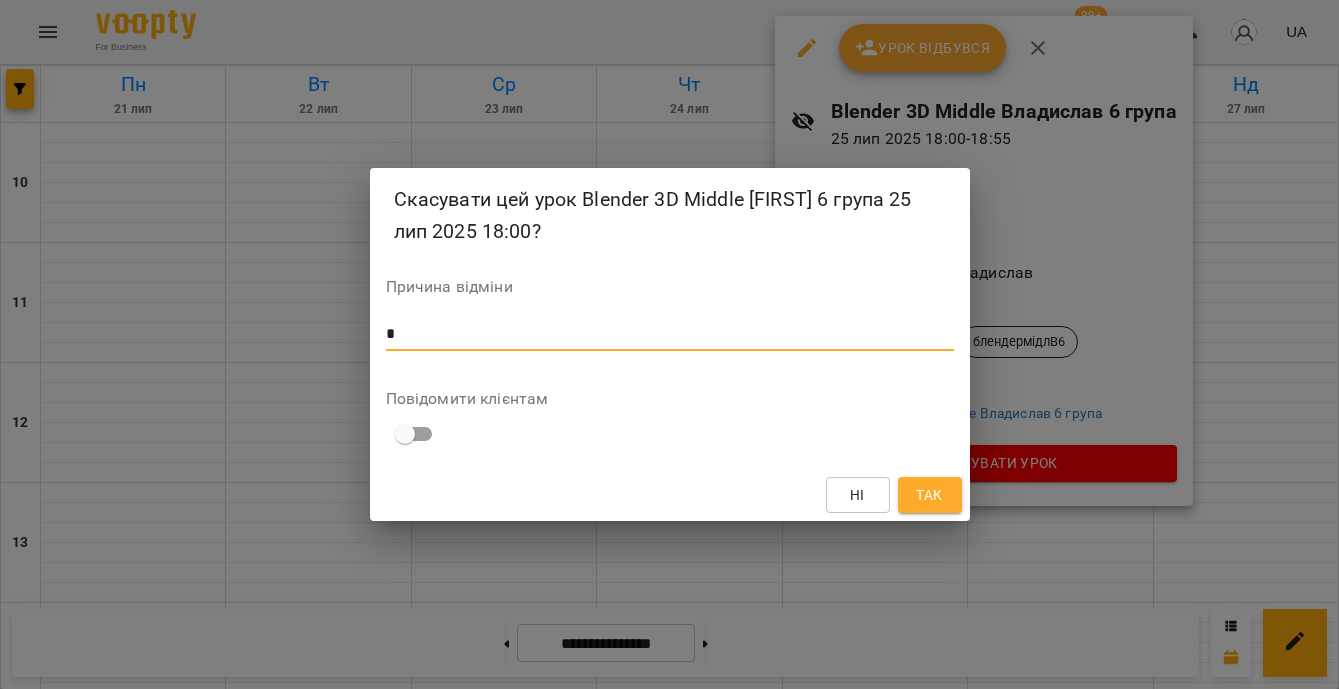 type on "*" 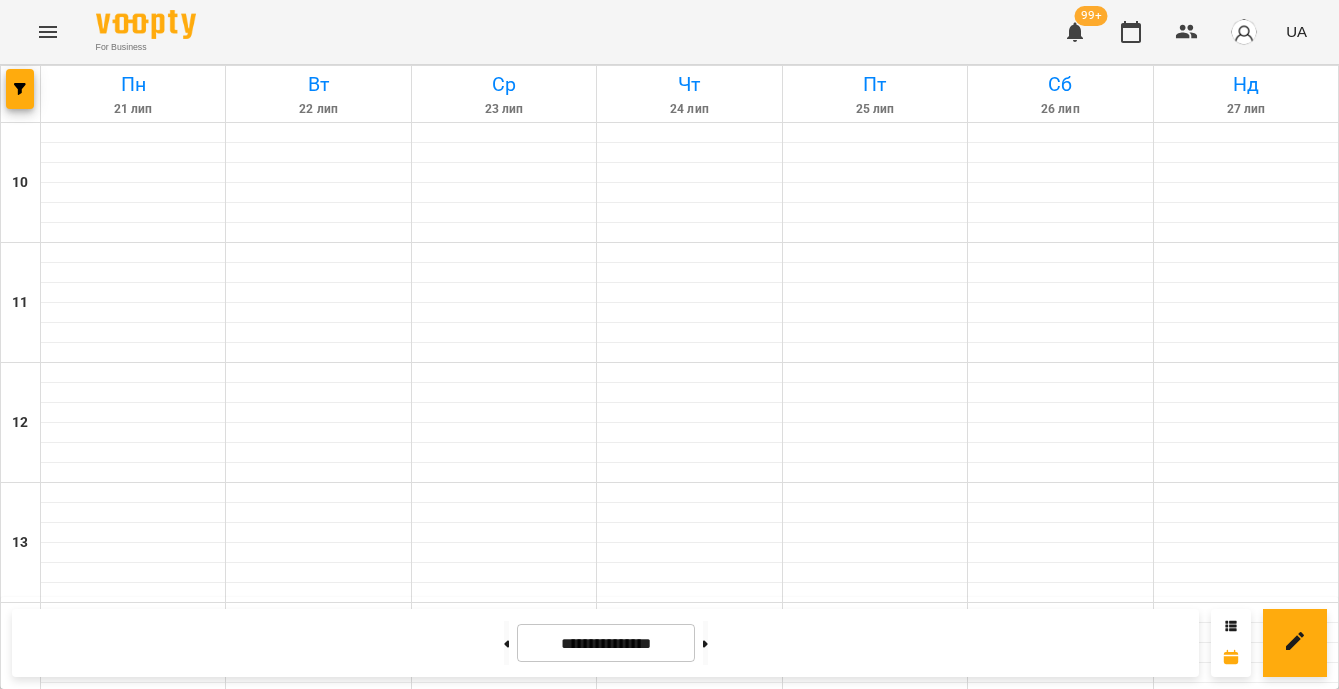 click on "Blender 3D [FIRST] - [USERNAME]" at bounding box center (133, 1277) 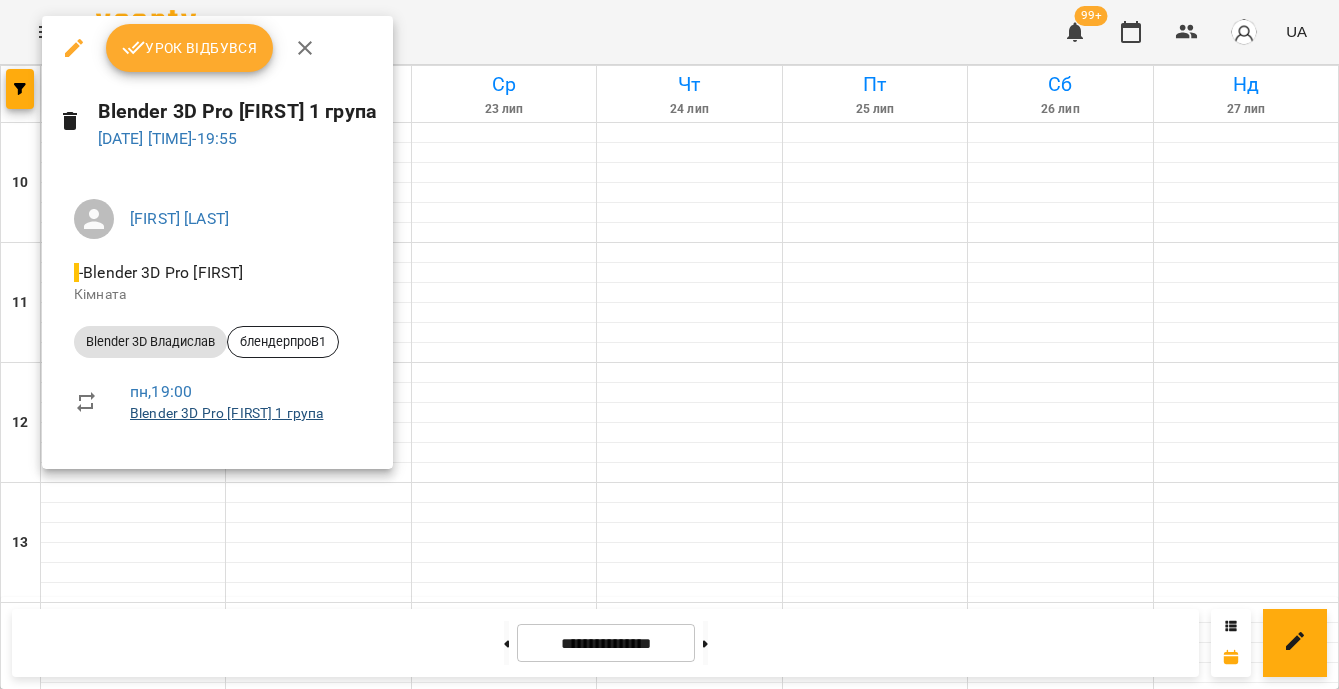 click on "Blender 3D Pro [FIRST]  1 група" at bounding box center (226, 413) 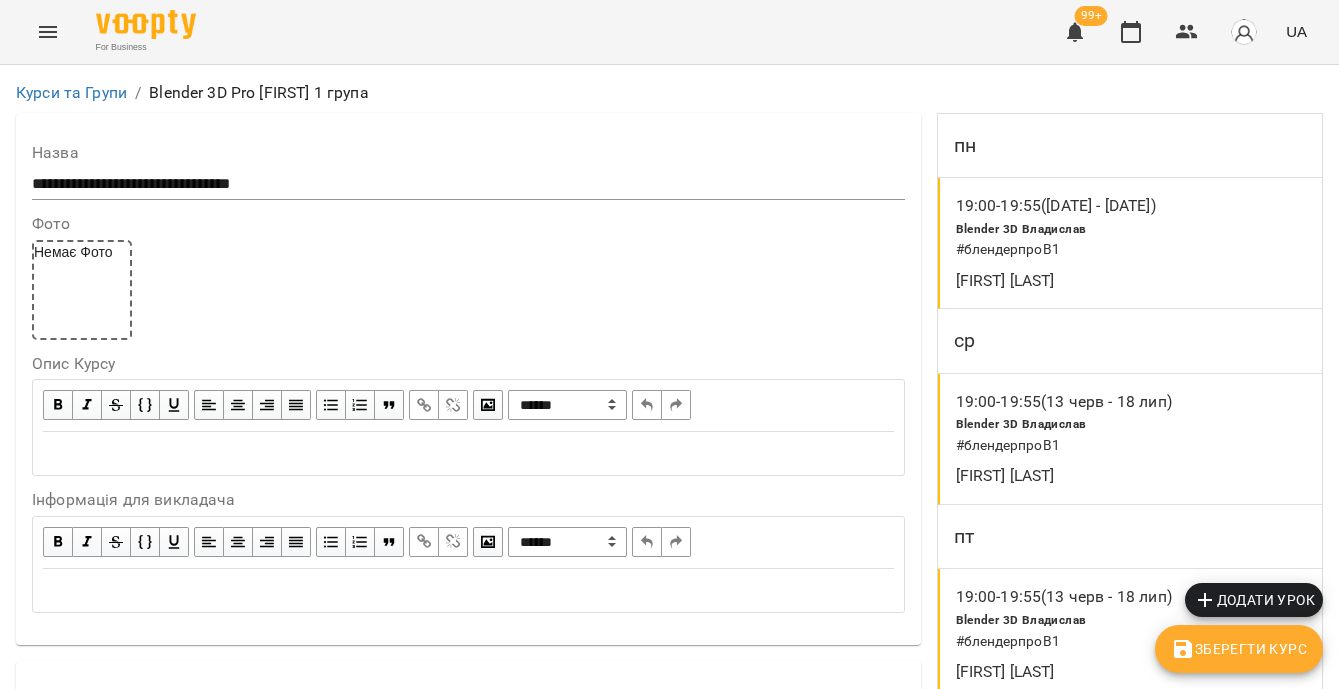 scroll, scrollTop: 1462, scrollLeft: 0, axis: vertical 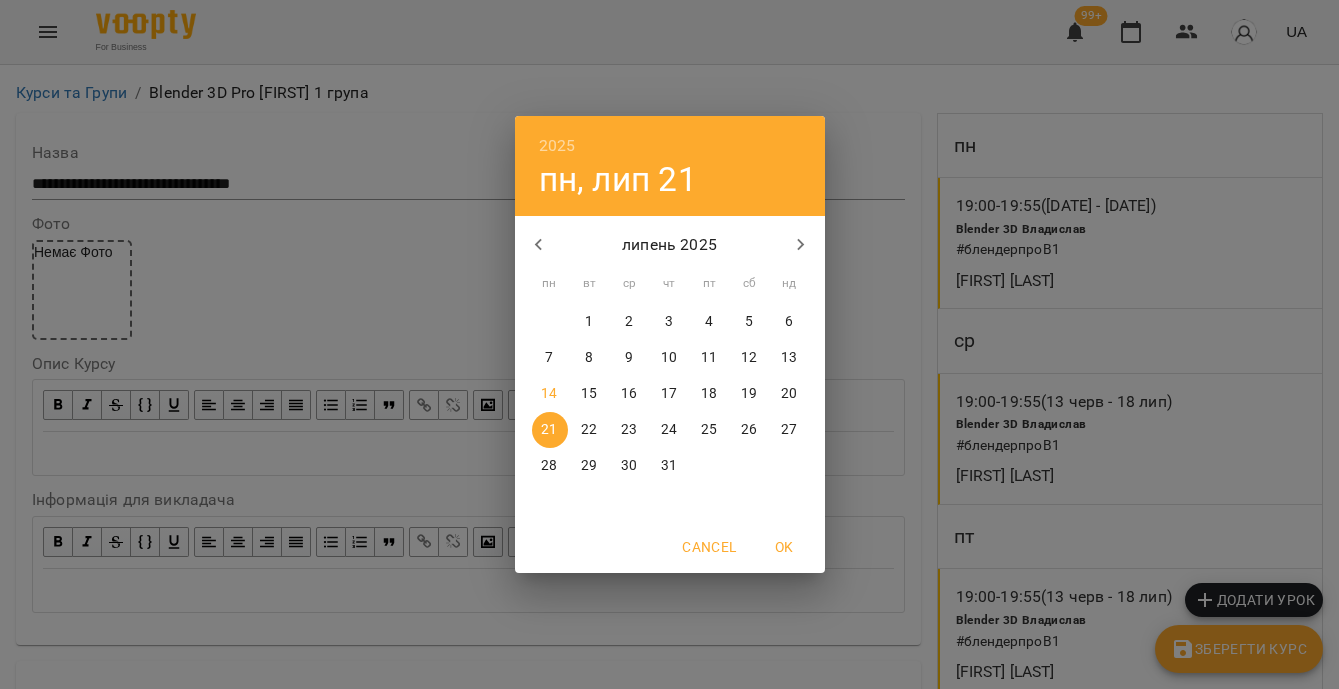 click on "30" at bounding box center (629, 466) 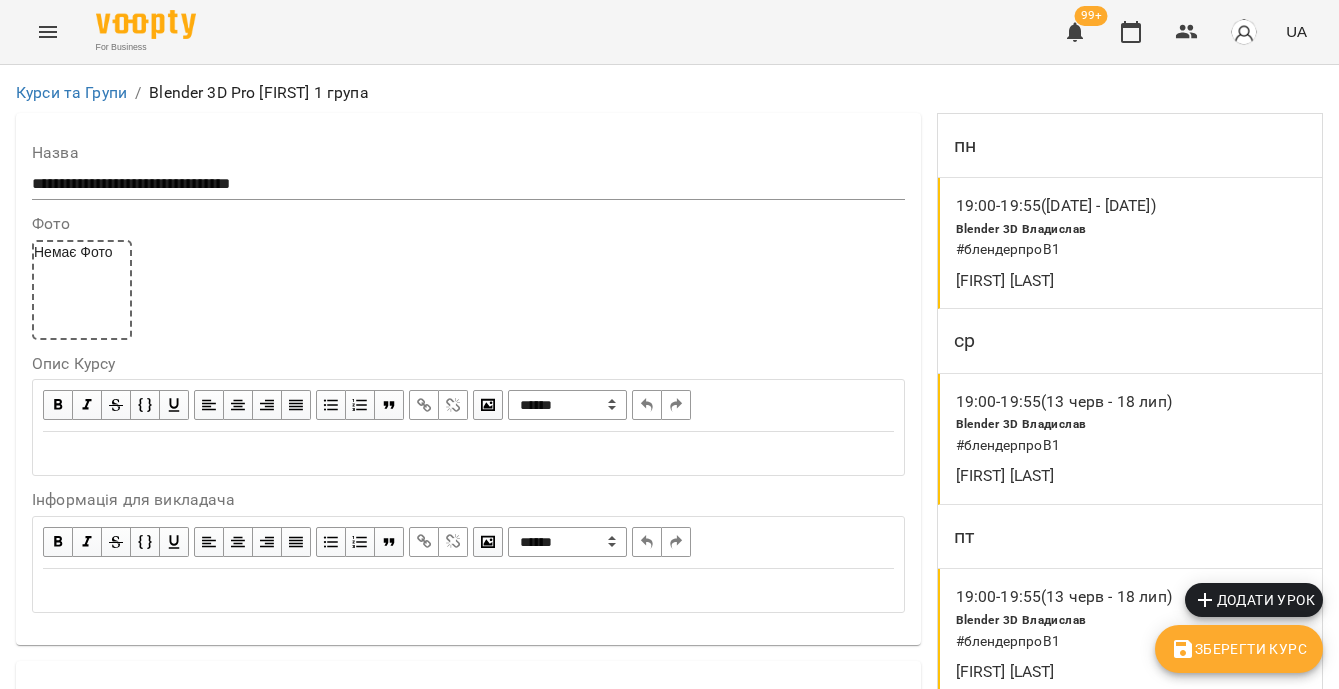 click 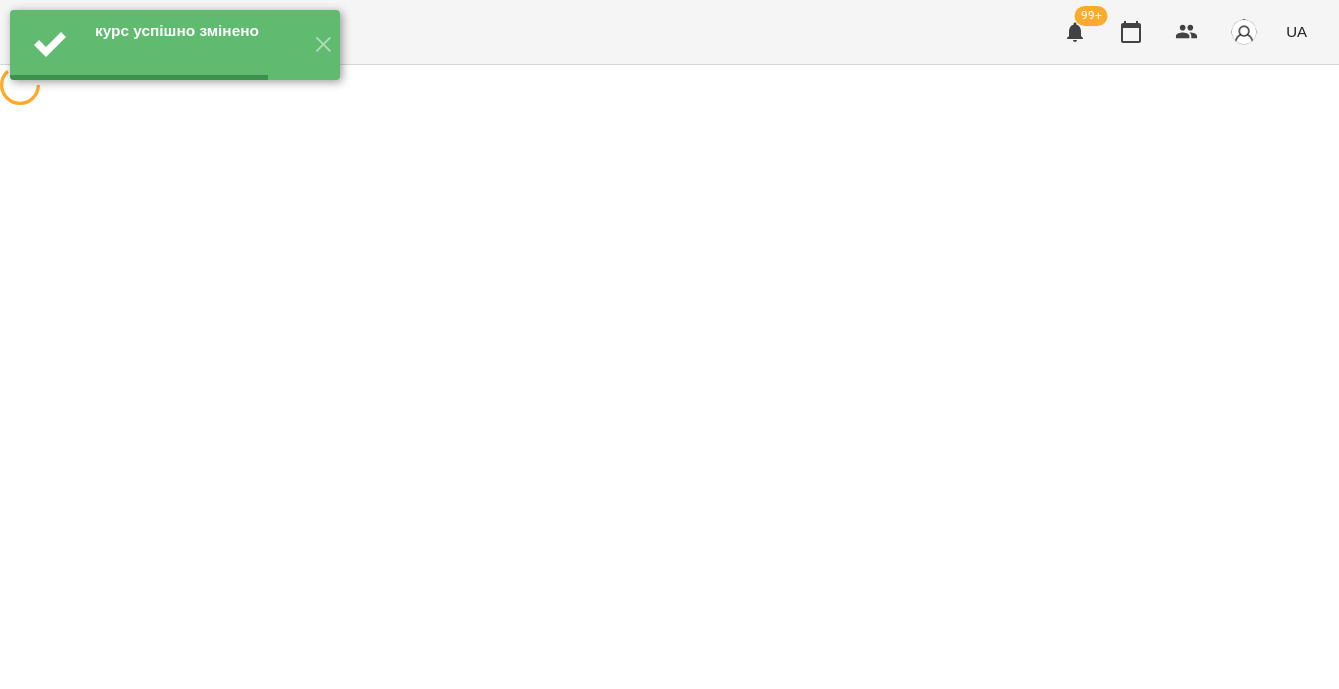 scroll, scrollTop: 0, scrollLeft: 0, axis: both 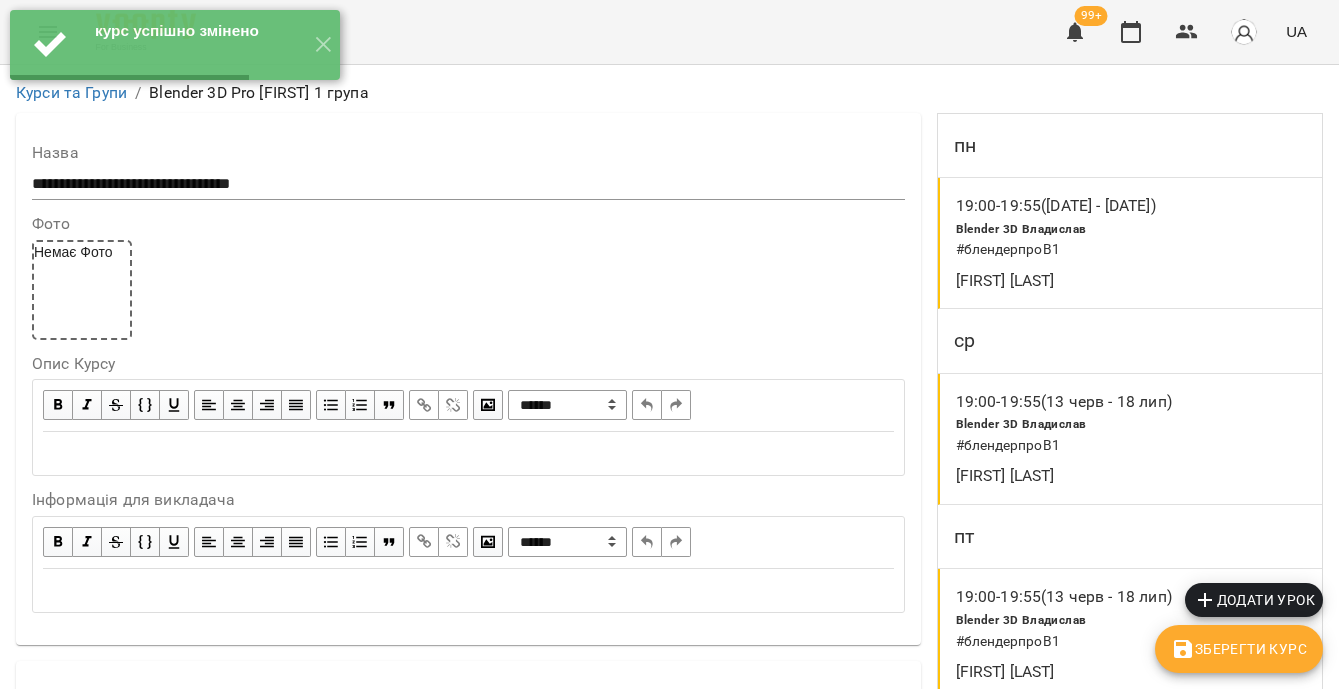 click on "# [USERNAME]" at bounding box center (1075, 250) 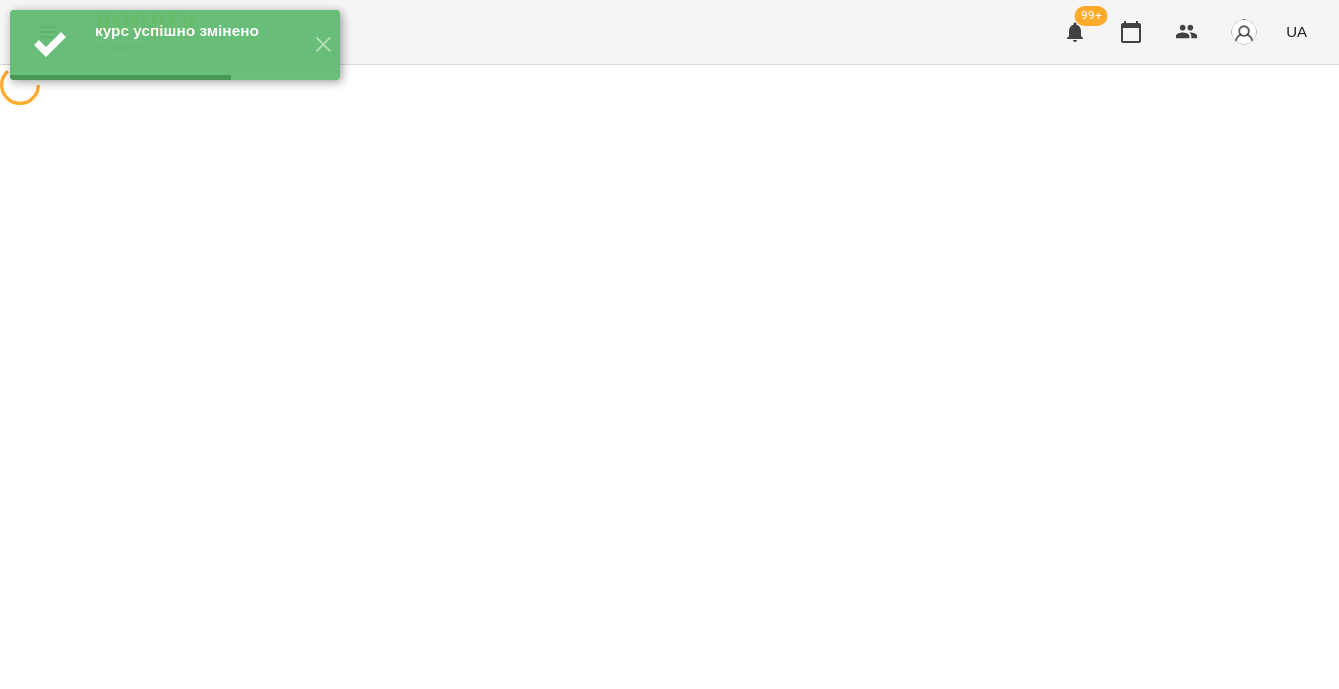 select on "*" 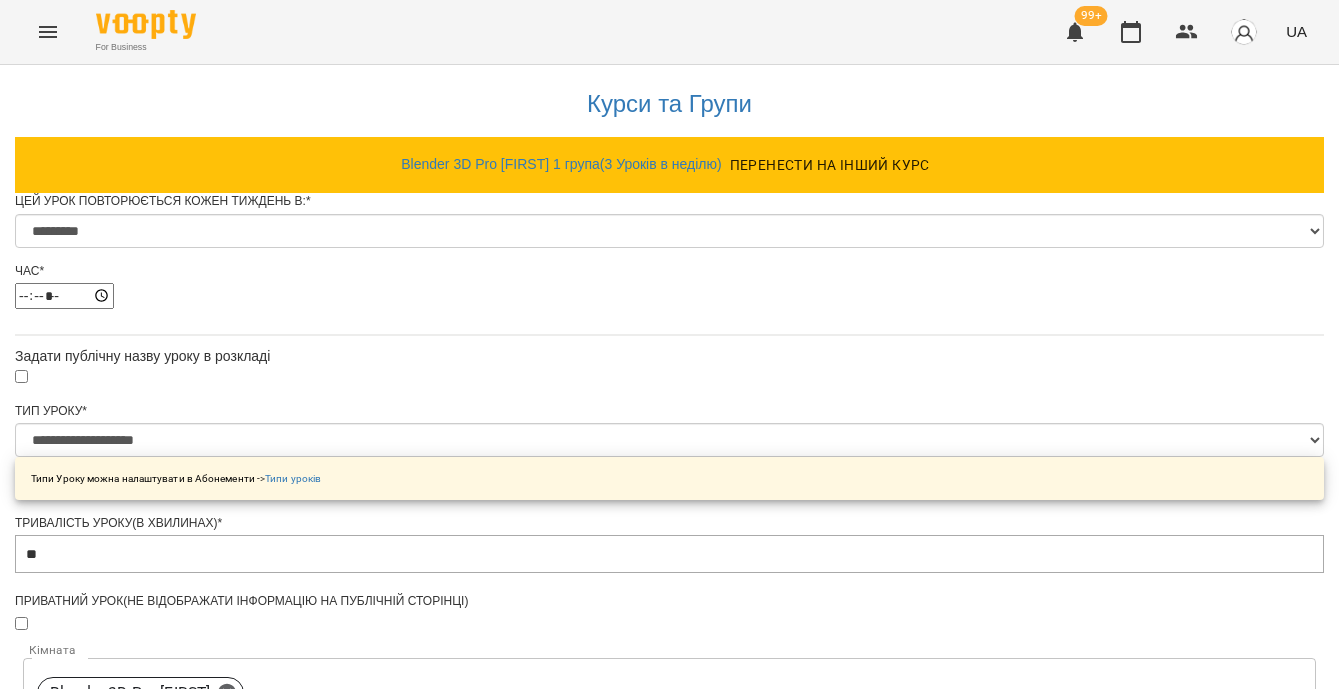scroll, scrollTop: 1116, scrollLeft: 0, axis: vertical 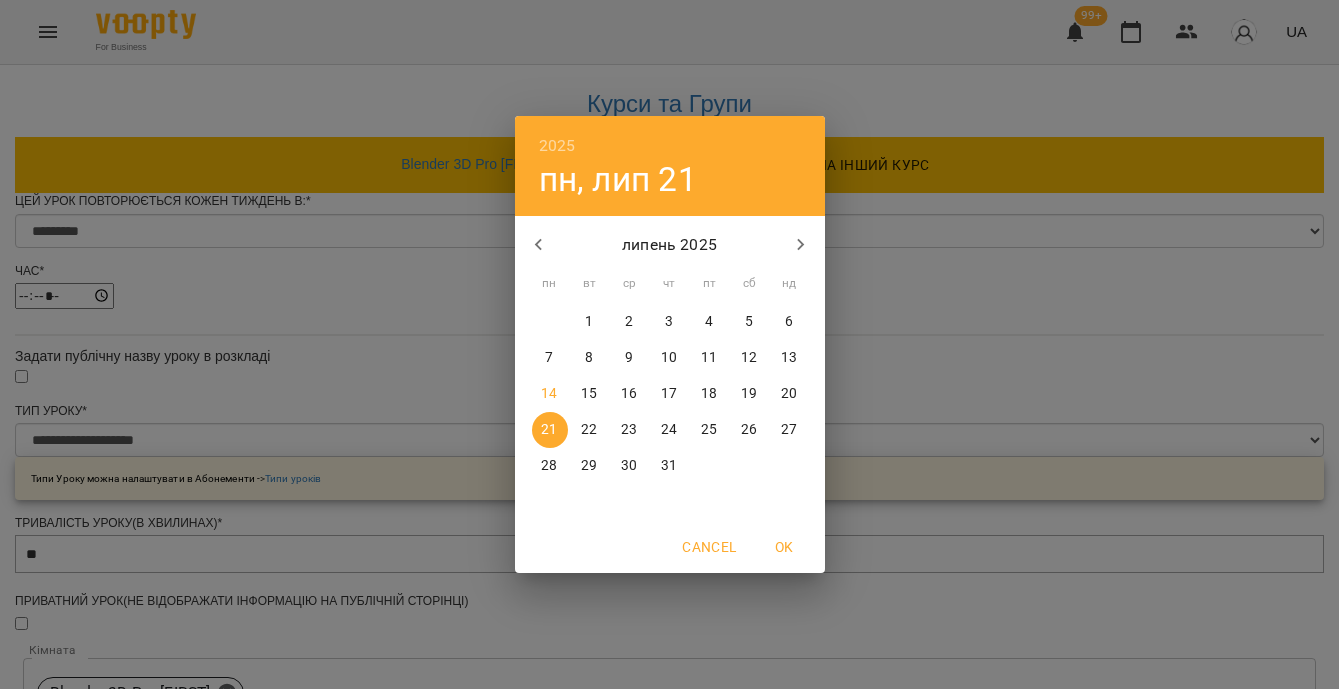 click on "30" at bounding box center (629, 466) 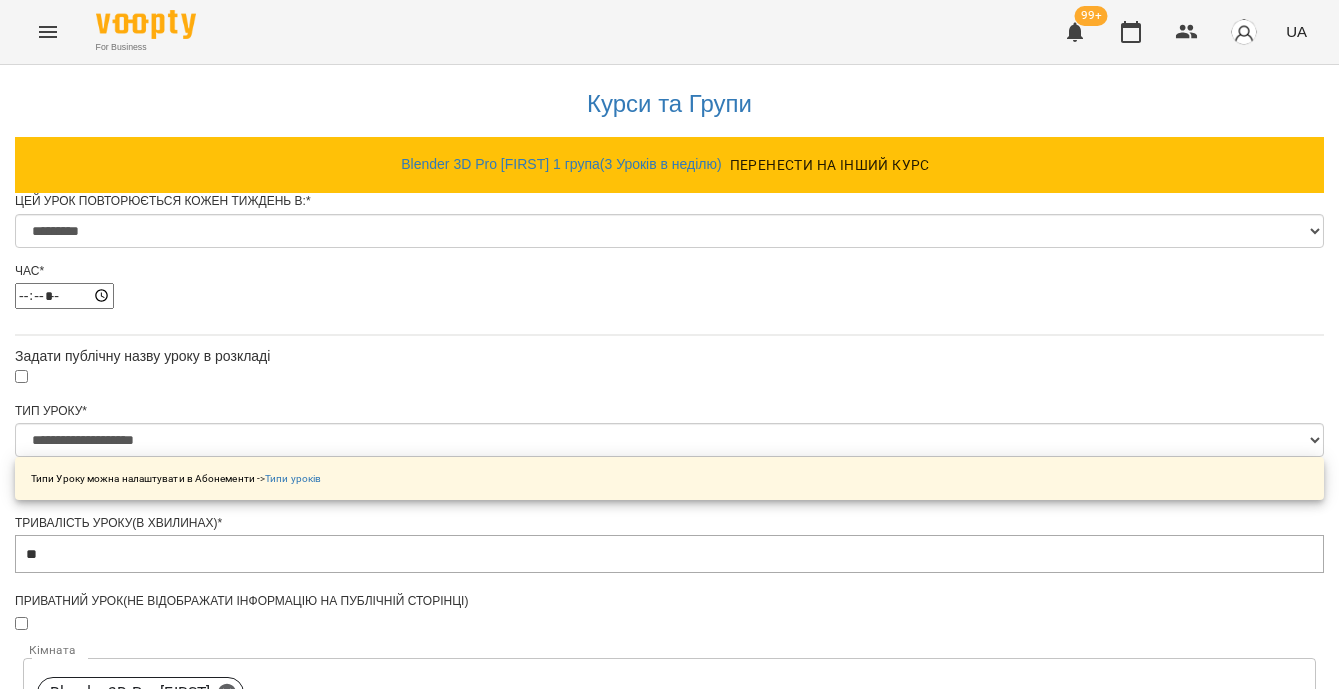 click on "Зберегти" at bounding box center [669, 1585] 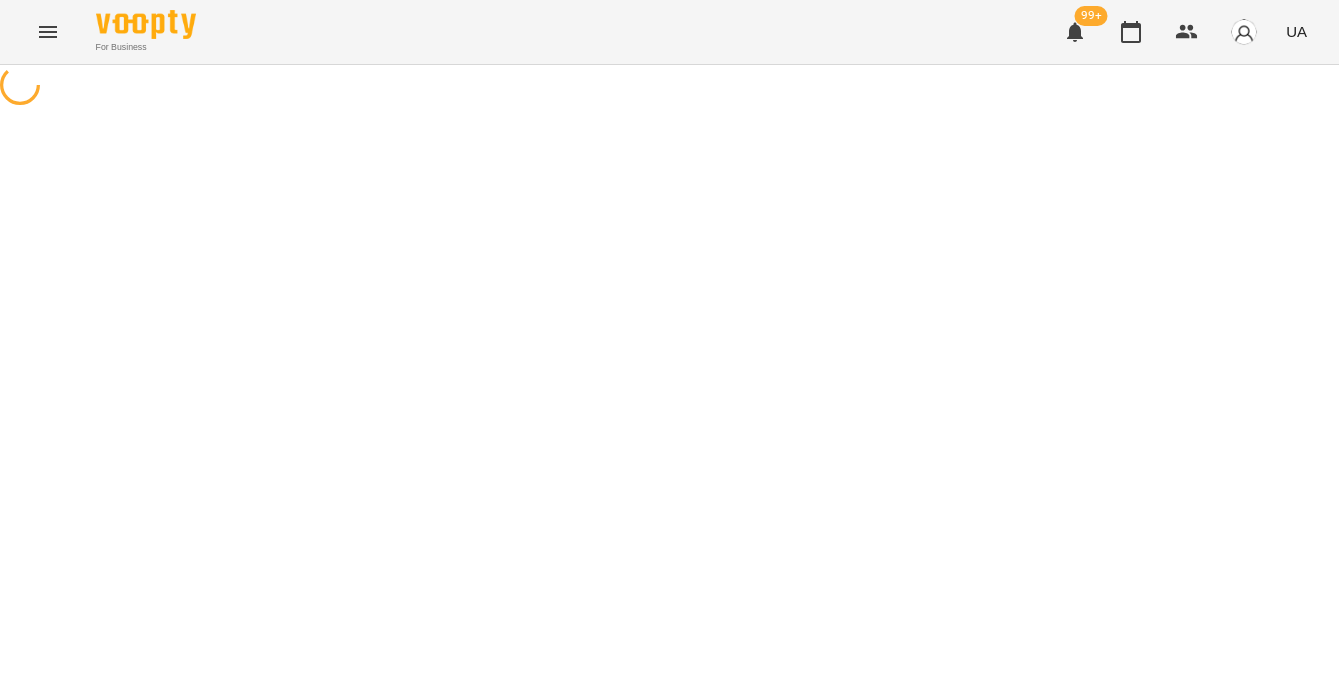 scroll, scrollTop: 0, scrollLeft: 0, axis: both 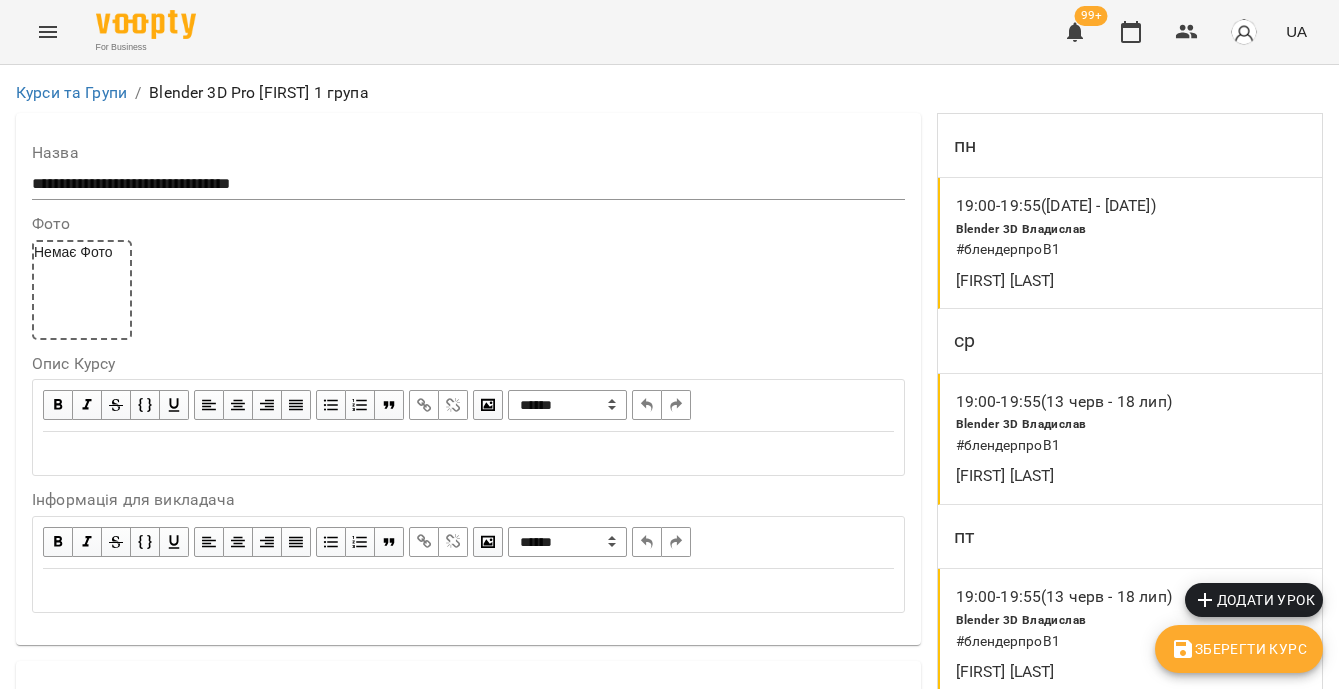 click on "[FIRST] [LAST]" at bounding box center (1075, 476) 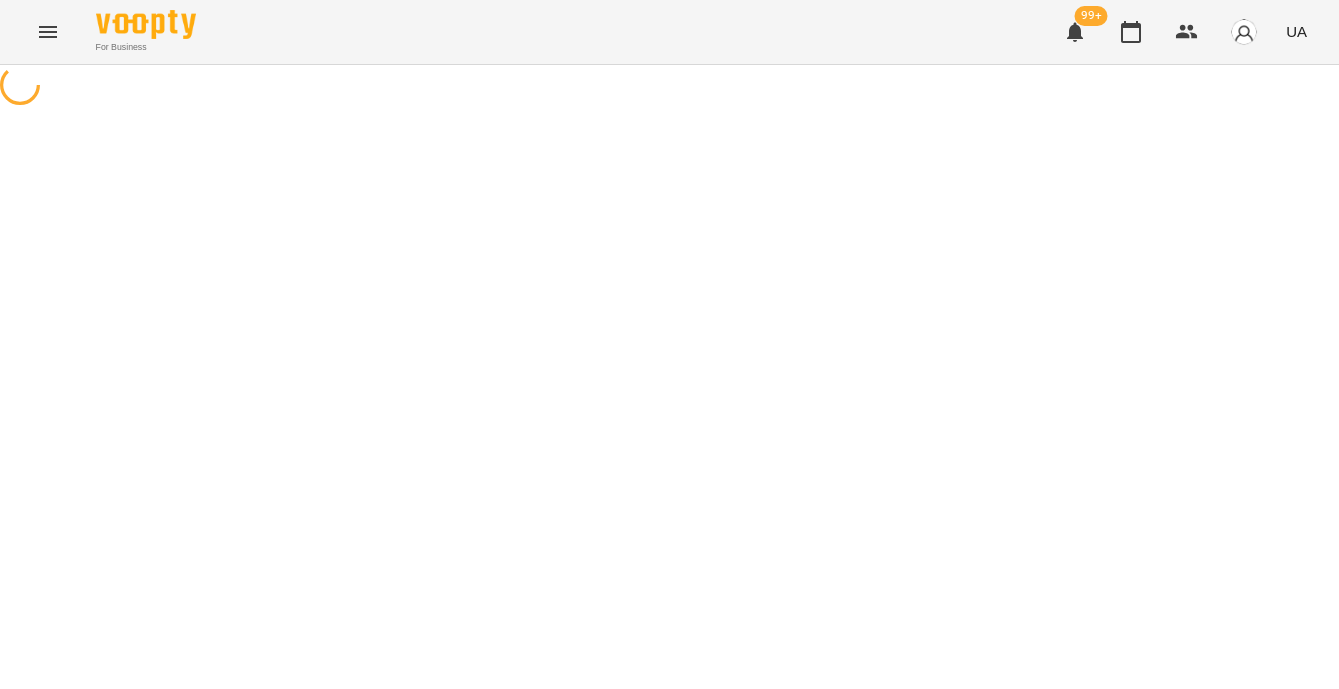 select on "*" 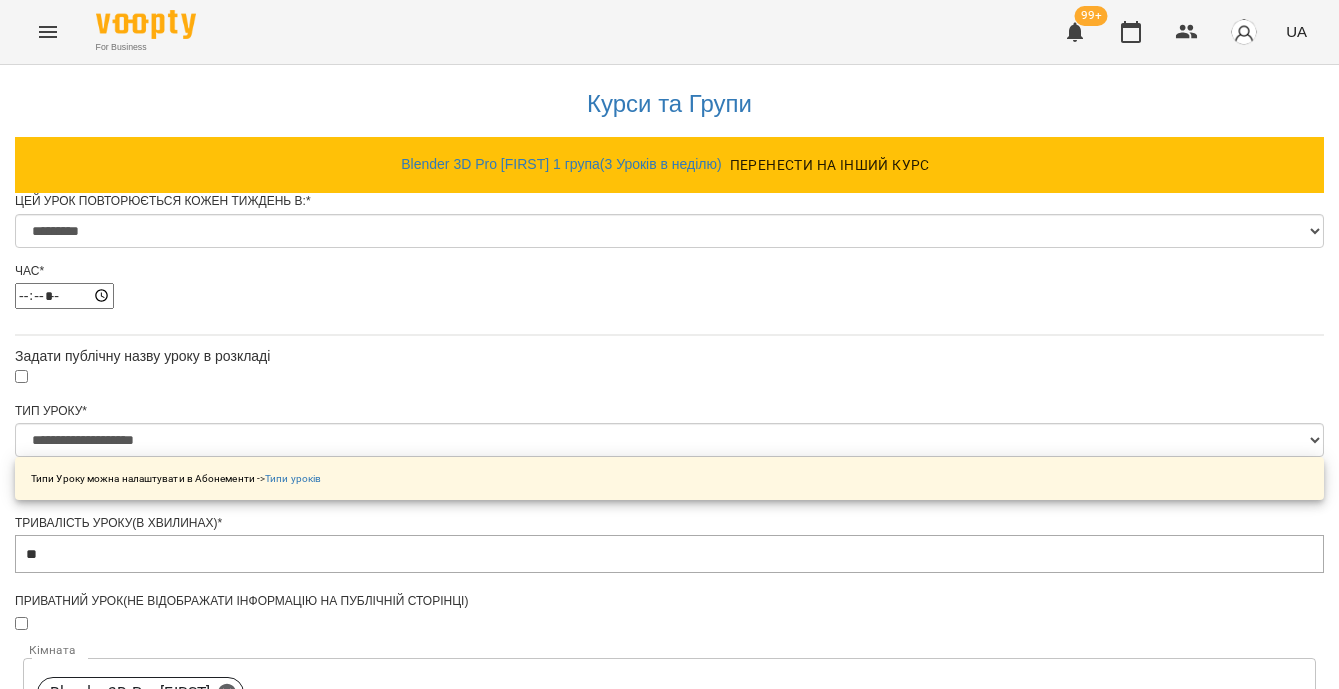 scroll, scrollTop: 1035, scrollLeft: 0, axis: vertical 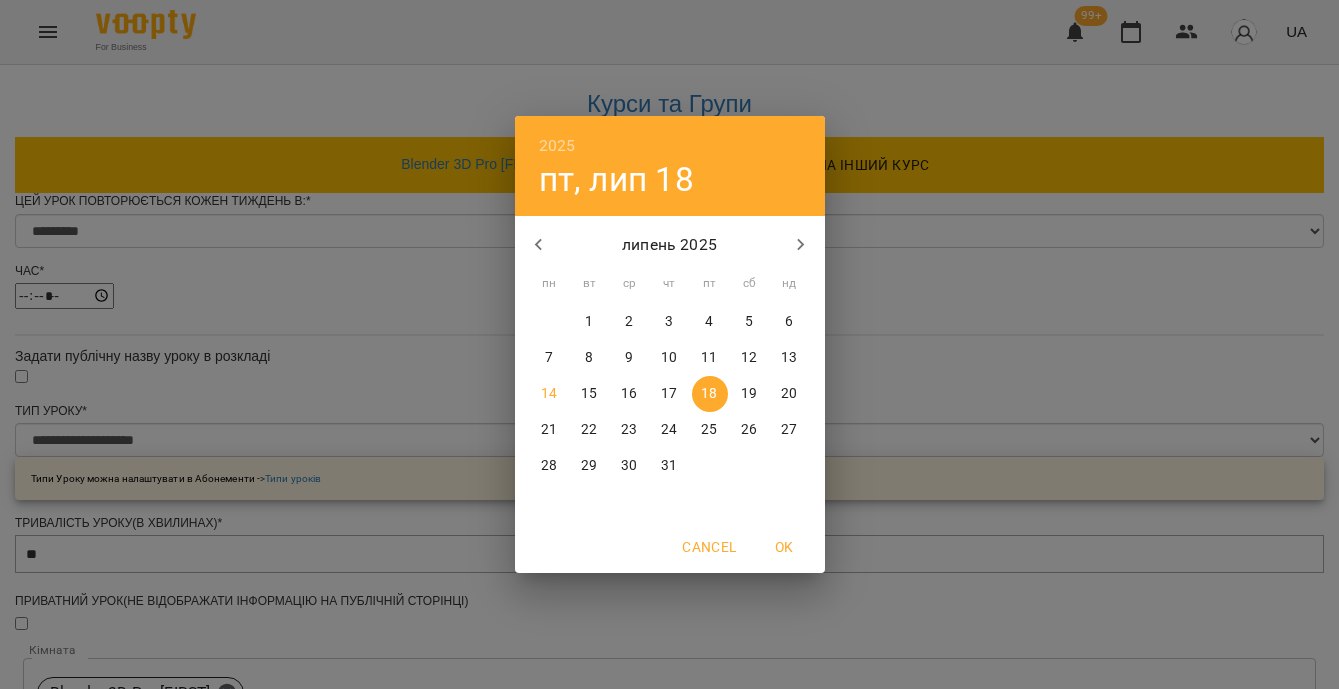 click on "30" at bounding box center [629, 466] 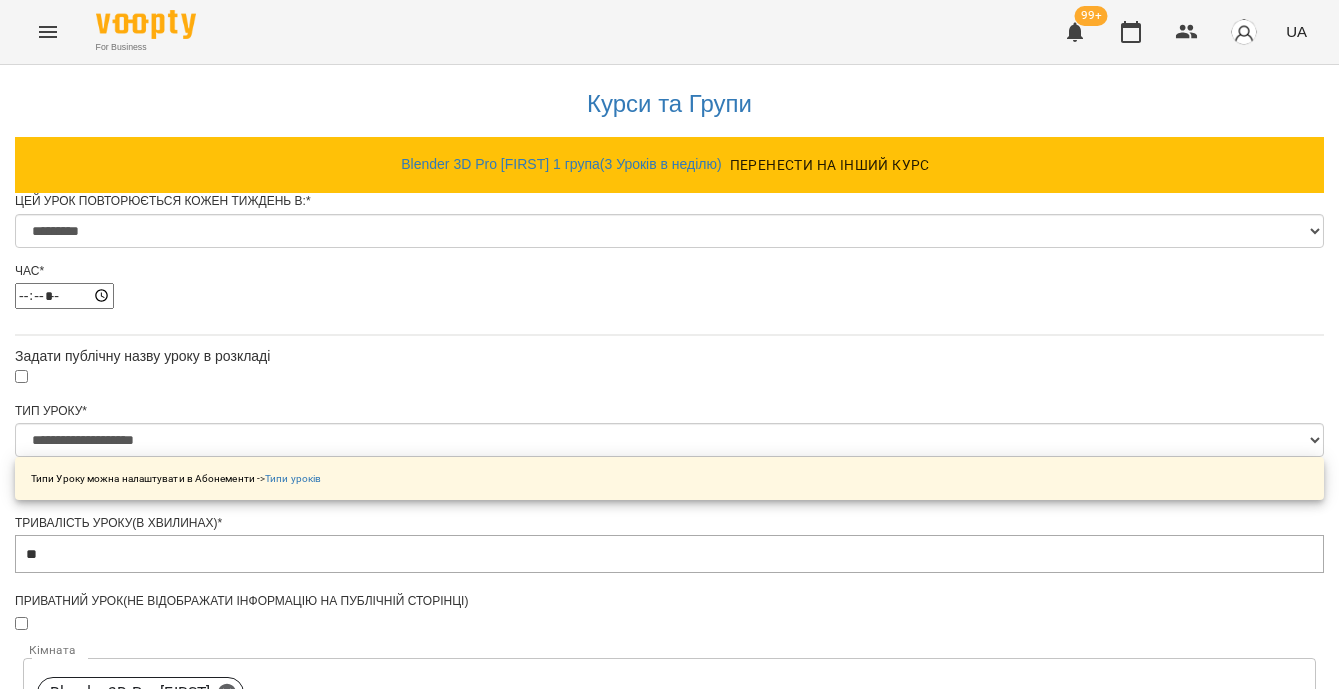 click on "Зберегти" at bounding box center (669, 1585) 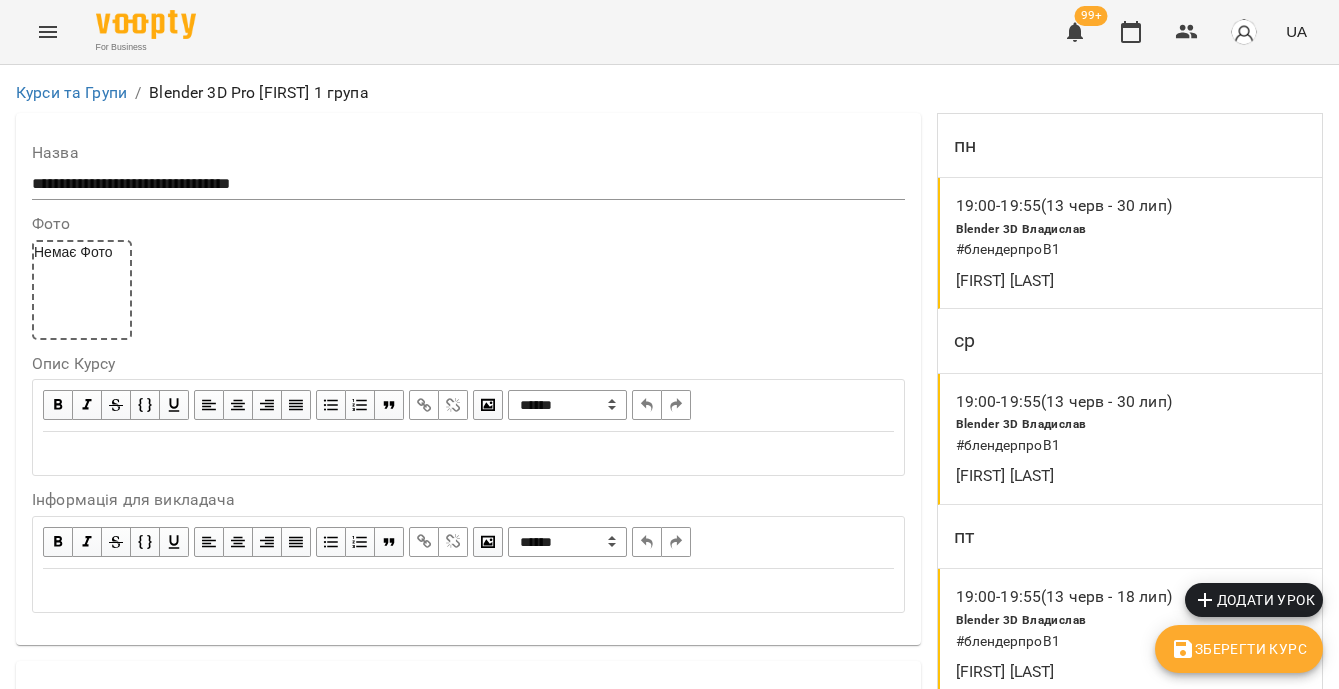 scroll, scrollTop: 450, scrollLeft: 0, axis: vertical 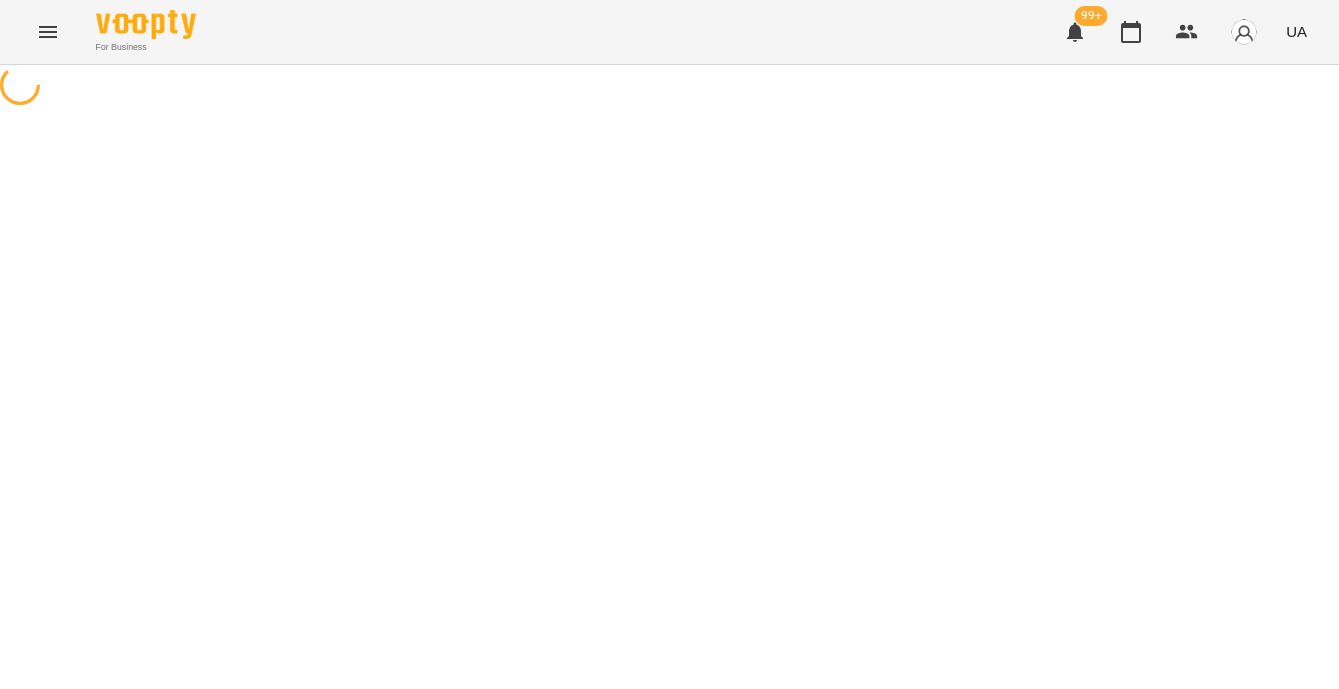 select on "*" 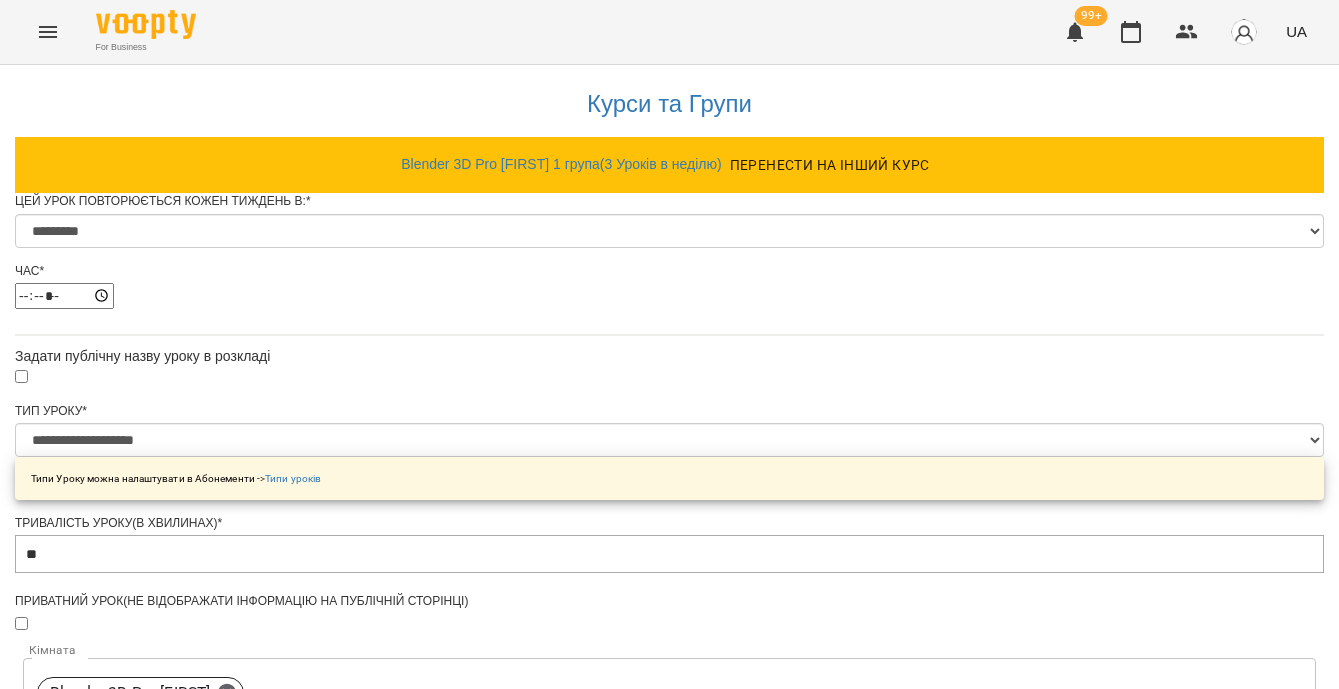 scroll, scrollTop: 1025, scrollLeft: 0, axis: vertical 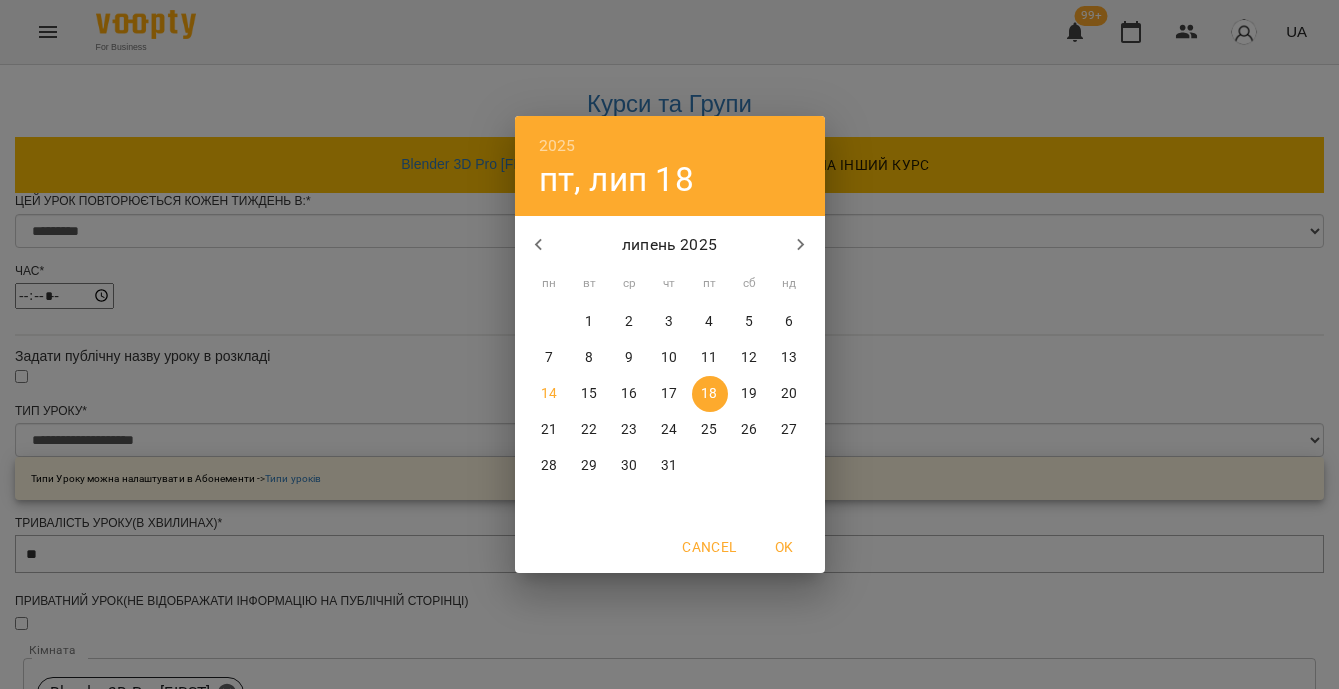 click on "30" at bounding box center (629, 466) 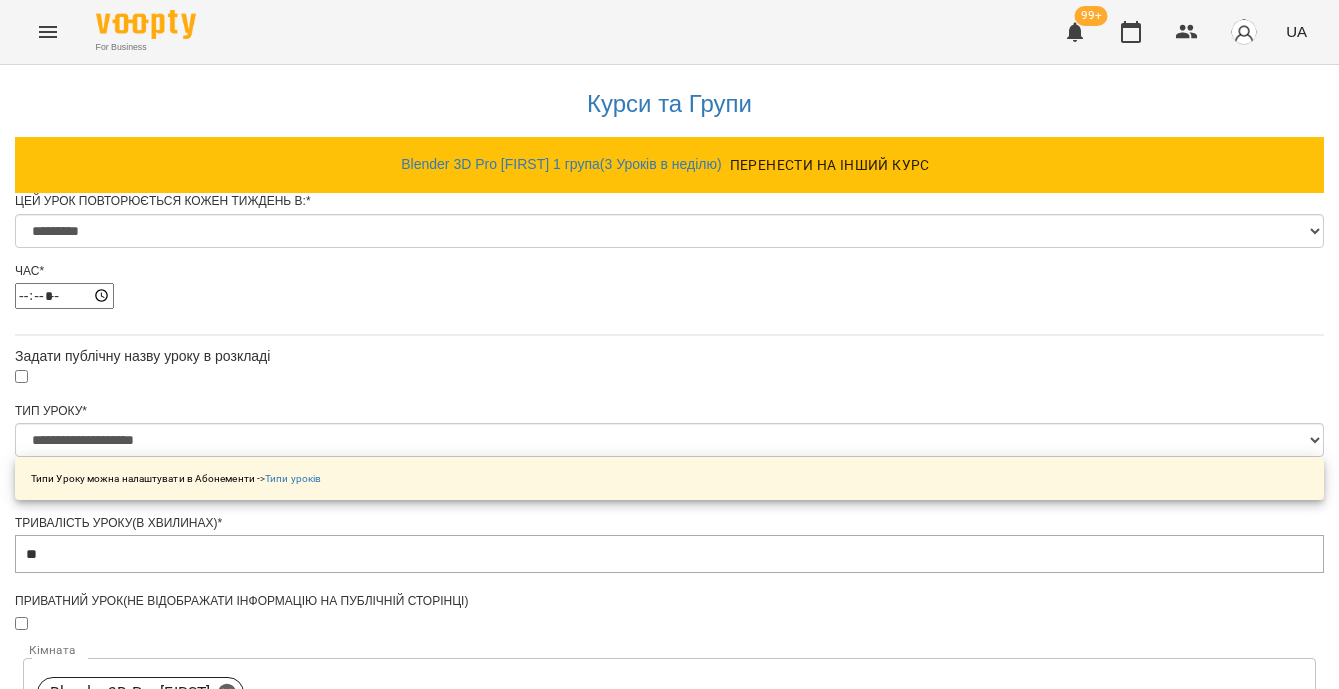 type on "**********" 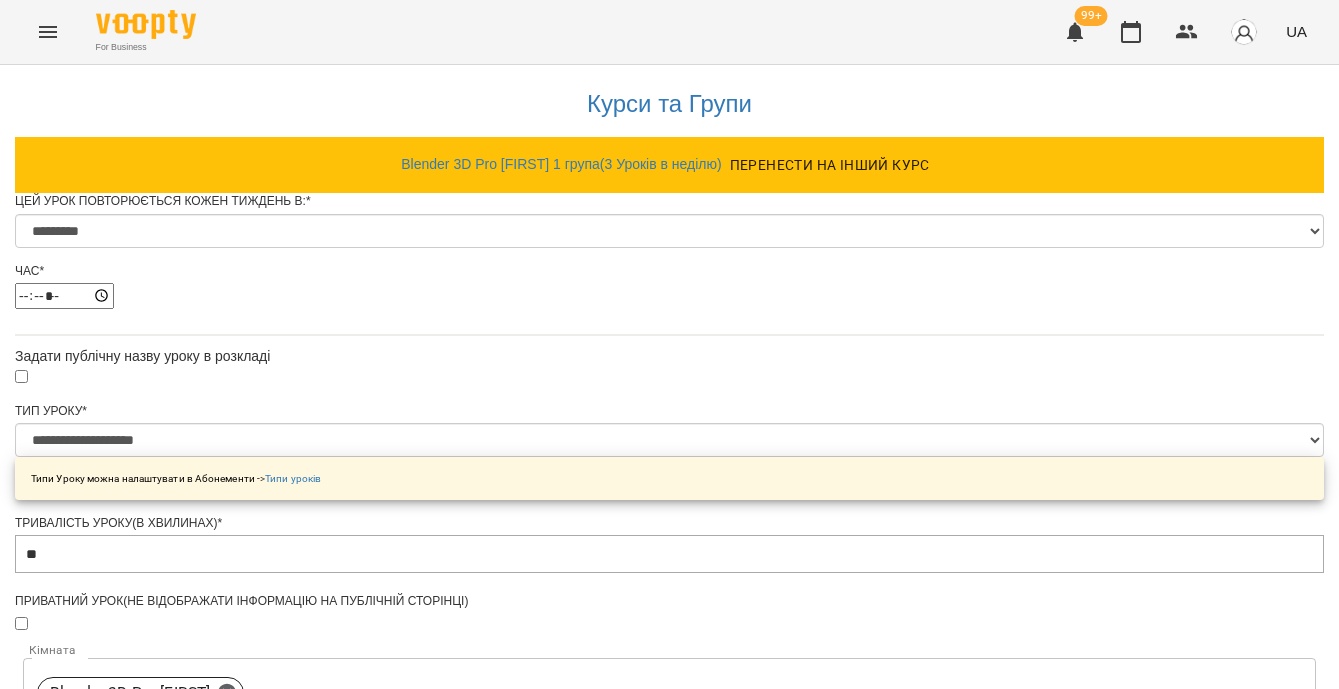 click on "Зберегти" at bounding box center [669, 1585] 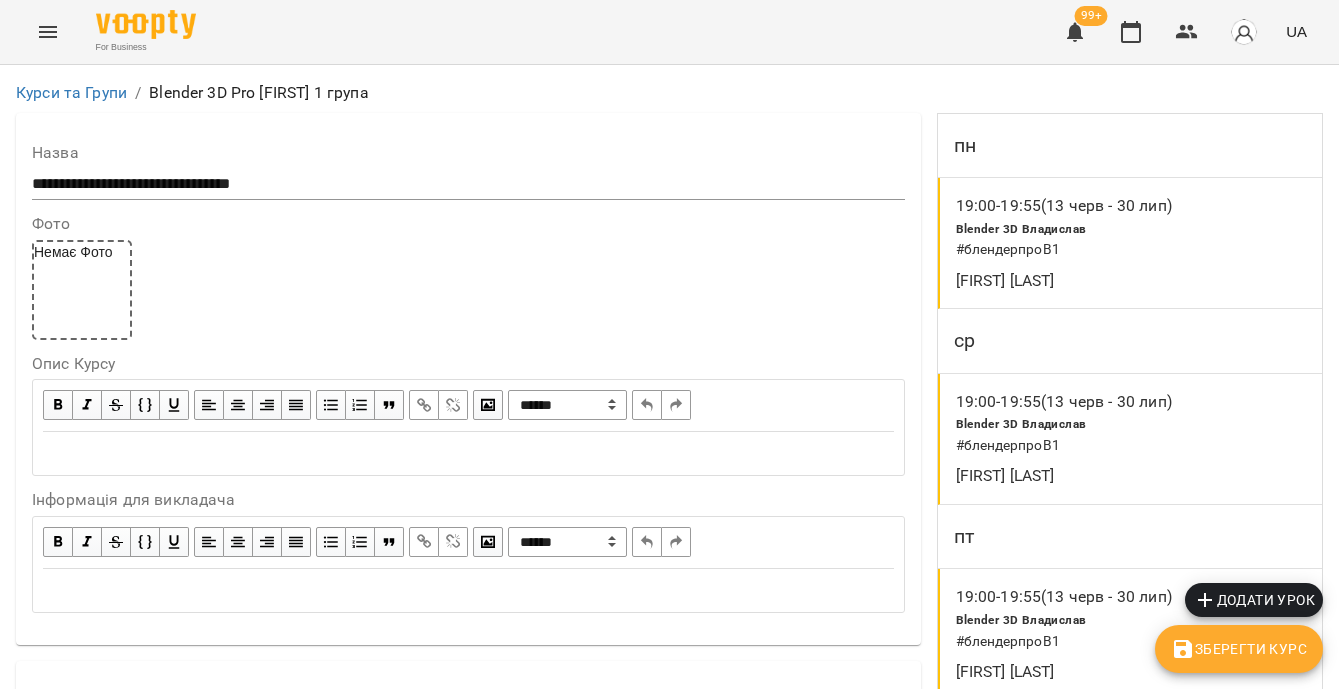 scroll, scrollTop: 1342, scrollLeft: 0, axis: vertical 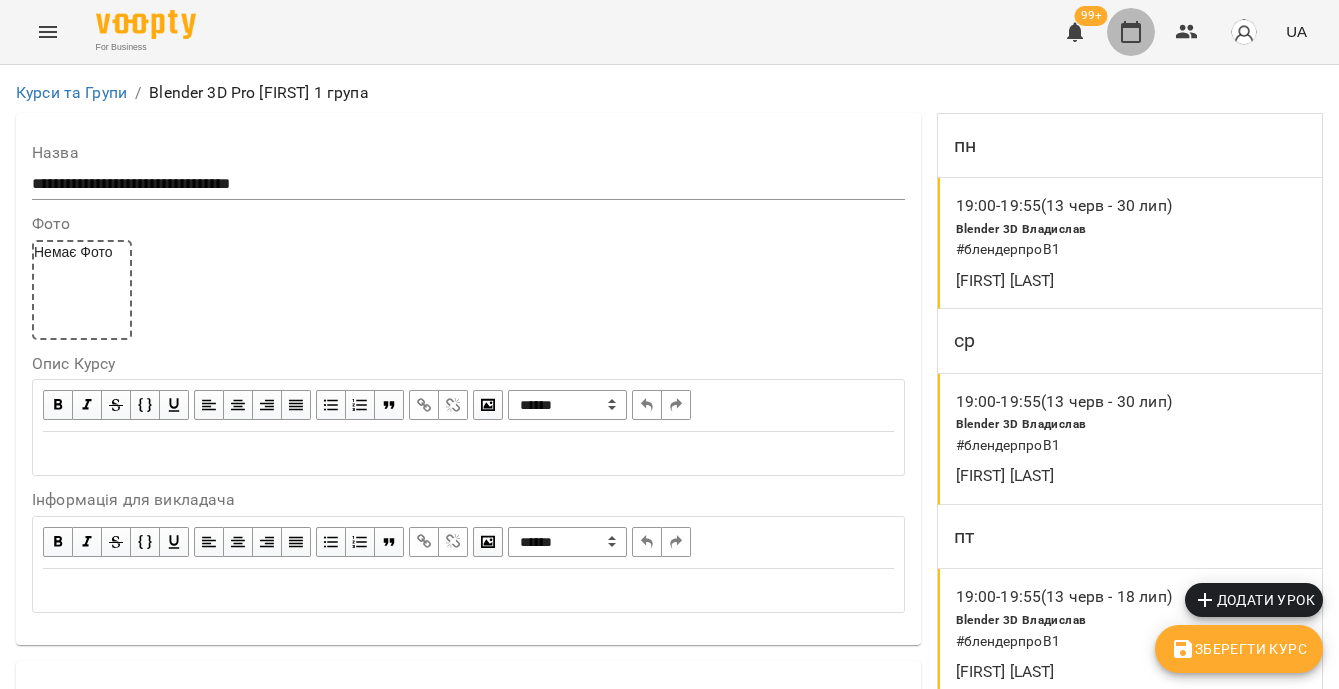click 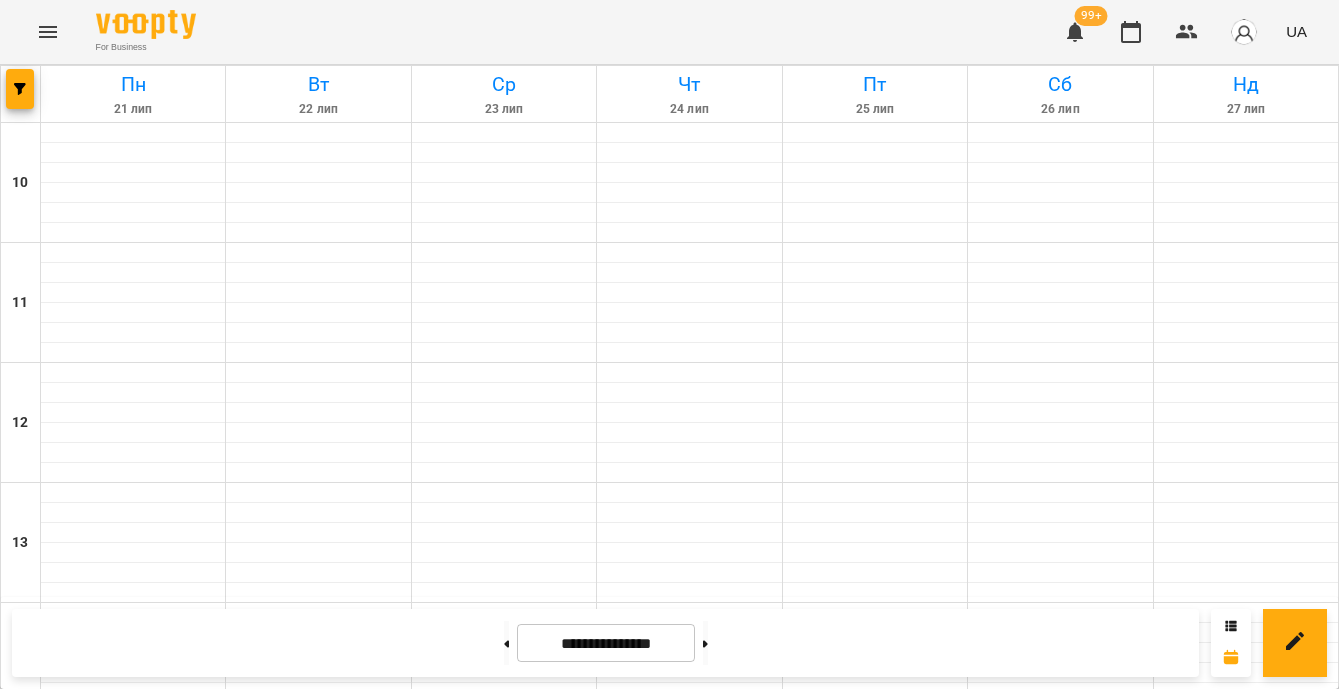 scroll, scrollTop: 876, scrollLeft: 0, axis: vertical 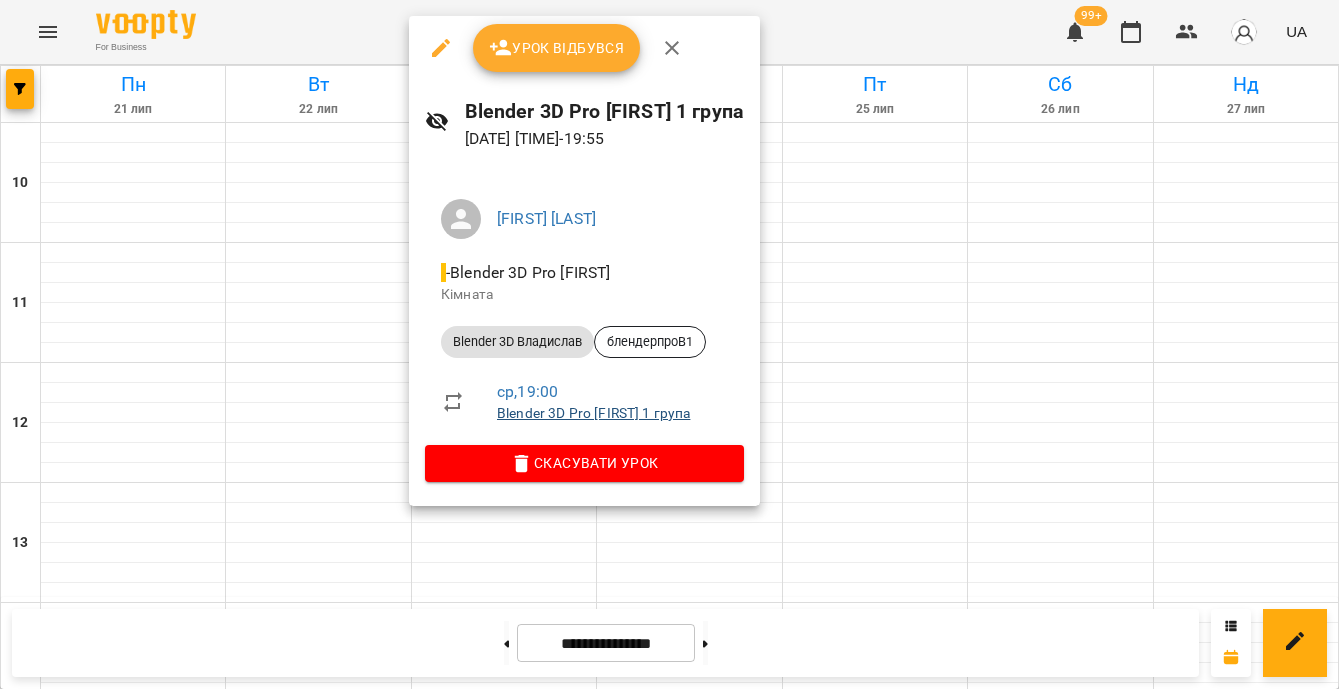 click on "Blender 3D Pro [FIRST]  1 група" at bounding box center (593, 413) 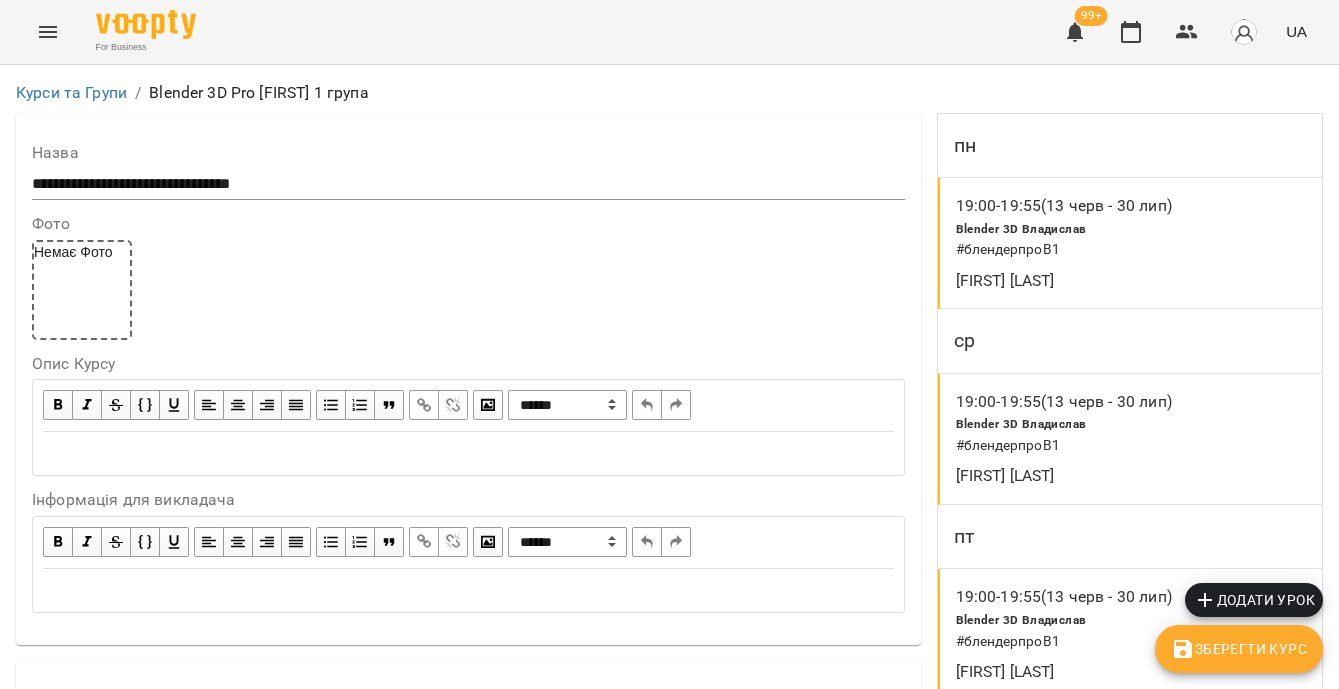 scroll, scrollTop: 431, scrollLeft: 0, axis: vertical 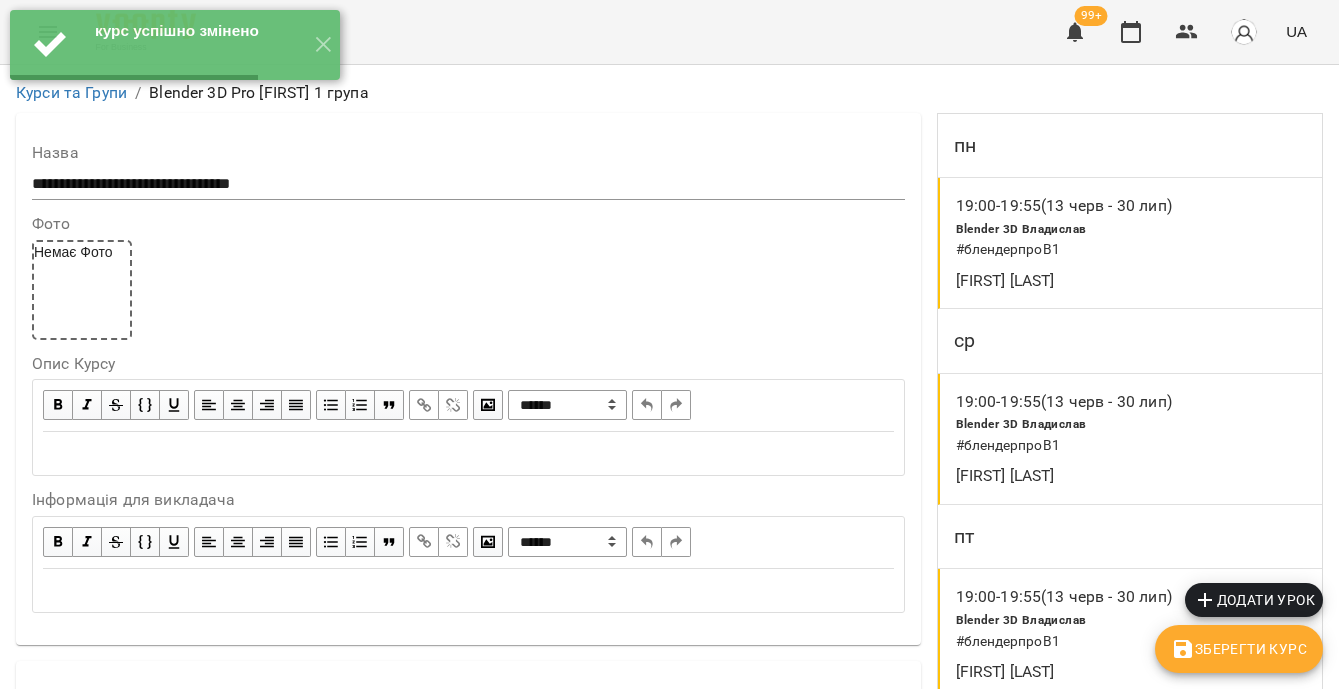 click 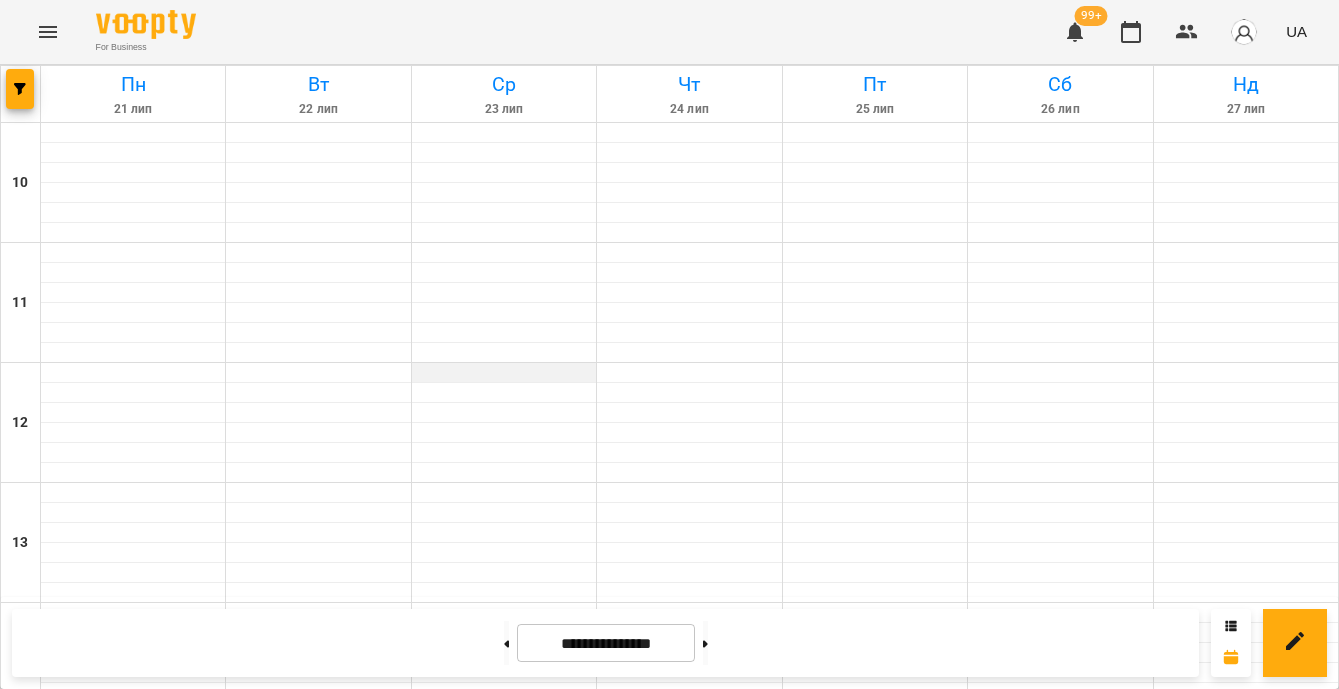 scroll, scrollTop: 843, scrollLeft: 0, axis: vertical 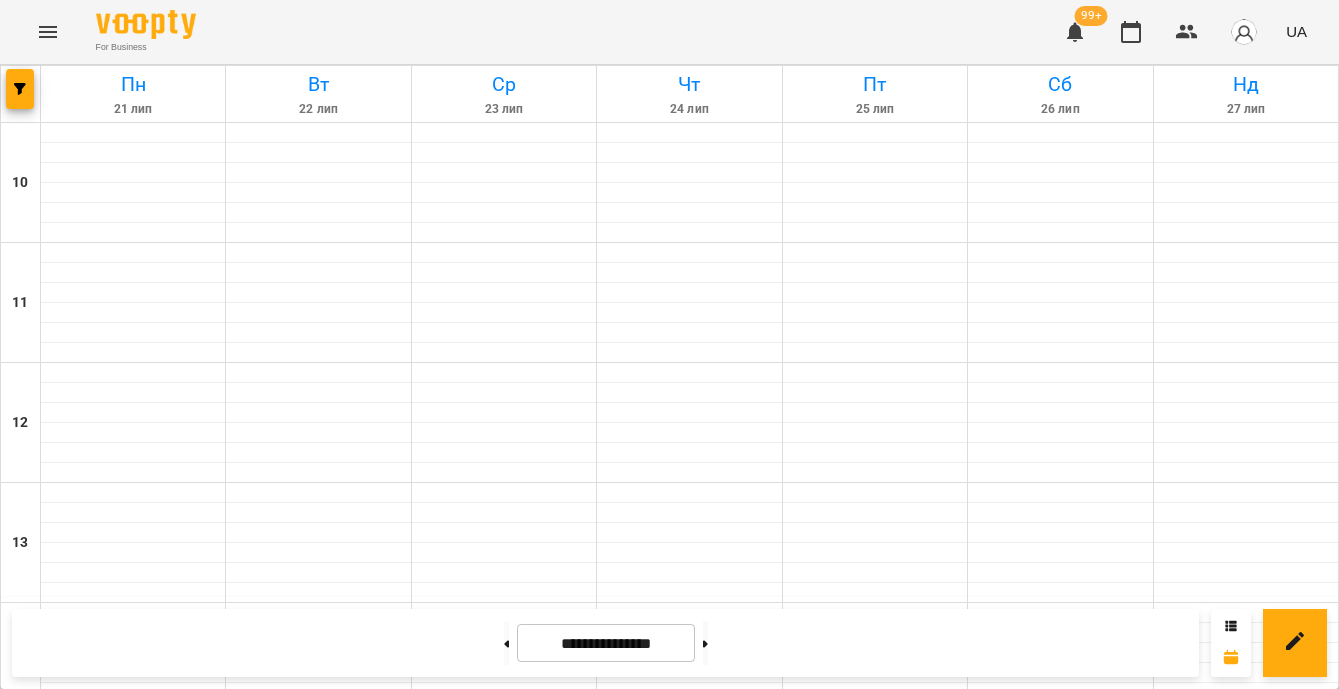 click on "Blender 3D [FIRST] - [USERNAME]" at bounding box center [504, 1277] 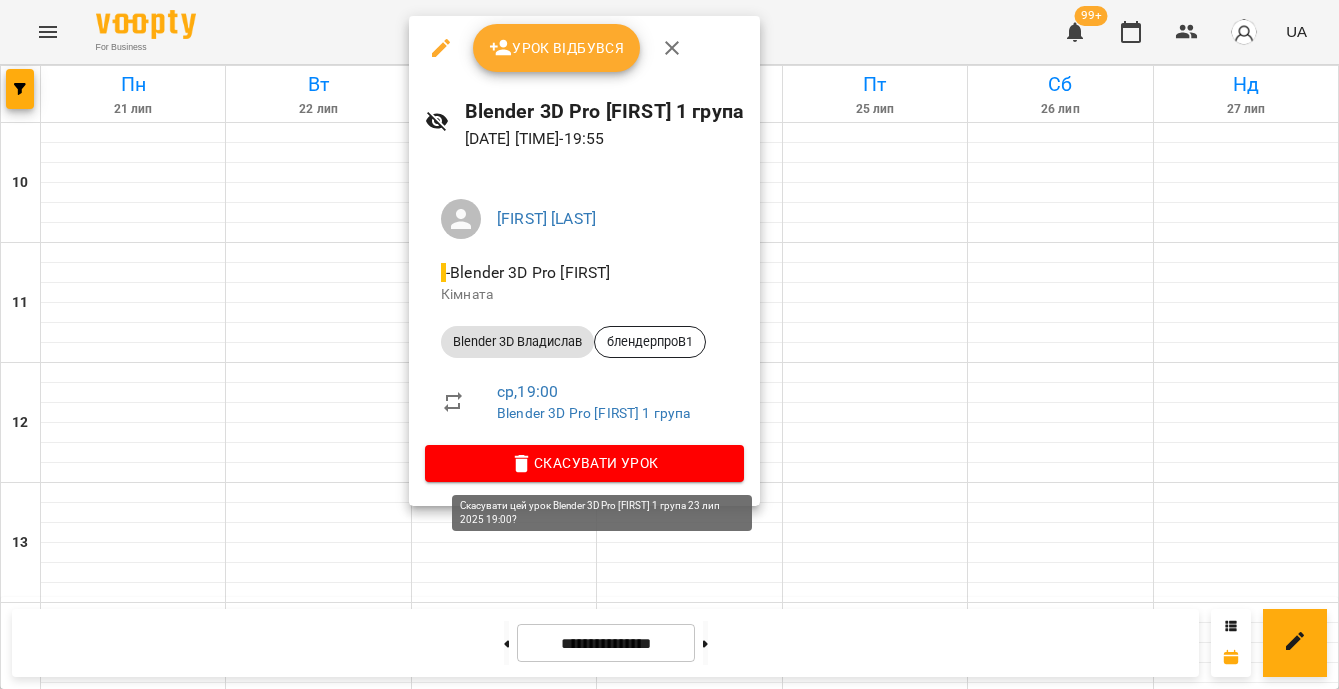 click on "Скасувати Урок" at bounding box center (584, 463) 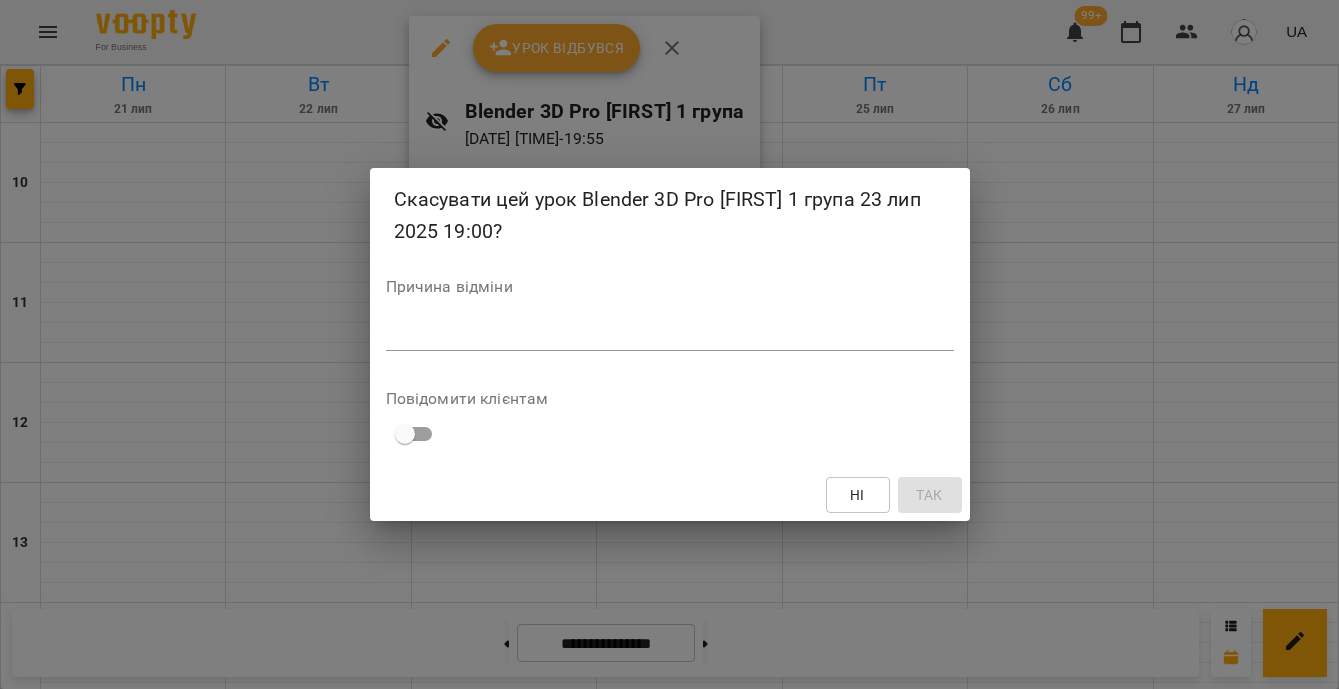 click at bounding box center (670, 334) 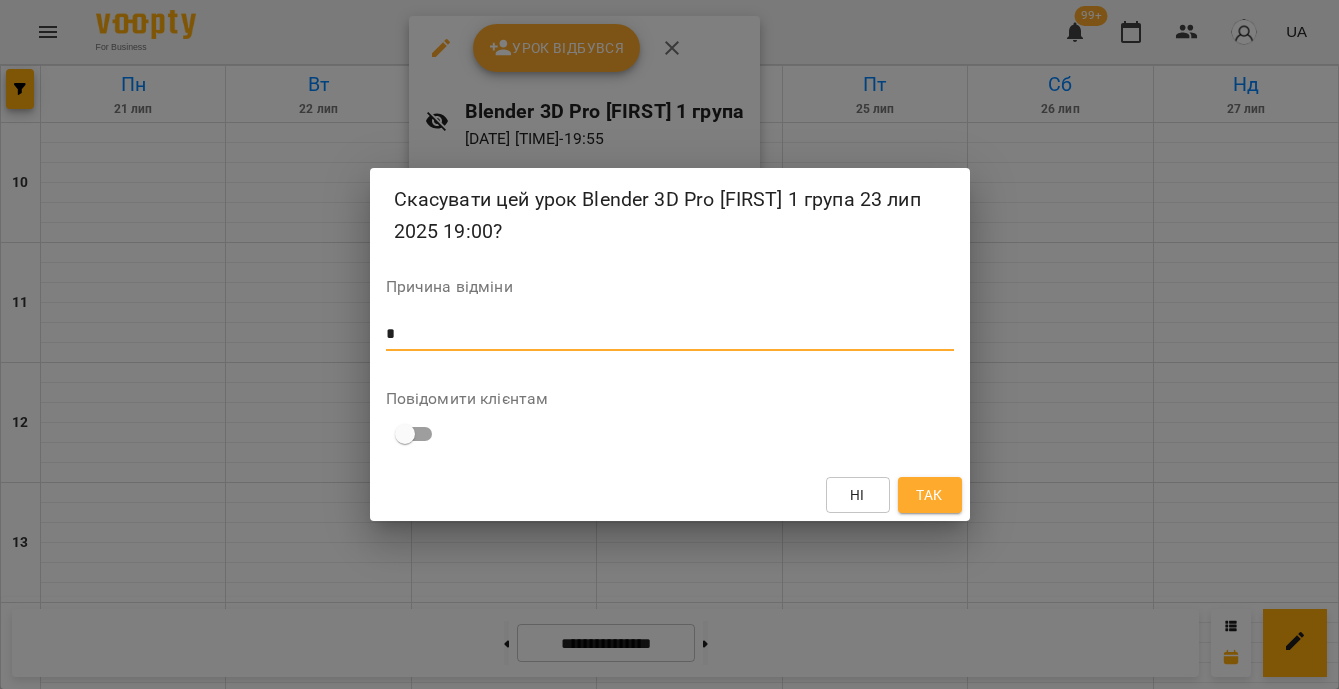 type on "*" 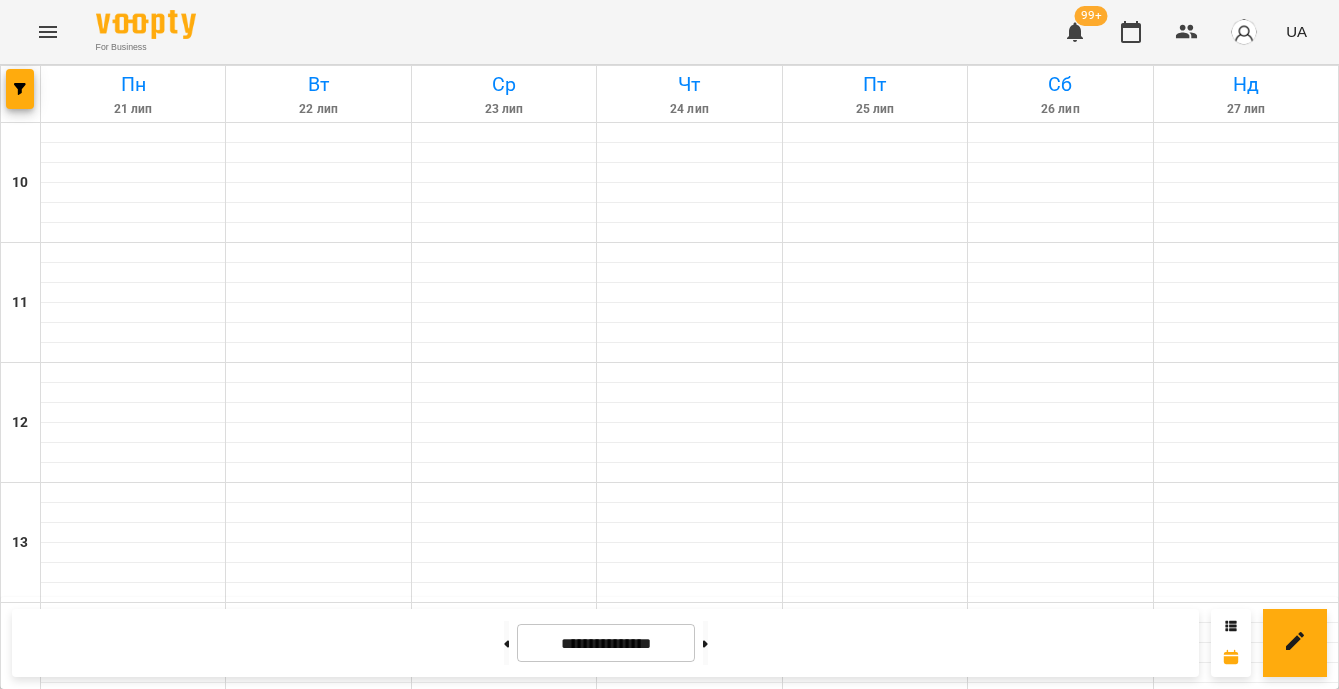 click on "Blender 3D [FIRST] - [USERNAME]" at bounding box center (875, 1277) 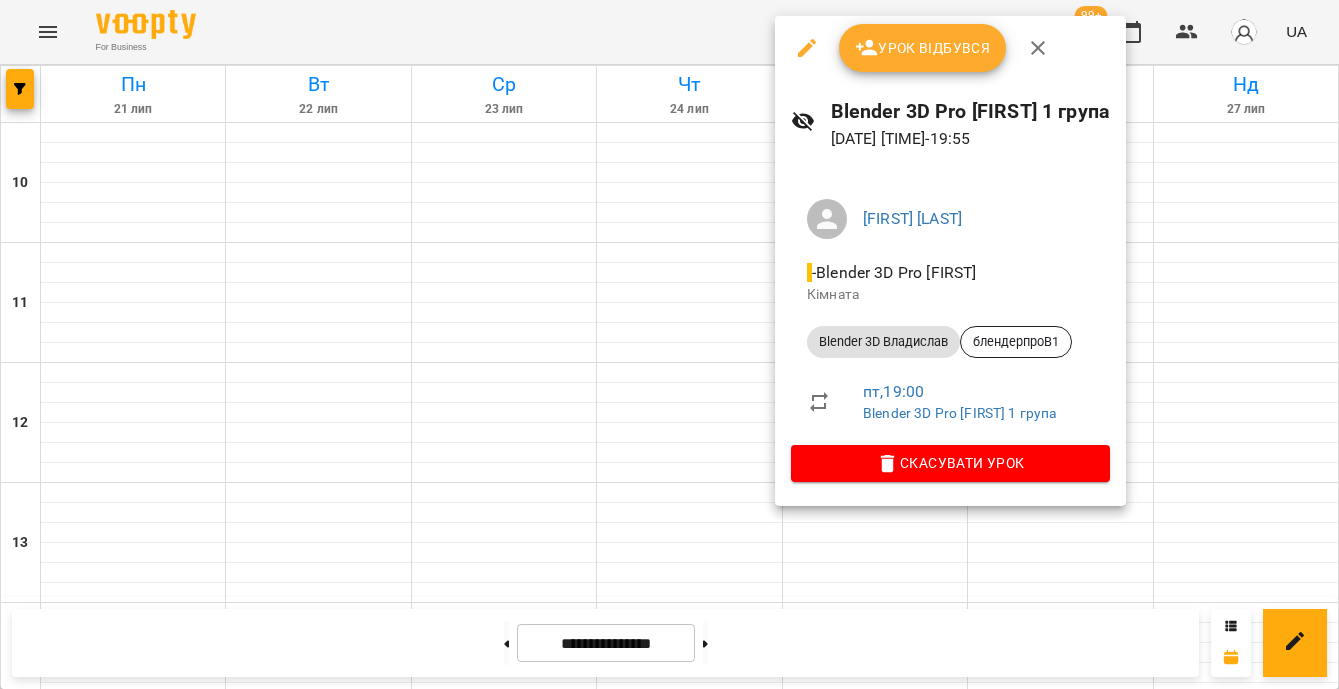 click on "Скасувати Урок" at bounding box center (950, 463) 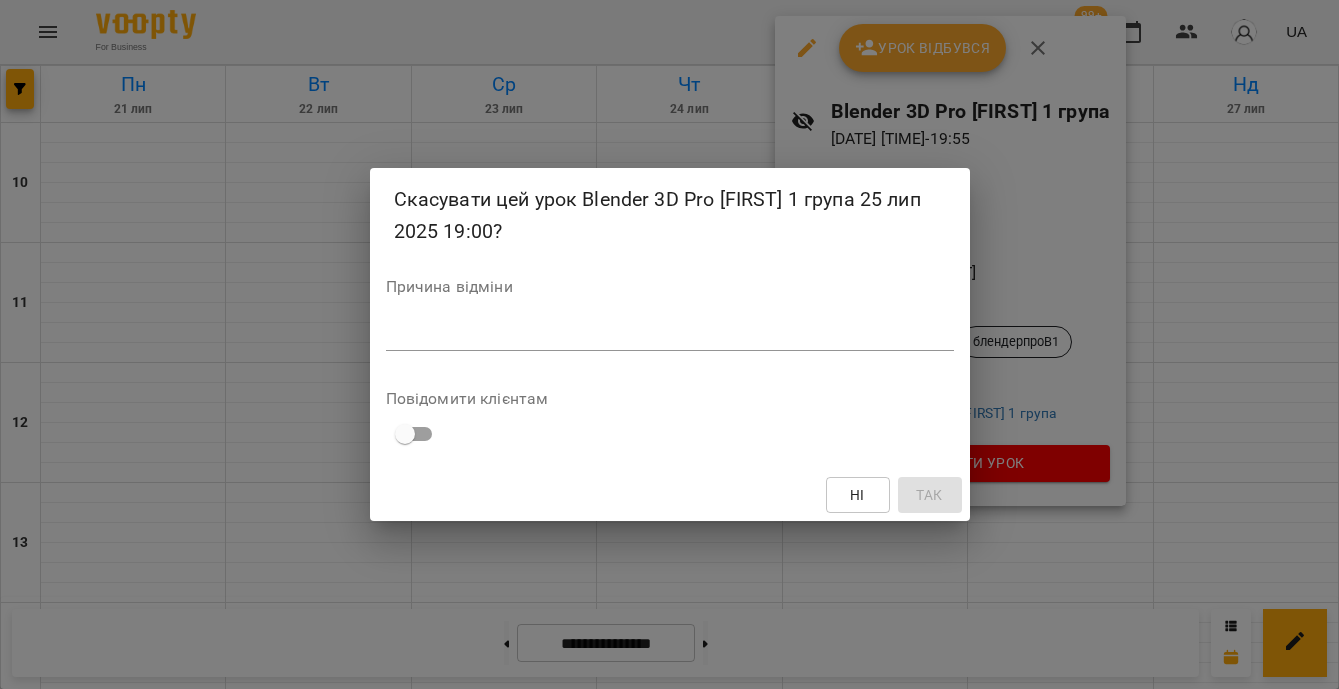 click at bounding box center [670, 334] 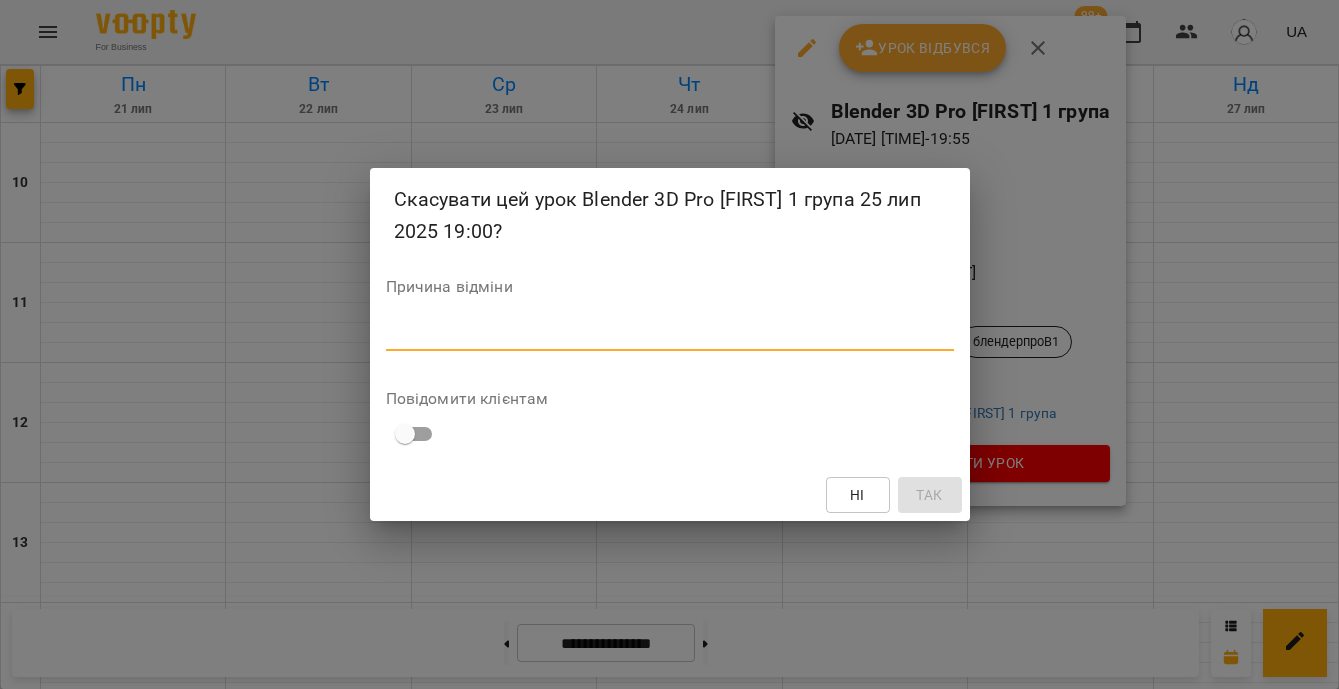 type on "*" 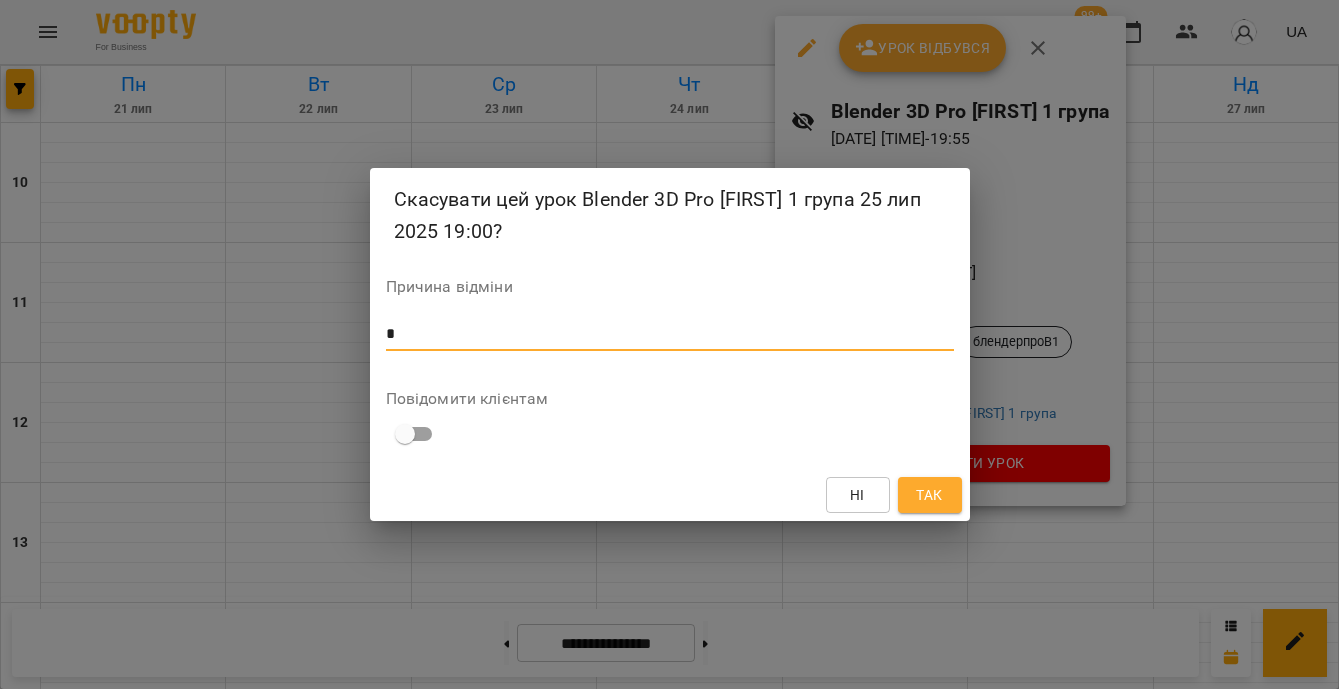 type on "*" 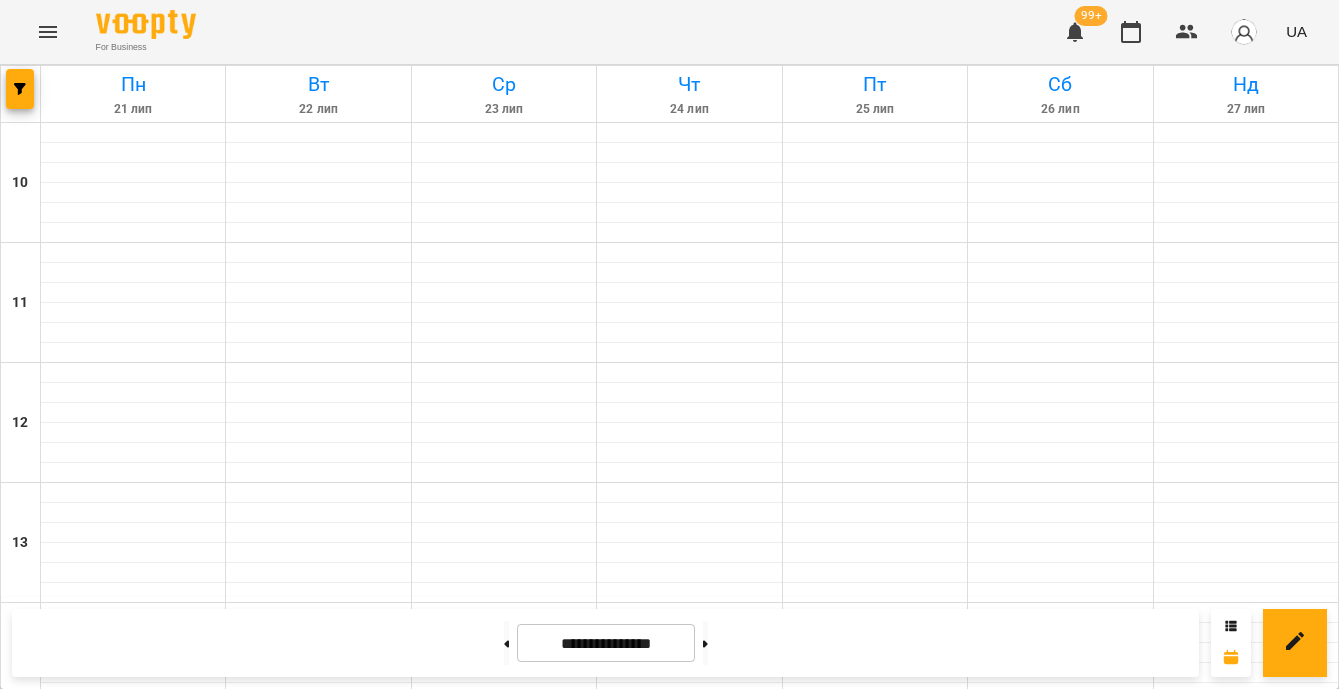 scroll, scrollTop: 1008, scrollLeft: 0, axis: vertical 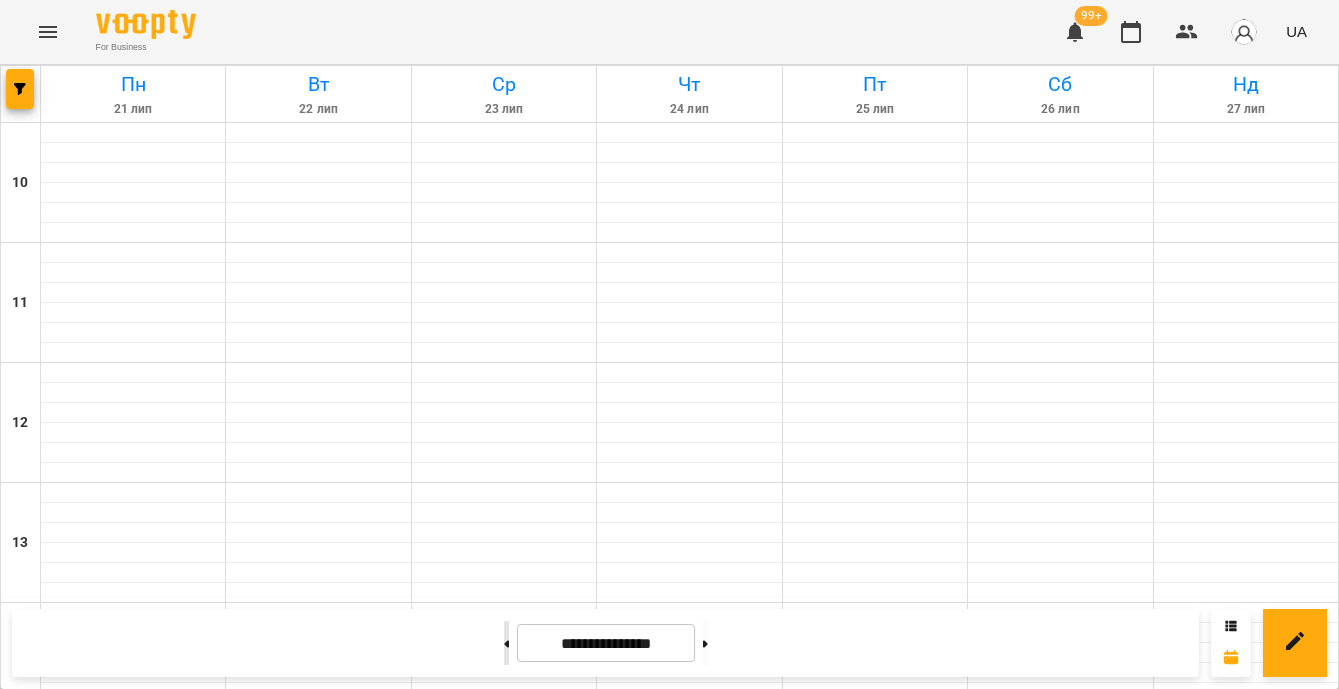 click at bounding box center (506, 643) 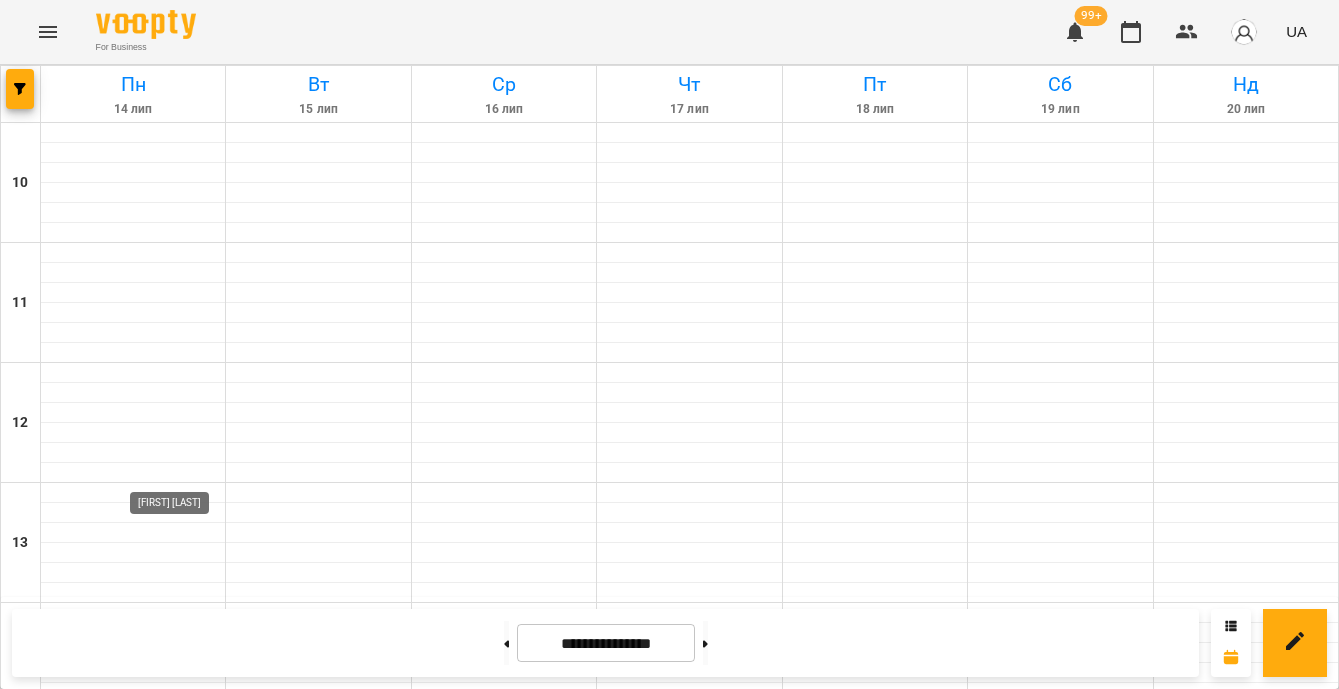 scroll, scrollTop: 1041, scrollLeft: 0, axis: vertical 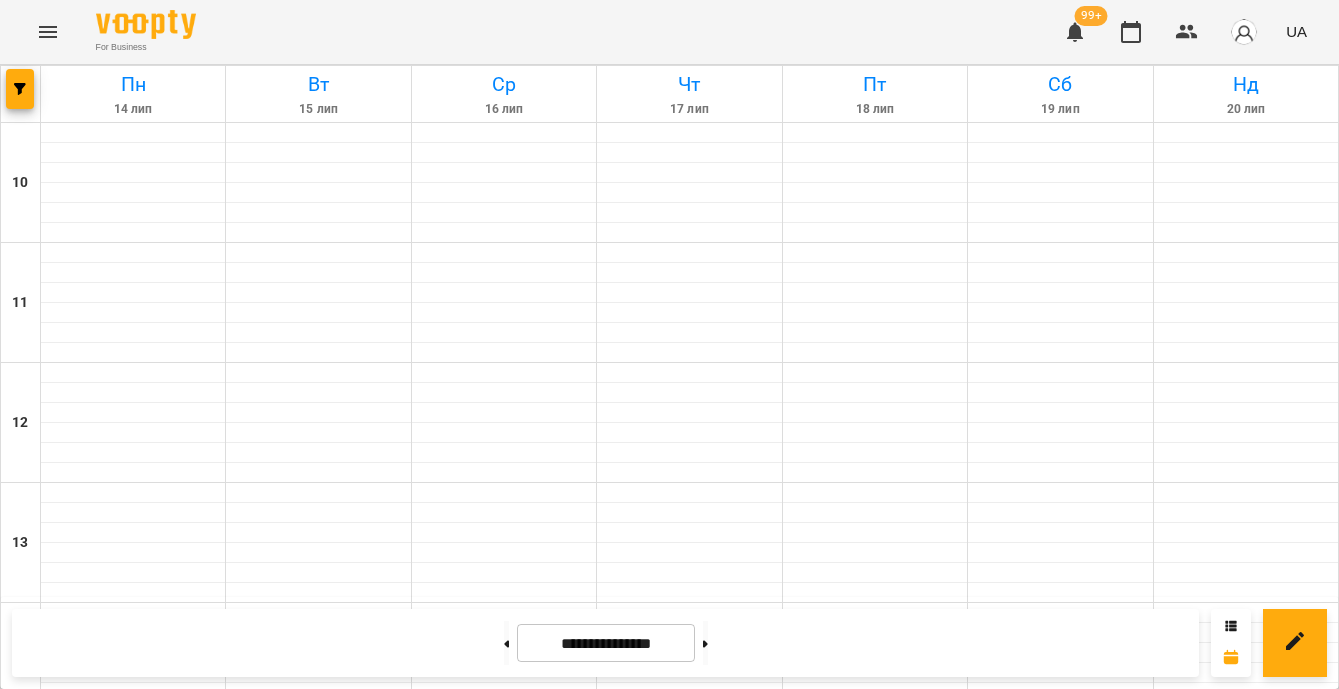 click on "5" at bounding box center (133, 1386) 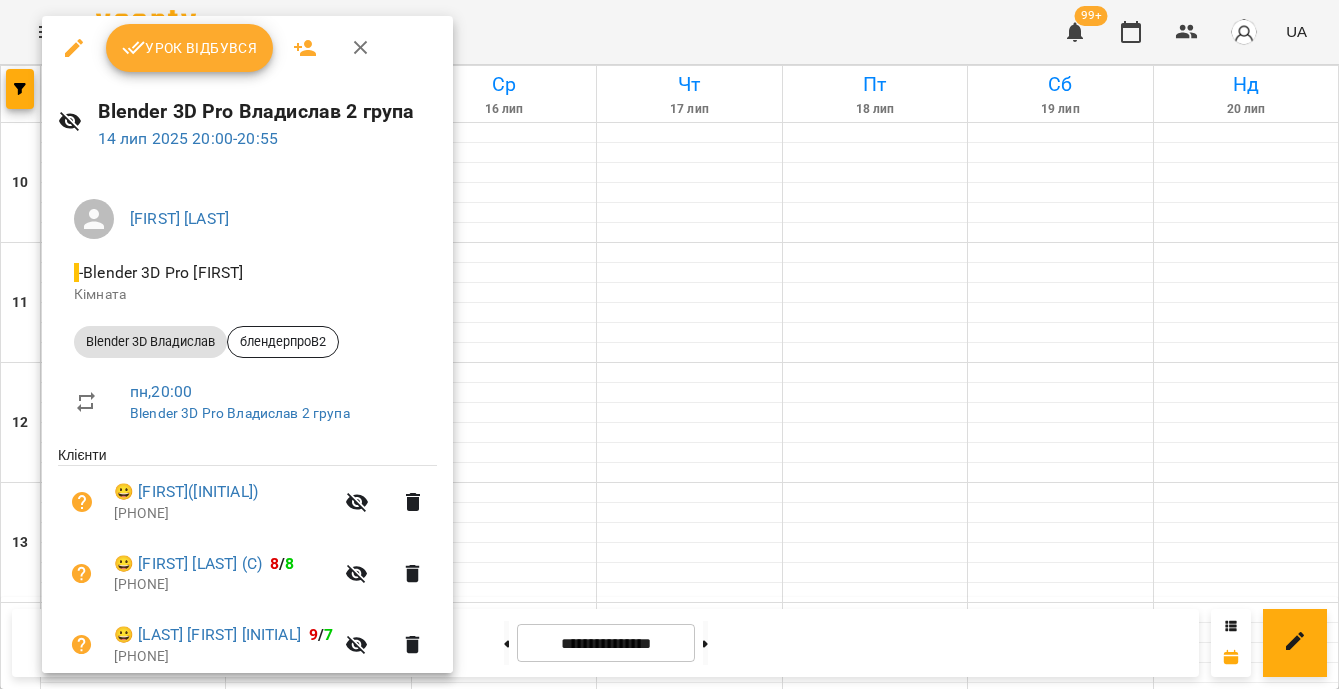 scroll, scrollTop: 220, scrollLeft: 0, axis: vertical 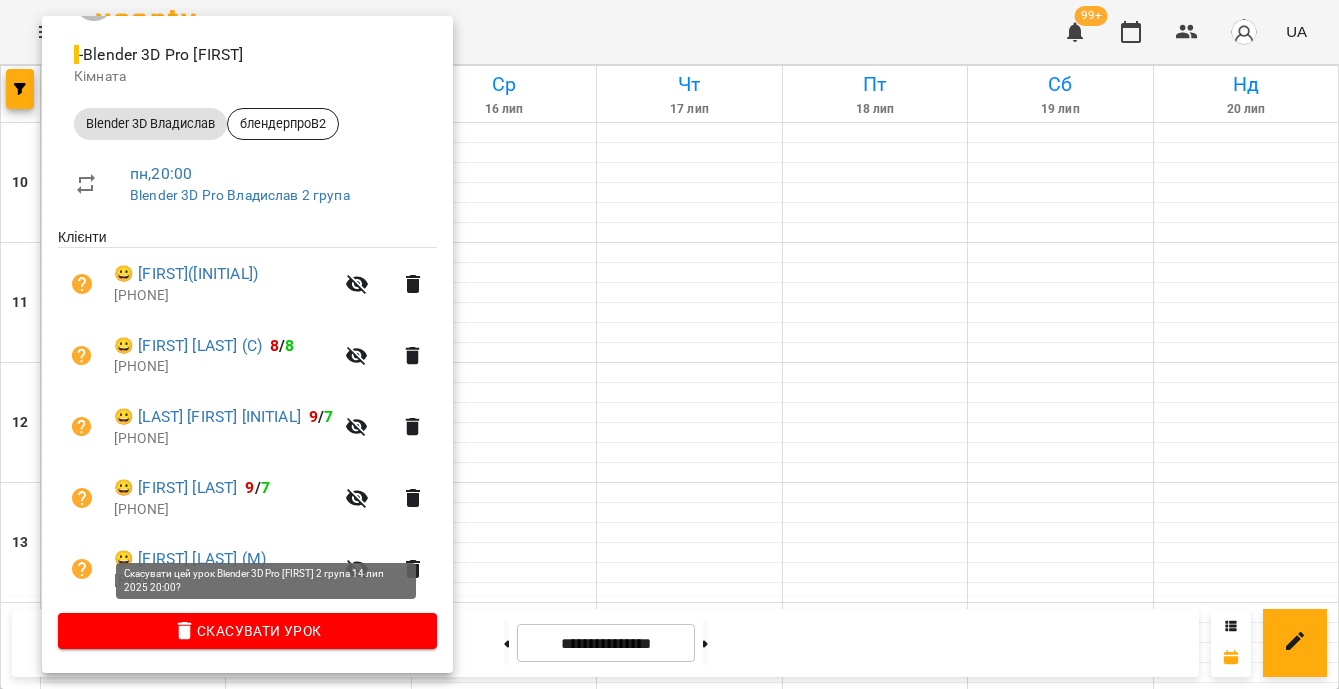 click on "Скасувати Урок" at bounding box center [247, 631] 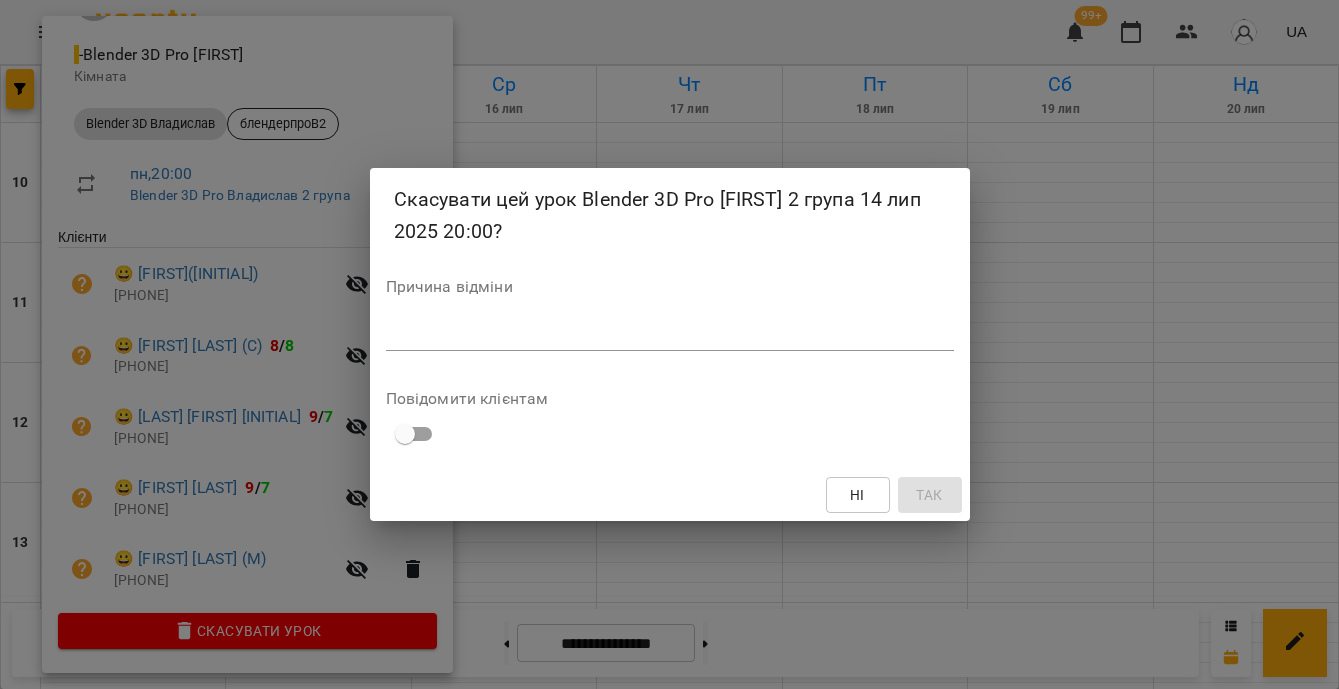 click on "*" at bounding box center [670, 335] 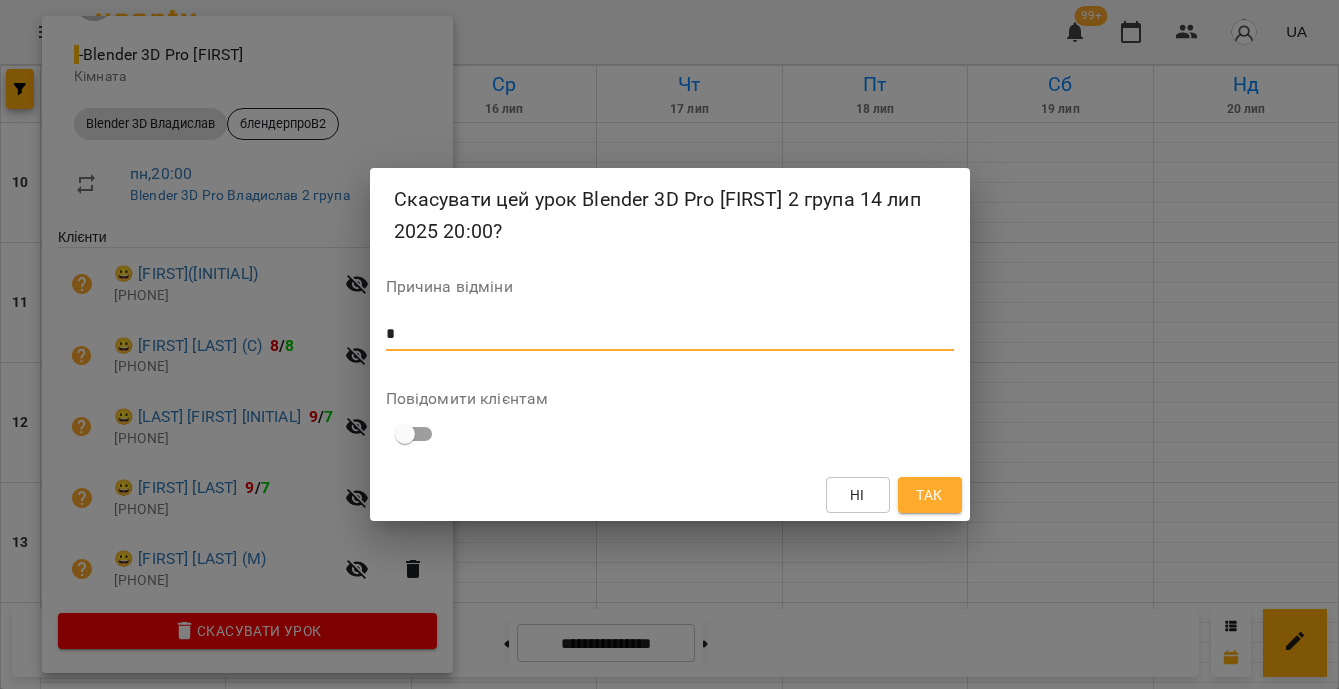 type on "*" 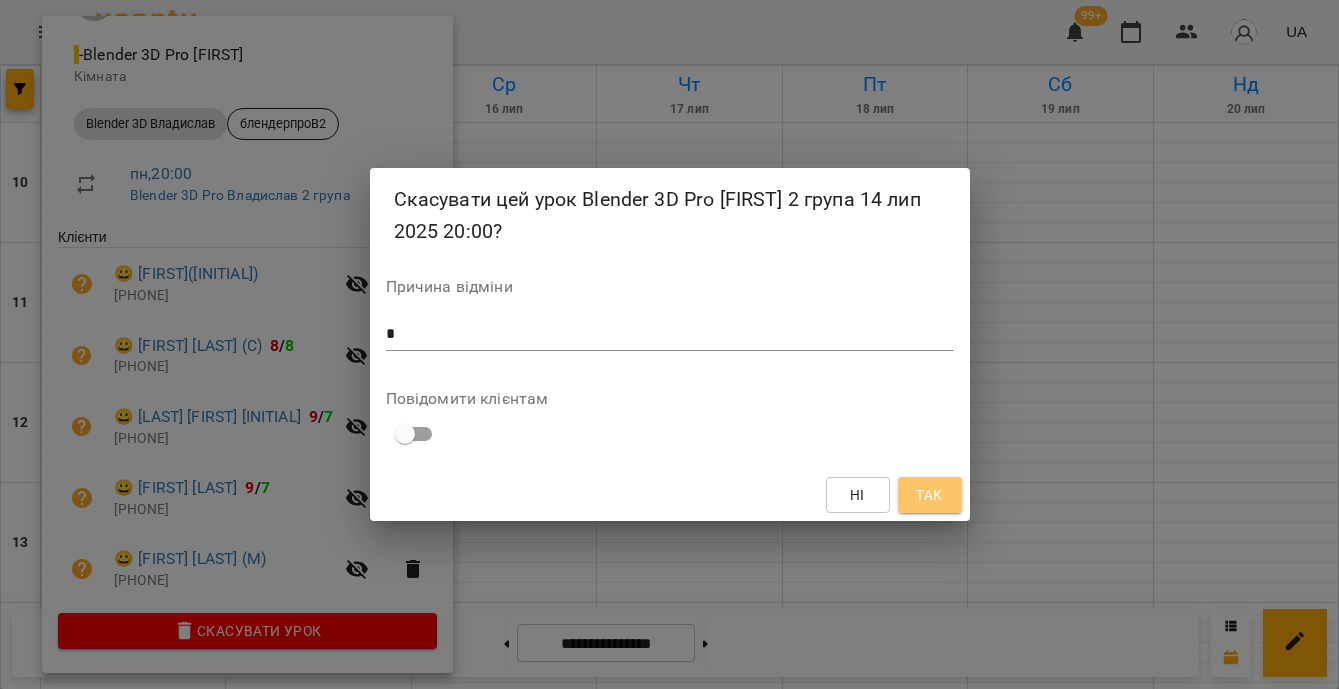 click on "Так" at bounding box center (929, 495) 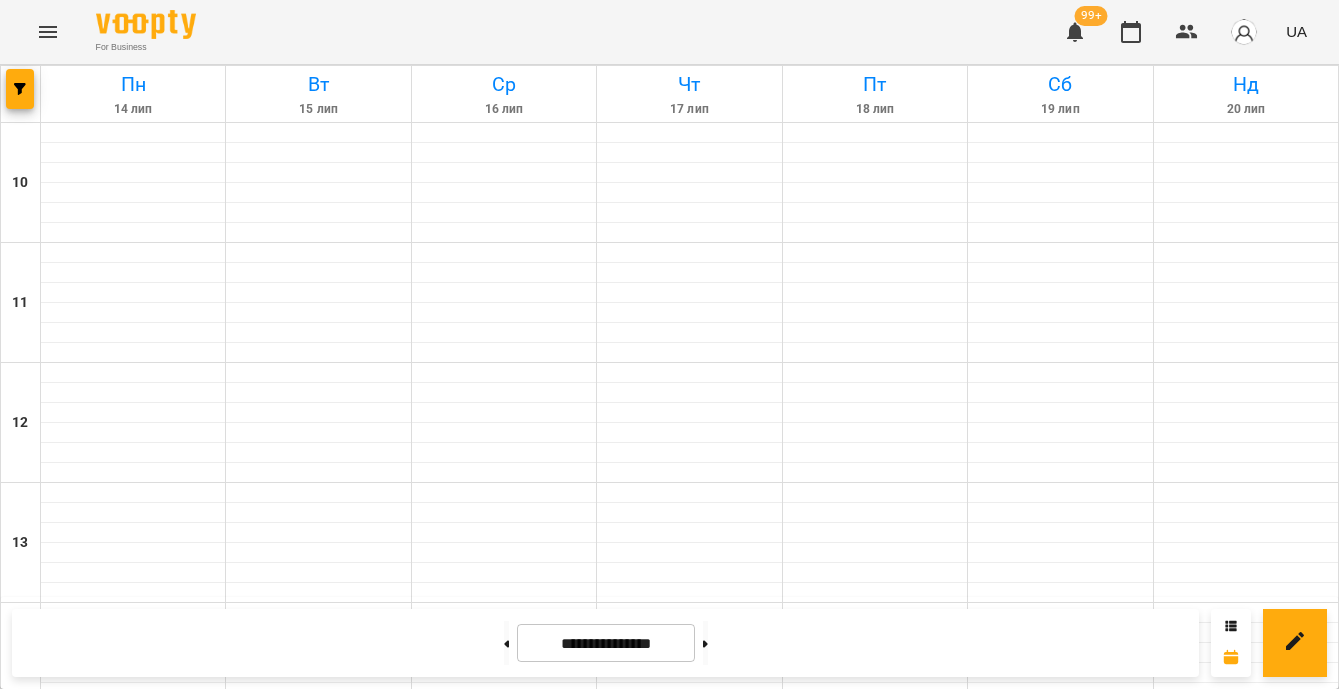 click on "Blender 3D [FIRST] - [USERNAME]" at bounding box center (875, 1397) 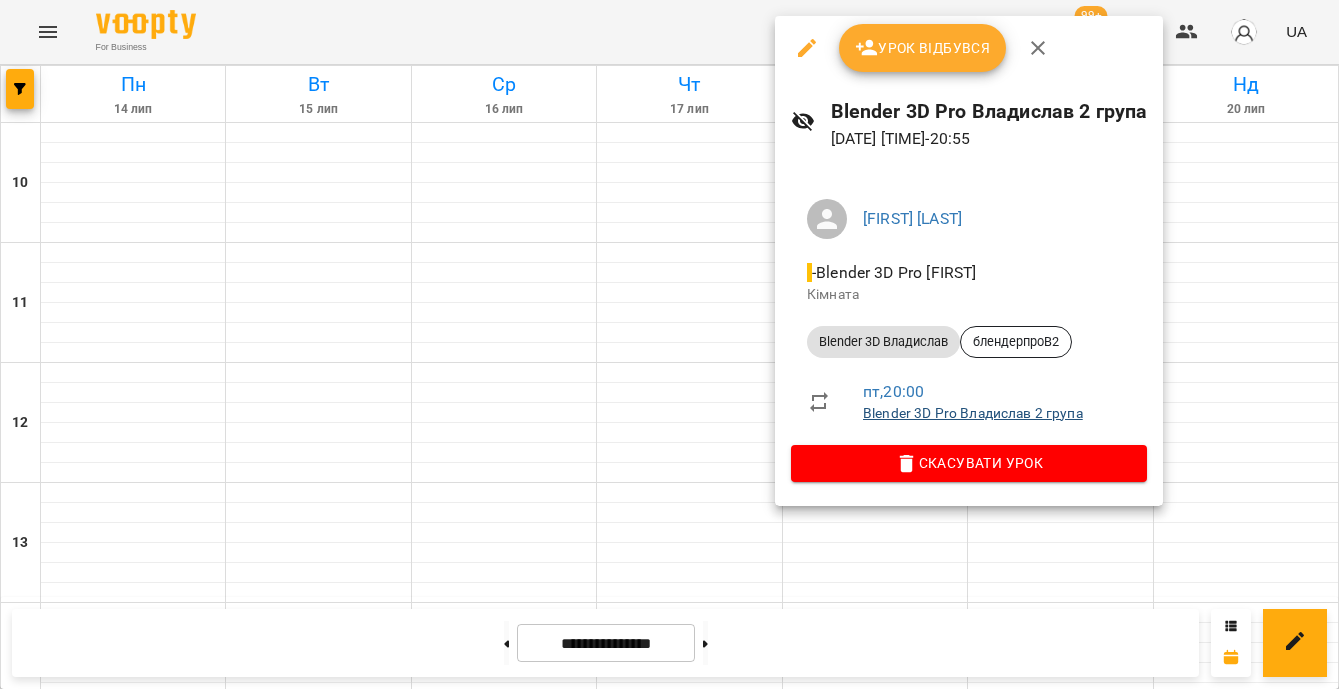click on "Blender 3D Pro Владислав 2 група" at bounding box center (973, 413) 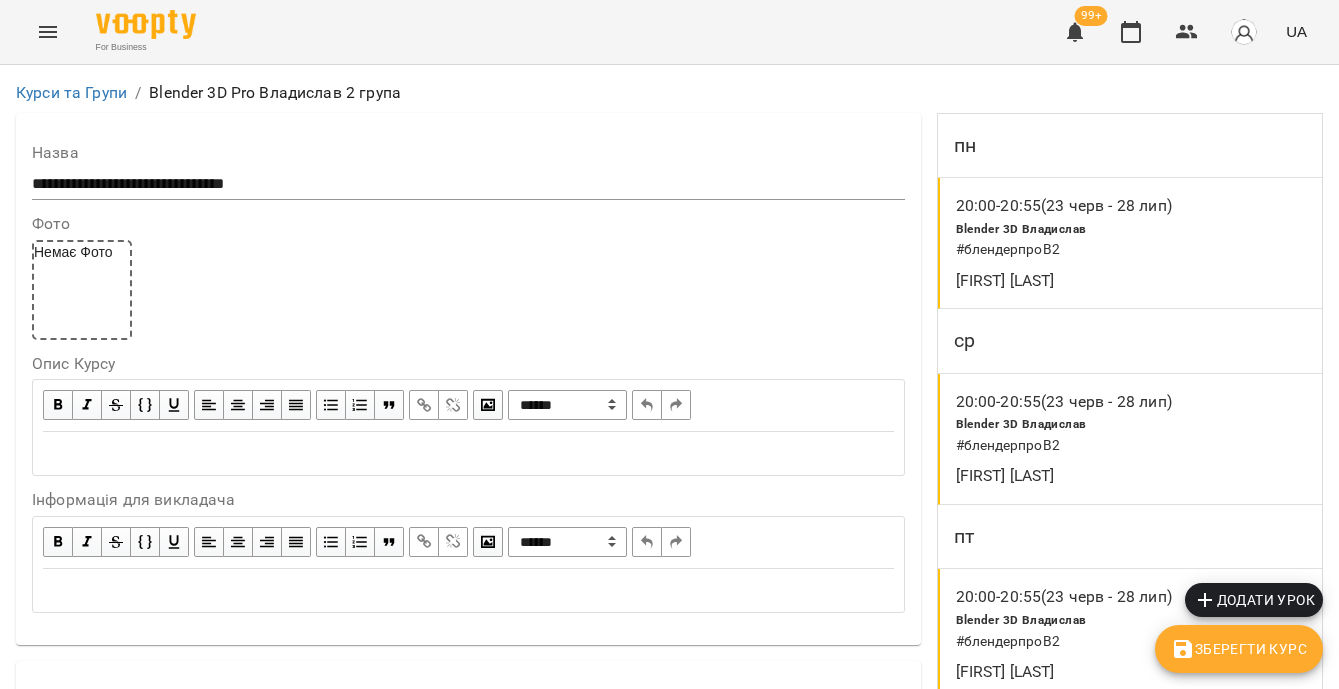 scroll, scrollTop: 1480, scrollLeft: 0, axis: vertical 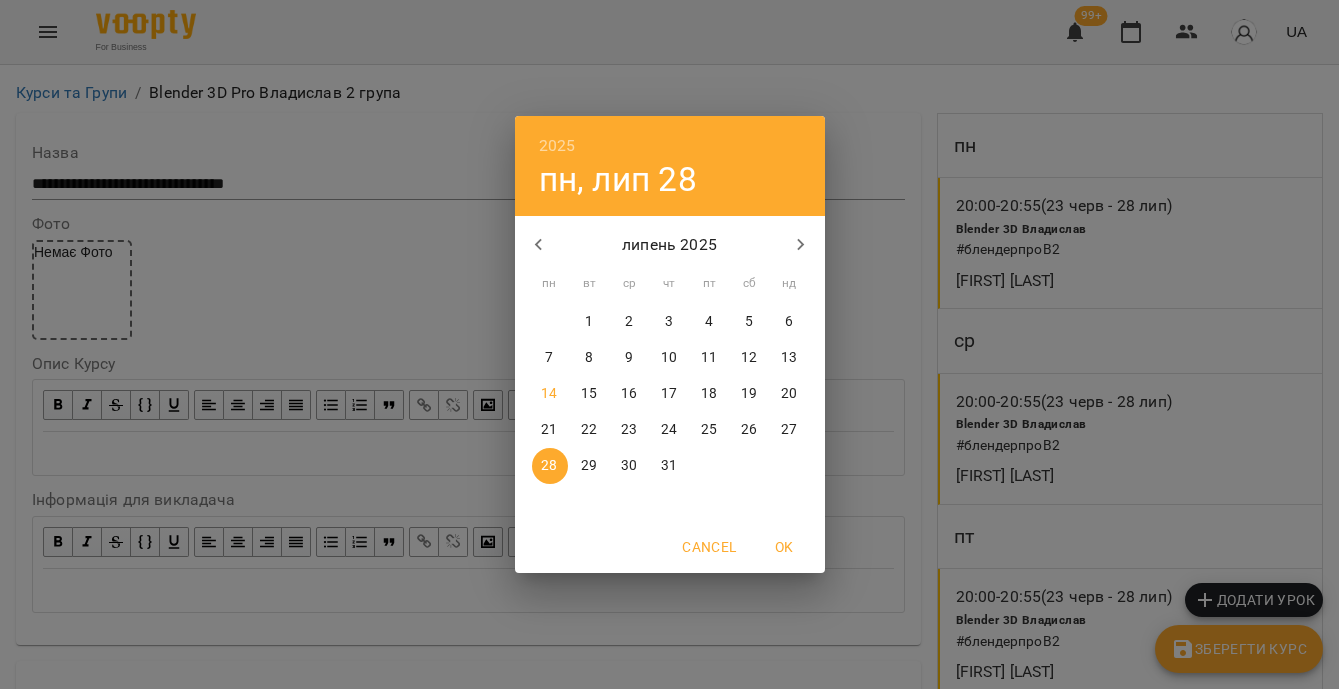 click 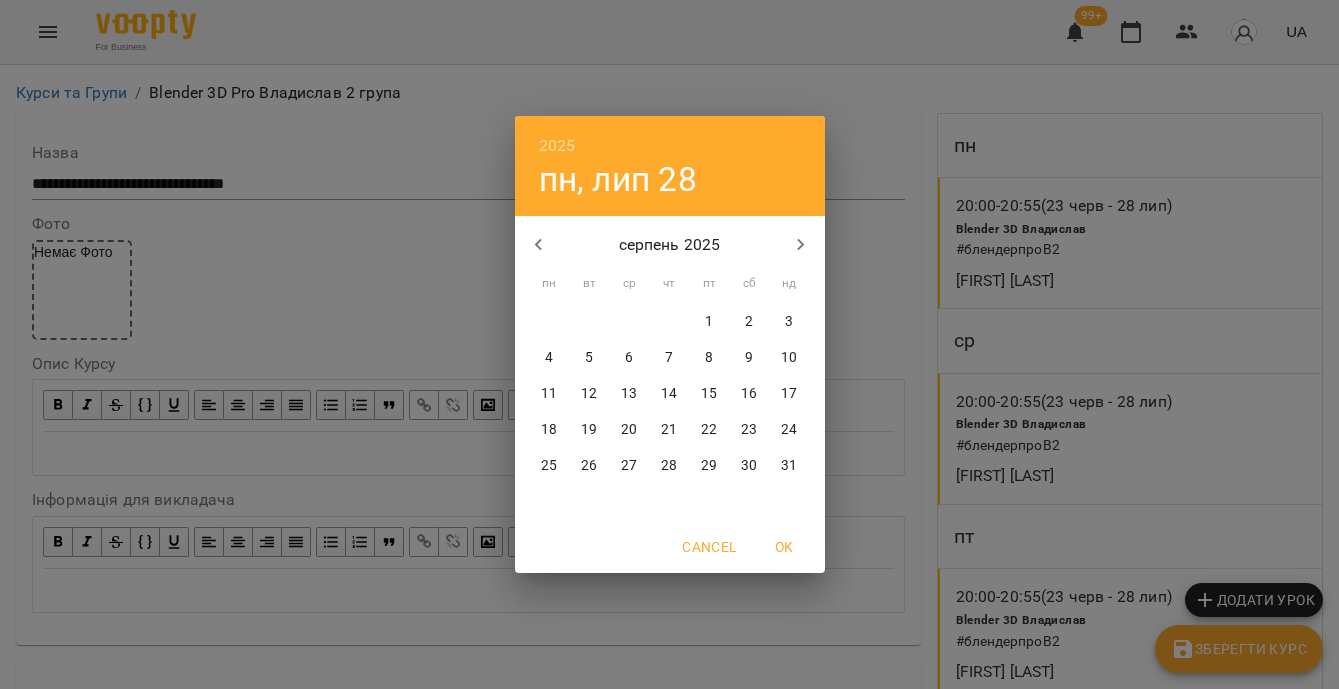 click on "6" at bounding box center [630, 358] 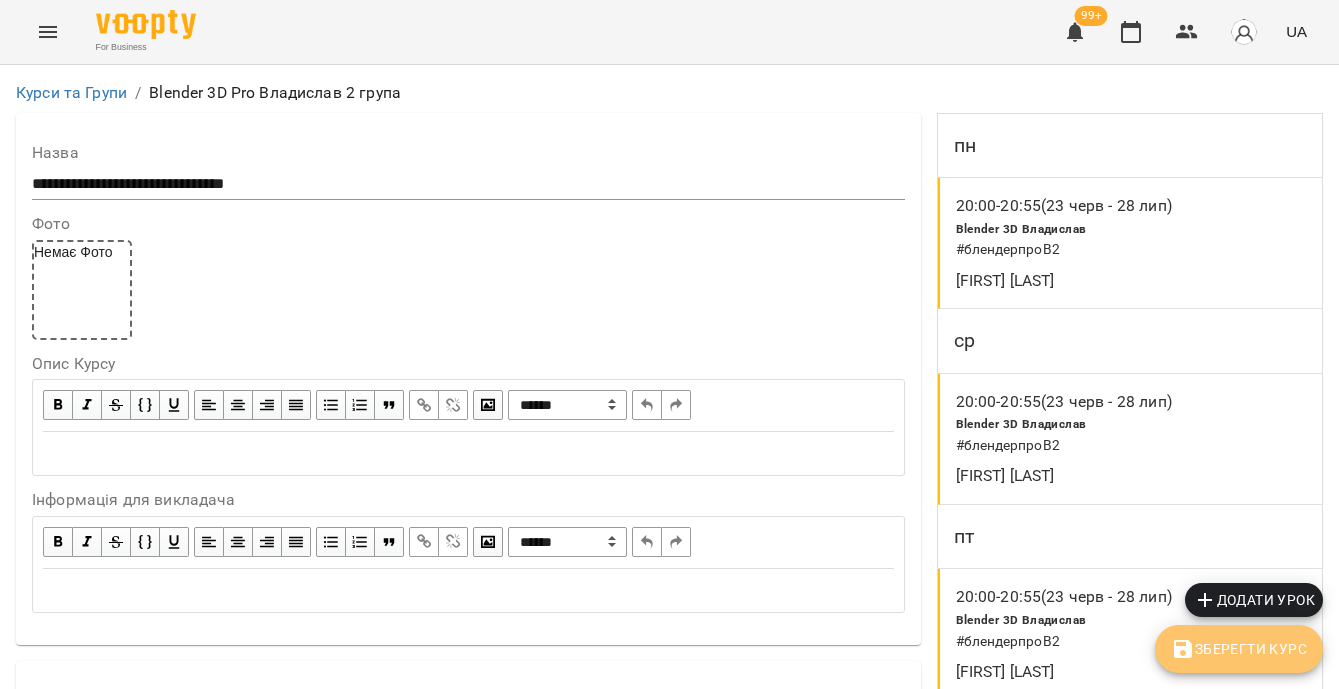click on "Зберегти Курс" at bounding box center [1239, 649] 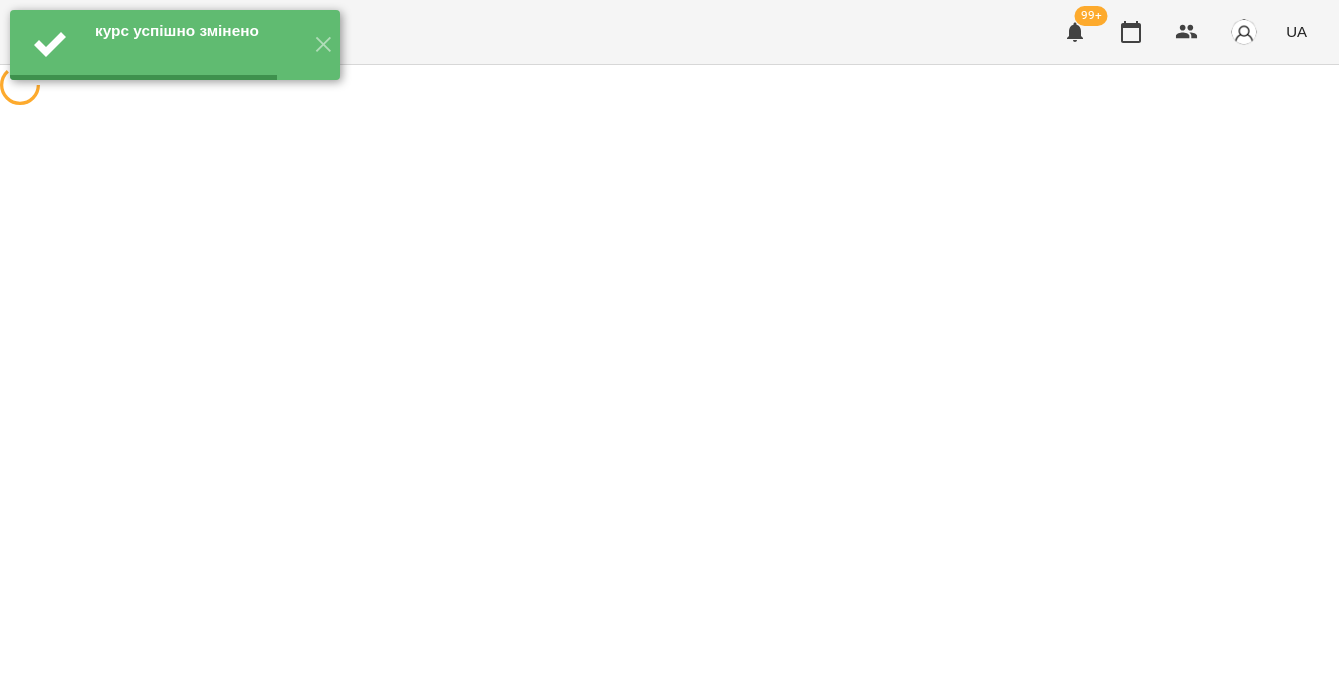 scroll, scrollTop: 0, scrollLeft: 0, axis: both 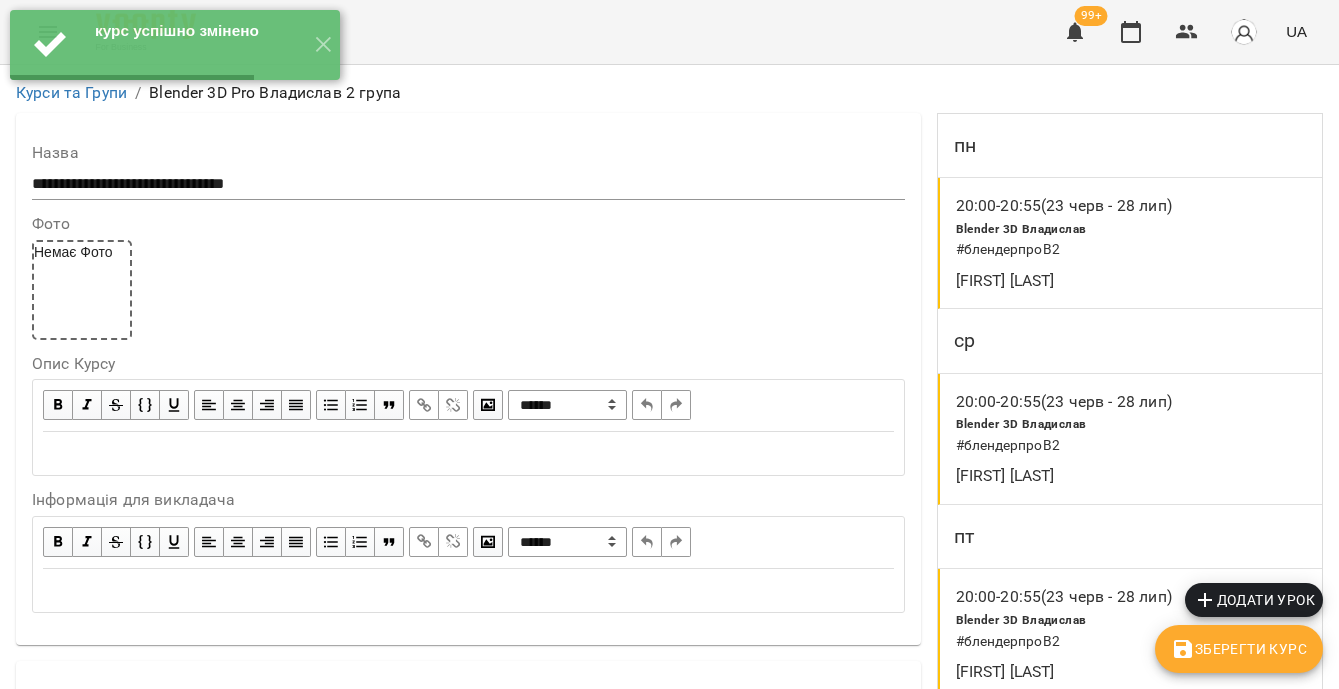 click on "# блендерпроВ2" at bounding box center [1075, 250] 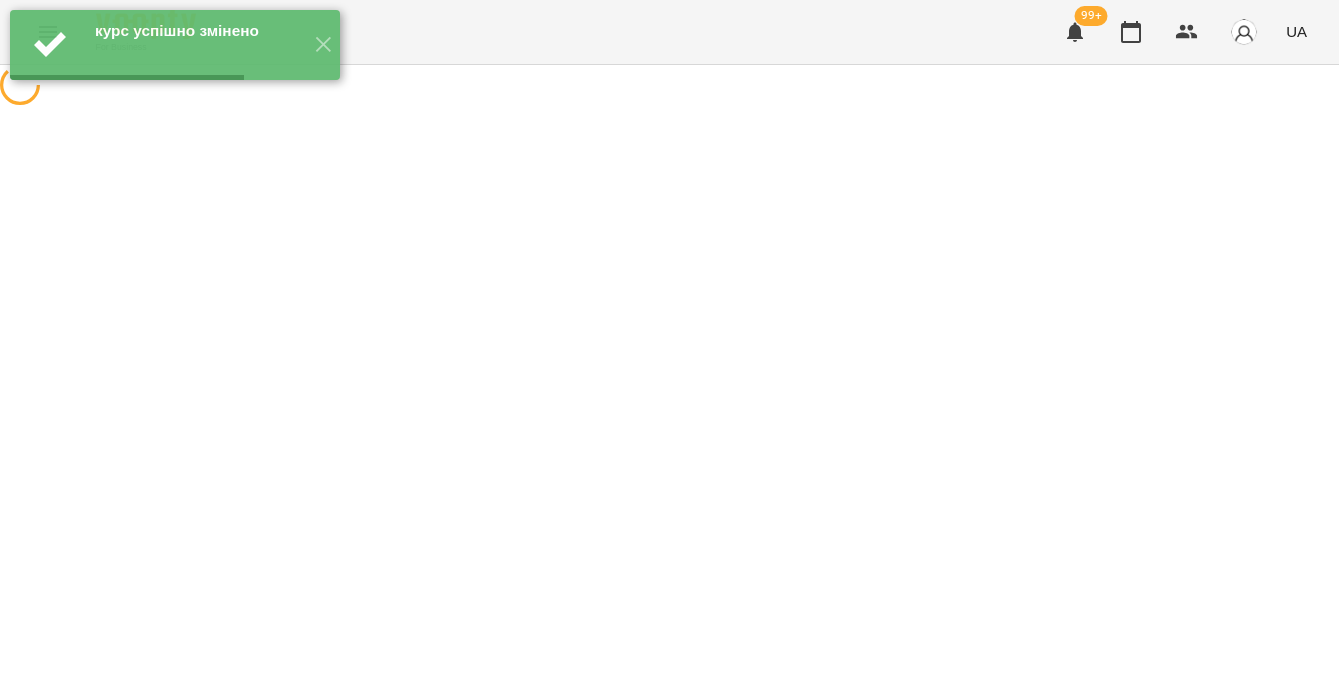 select on "*" 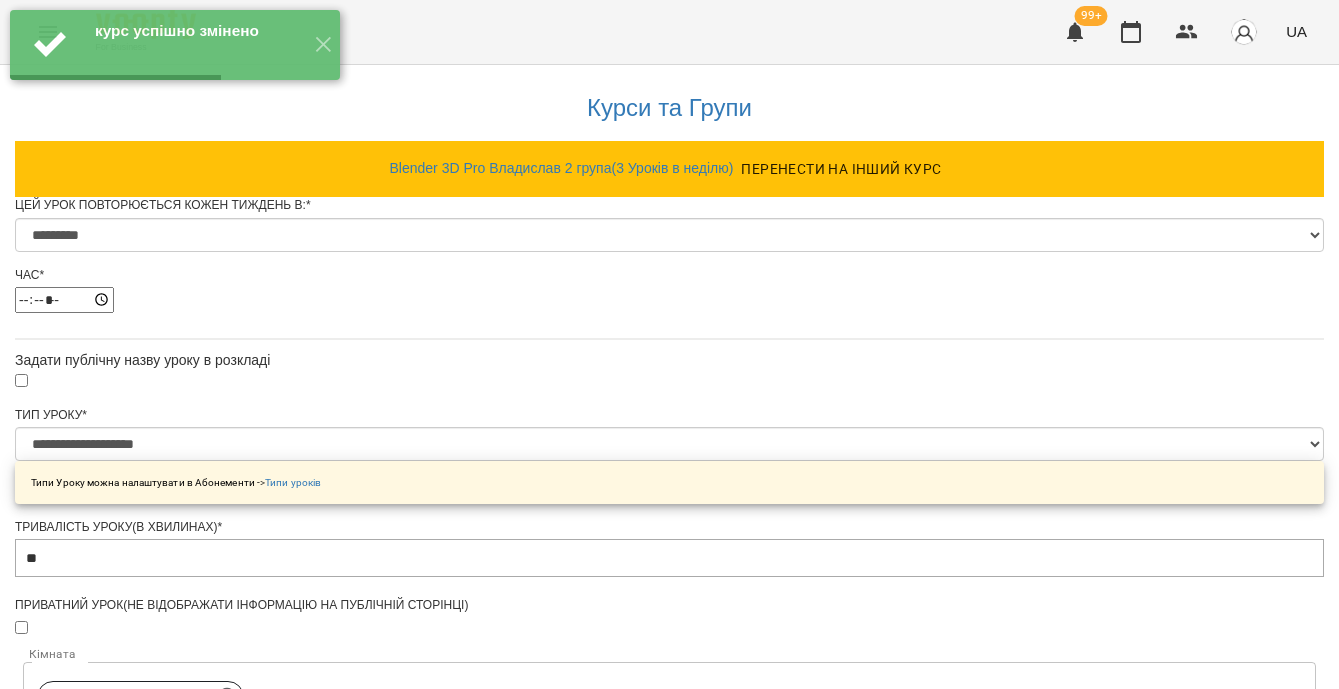 scroll, scrollTop: 986, scrollLeft: 0, axis: vertical 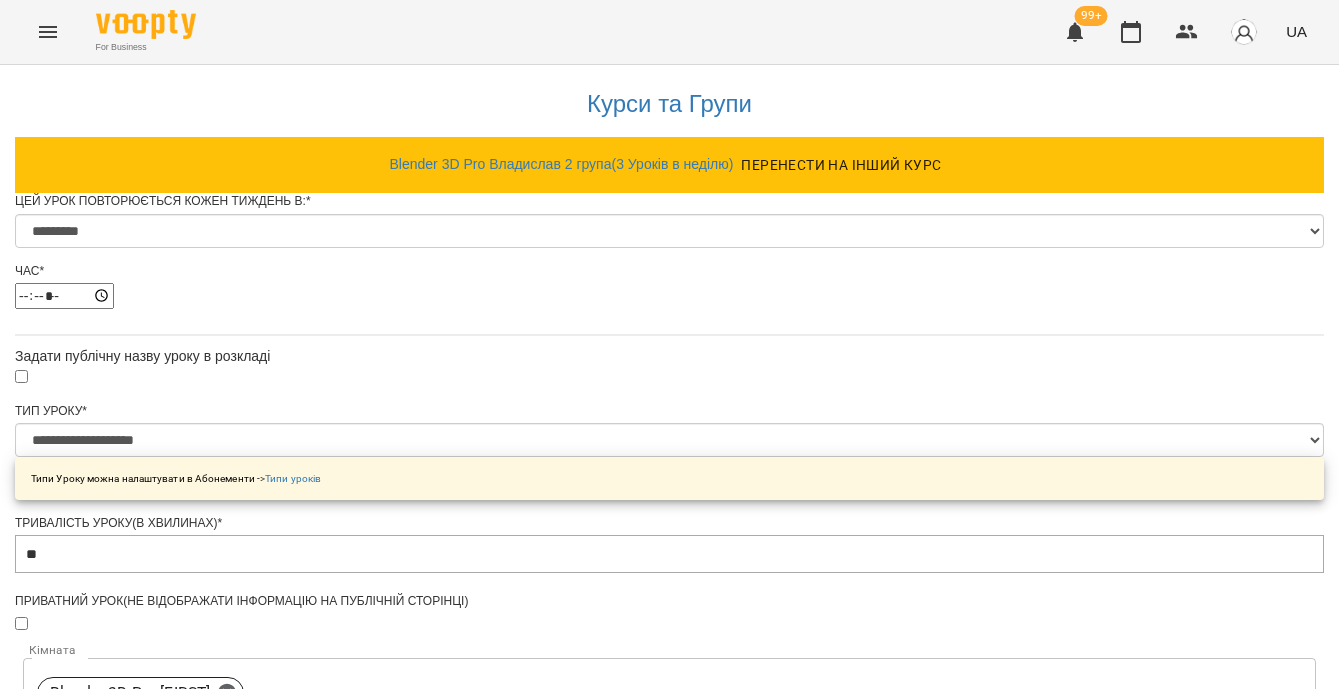 click on "**********" at bounding box center [108, 1469] 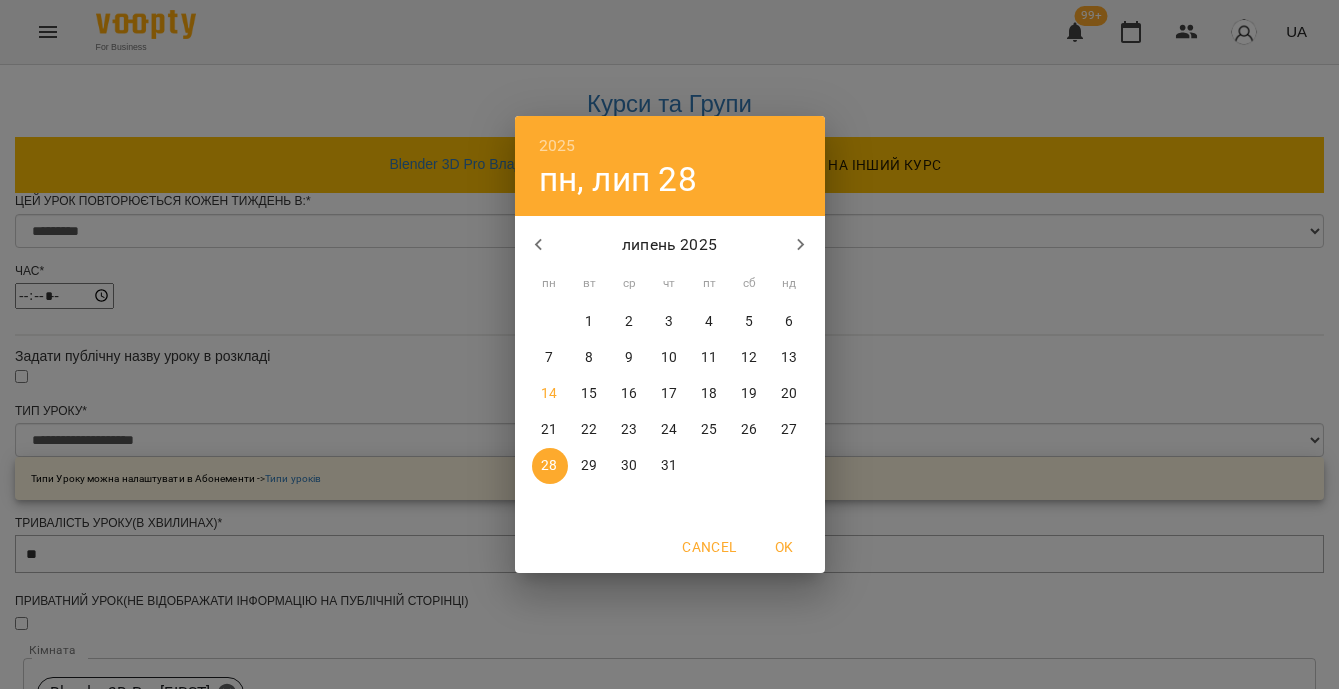 click 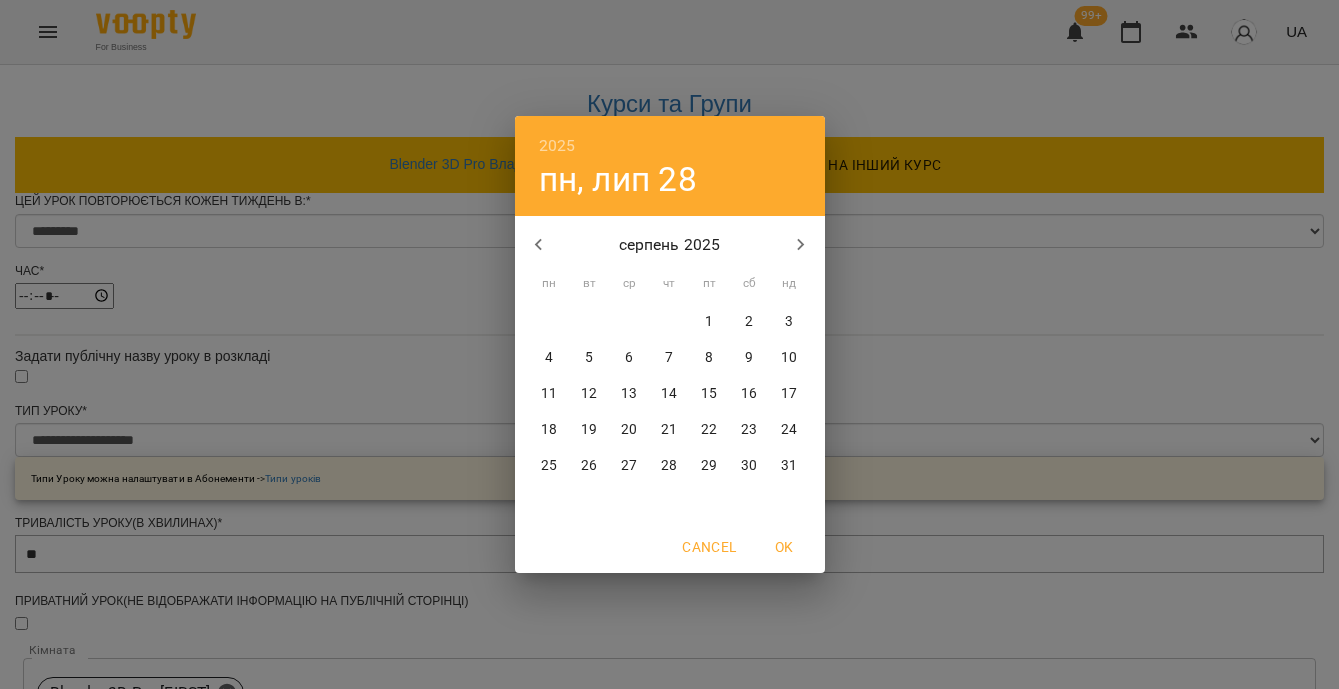 click on "6" at bounding box center [630, 358] 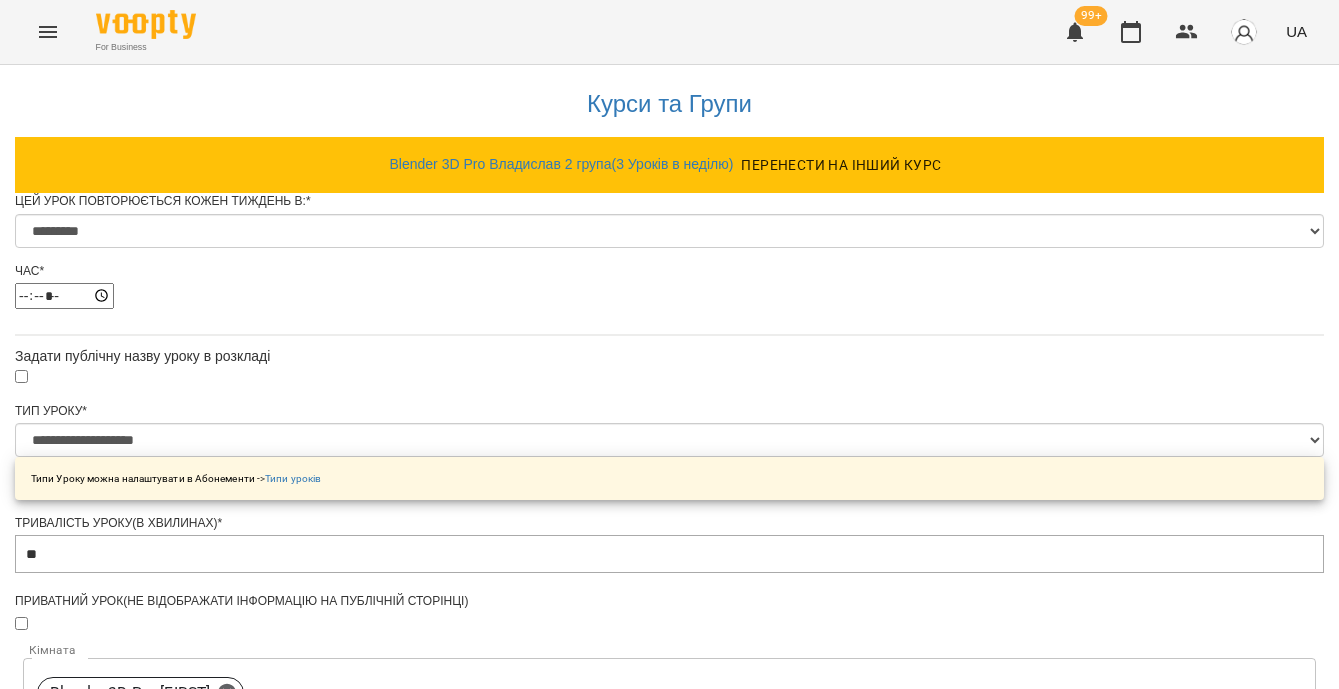 scroll, scrollTop: 1116, scrollLeft: 0, axis: vertical 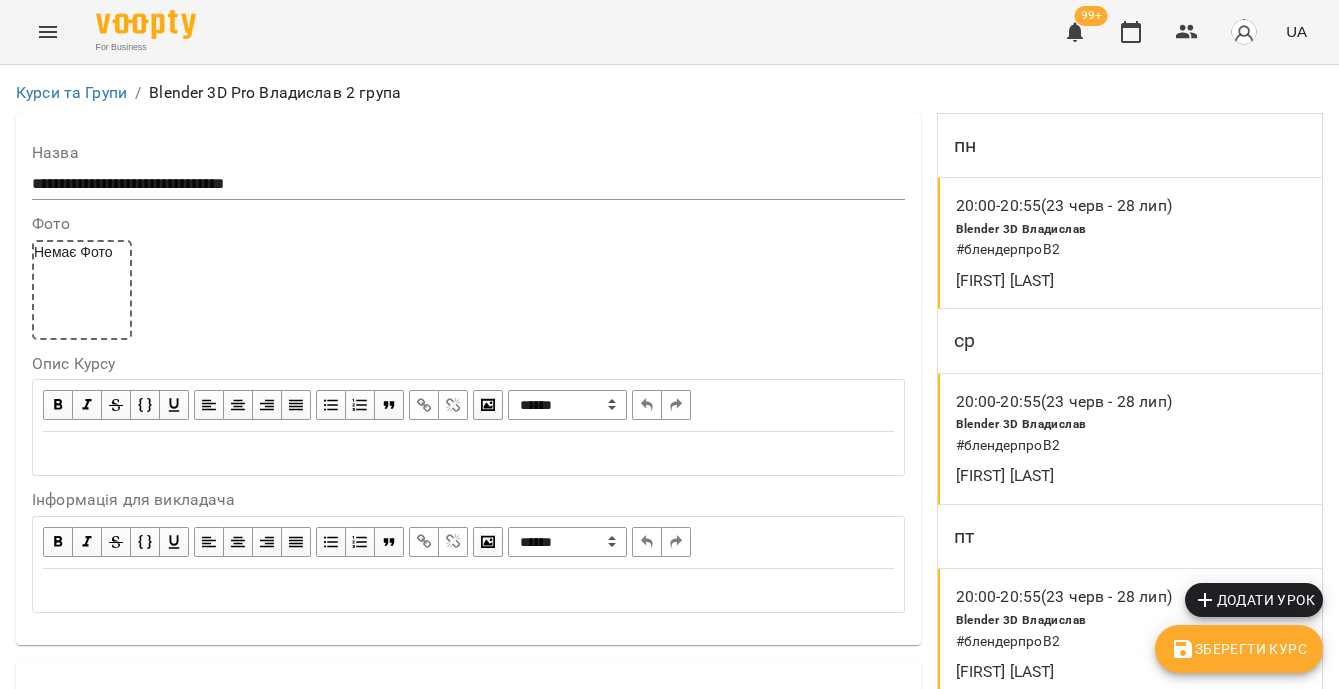 click on "# блендерпроВ2" at bounding box center [1075, 446] 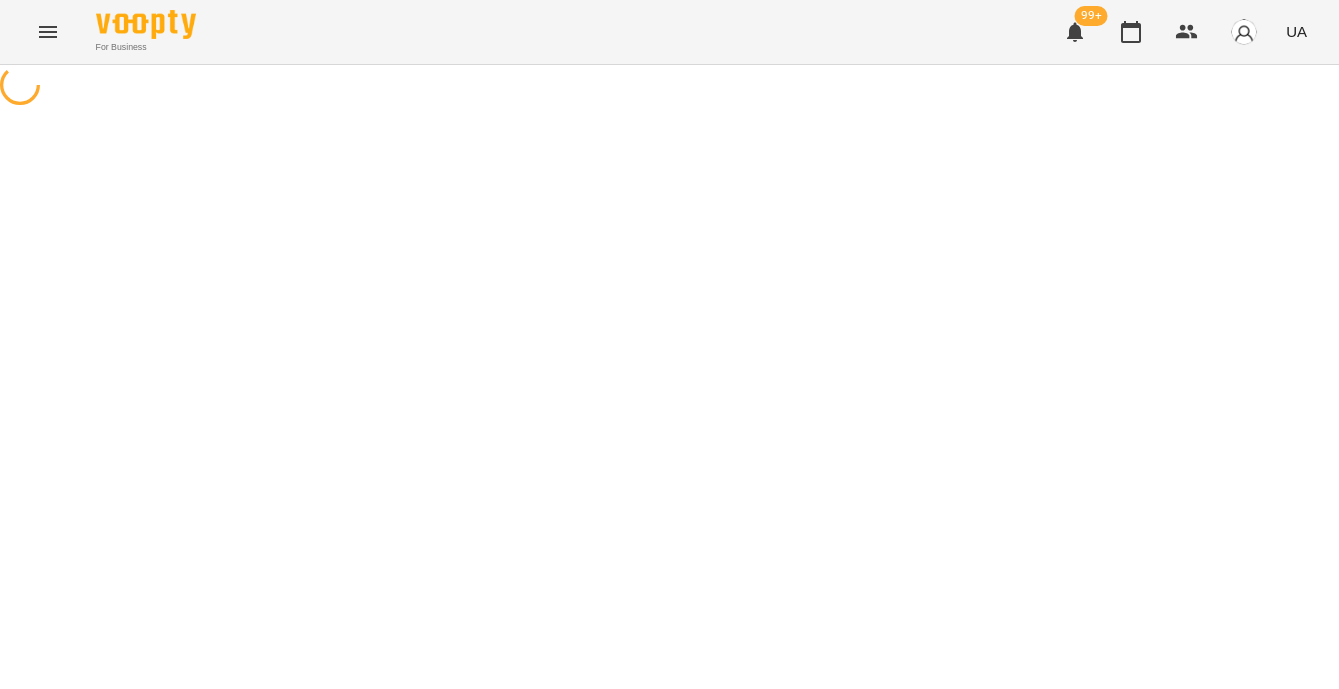 select on "*" 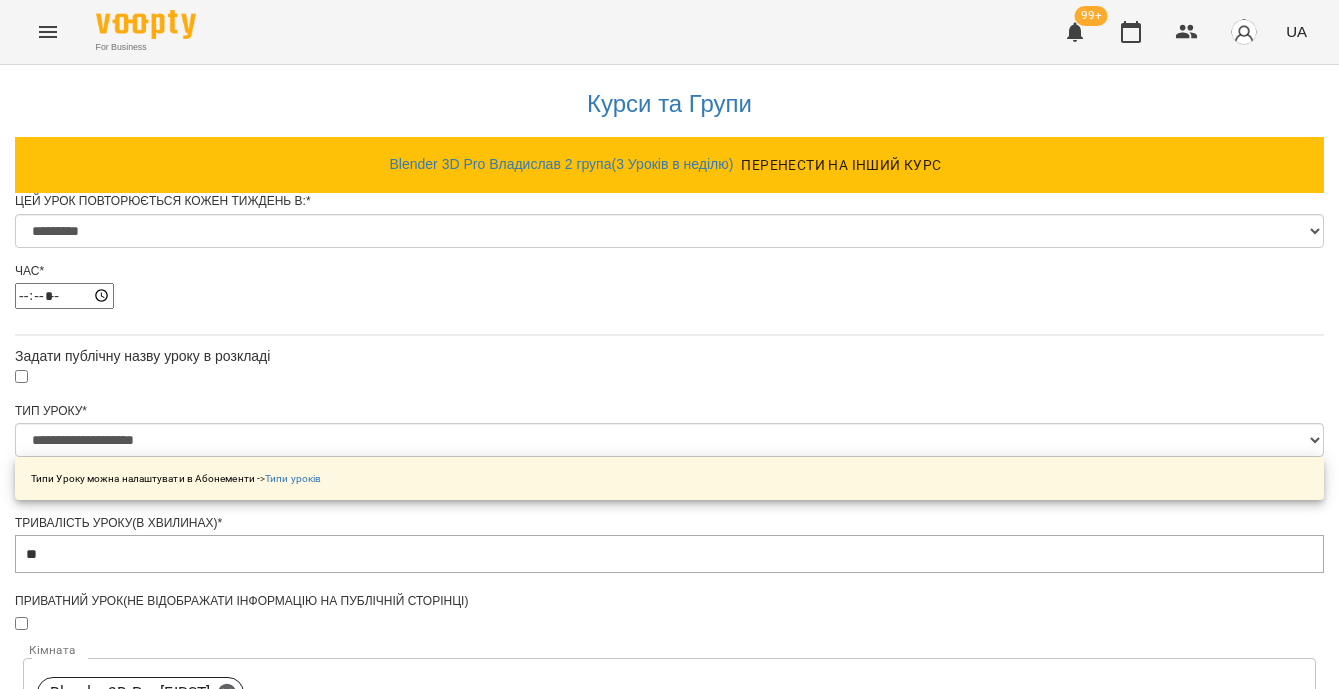 scroll, scrollTop: 958, scrollLeft: 0, axis: vertical 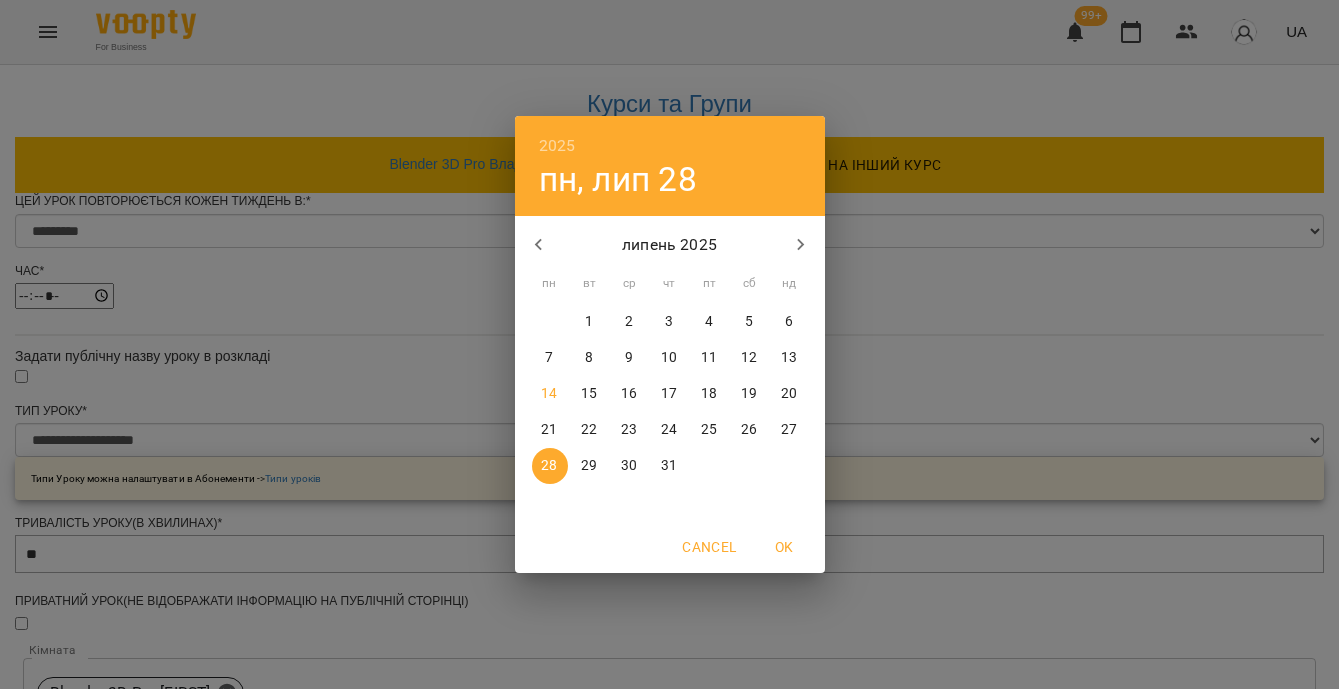 click 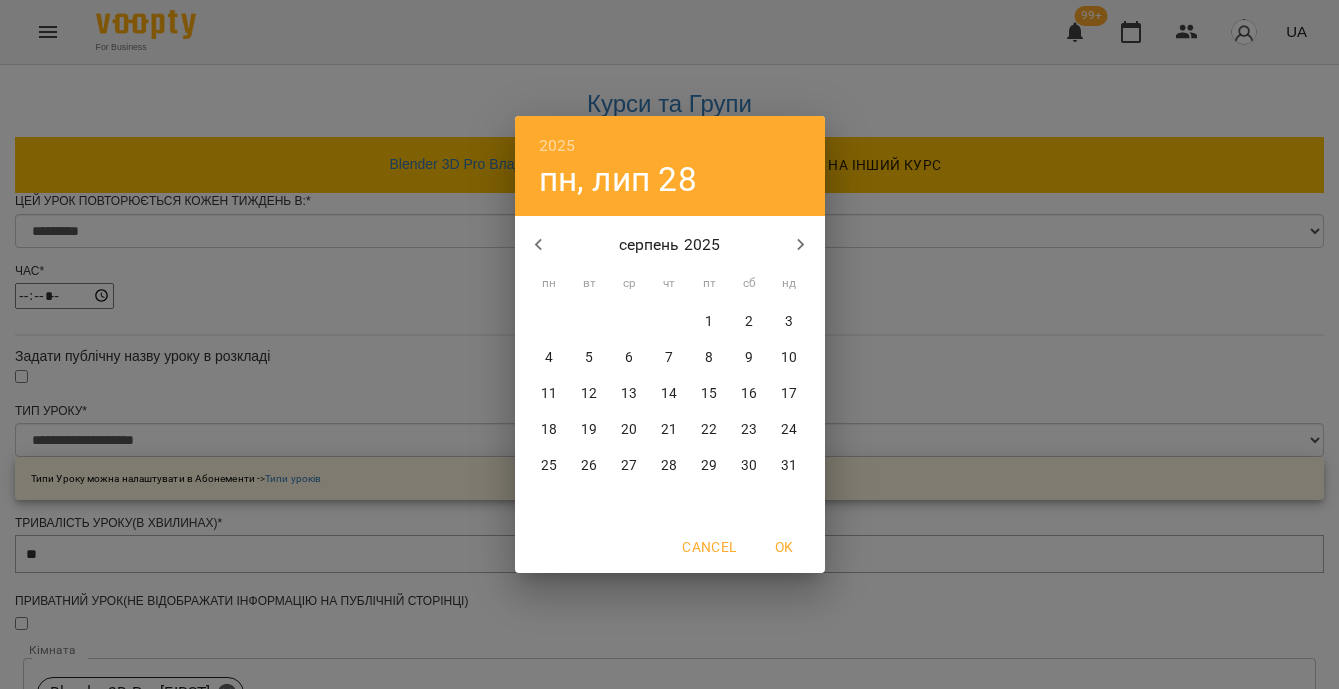 click on "6" at bounding box center [630, 358] 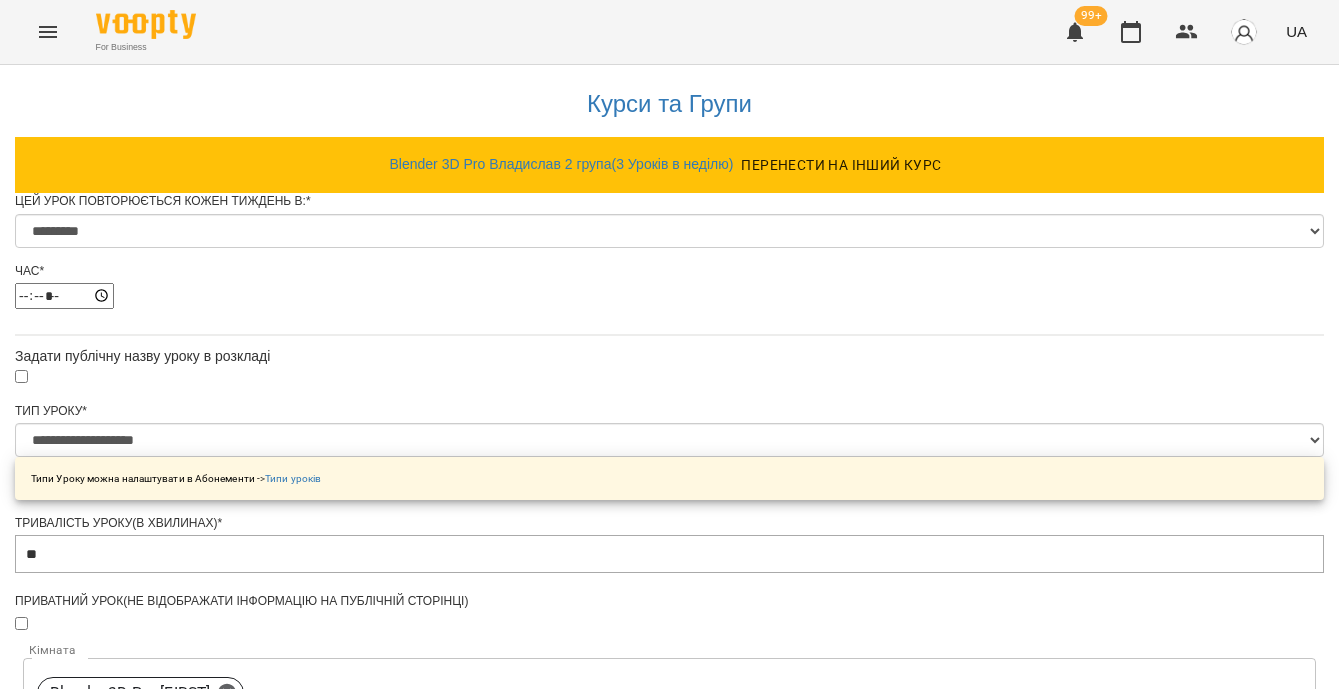 scroll, scrollTop: 1116, scrollLeft: 0, axis: vertical 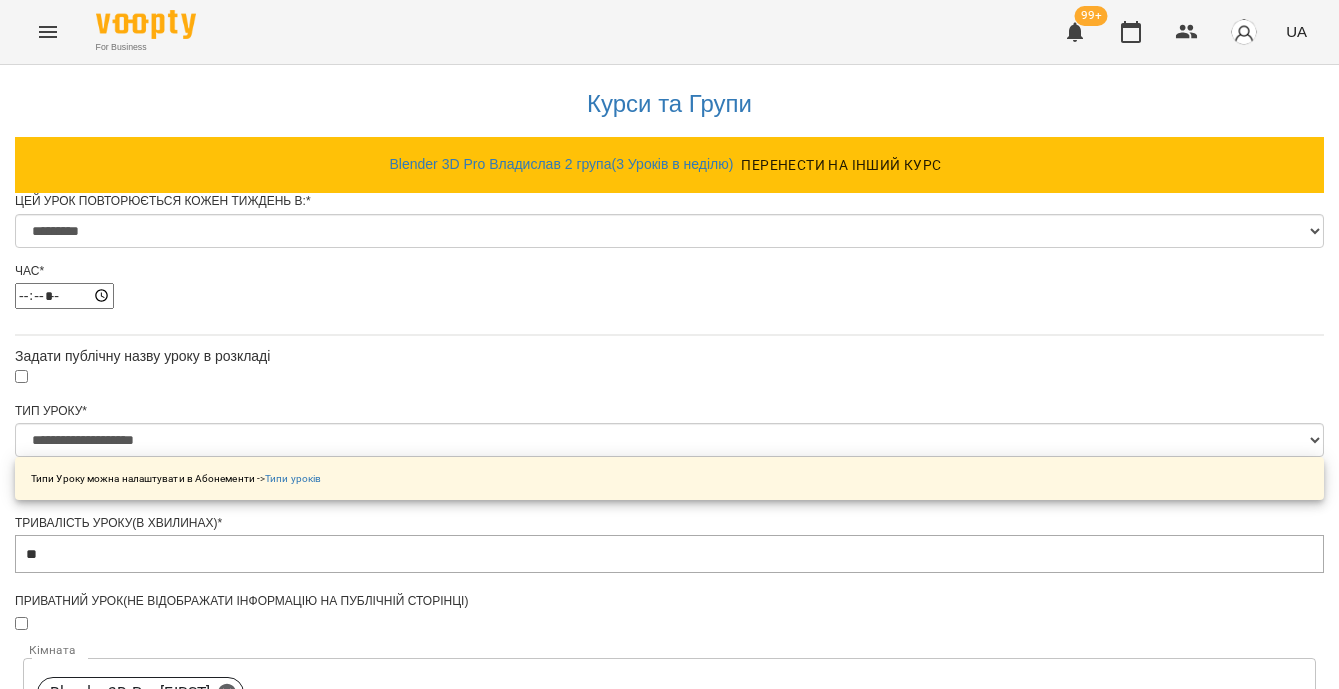 click on "Усі відкриті уроки залишаться зі старими налаштуваннями, нові будуть відкриті з новими" at bounding box center (669, 1535) 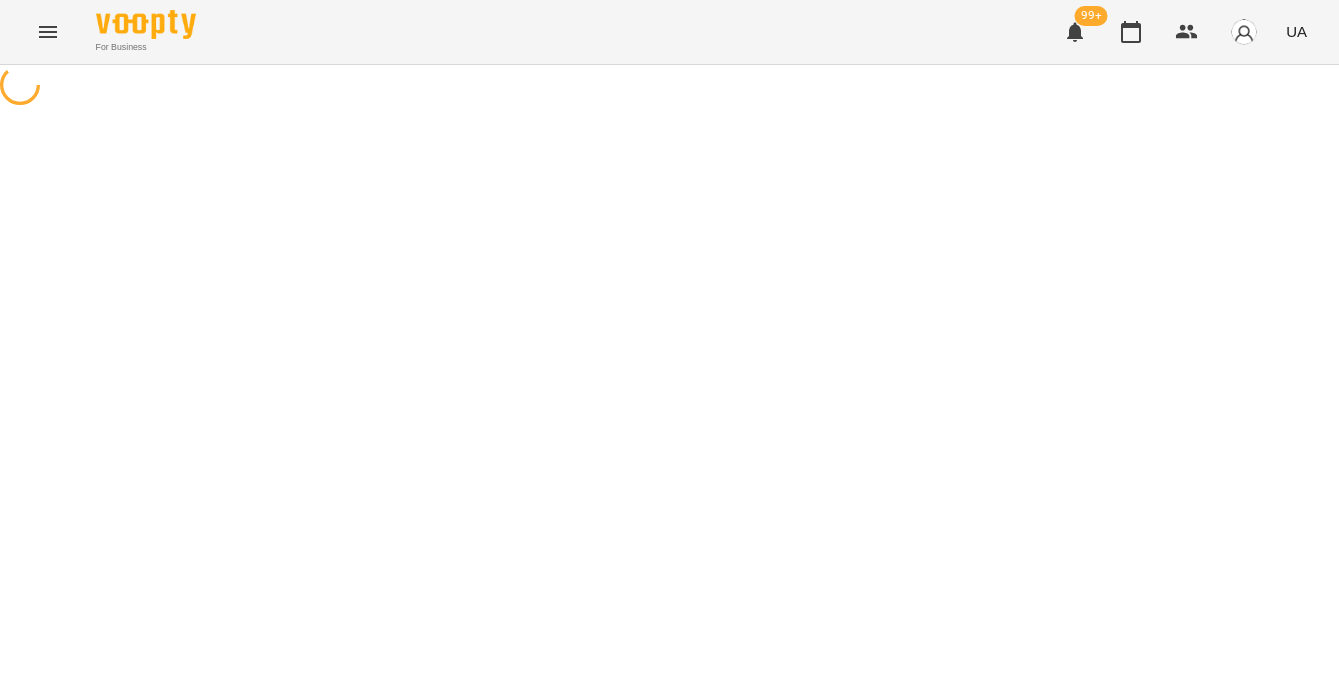 scroll, scrollTop: 0, scrollLeft: 0, axis: both 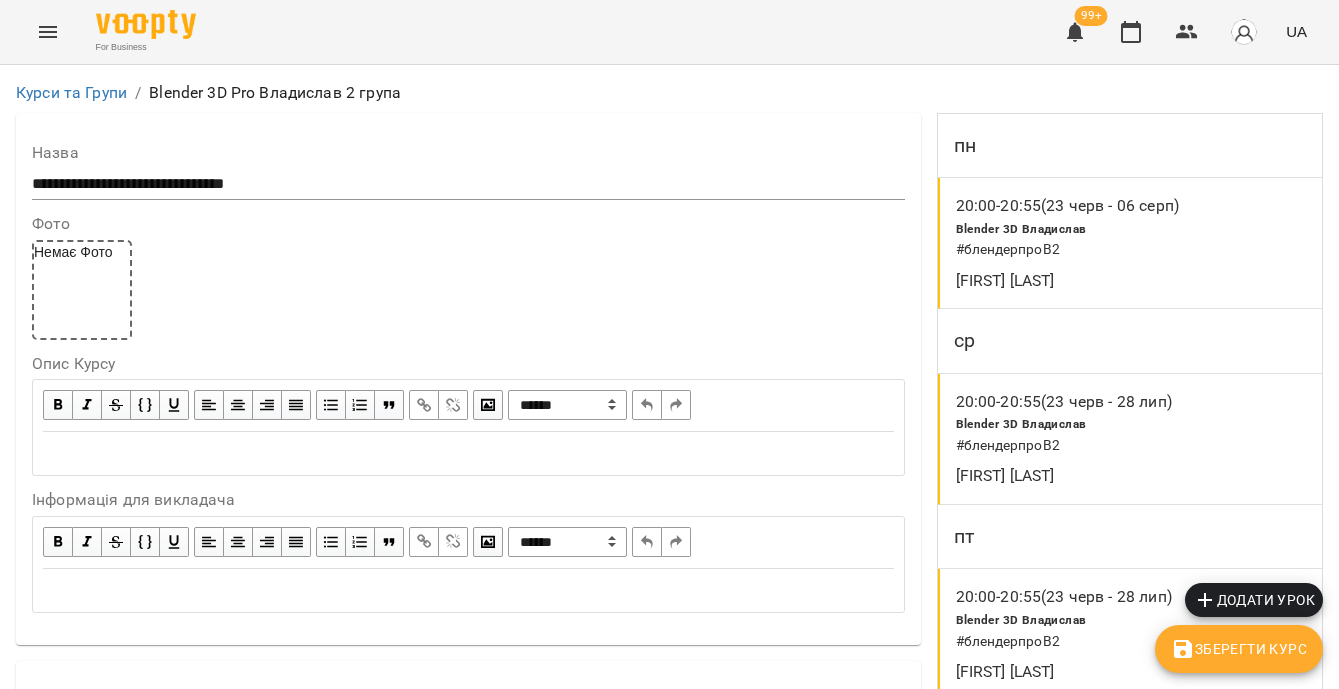 click on "[FIRST] [LAST]" at bounding box center (1075, 476) 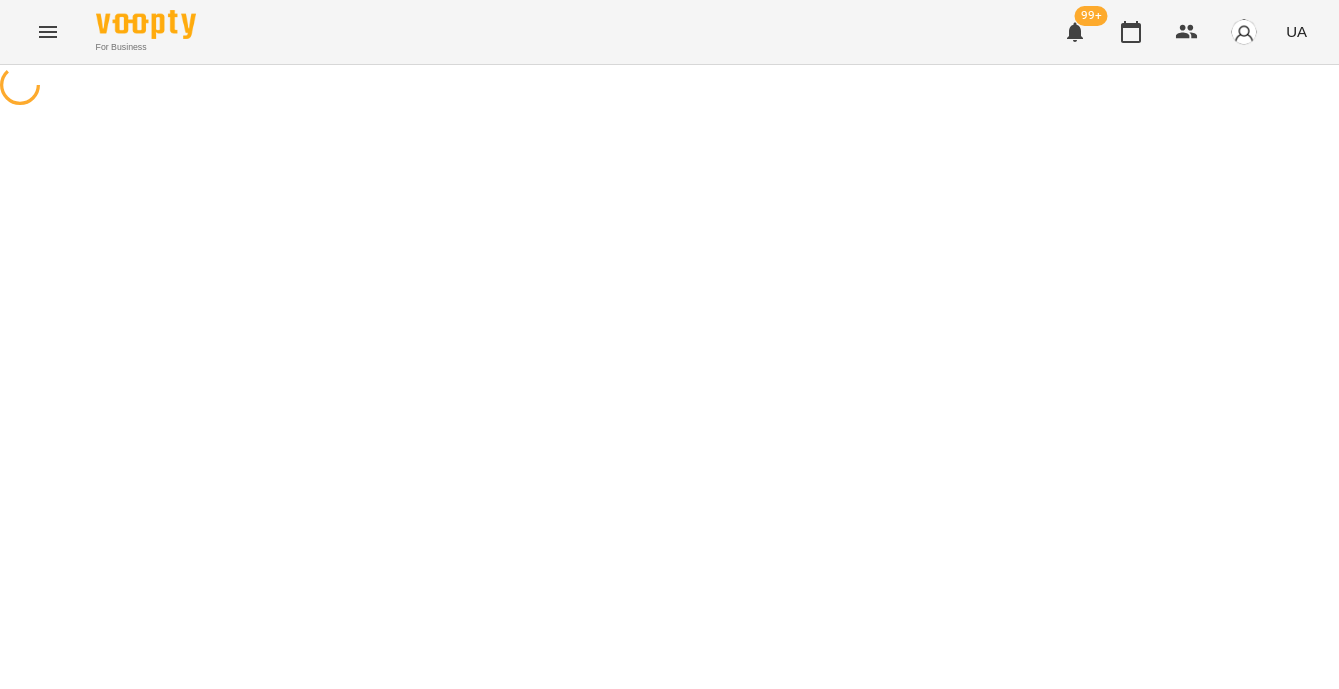 select on "*" 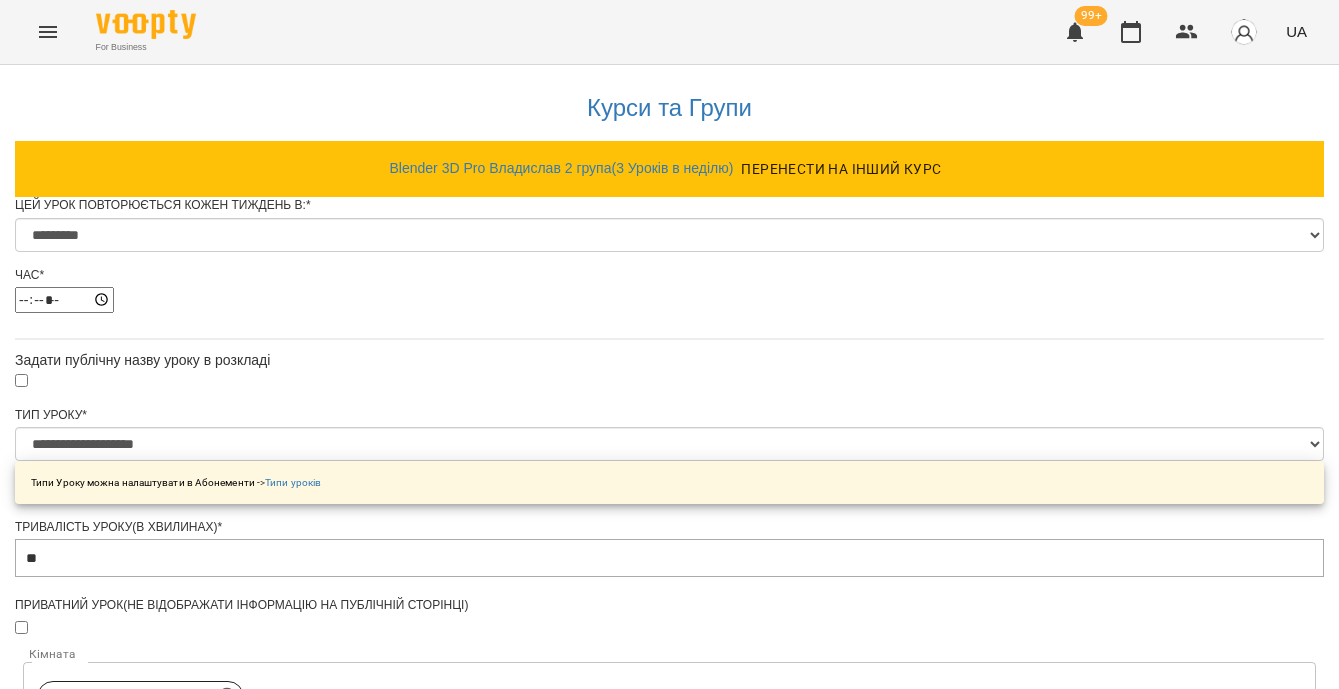 scroll, scrollTop: 1116, scrollLeft: 0, axis: vertical 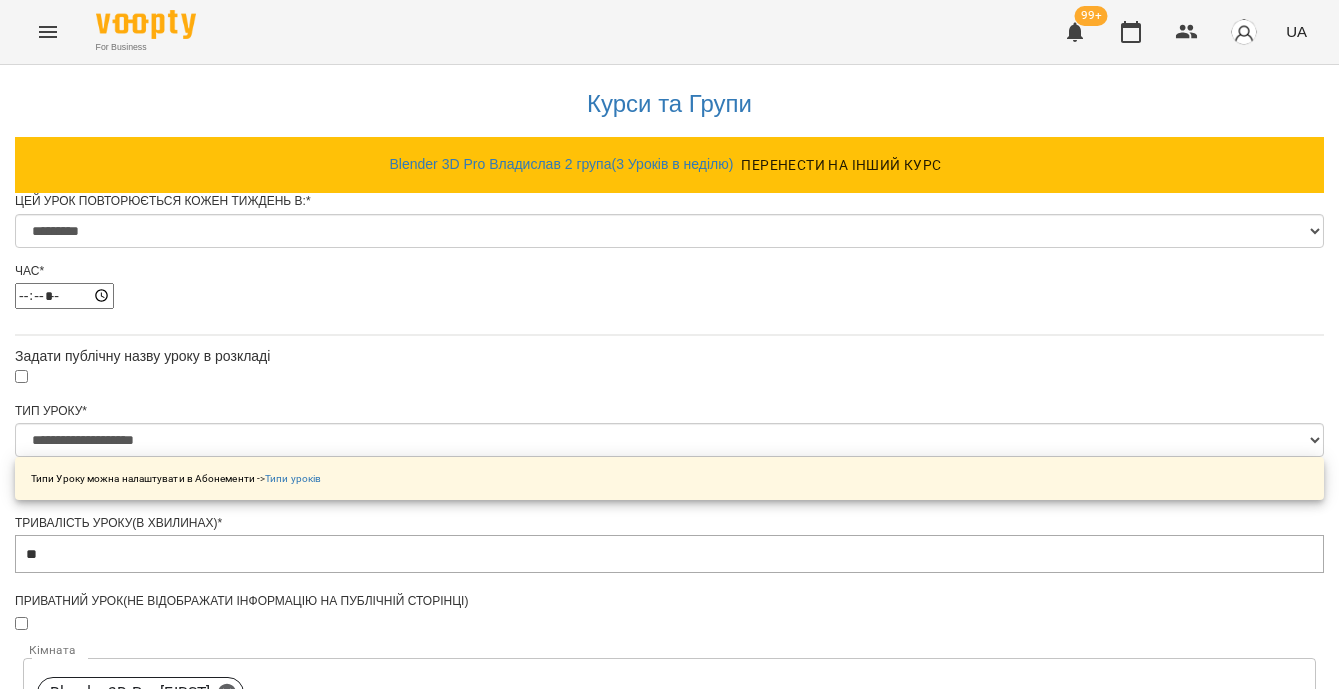 click on "**********" at bounding box center (669, 1476) 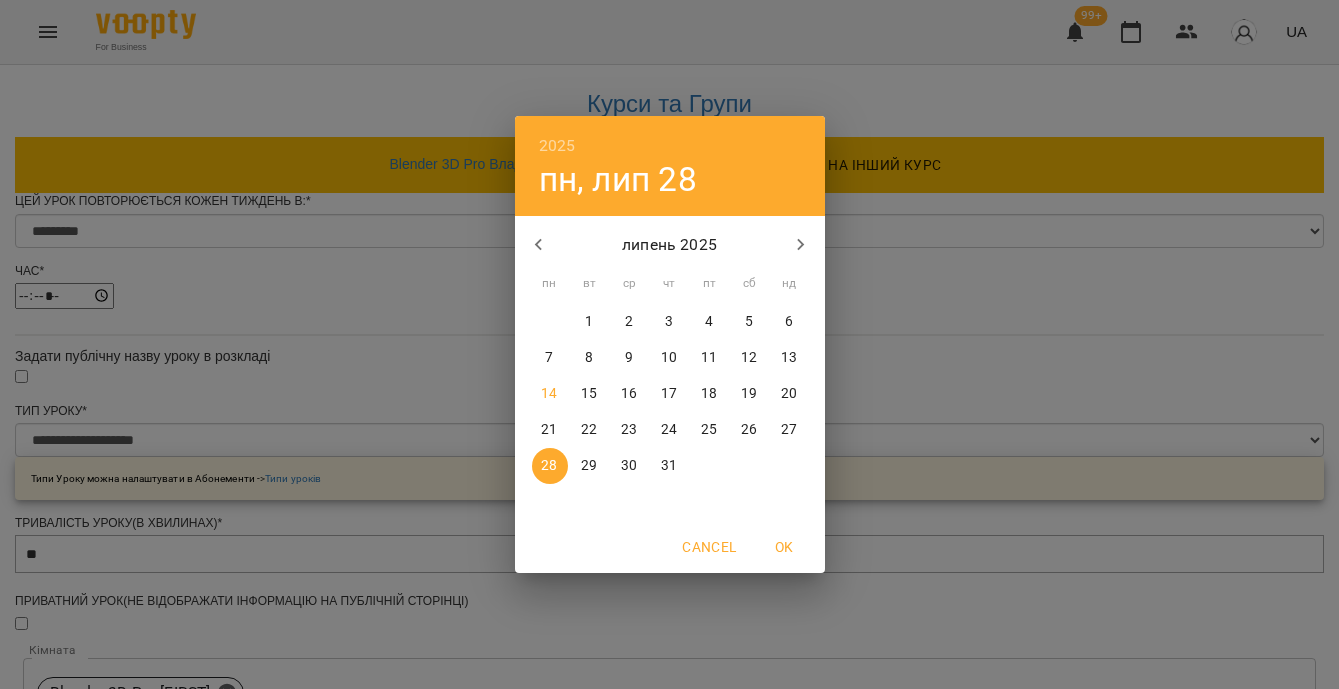 click 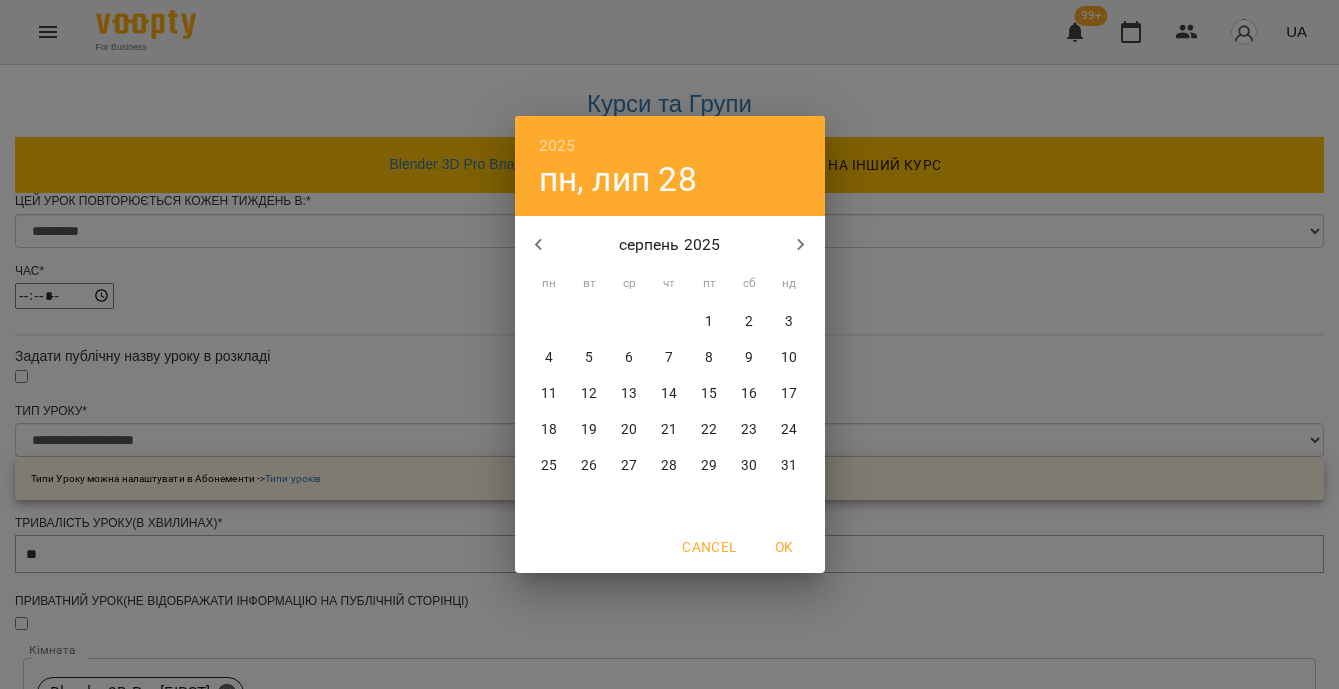 click on "6" at bounding box center [629, 358] 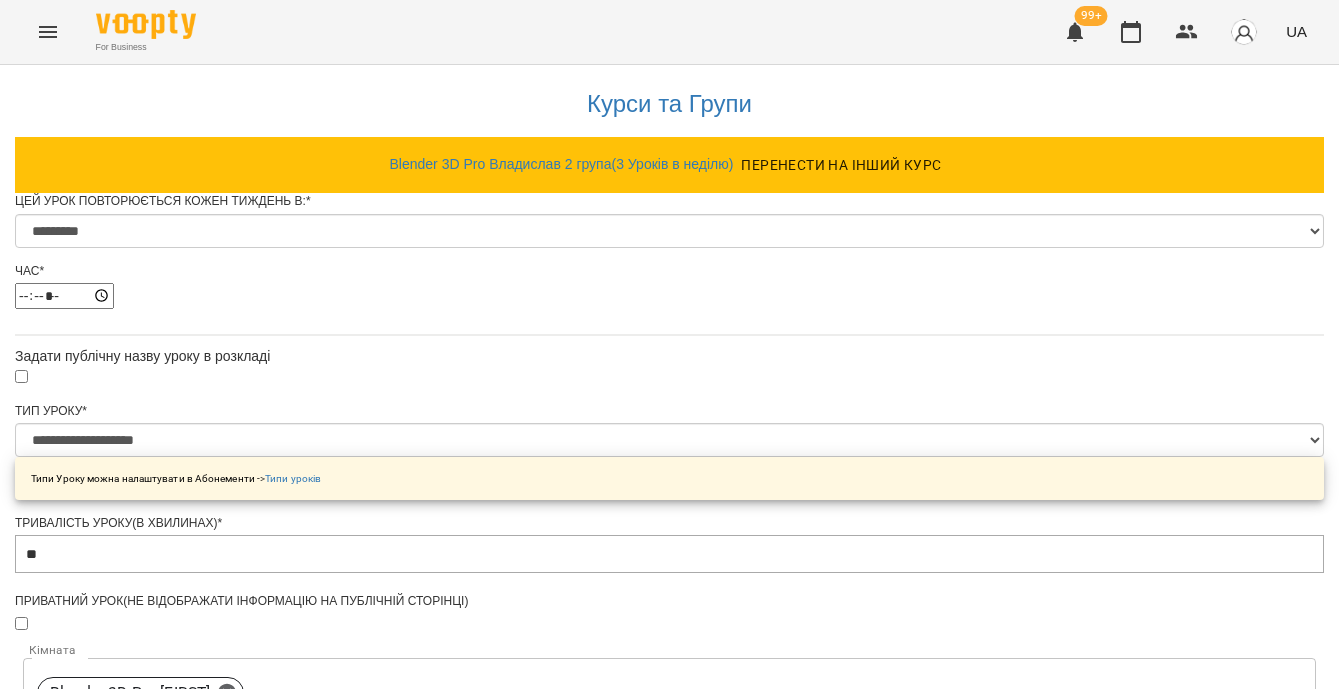 click on "Зберегти" at bounding box center [669, 1585] 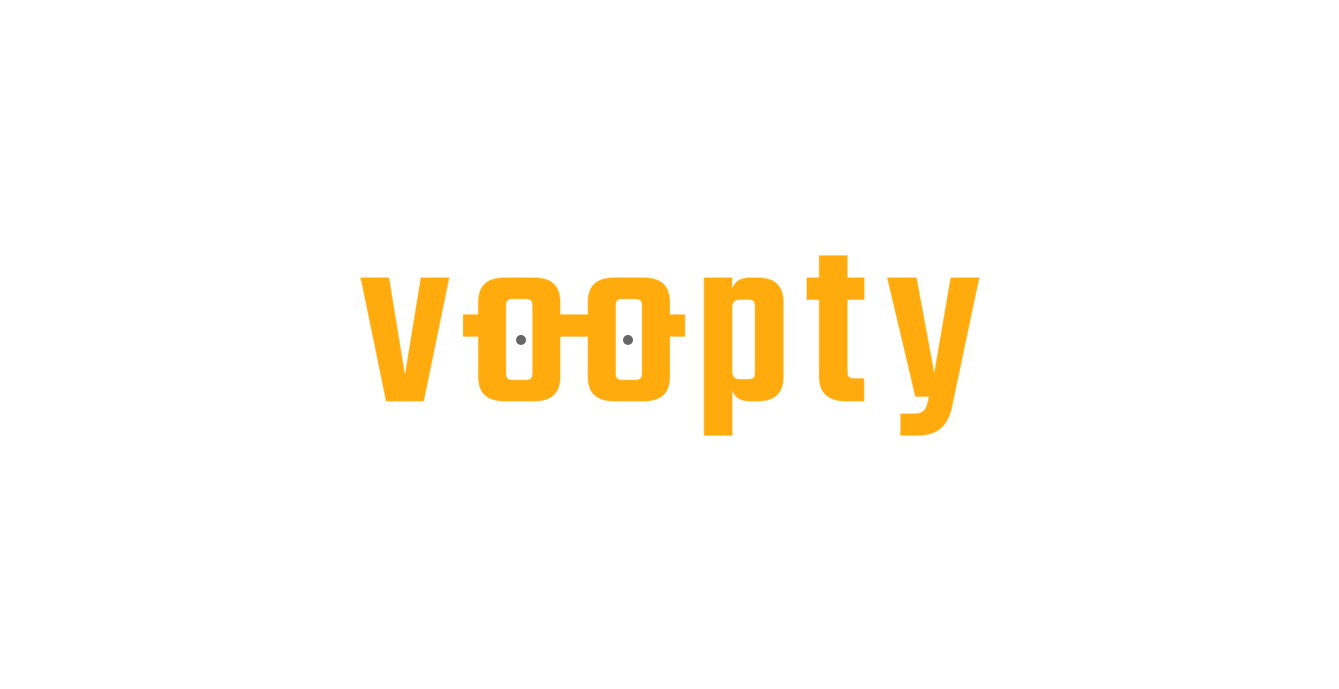 scroll, scrollTop: 0, scrollLeft: 0, axis: both 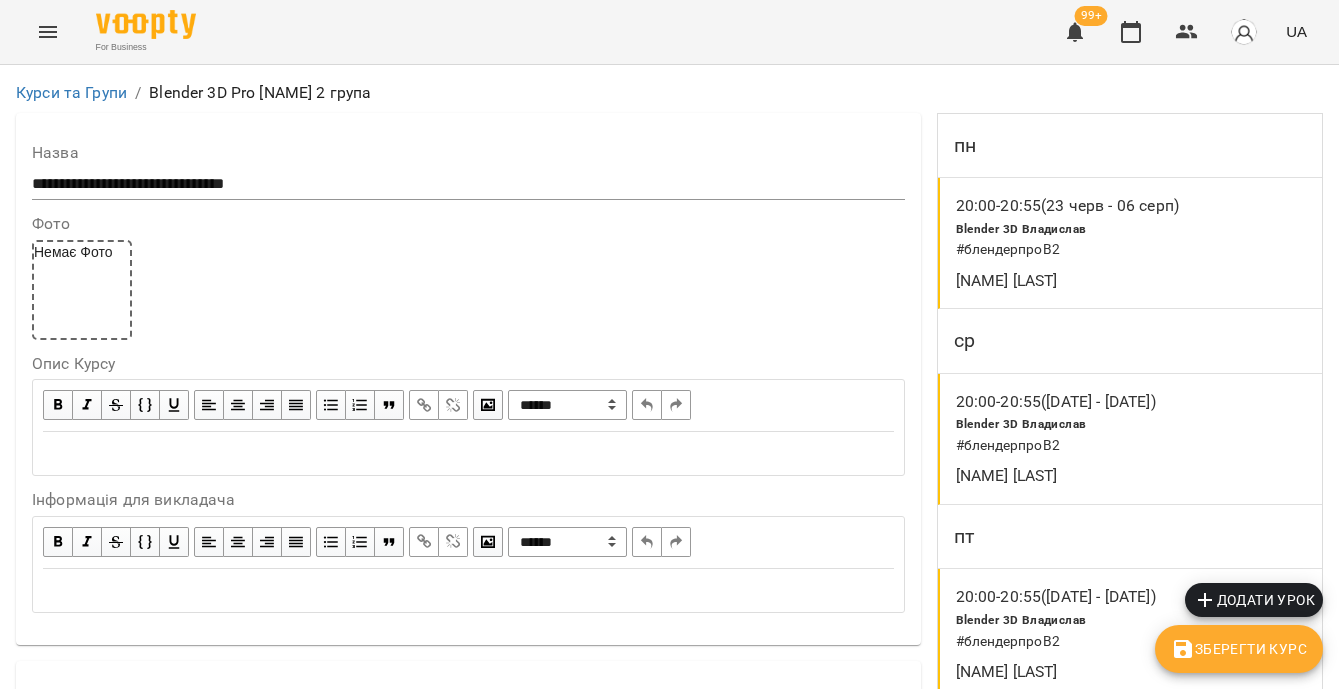 click on "Blender 3D [NAME] # блендерпроВ2" at bounding box center (1076, 434) 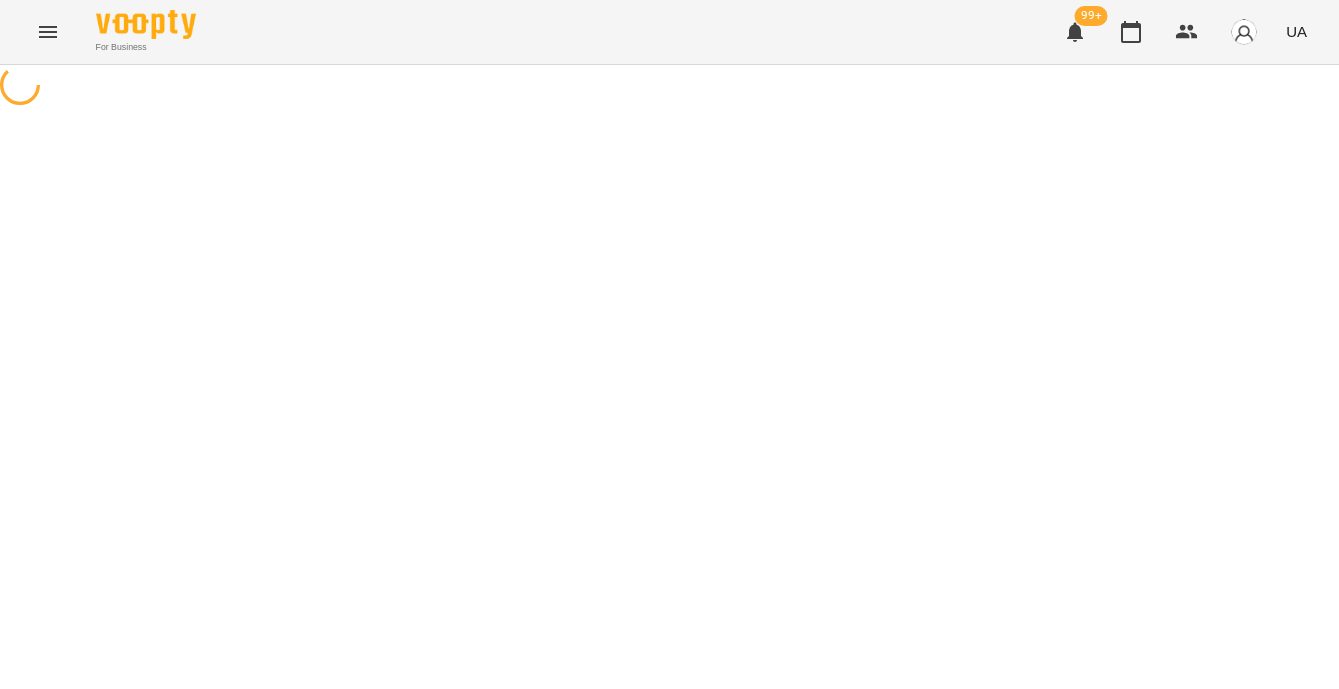 select on "*" 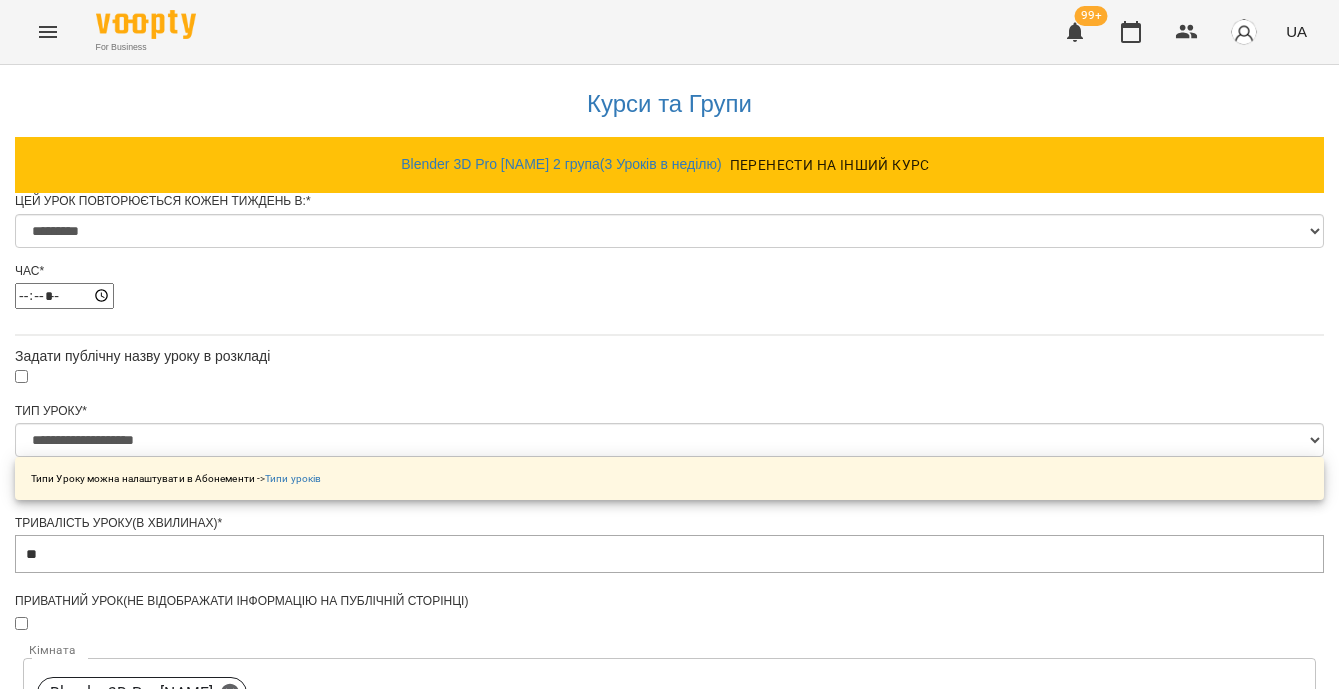 scroll, scrollTop: 1116, scrollLeft: 0, axis: vertical 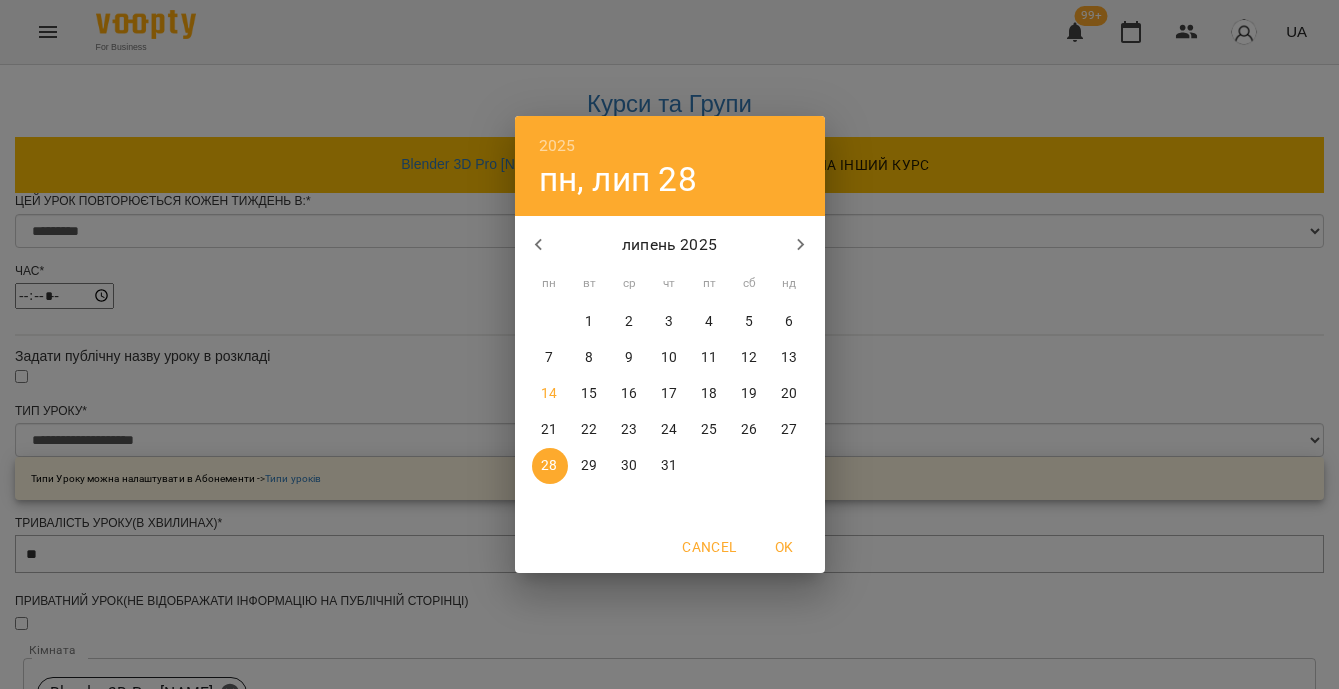 click 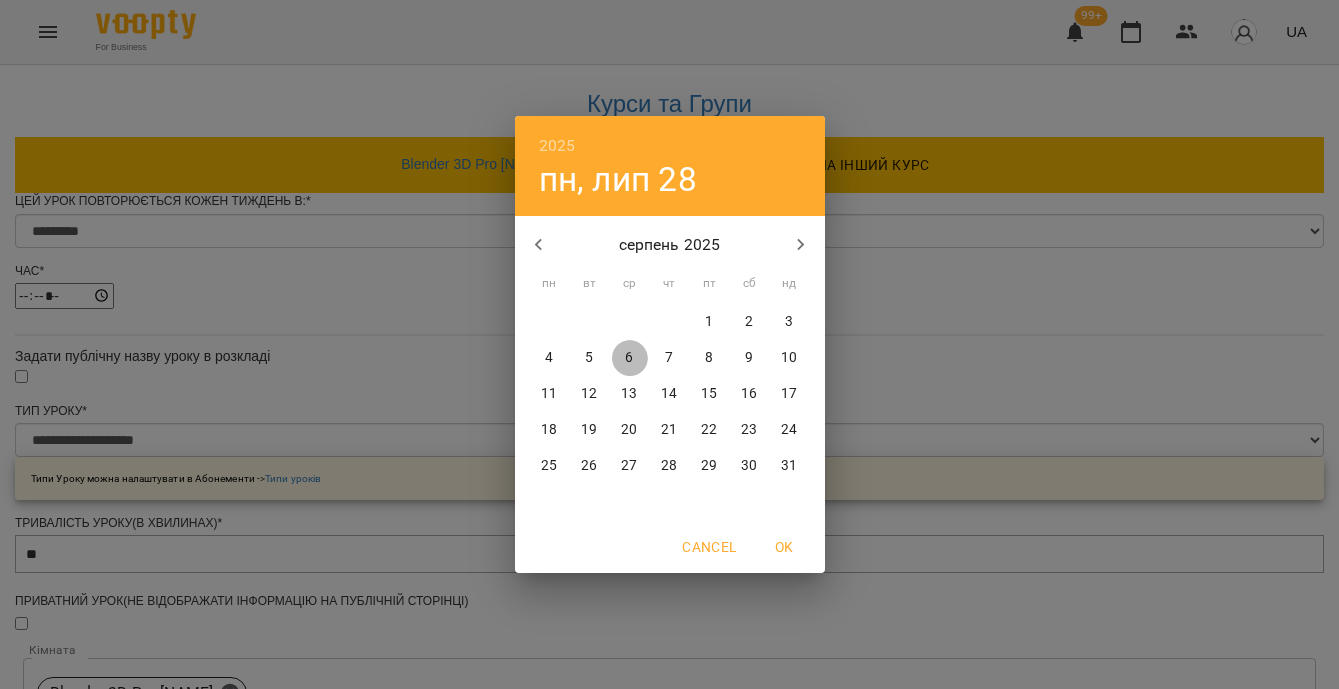 click on "6" at bounding box center (629, 358) 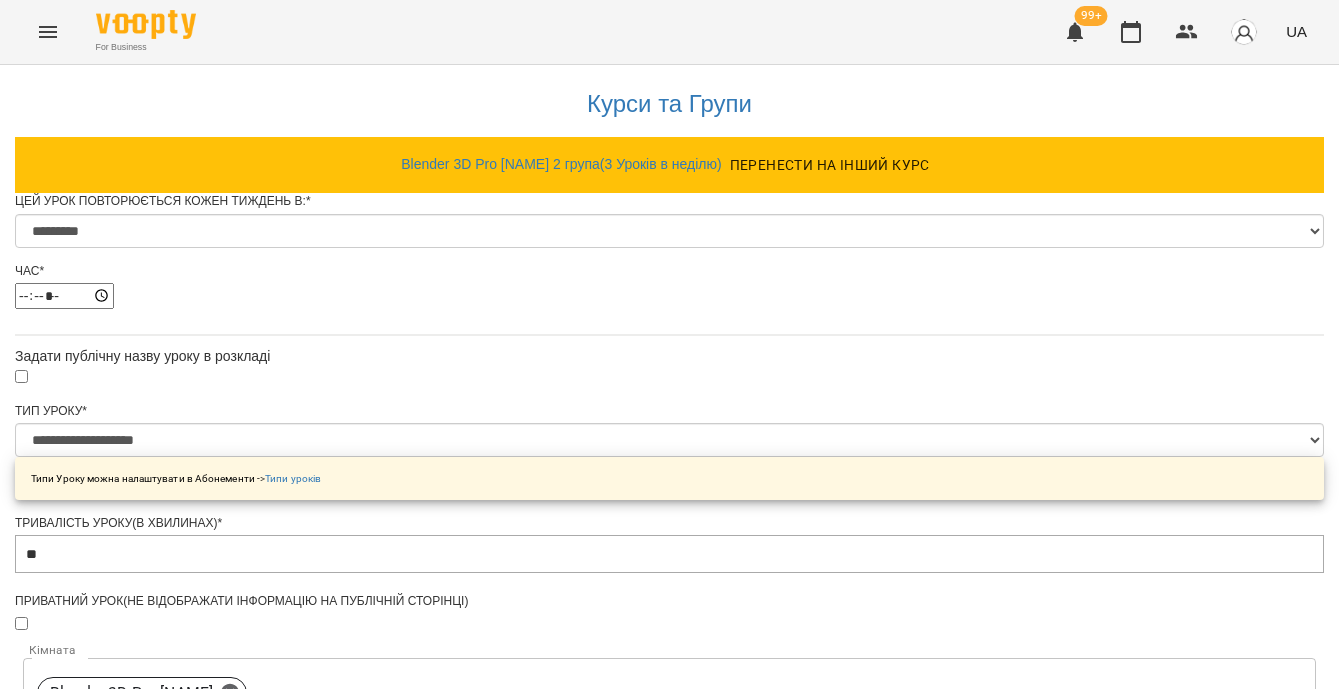 click on "Зберегти" at bounding box center [669, 1585] 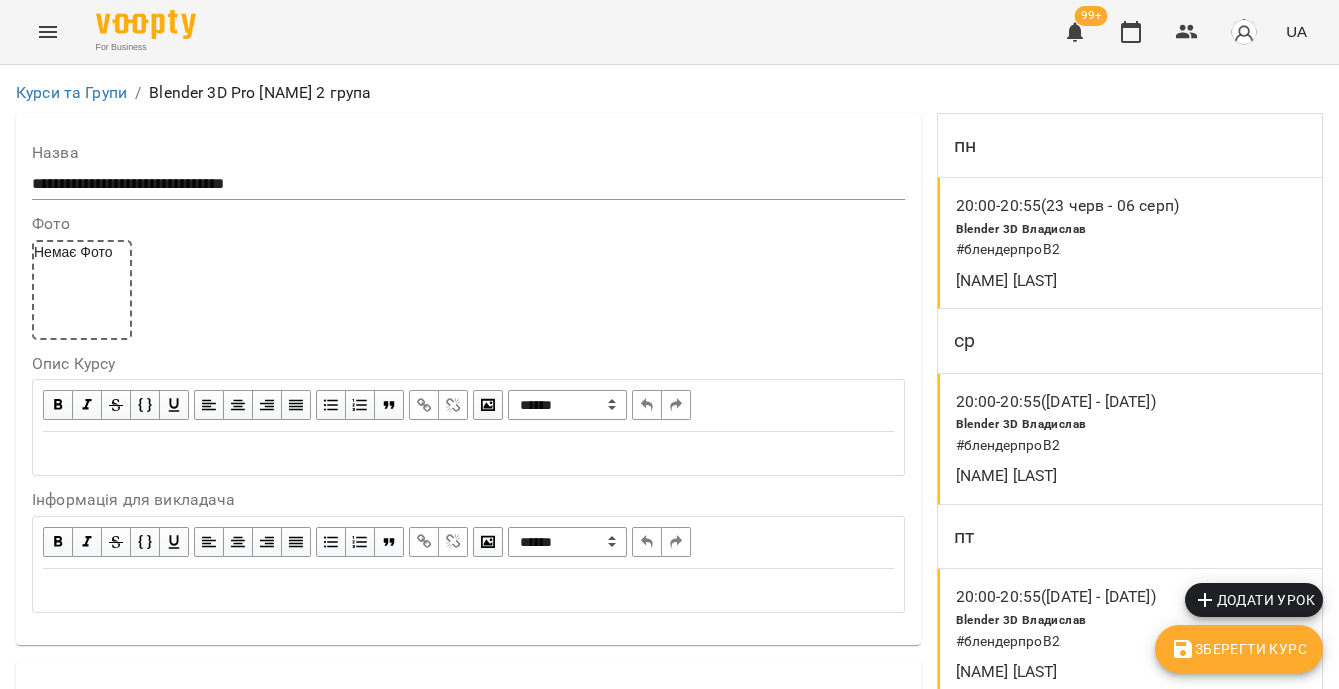 scroll, scrollTop: 124, scrollLeft: 0, axis: vertical 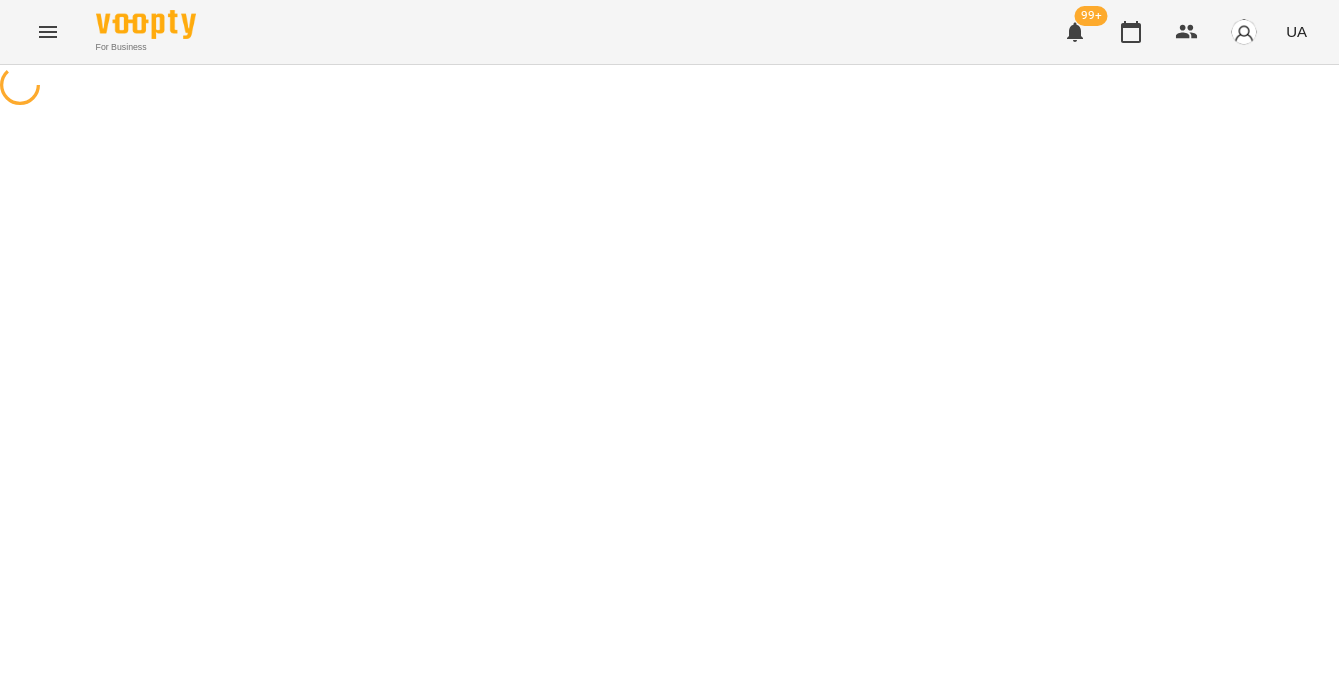 select on "*" 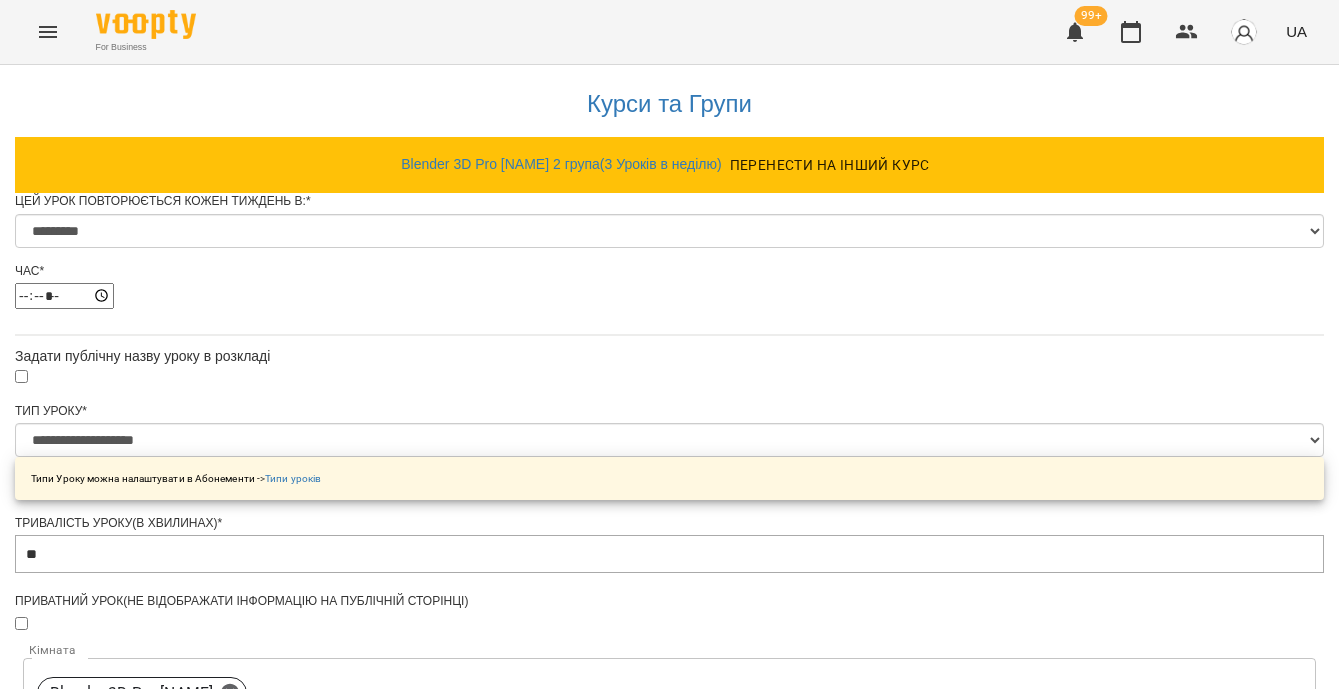 scroll, scrollTop: 1066, scrollLeft: 0, axis: vertical 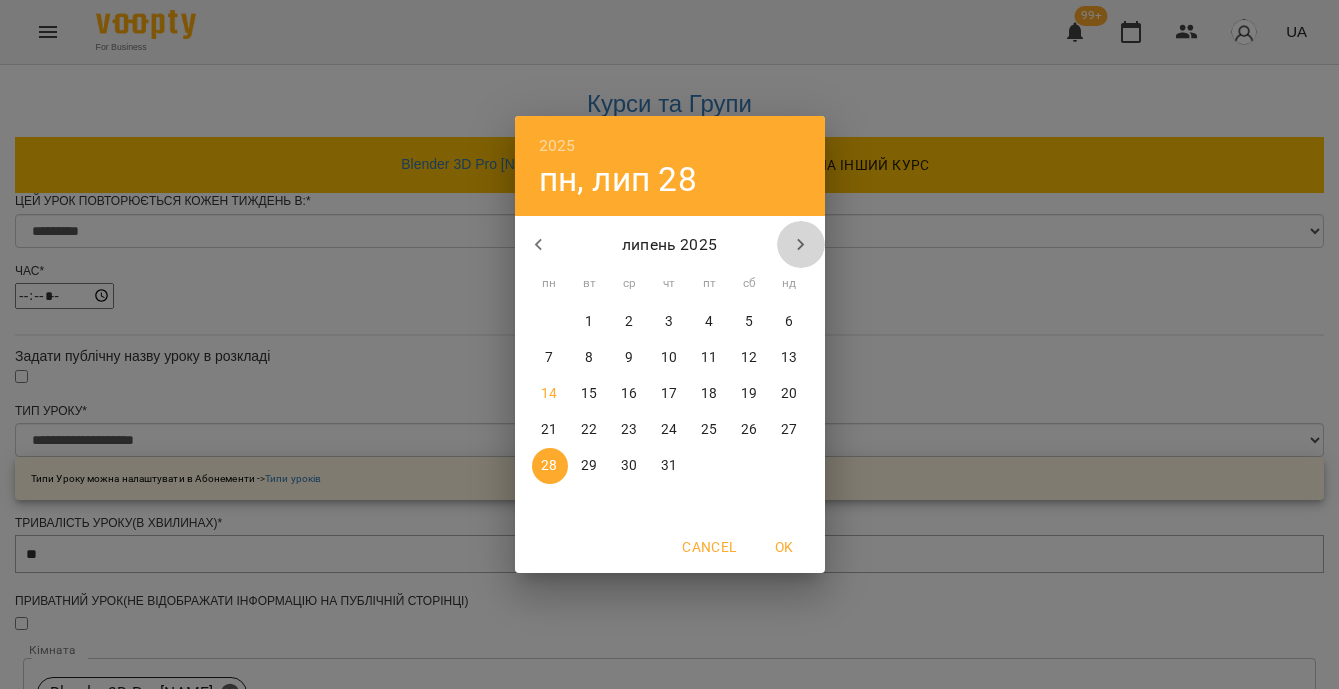 click 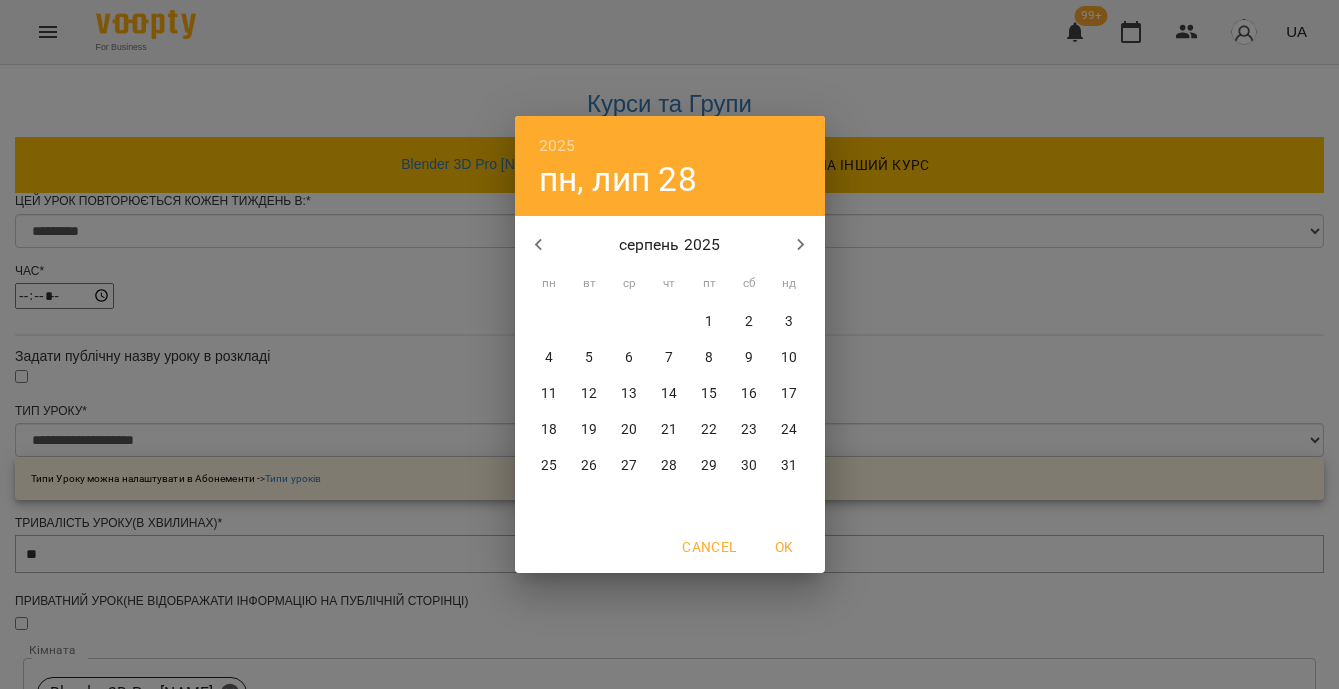 click on "6" at bounding box center (630, 358) 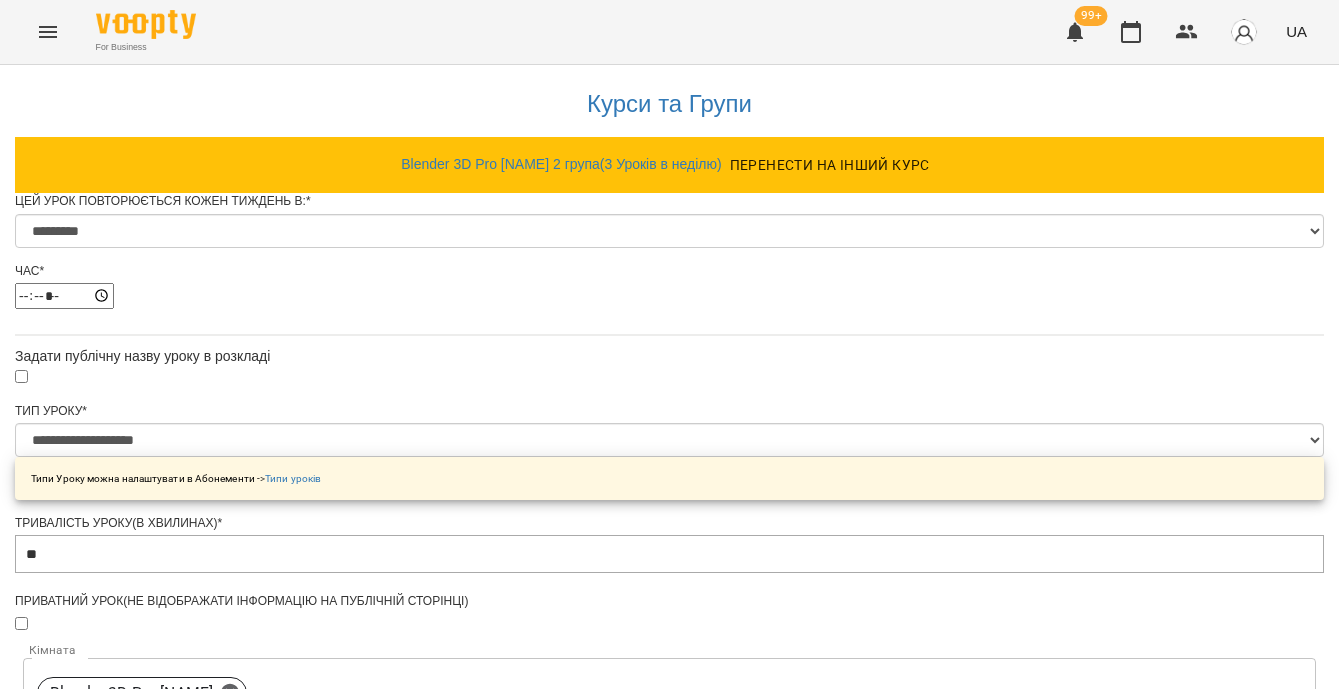 scroll, scrollTop: 1116, scrollLeft: 0, axis: vertical 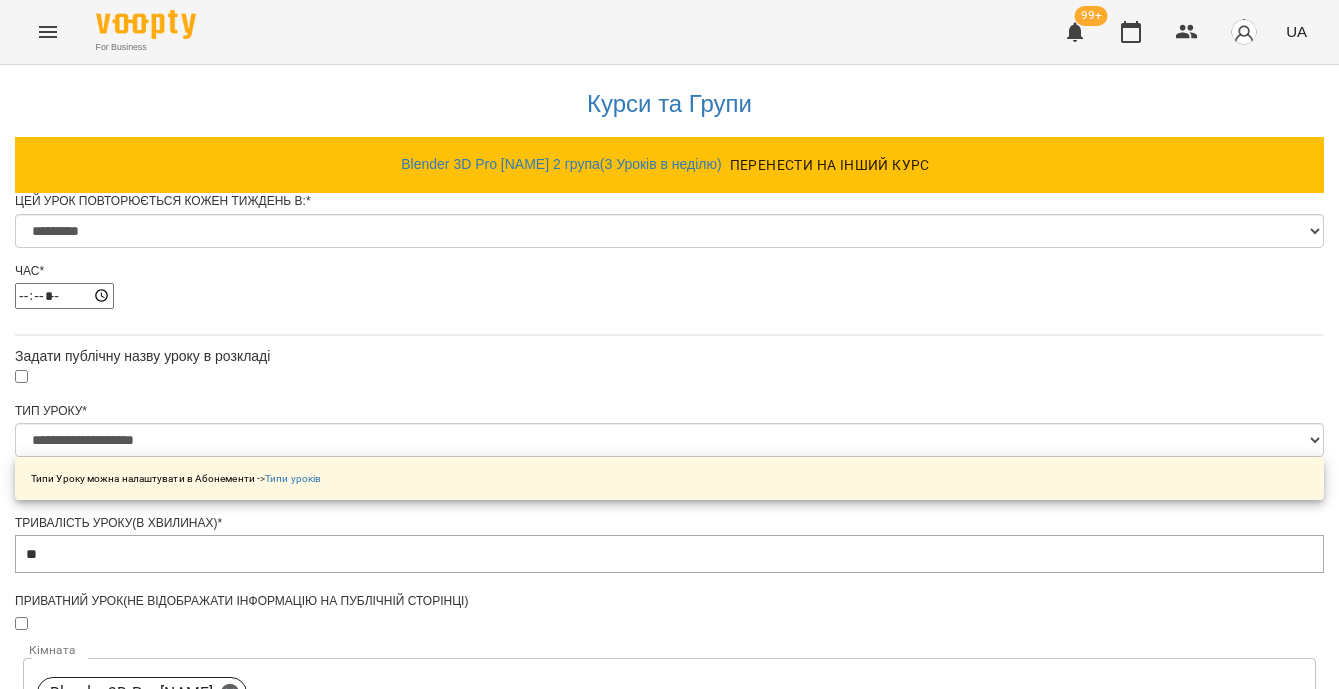 click on "Усі відкриті уроки залишаться зі старими налаштуваннями, нові будуть відкриті з новими" at bounding box center (327, 1535) 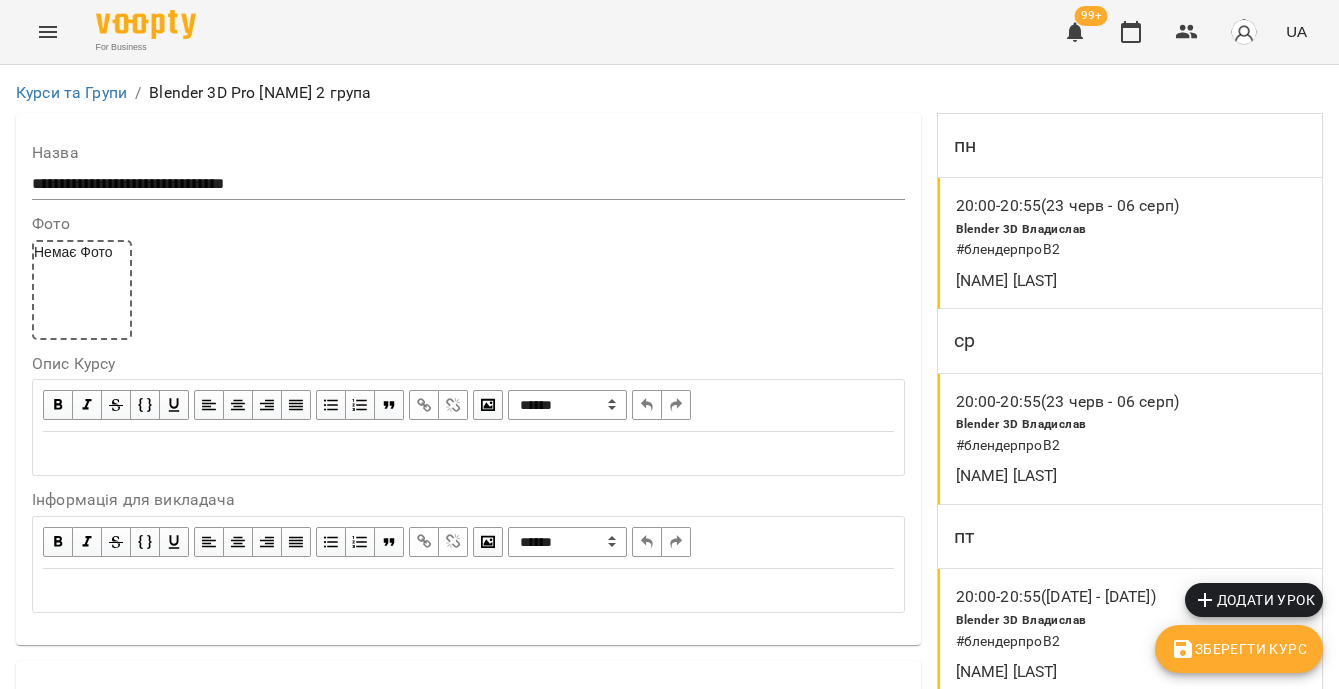 scroll, scrollTop: 157, scrollLeft: 0, axis: vertical 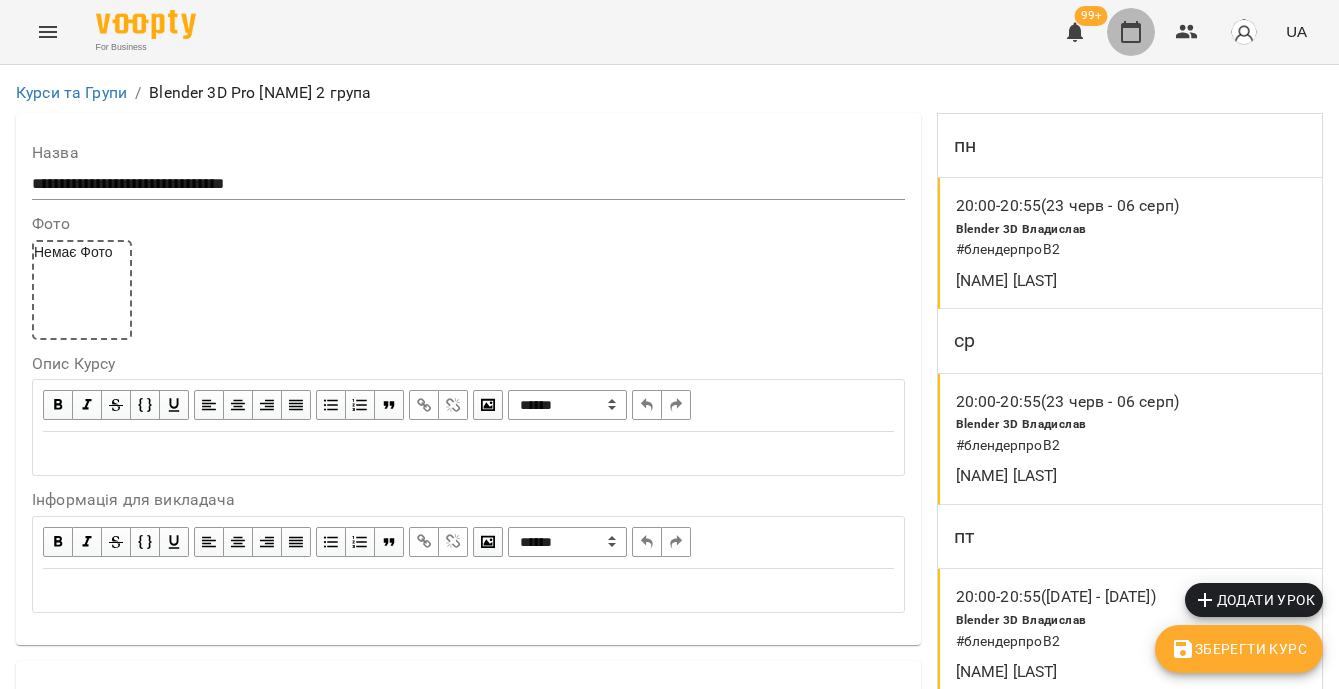 click 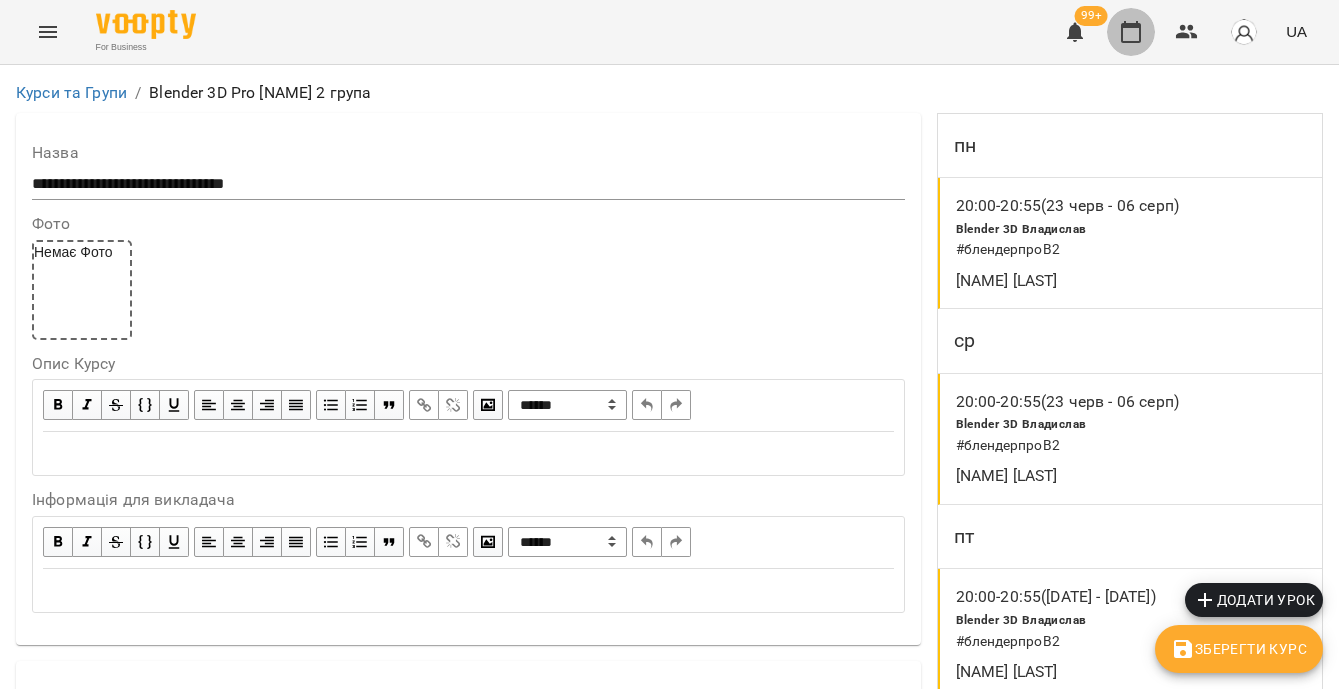 scroll, scrollTop: 0, scrollLeft: 0, axis: both 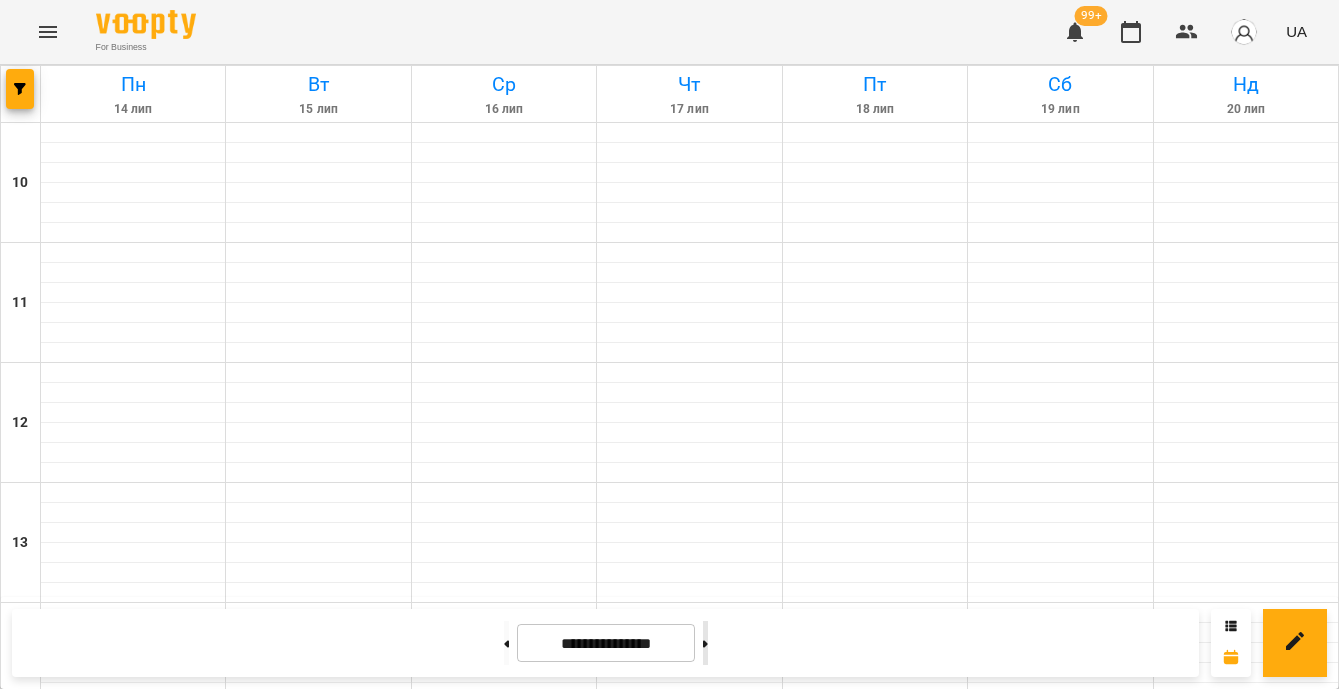 click 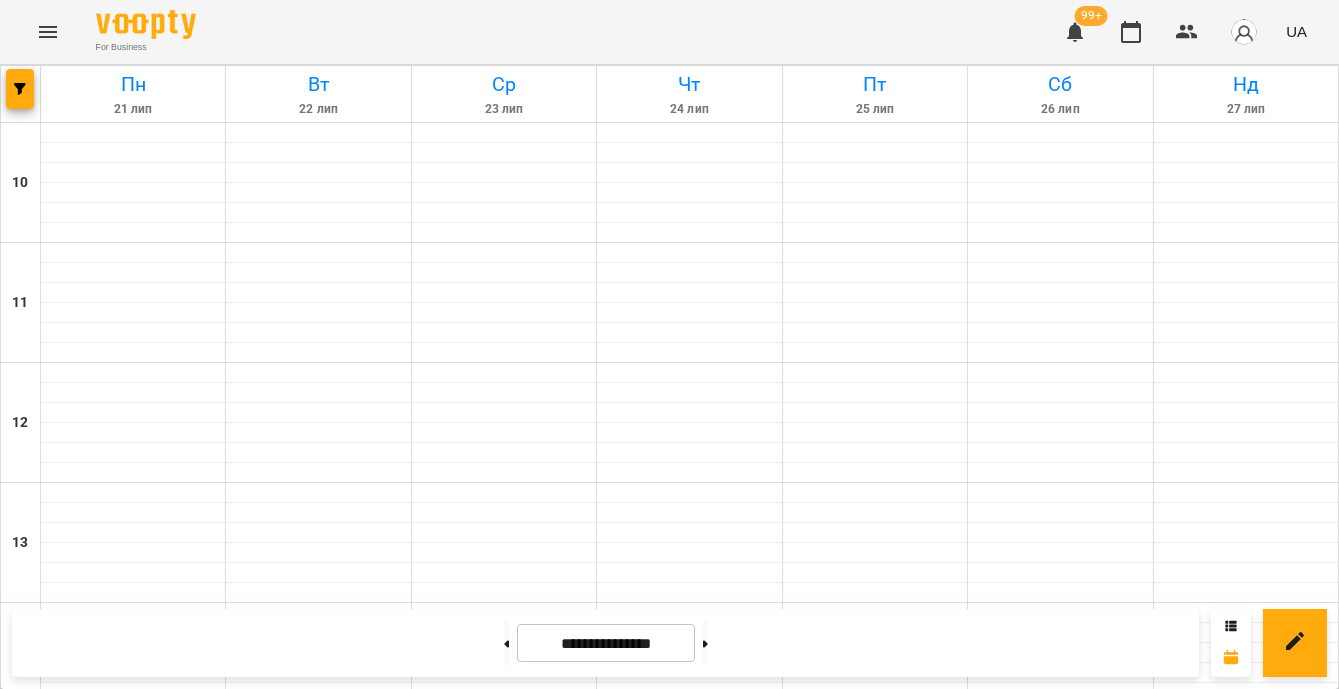 scroll, scrollTop: 1050, scrollLeft: 0, axis: vertical 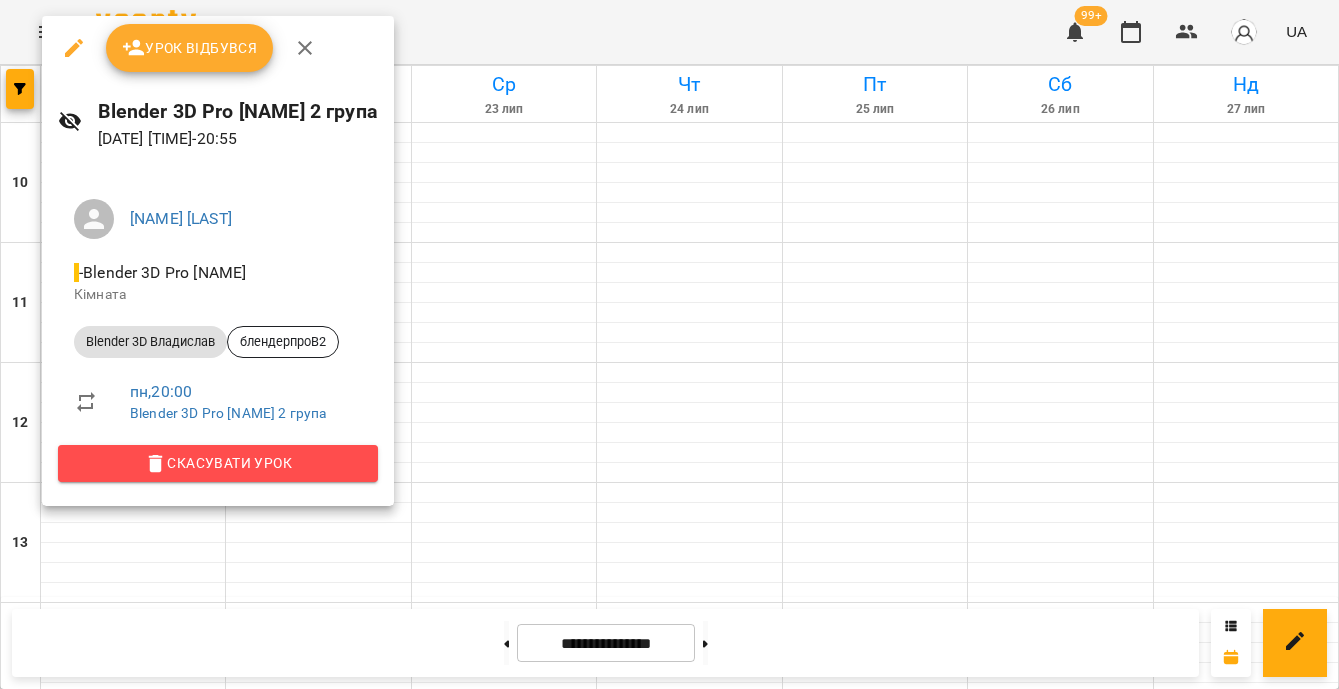 click on "Скасувати Урок" at bounding box center (218, 463) 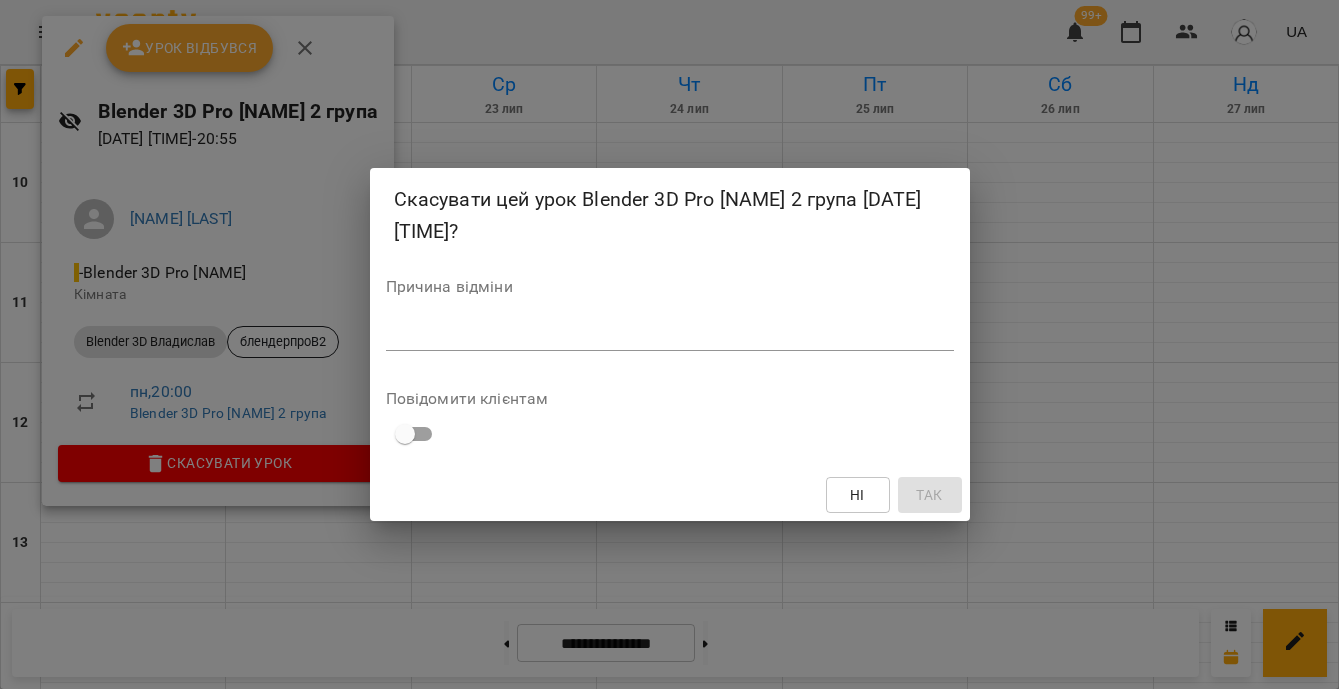click at bounding box center [670, 334] 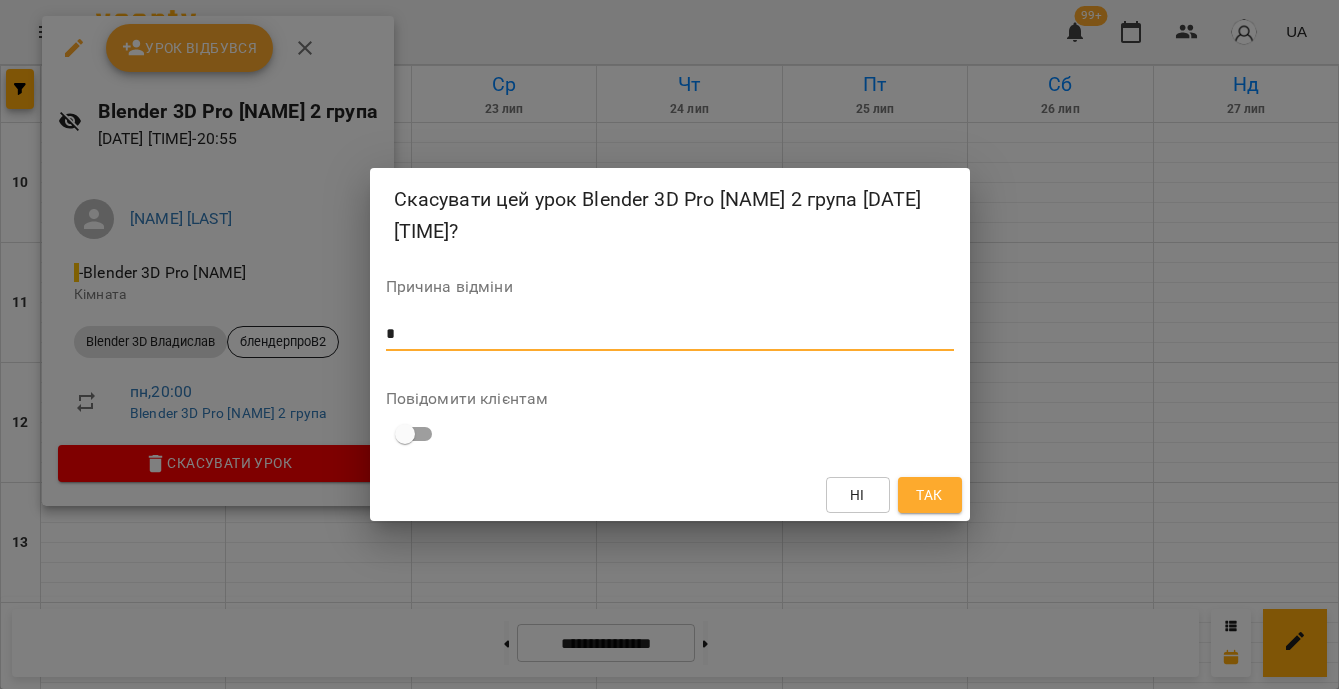 type on "*" 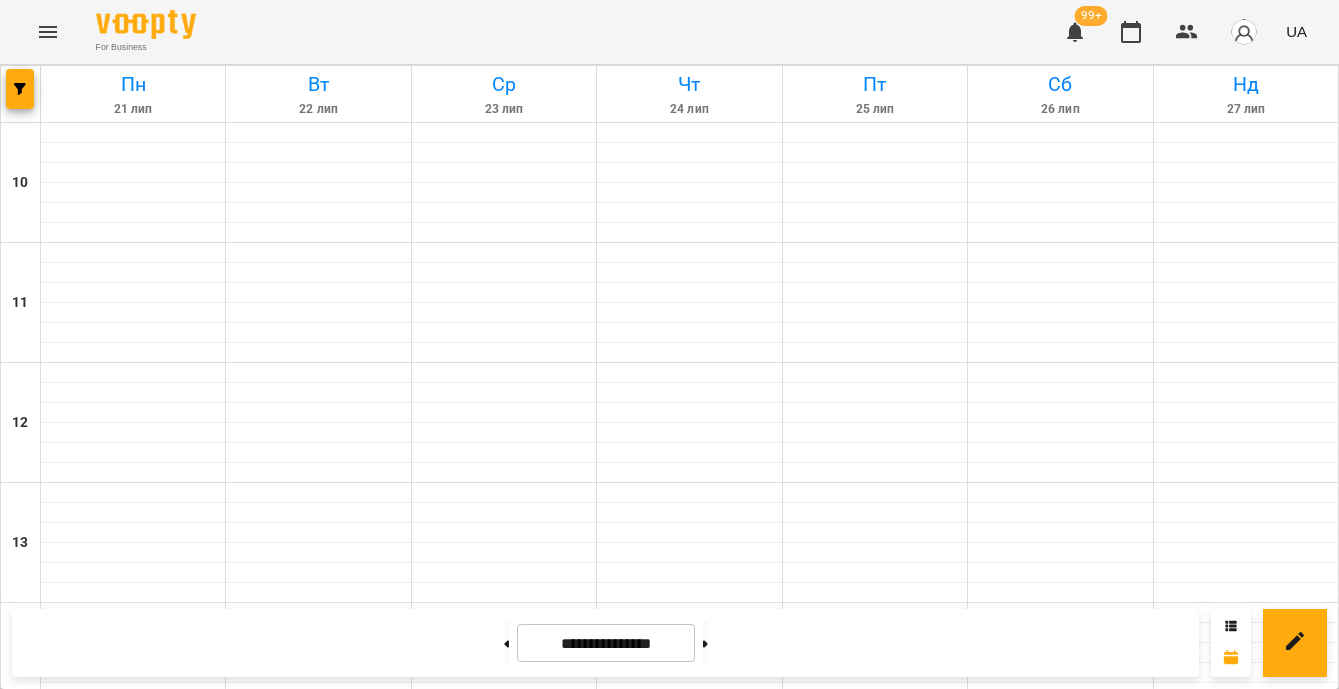 click on "Blender 3D [FIRST] - [USERNAME]" at bounding box center (504, 1397) 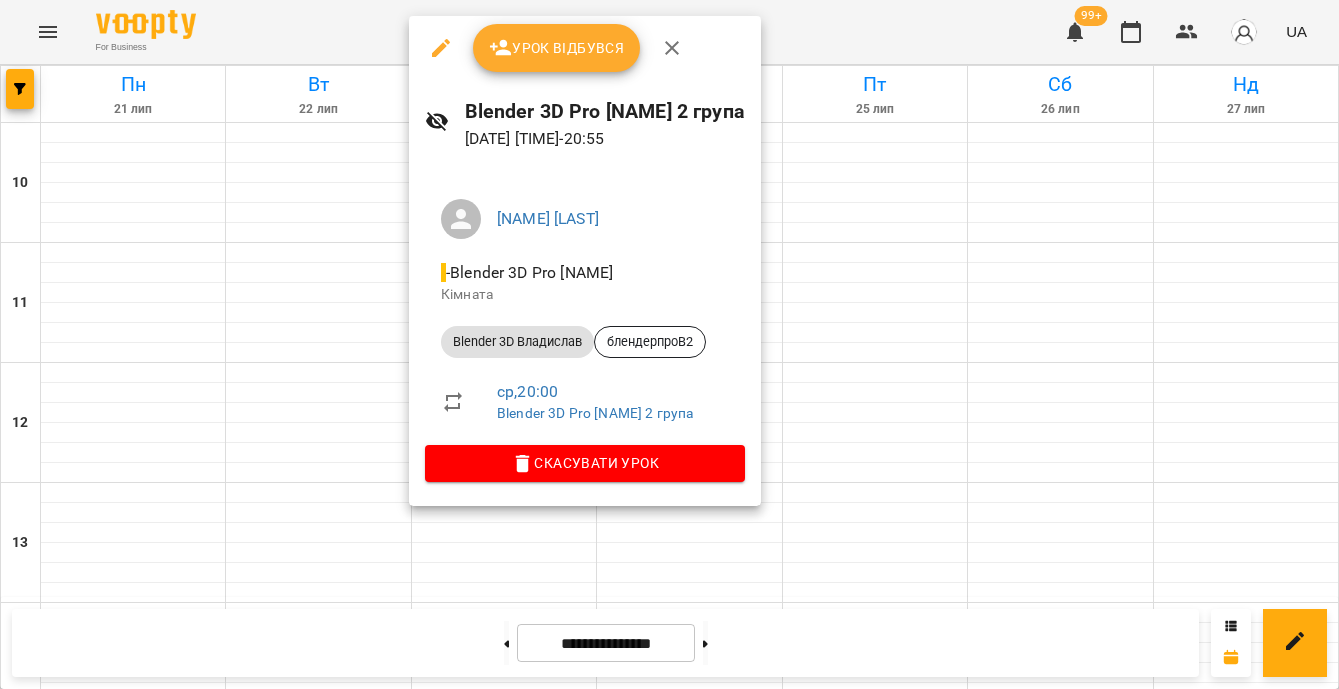 click on "Скасувати Урок" at bounding box center (585, 463) 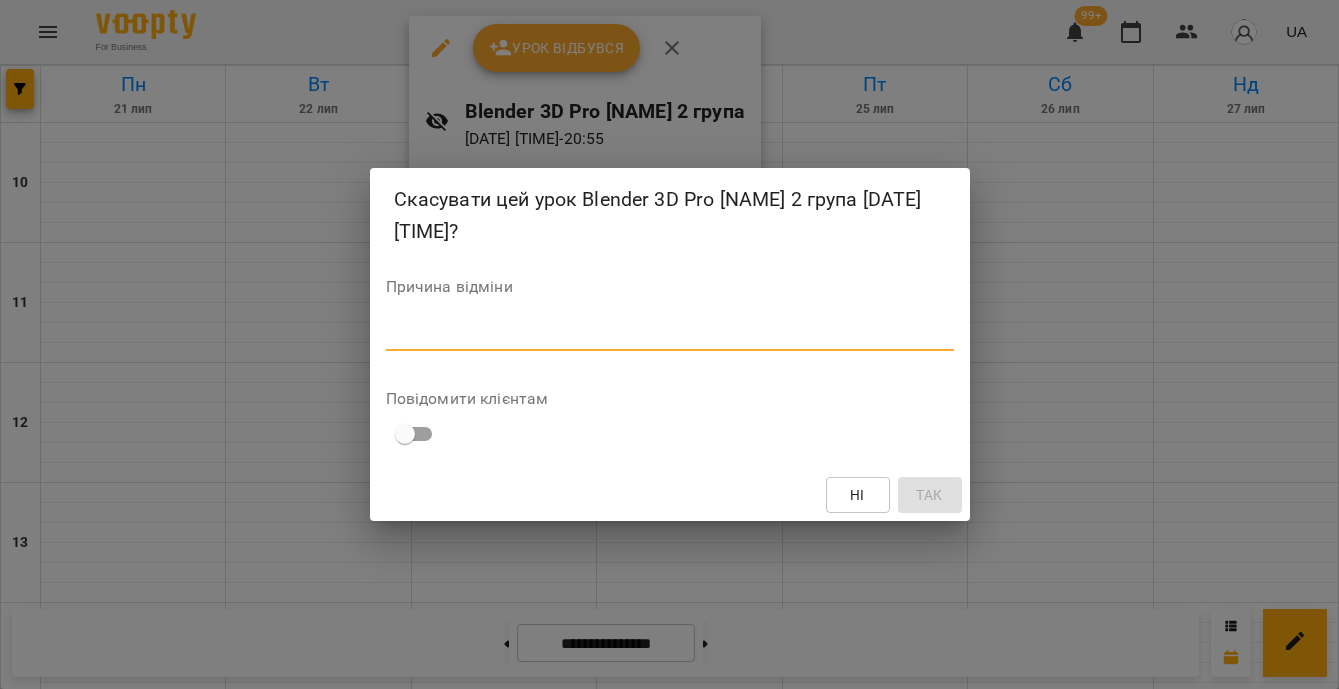 click at bounding box center (670, 334) 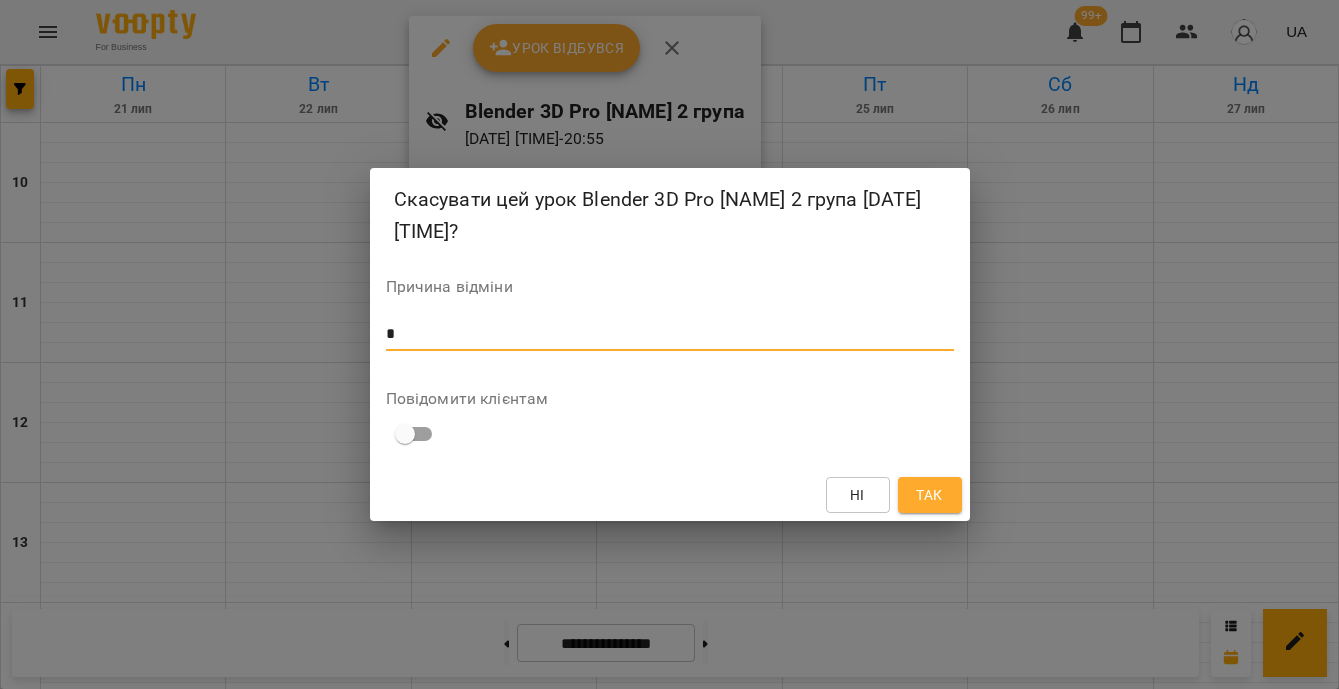 type on "*" 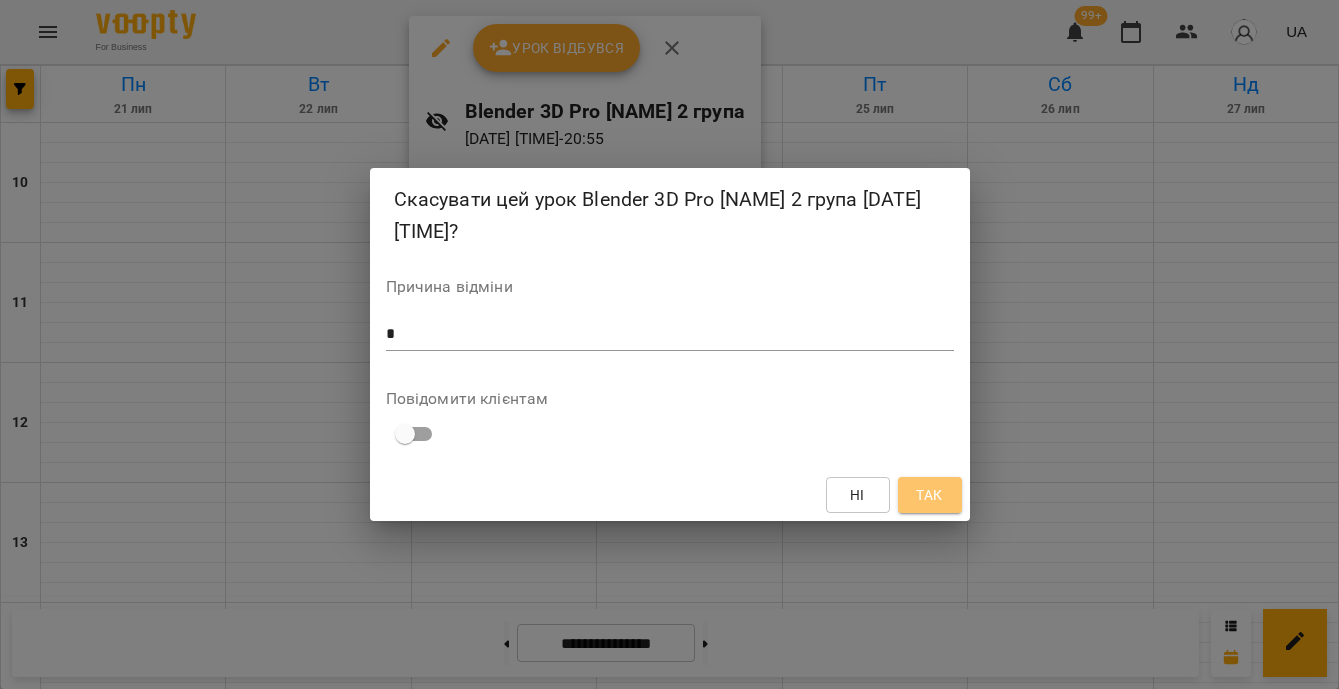 click on "Так" at bounding box center (929, 495) 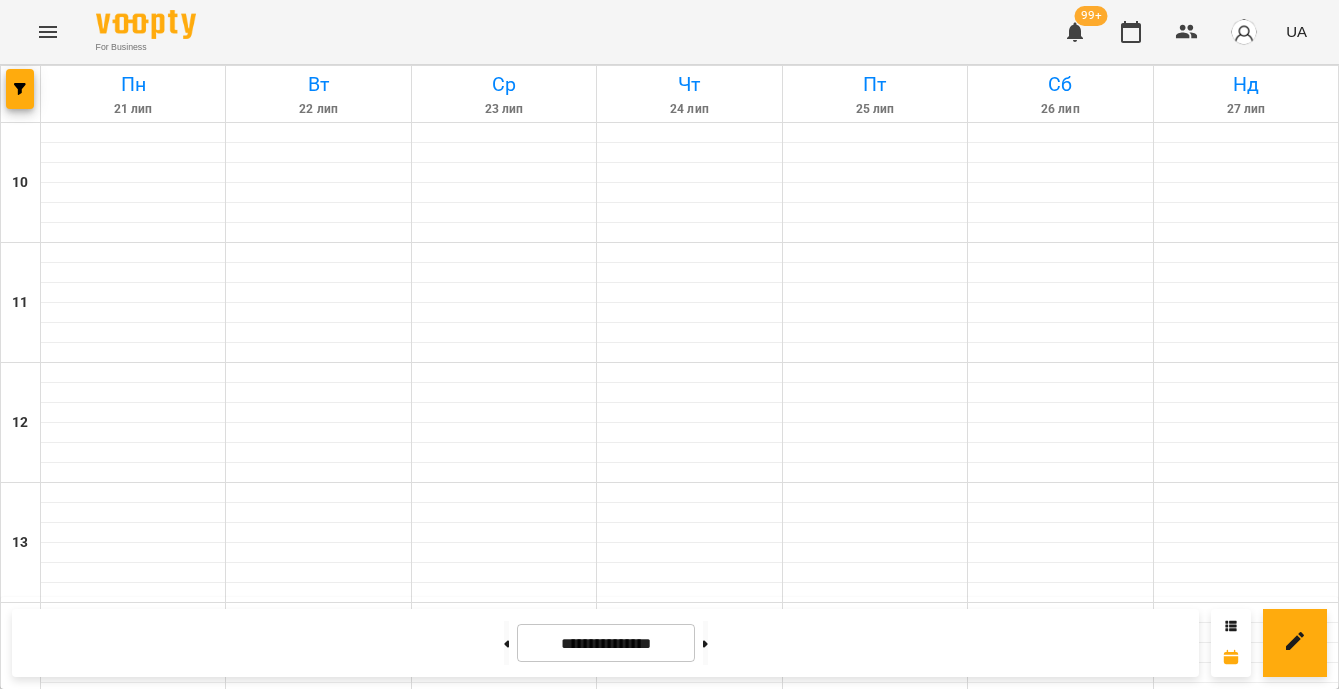 click on "Blender 3D [FIRST] - [USERNAME]" at bounding box center (875, 1397) 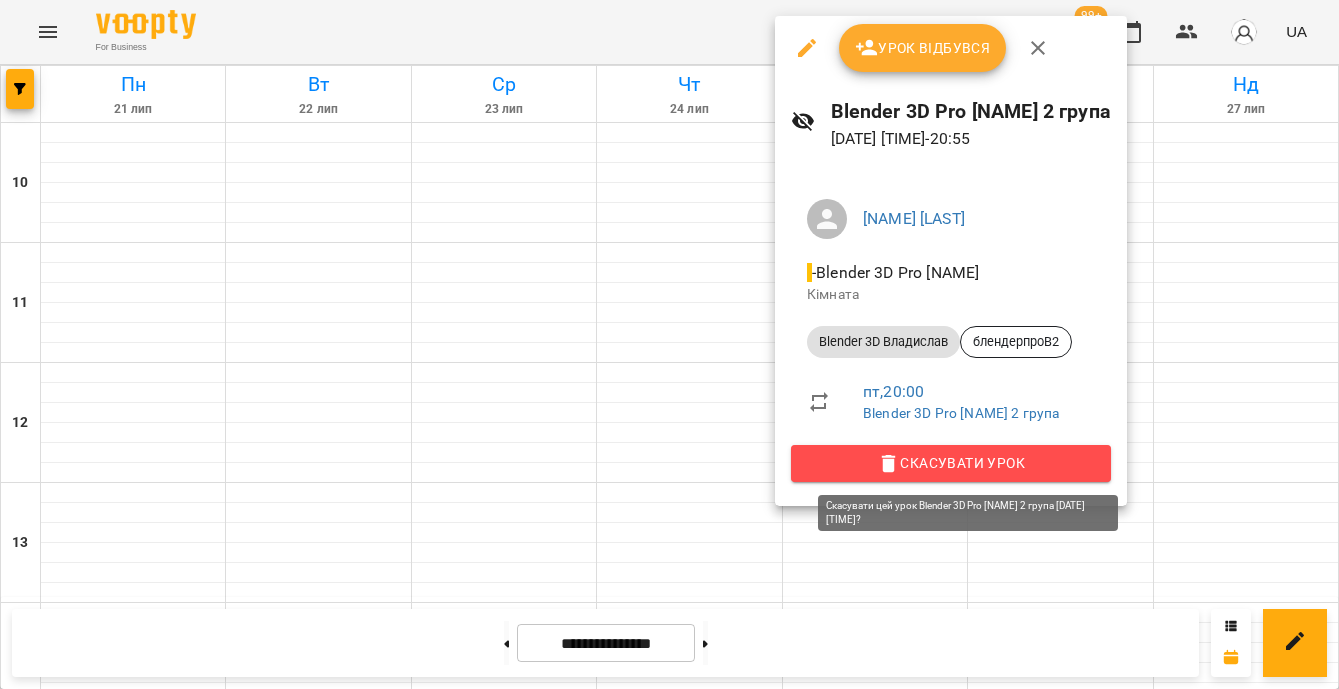 click 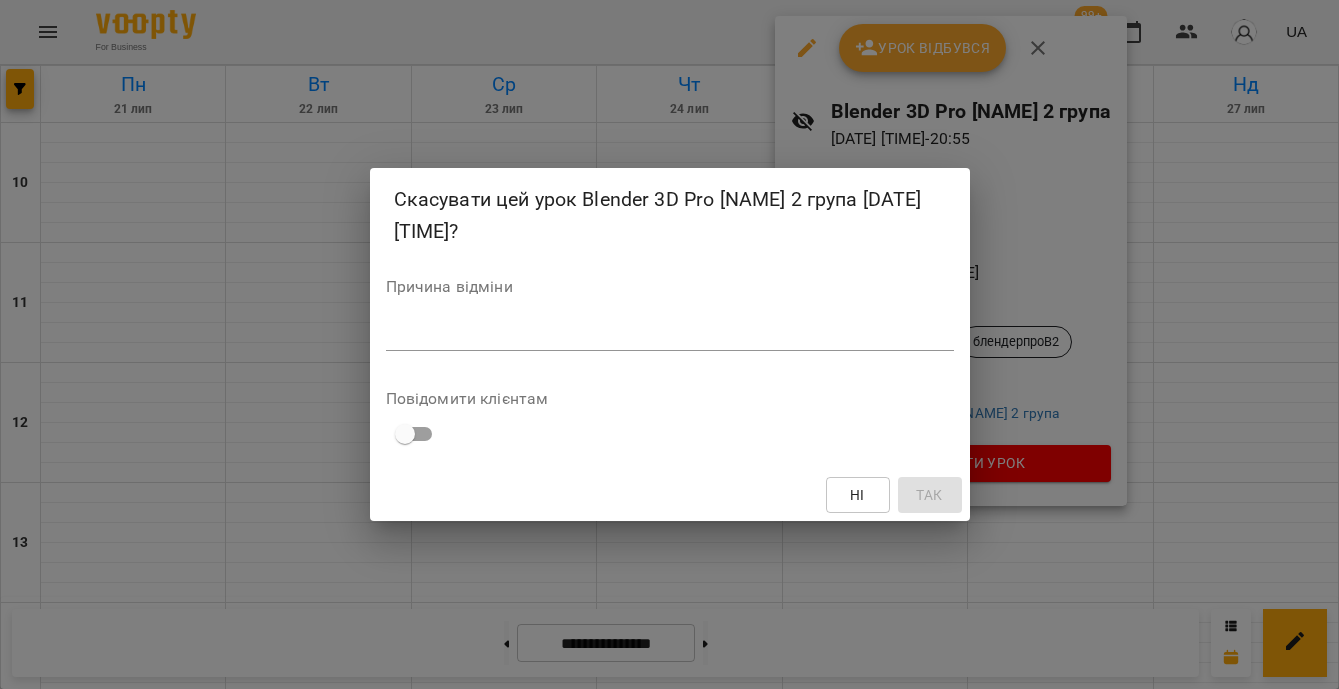 click at bounding box center (670, 334) 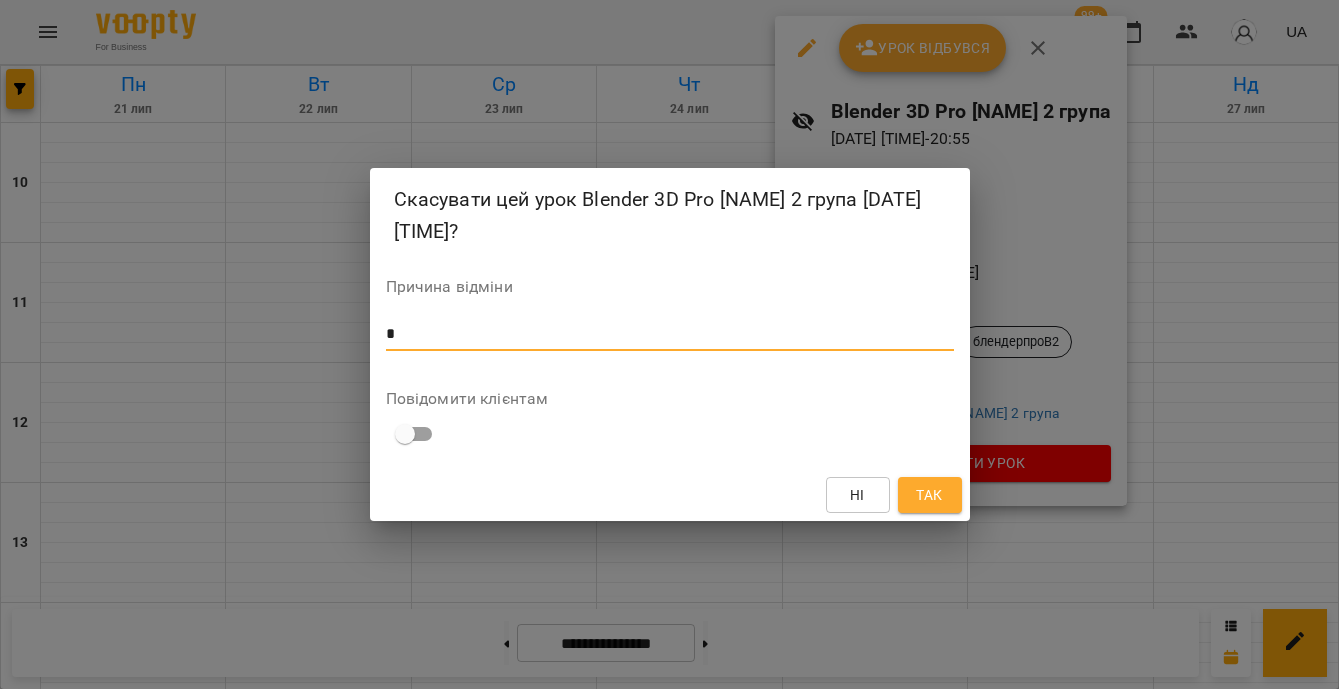 type on "*" 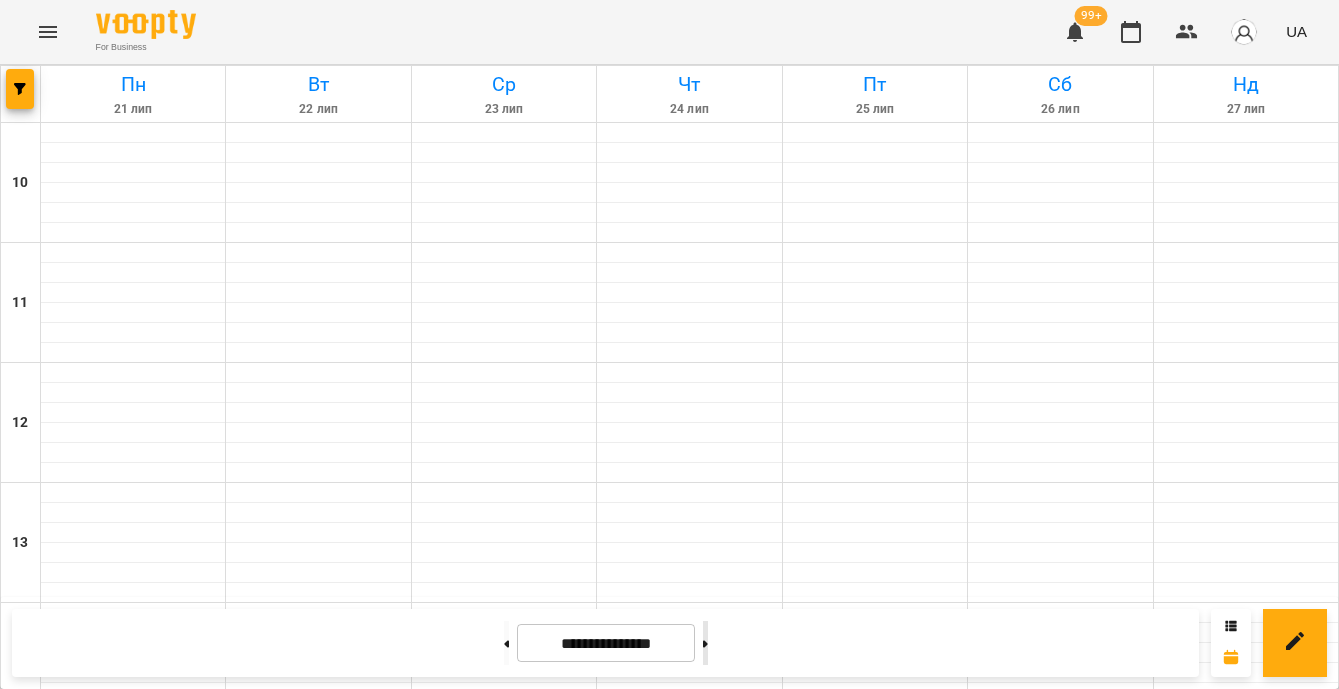 click at bounding box center (705, 643) 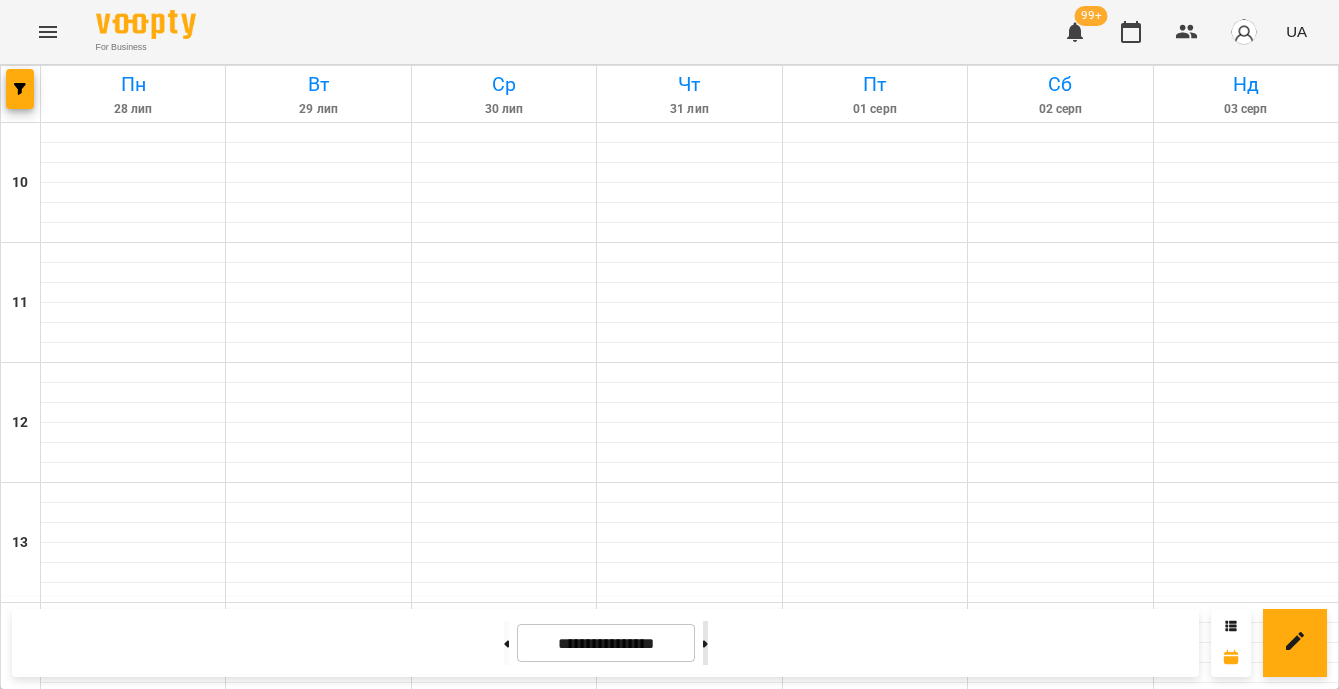 click at bounding box center (705, 643) 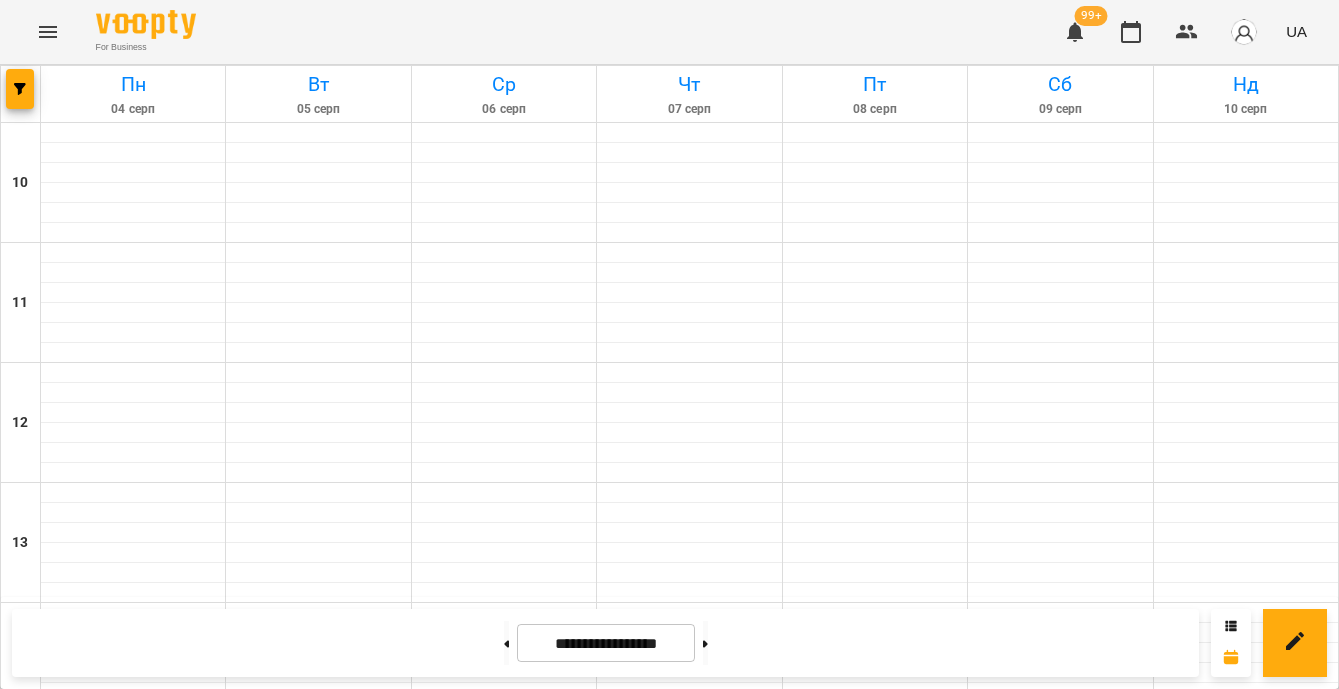 scroll, scrollTop: 948, scrollLeft: 0, axis: vertical 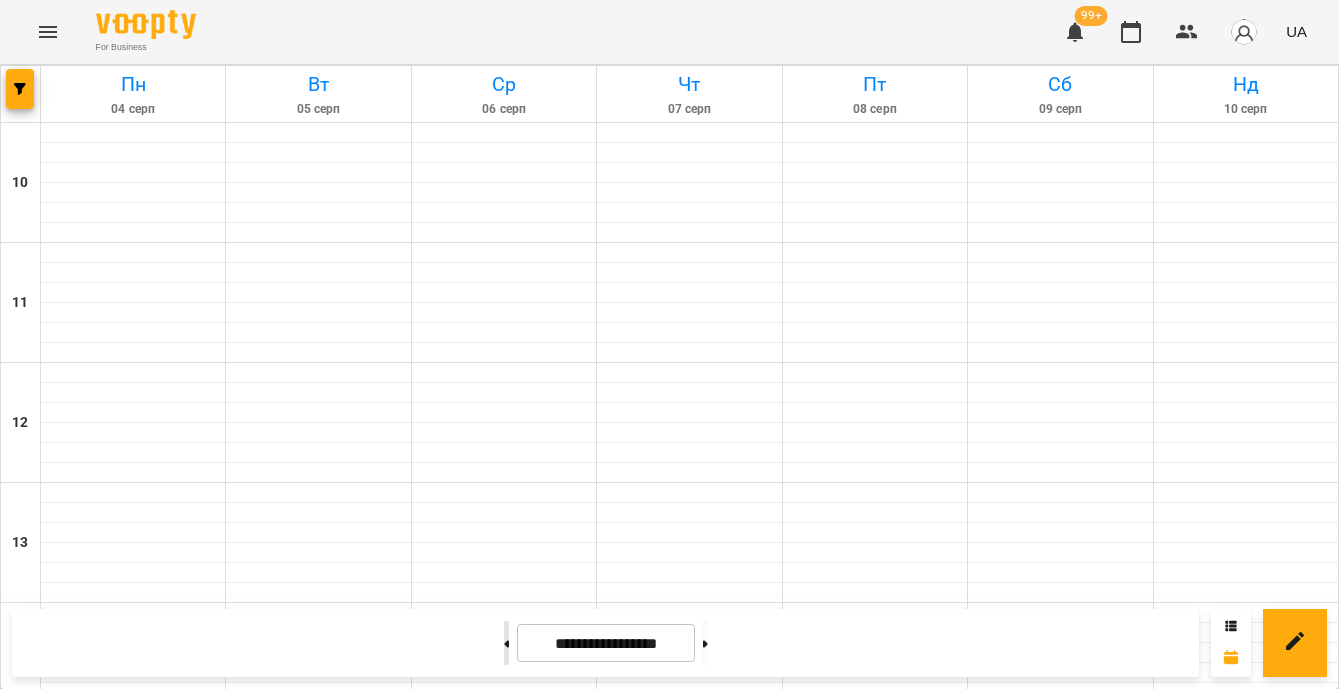 click at bounding box center (506, 643) 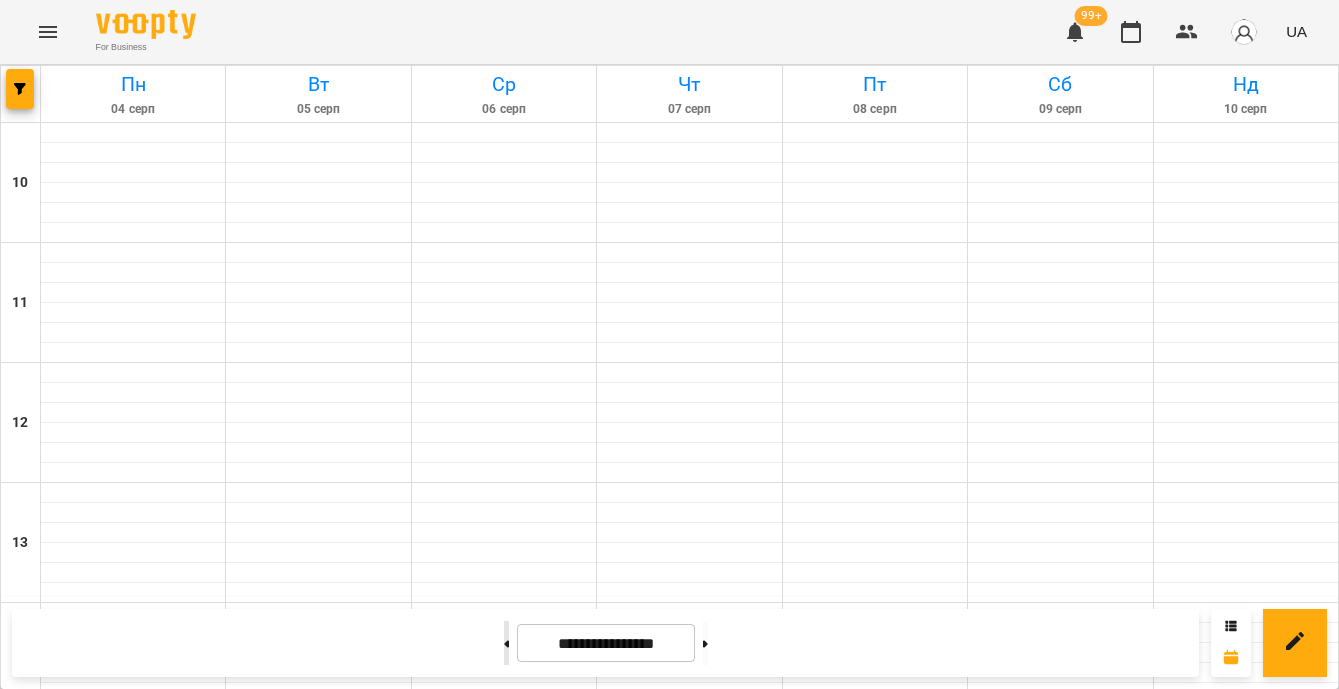 click at bounding box center (506, 643) 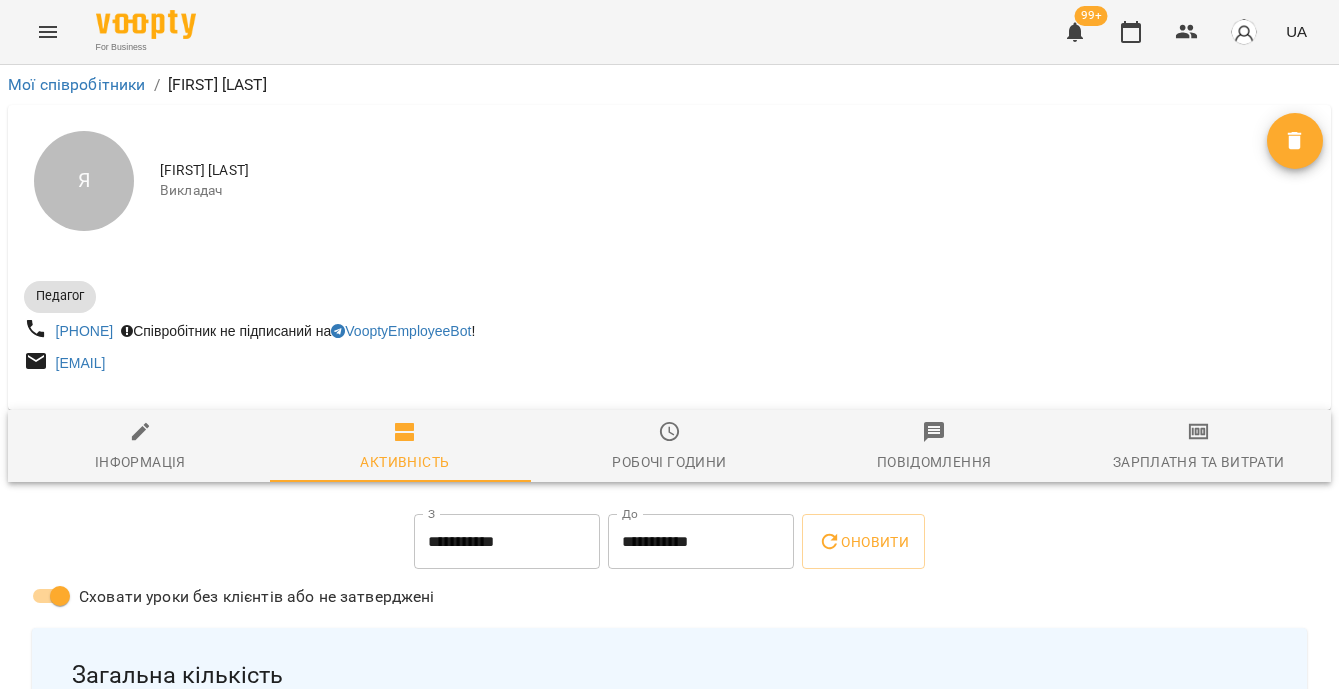 scroll, scrollTop: 0, scrollLeft: 0, axis: both 